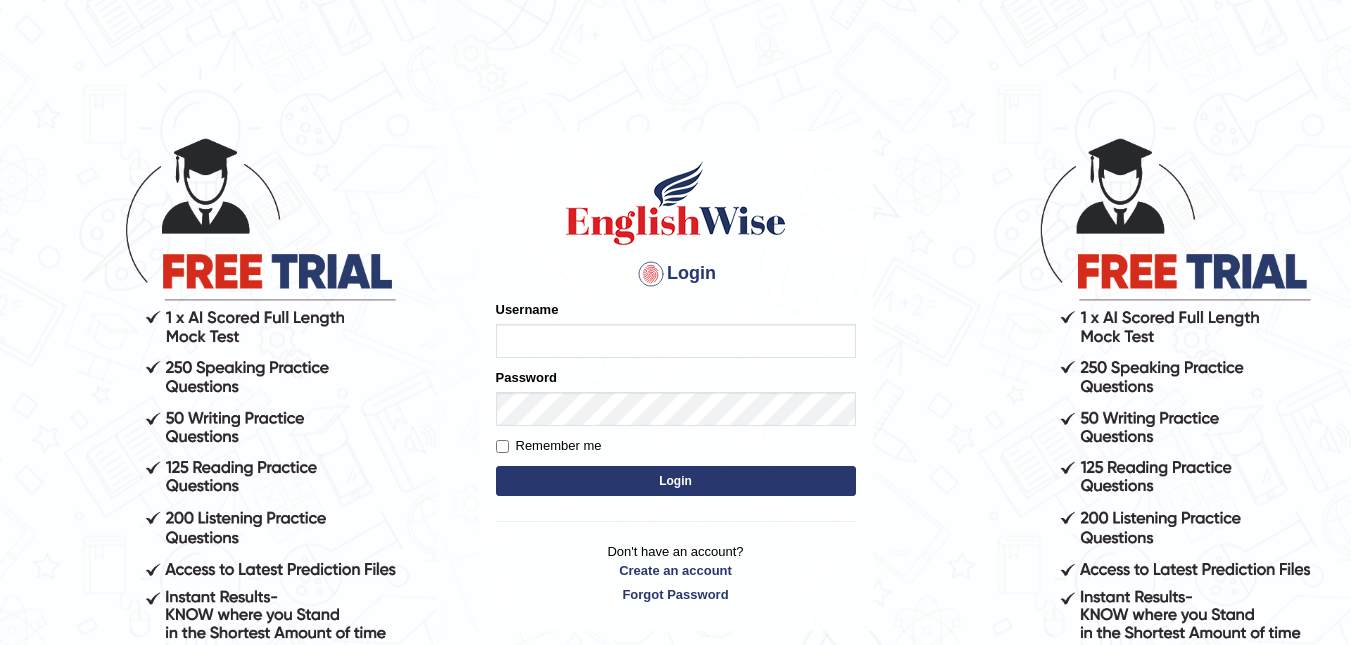 scroll, scrollTop: 0, scrollLeft: 0, axis: both 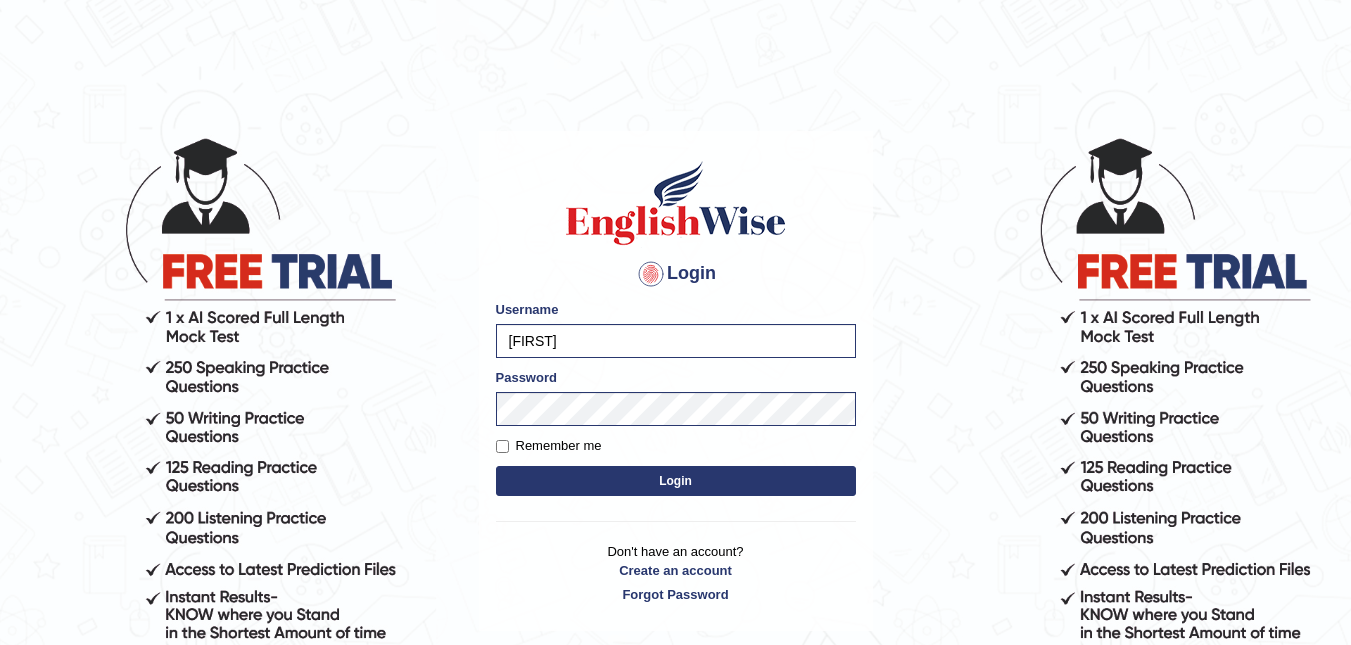type on "DeeDee" 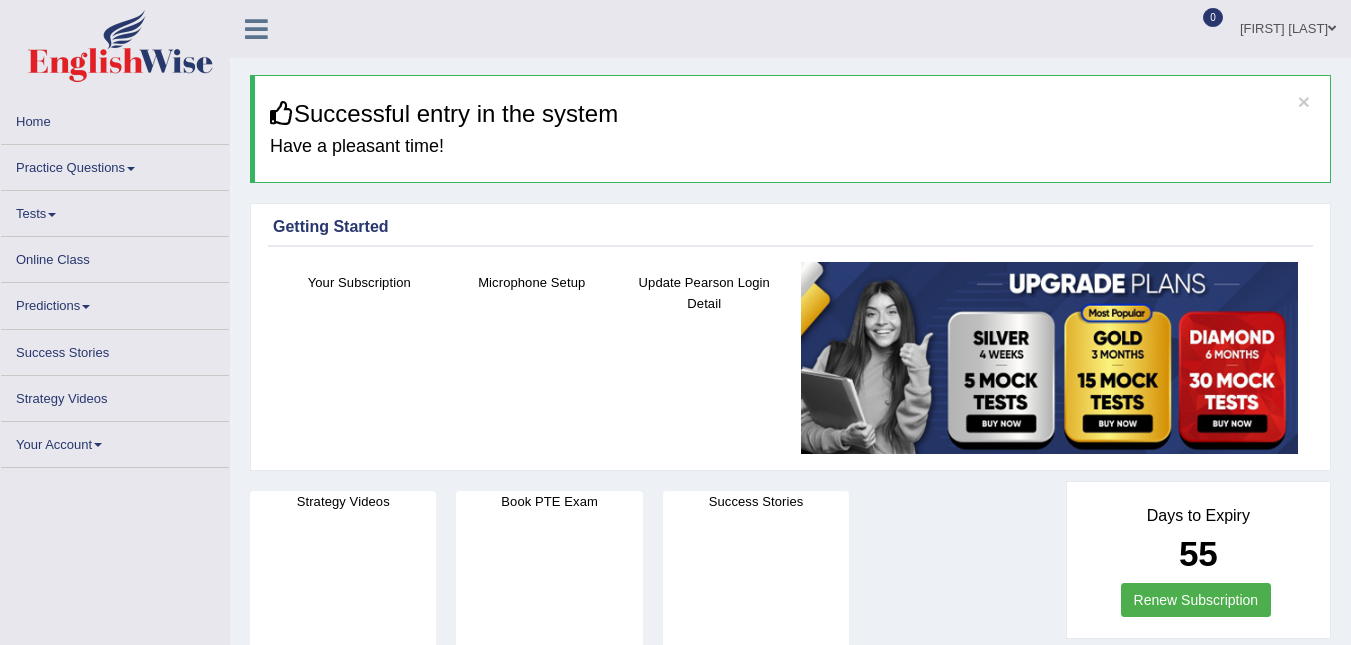 scroll, scrollTop: 0, scrollLeft: 0, axis: both 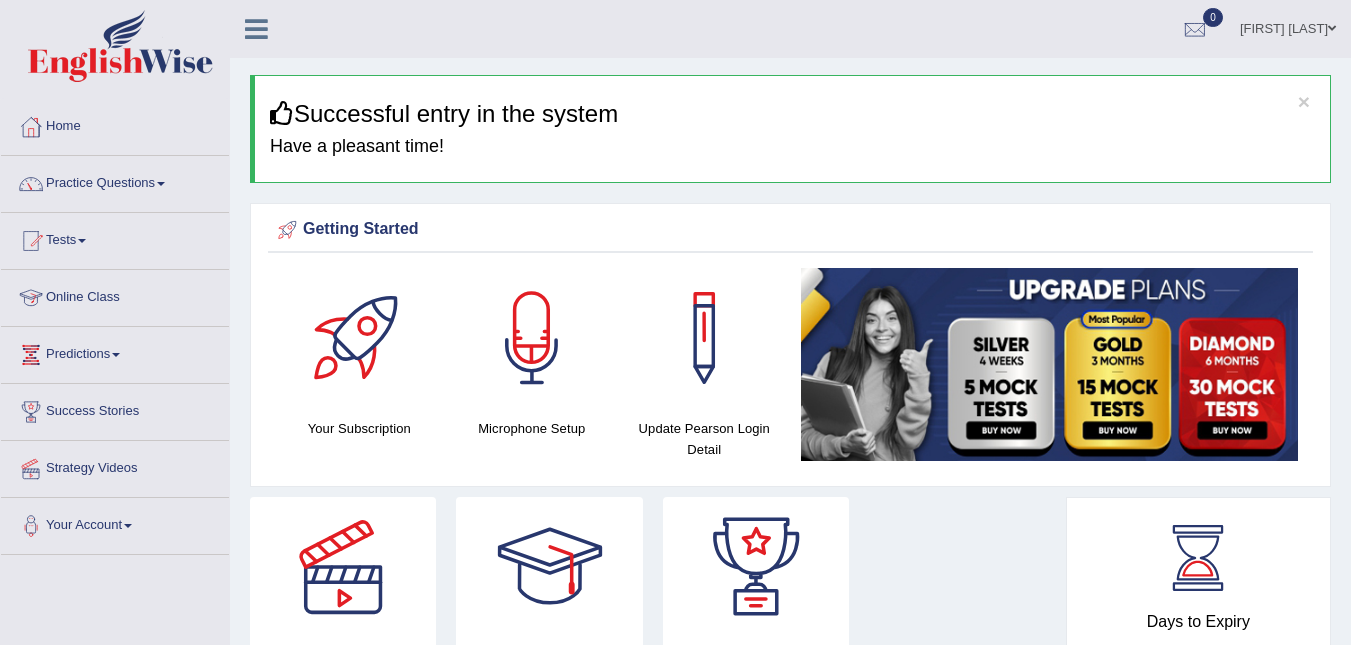 click on "Online Class" at bounding box center (115, 295) 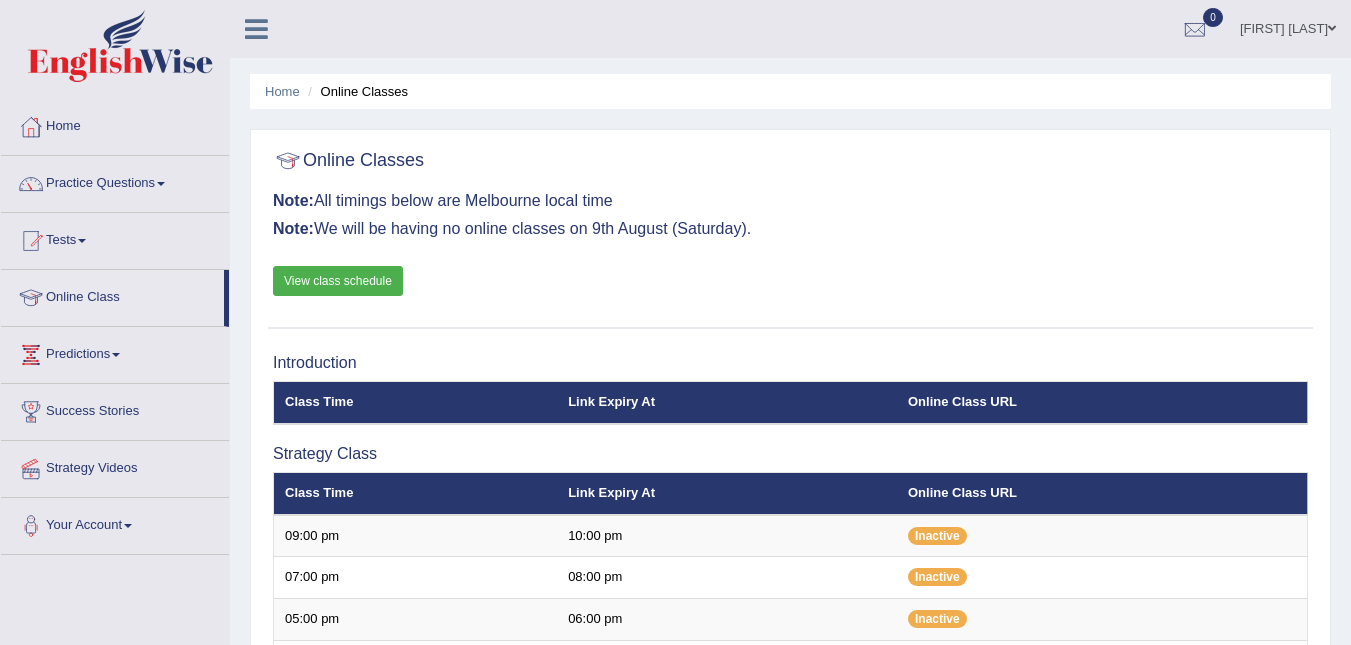 scroll, scrollTop: 0, scrollLeft: 0, axis: both 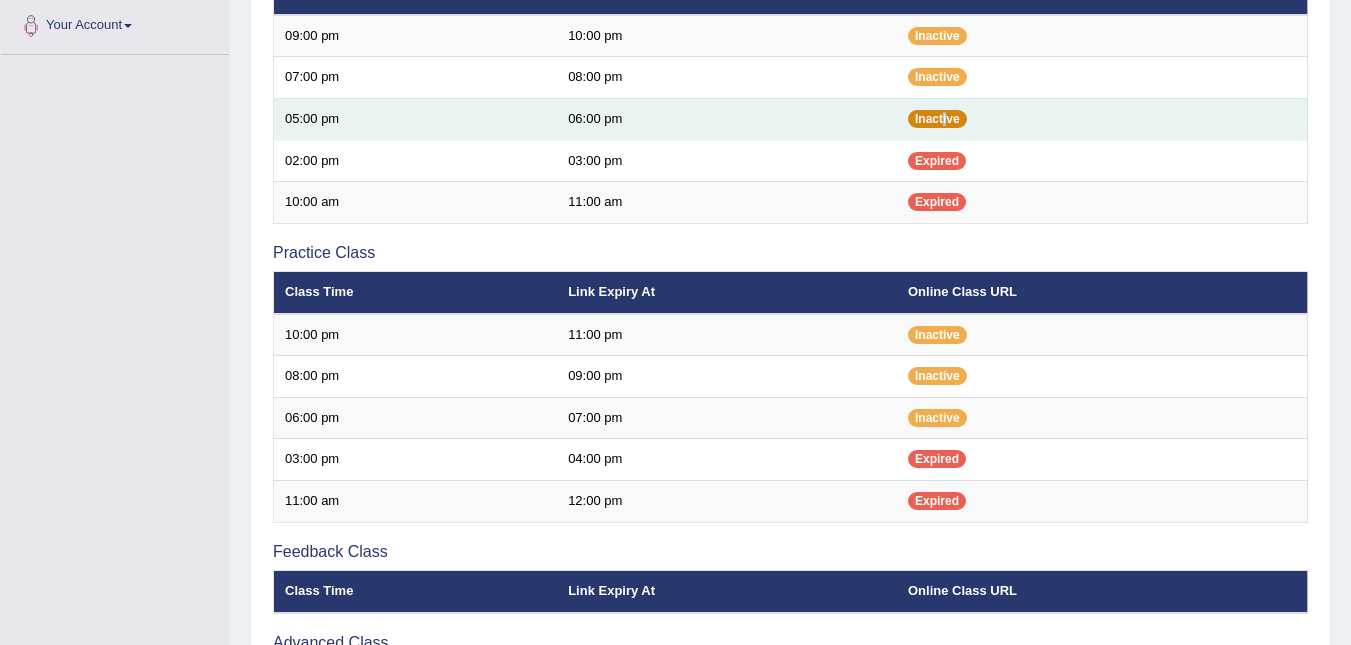 click on "Inactive" at bounding box center (937, 119) 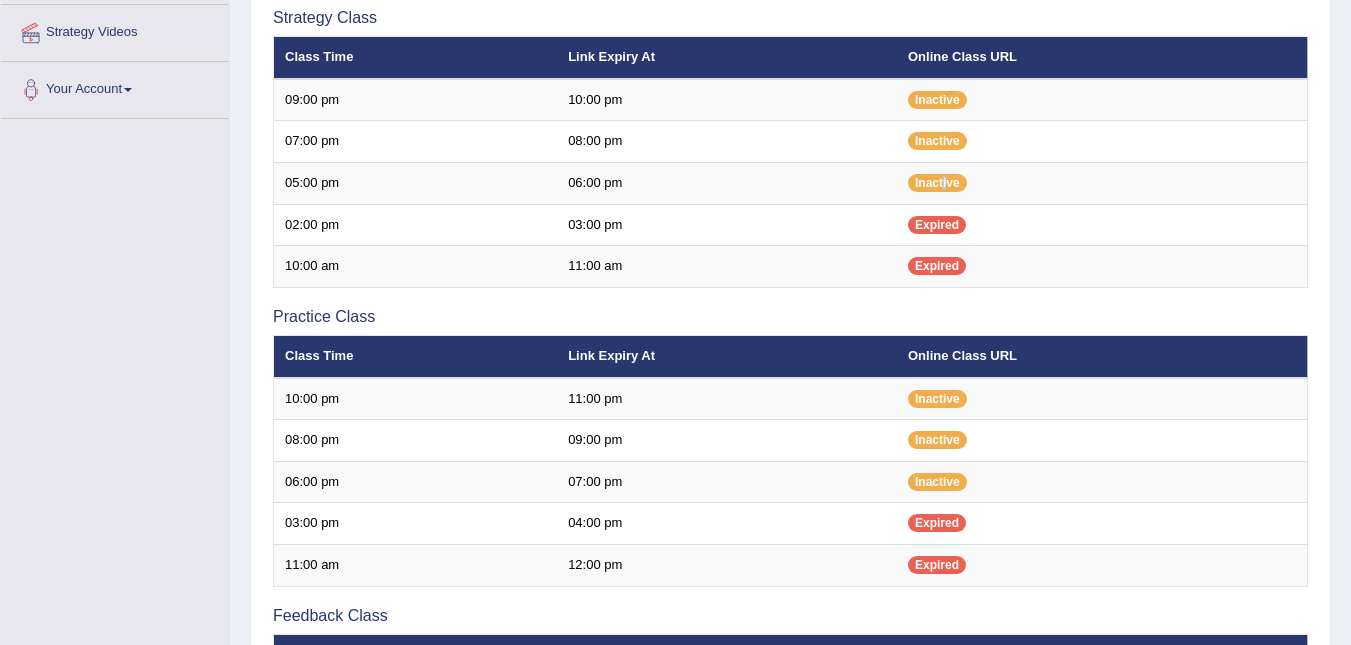 scroll, scrollTop: 441, scrollLeft: 0, axis: vertical 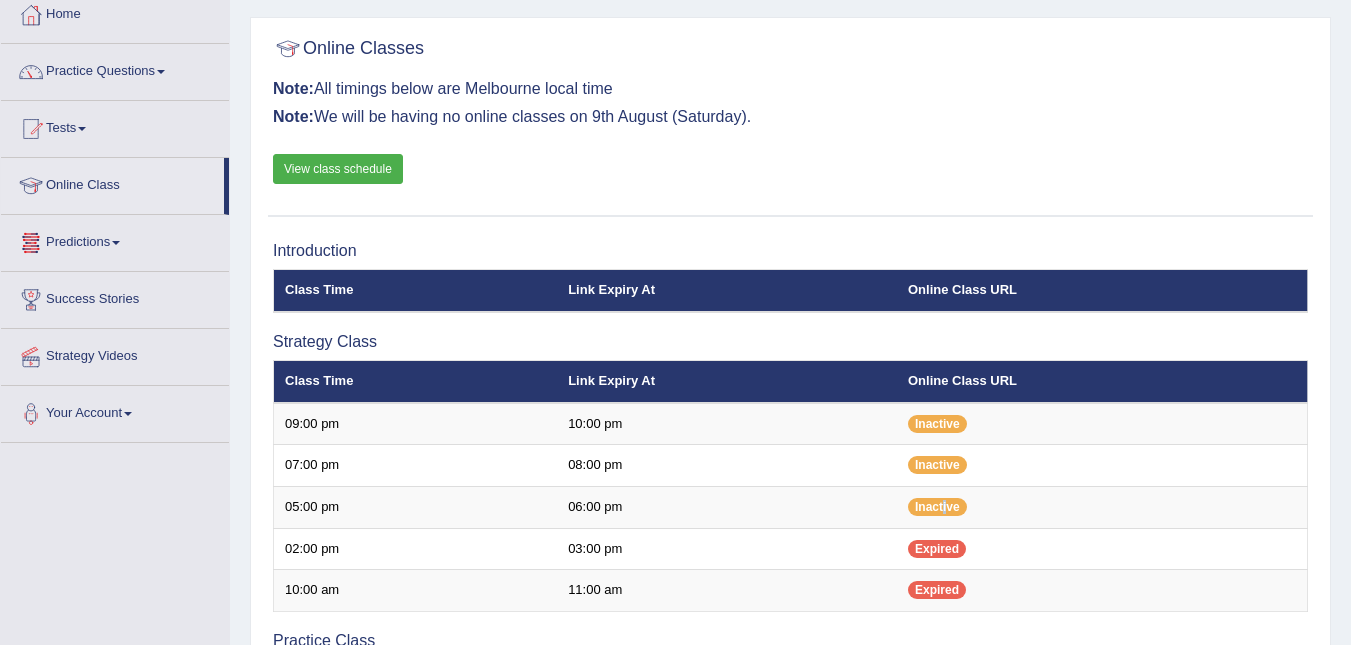 click on "Online Class" at bounding box center (112, 183) 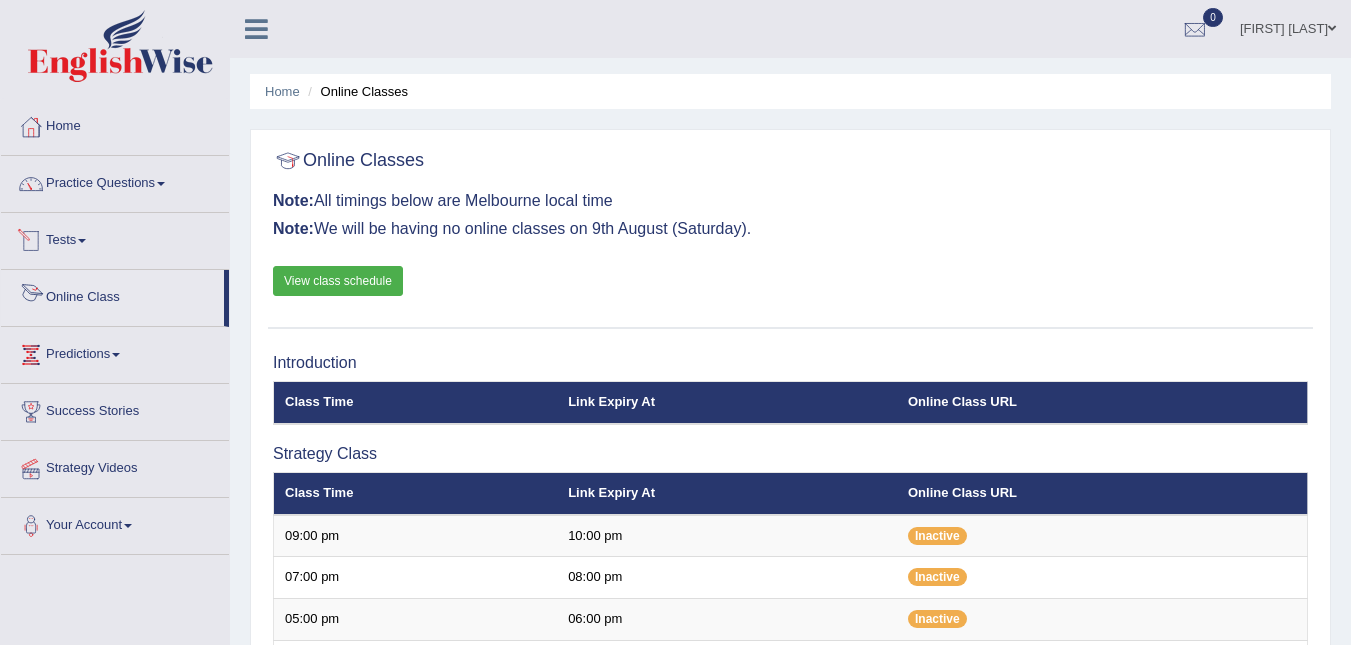 scroll, scrollTop: 0, scrollLeft: 0, axis: both 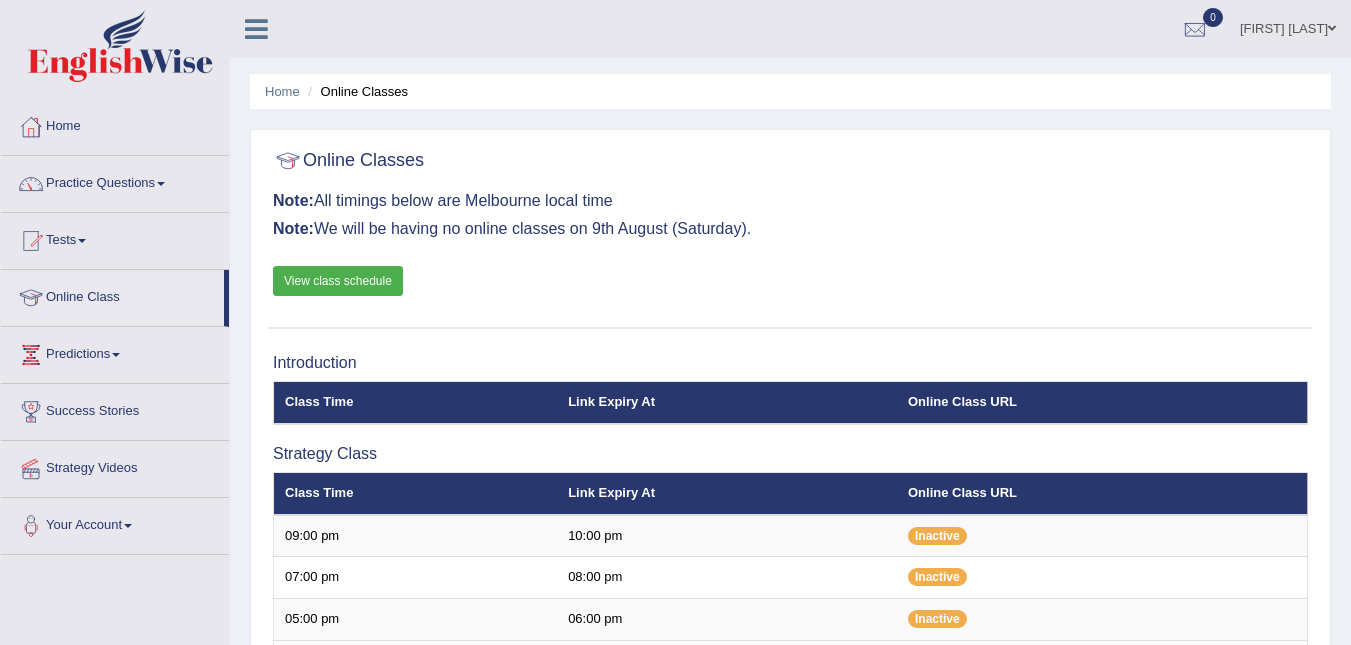 click on "Online Class" at bounding box center [112, 295] 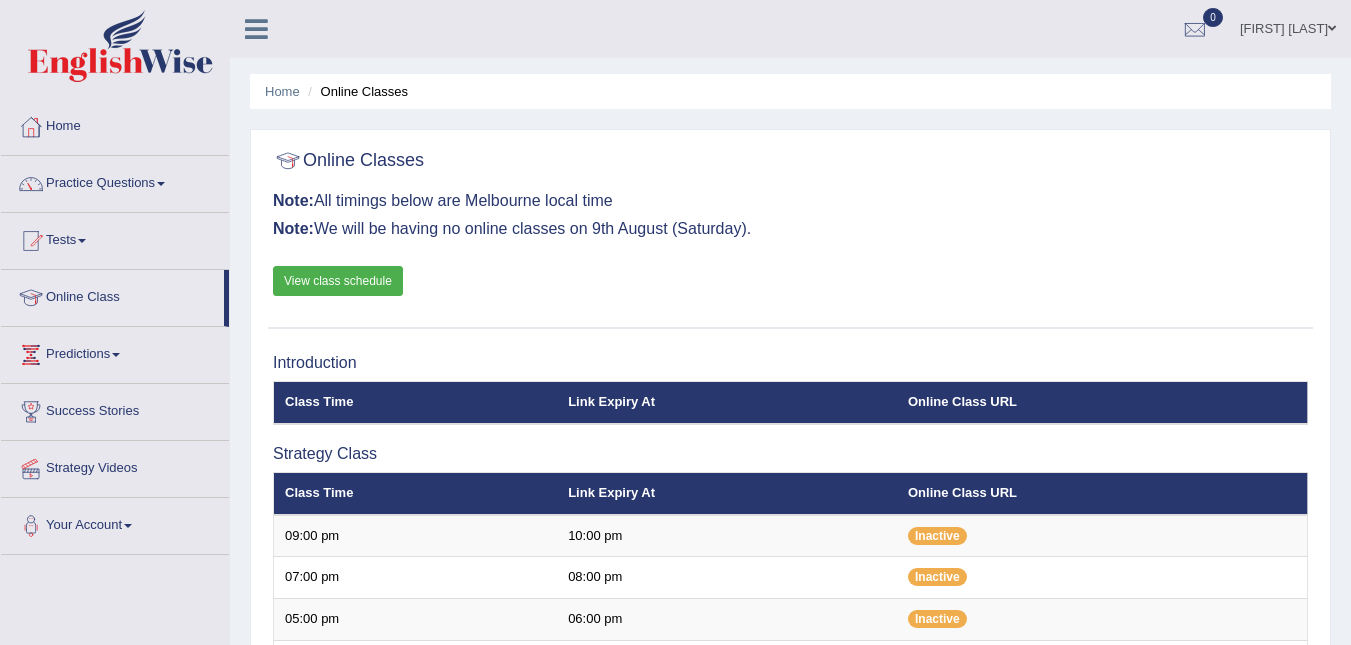 scroll, scrollTop: 0, scrollLeft: 0, axis: both 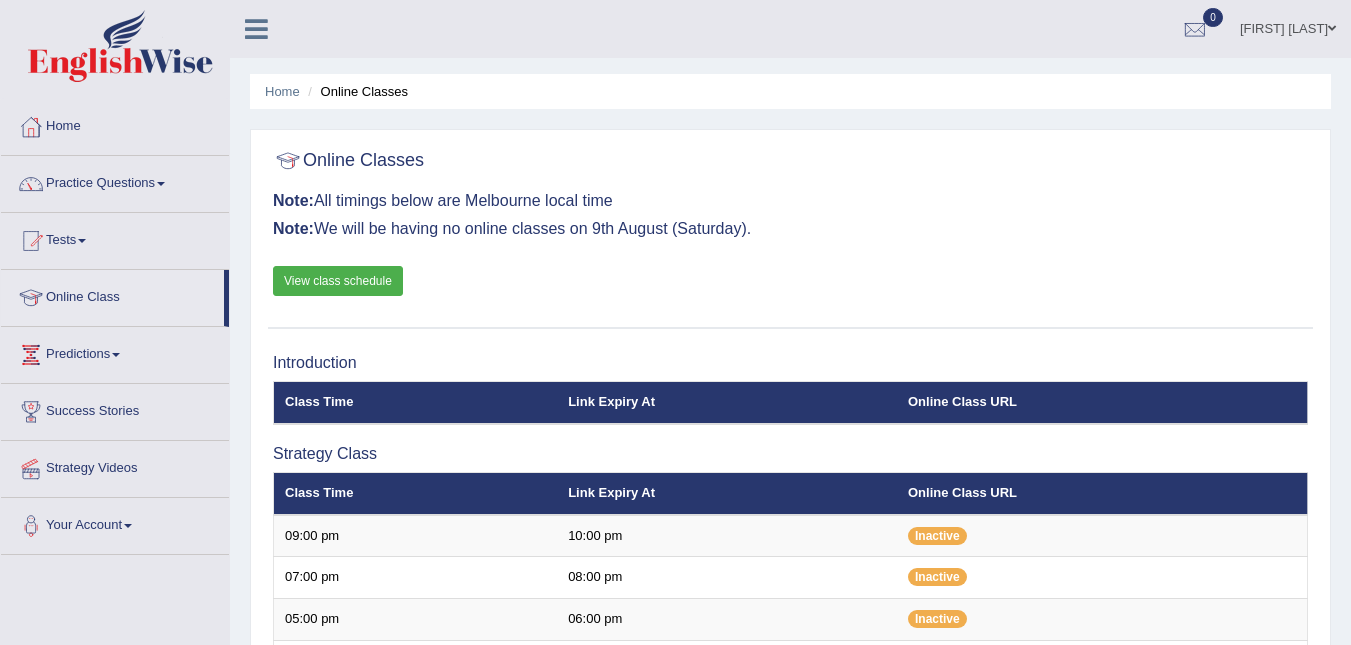 click on "[FIRST] [LAST]" at bounding box center [1288, 26] 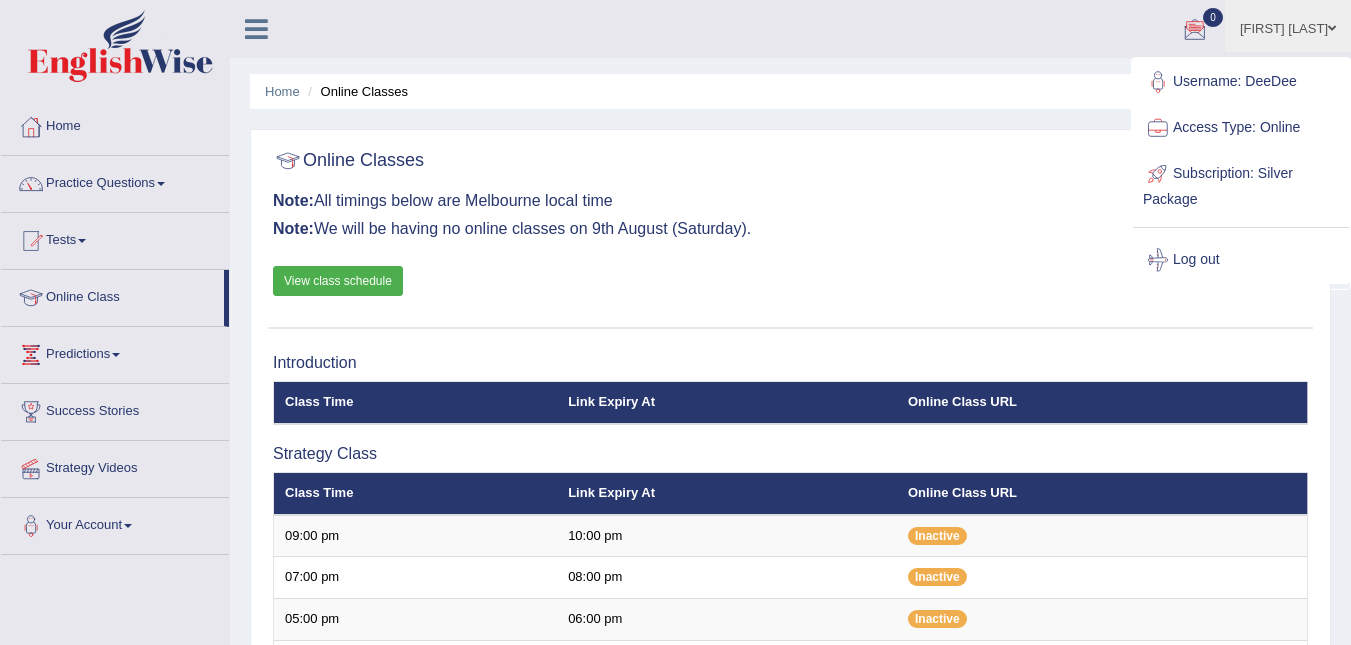 click on "Home
Online Classes
Online Classes
Note:  All timings below are Melbourne local time
Note:  We will be having no online classes on 9th August (Saturday).
View class schedule
Introduction
Class Time
Link Expiry At
Online Class URL" at bounding box center (790, 674) 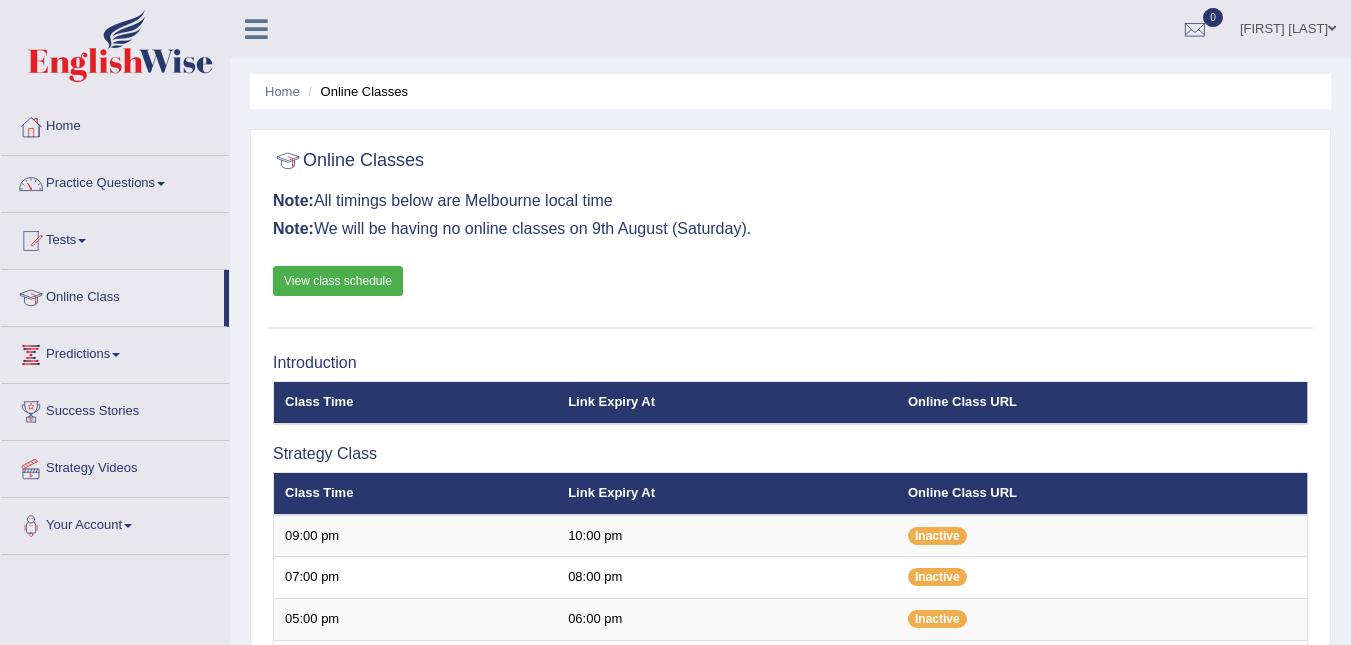 scroll, scrollTop: 0, scrollLeft: 0, axis: both 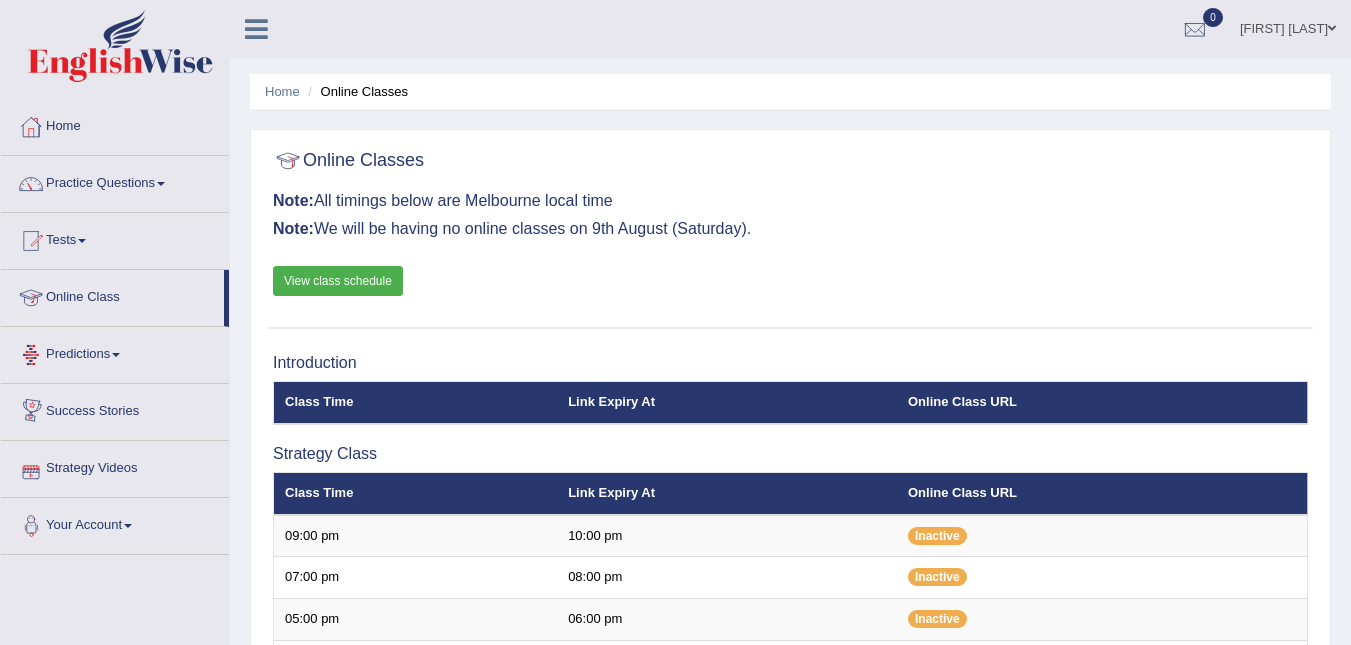 click on "Online Class" at bounding box center [112, 295] 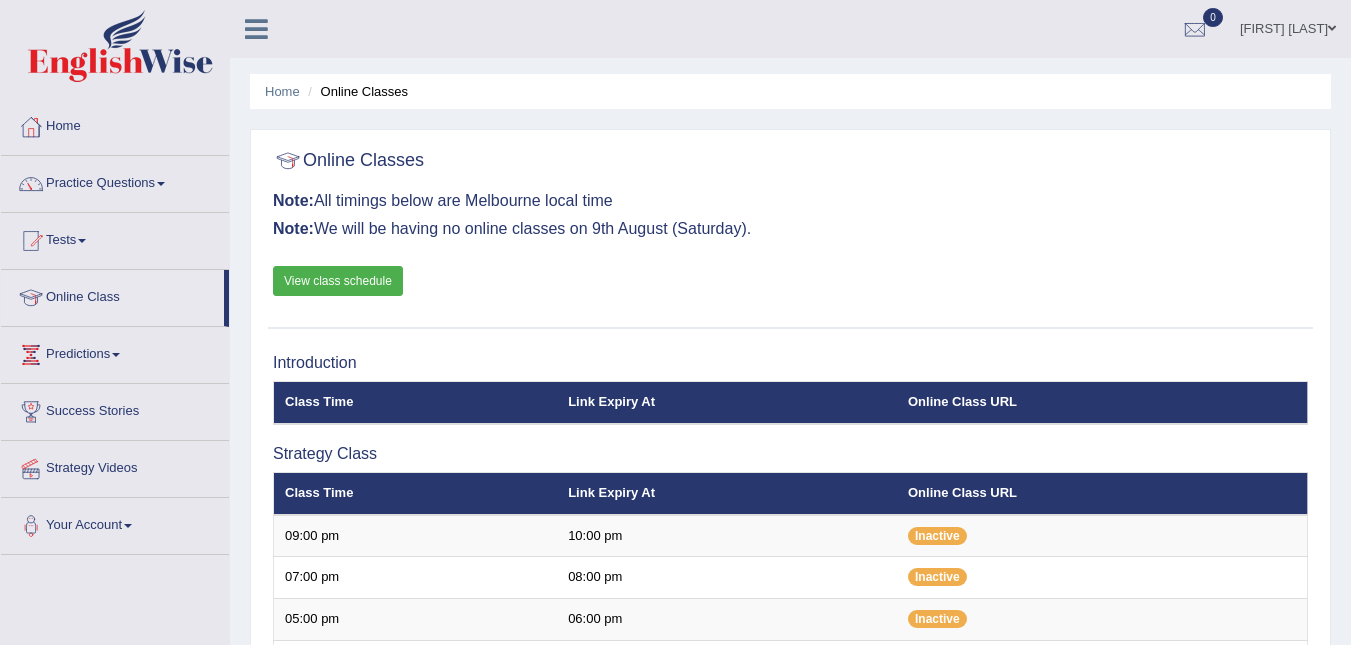 scroll, scrollTop: 0, scrollLeft: 0, axis: both 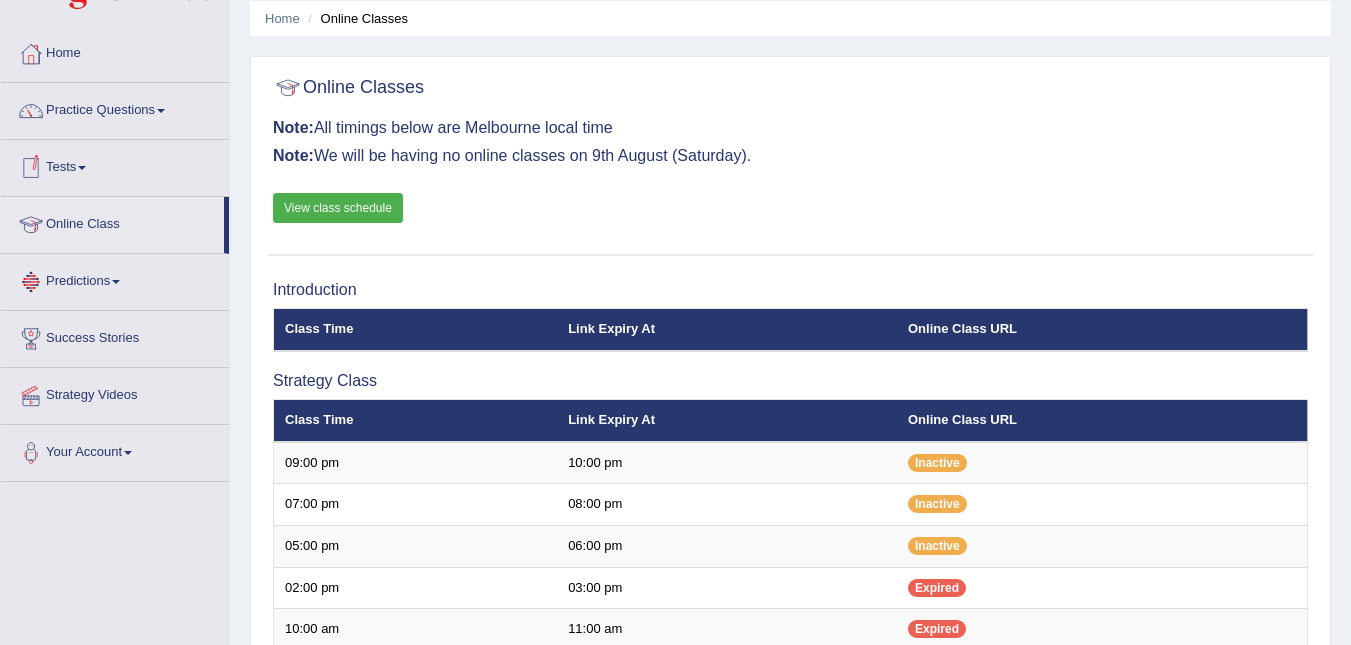 click on "View class schedule" at bounding box center (338, 208) 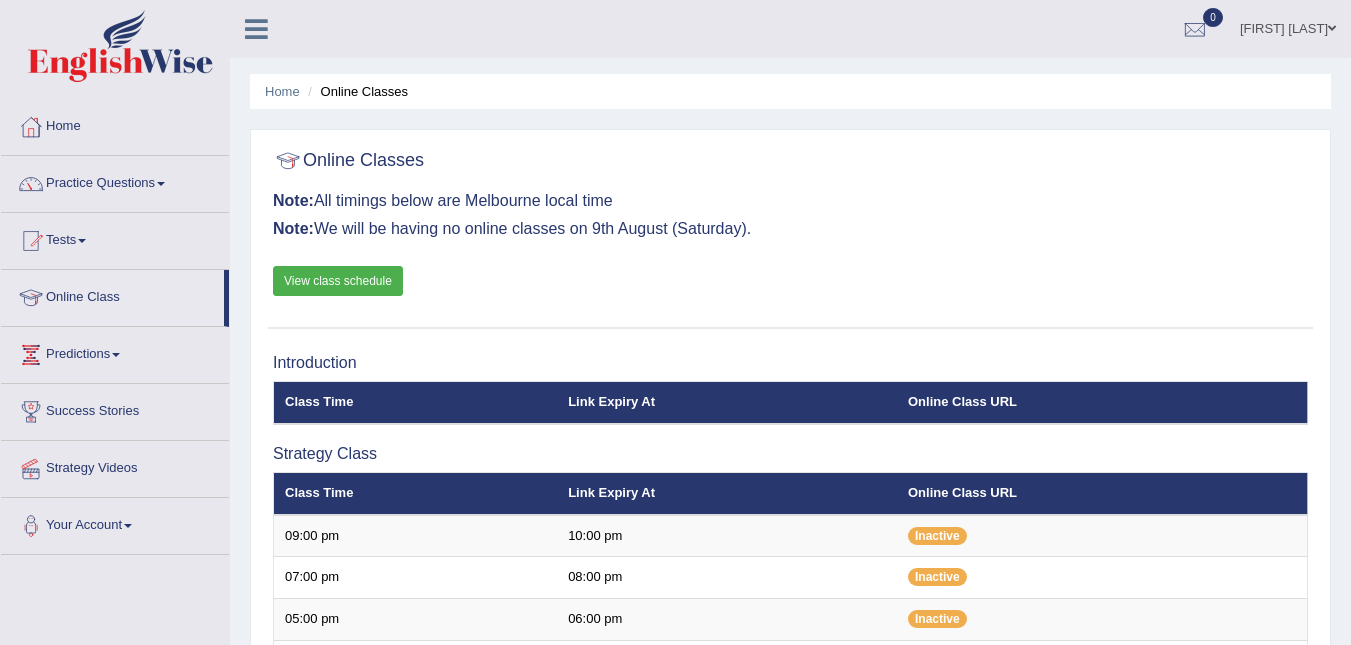 scroll, scrollTop: 73, scrollLeft: 0, axis: vertical 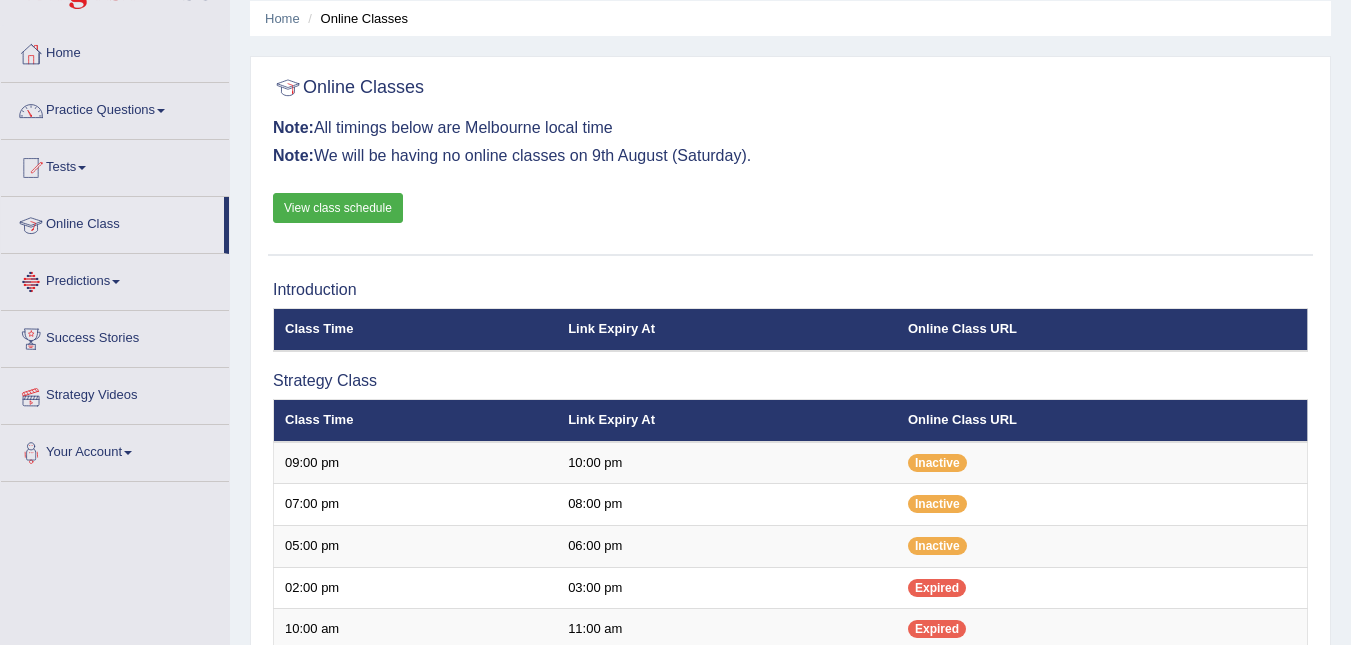 click on "Online Class" at bounding box center [112, 222] 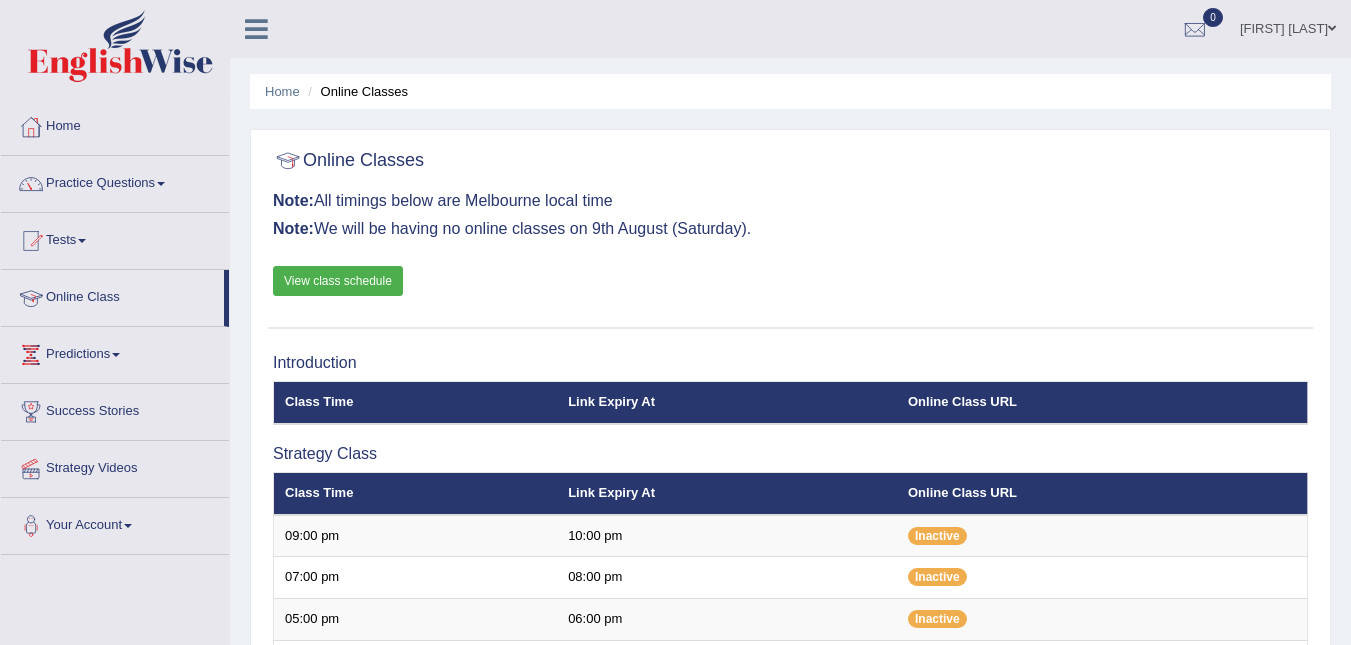 scroll, scrollTop: 0, scrollLeft: 0, axis: both 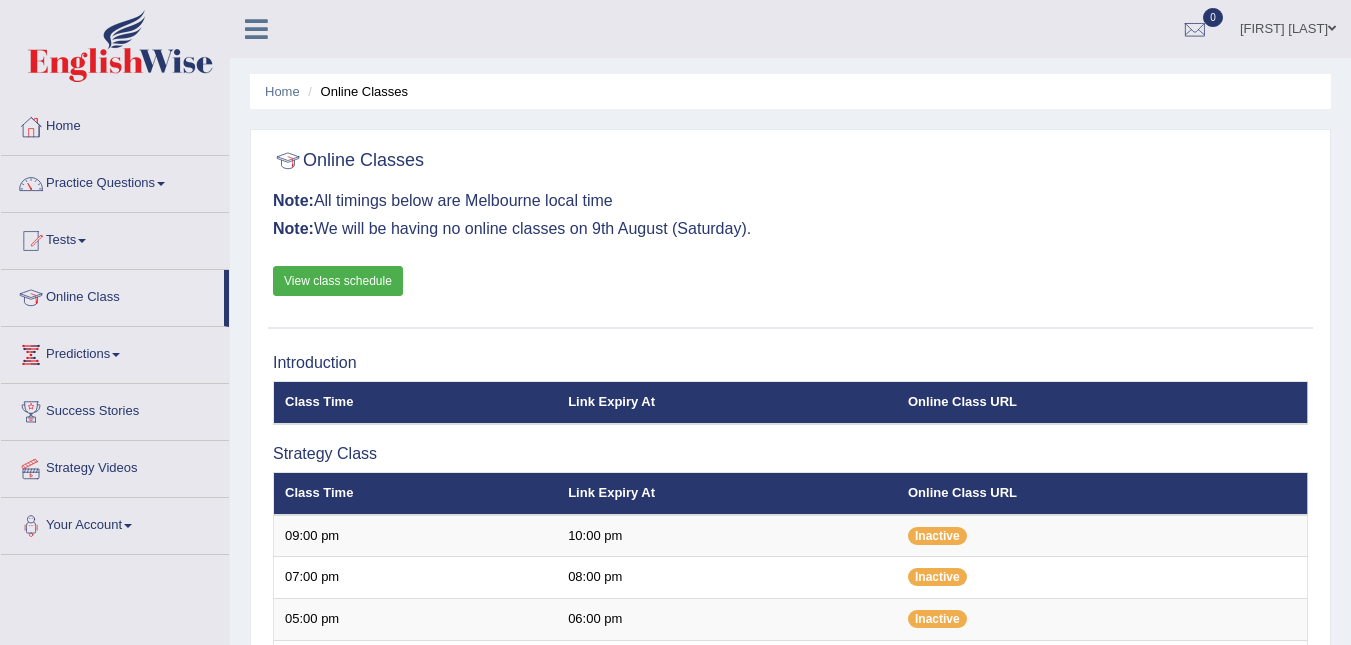 click on "Online Class" at bounding box center [112, 295] 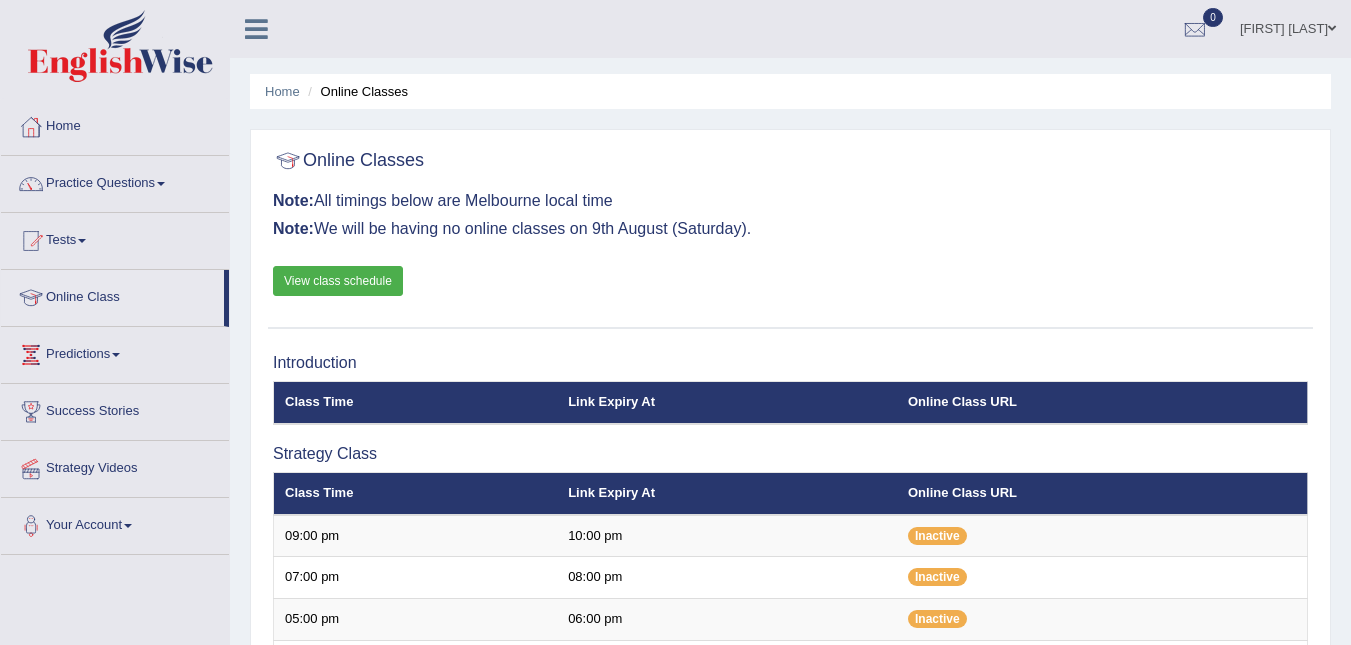 scroll, scrollTop: 0, scrollLeft: 0, axis: both 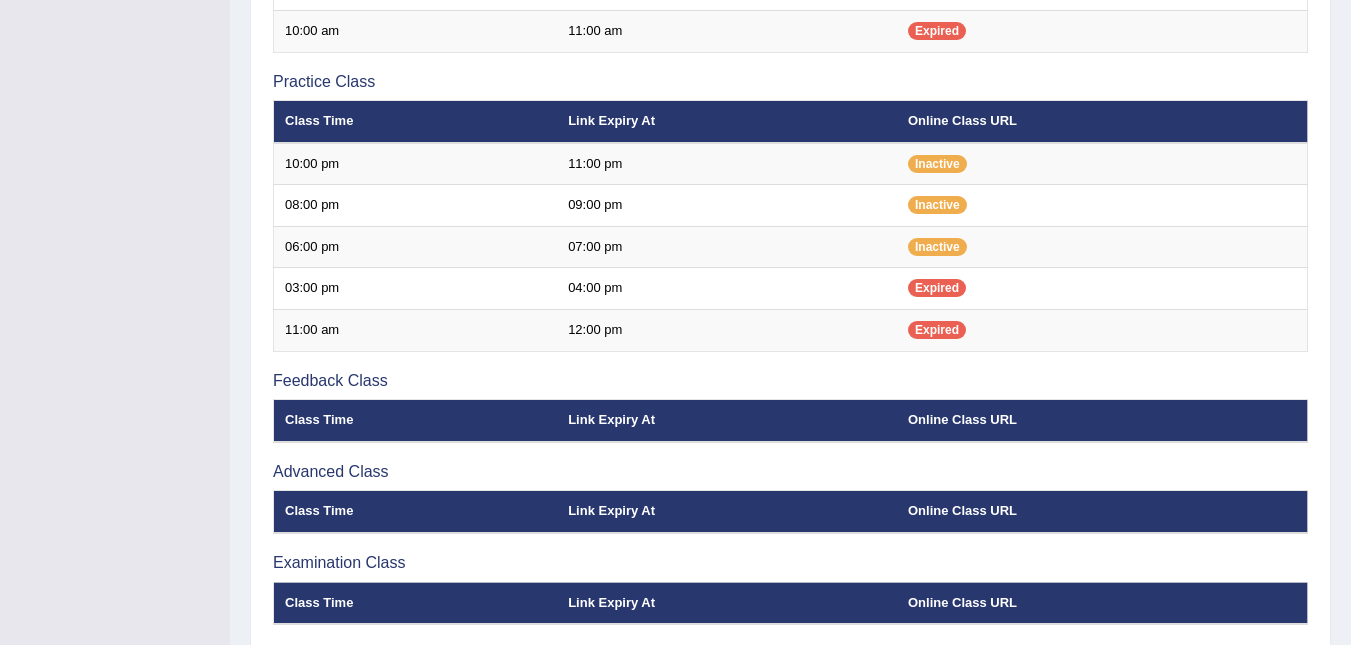 click on "Introduction
Class Time
Link Expiry At
Online Class URL
Strategy Class
Class Time
Link Expiry At
Online Class URL" at bounding box center (790, 162) 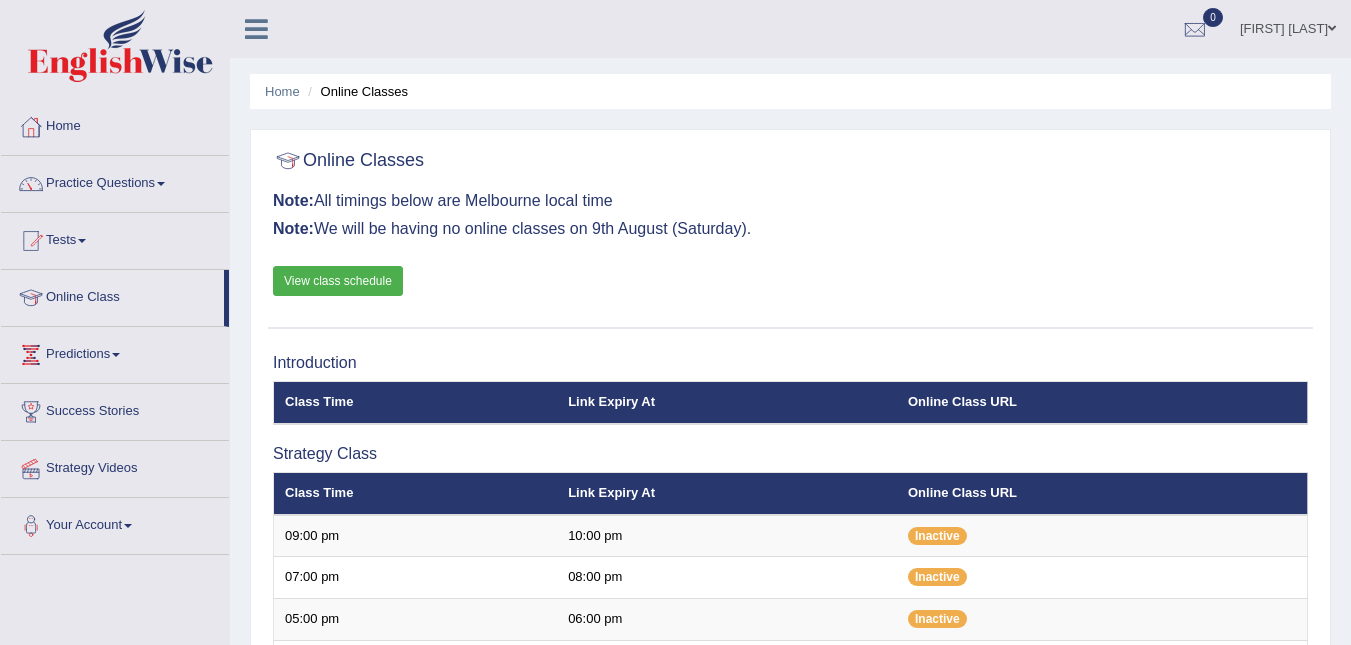 scroll, scrollTop: 713, scrollLeft: 0, axis: vertical 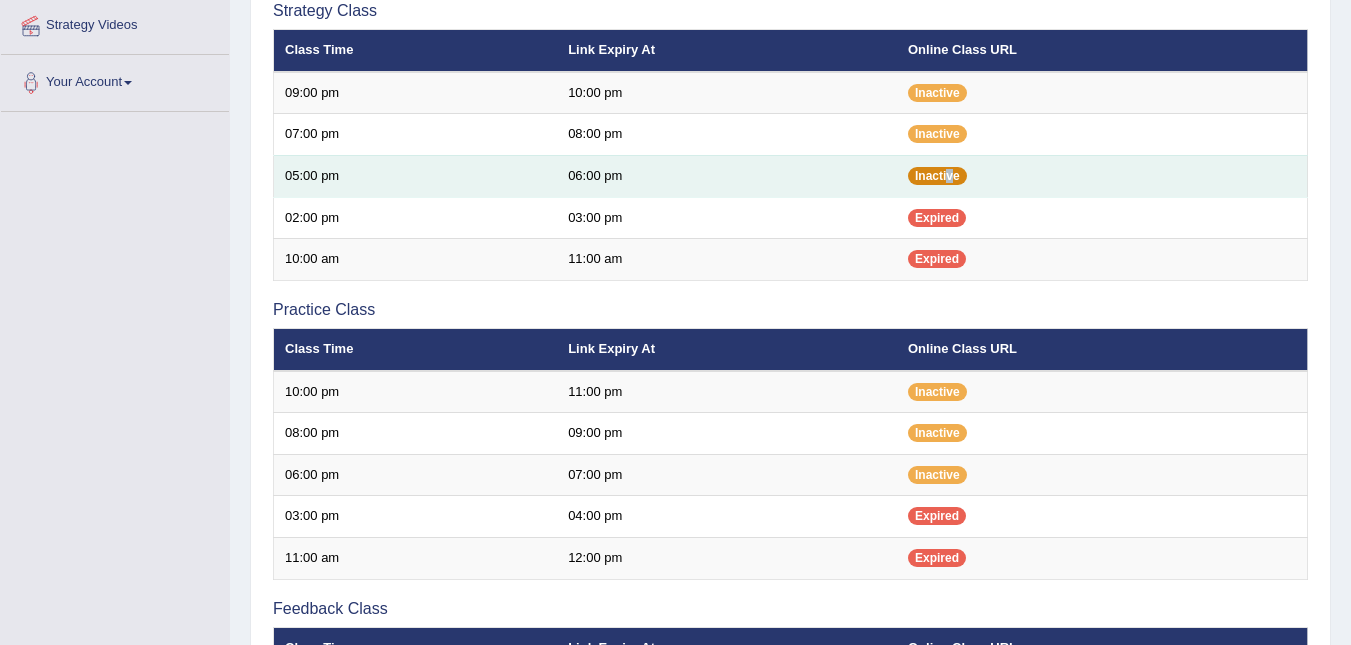 drag, startPoint x: 949, startPoint y: 167, endPoint x: 946, endPoint y: 177, distance: 10.440307 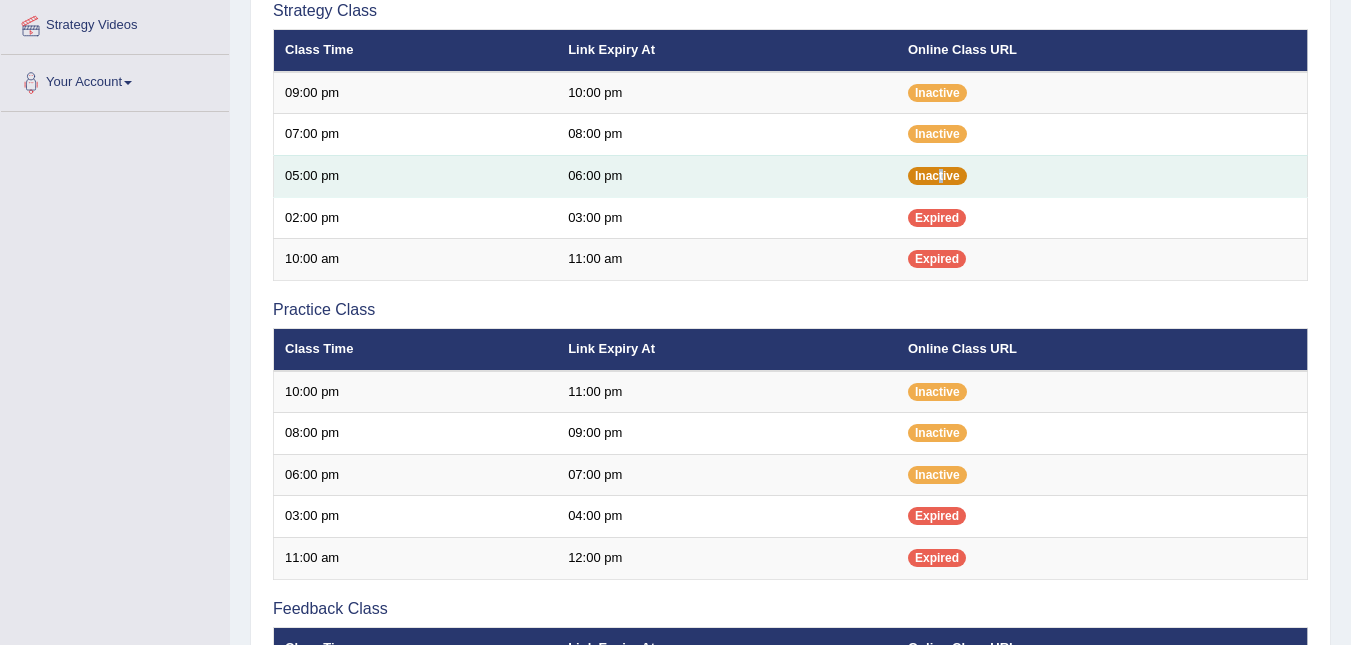 drag, startPoint x: 941, startPoint y: 180, endPoint x: 958, endPoint y: 168, distance: 20.808653 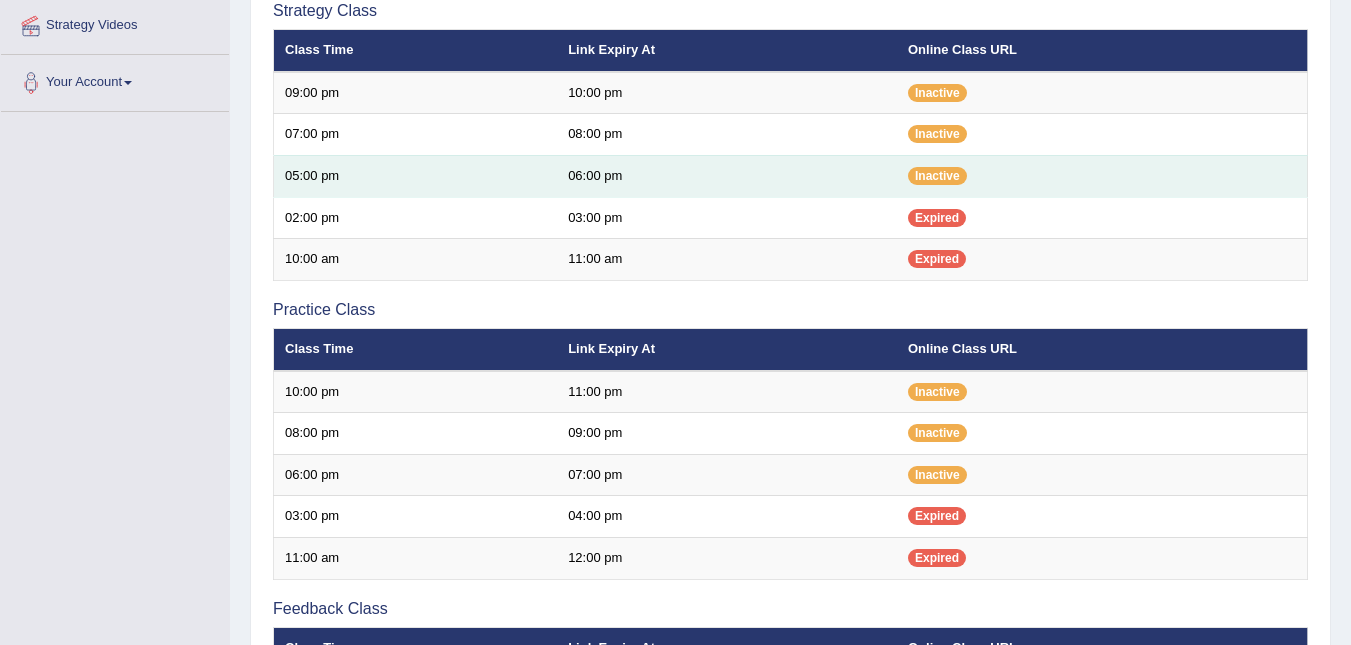 drag, startPoint x: 958, startPoint y: 168, endPoint x: 1064, endPoint y: 186, distance: 107.51744 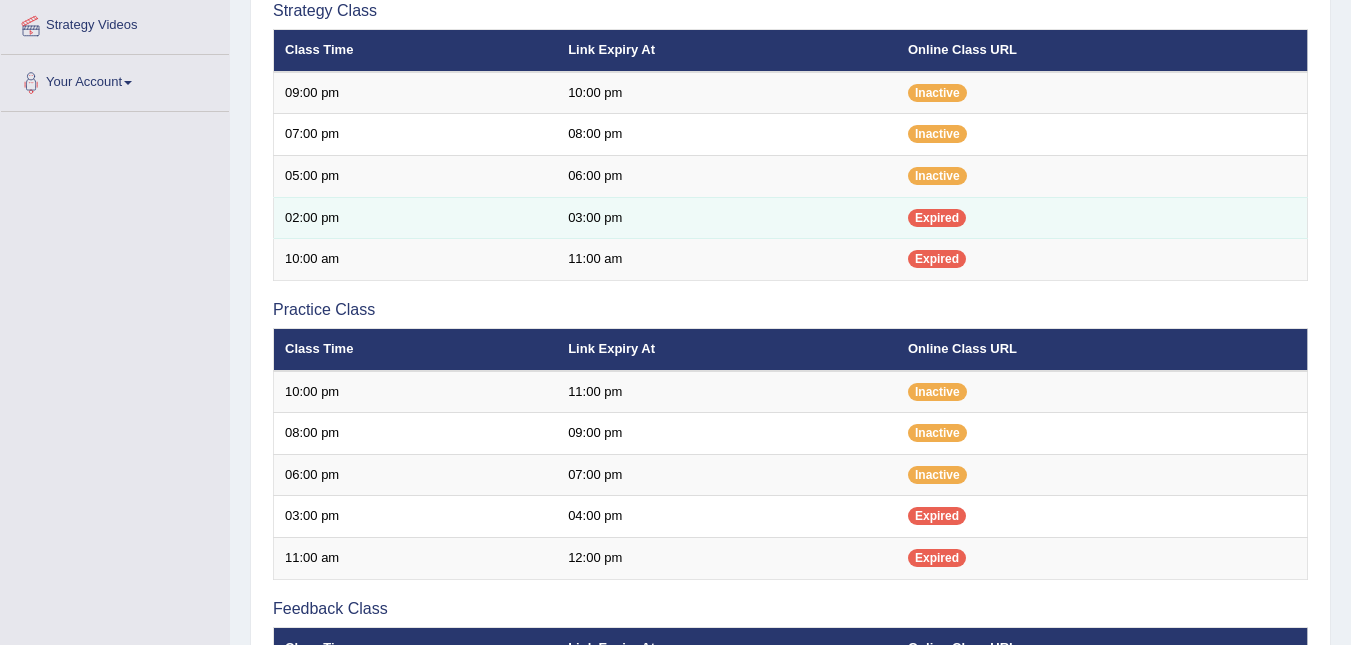 drag, startPoint x: 1001, startPoint y: 199, endPoint x: 919, endPoint y: 209, distance: 82.607506 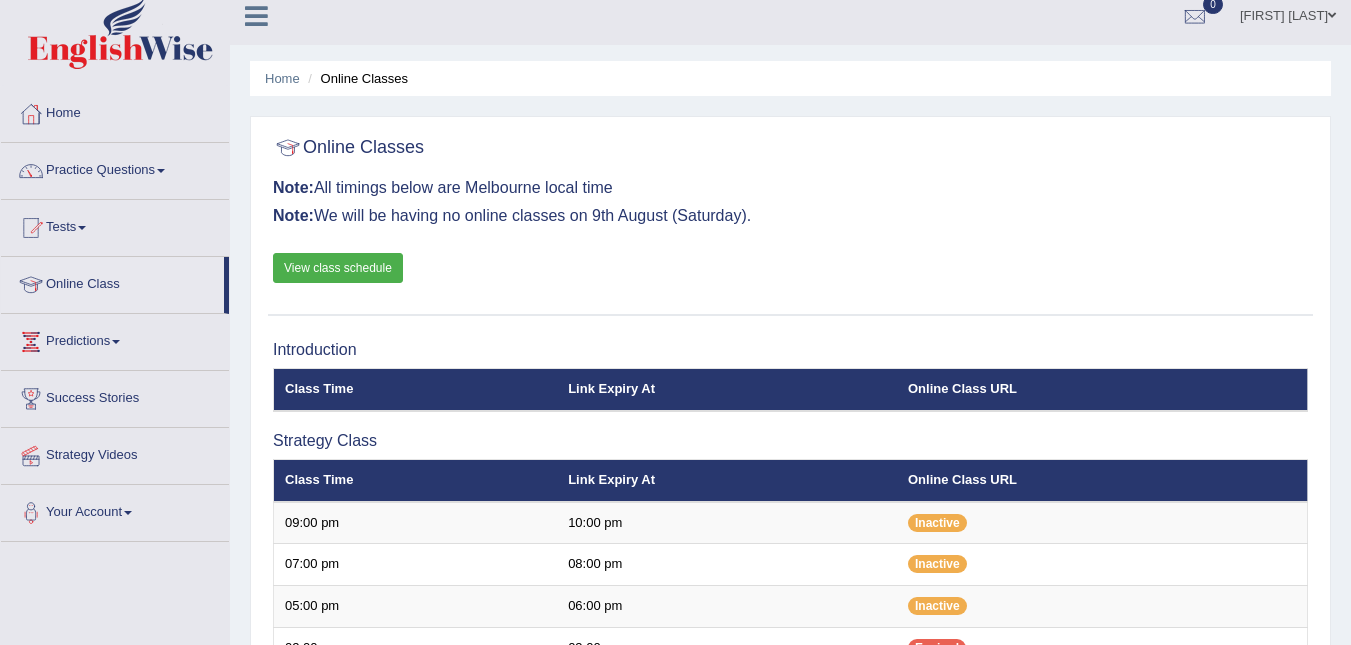 scroll, scrollTop: 9, scrollLeft: 0, axis: vertical 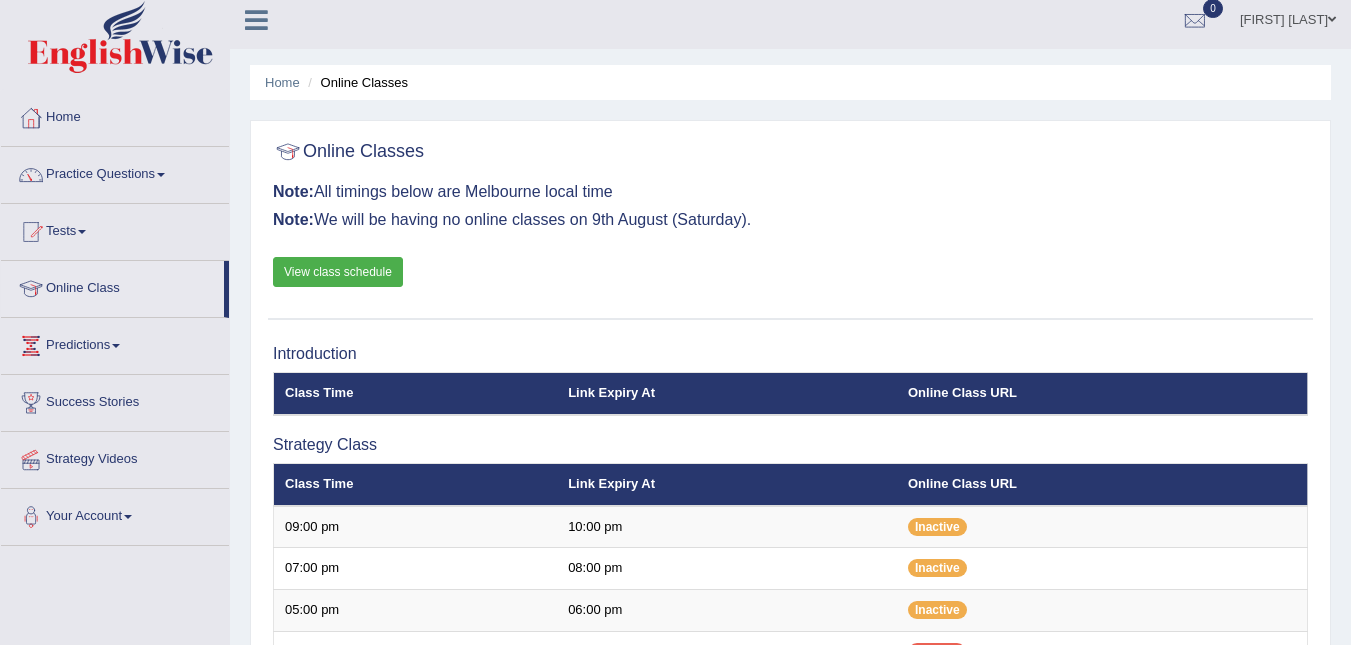 click on "Home" at bounding box center [115, 115] 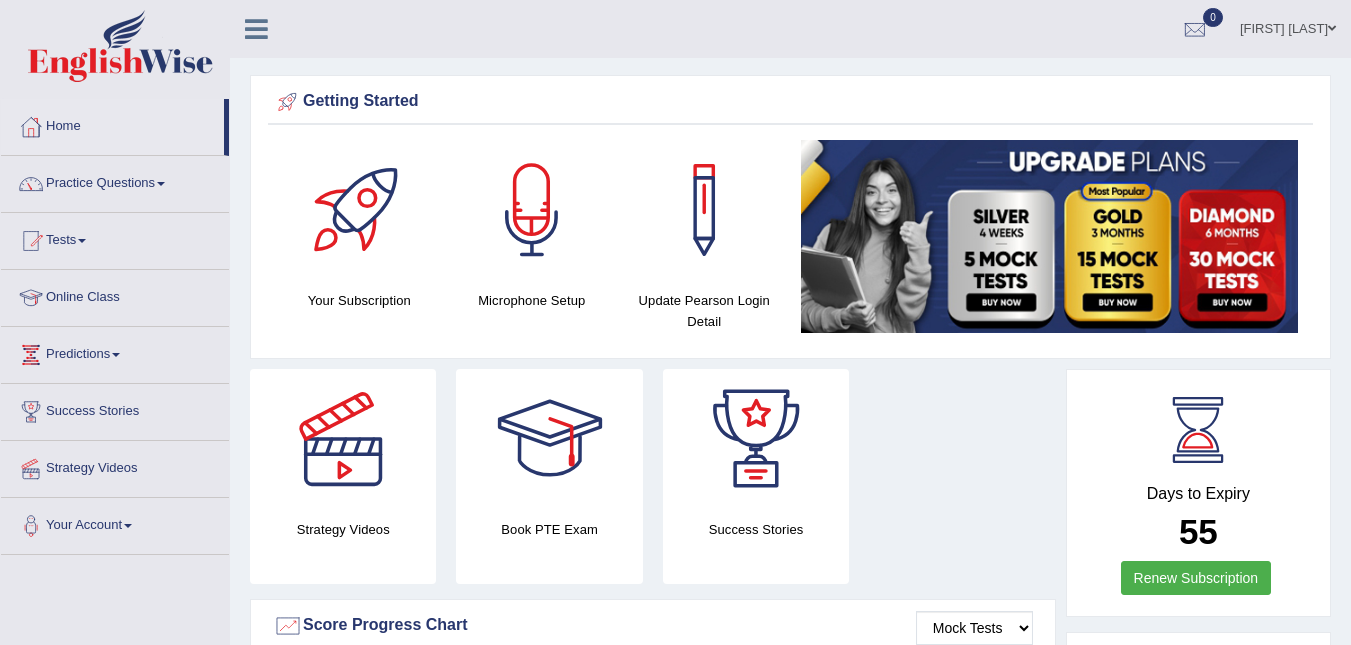 scroll, scrollTop: 0, scrollLeft: 0, axis: both 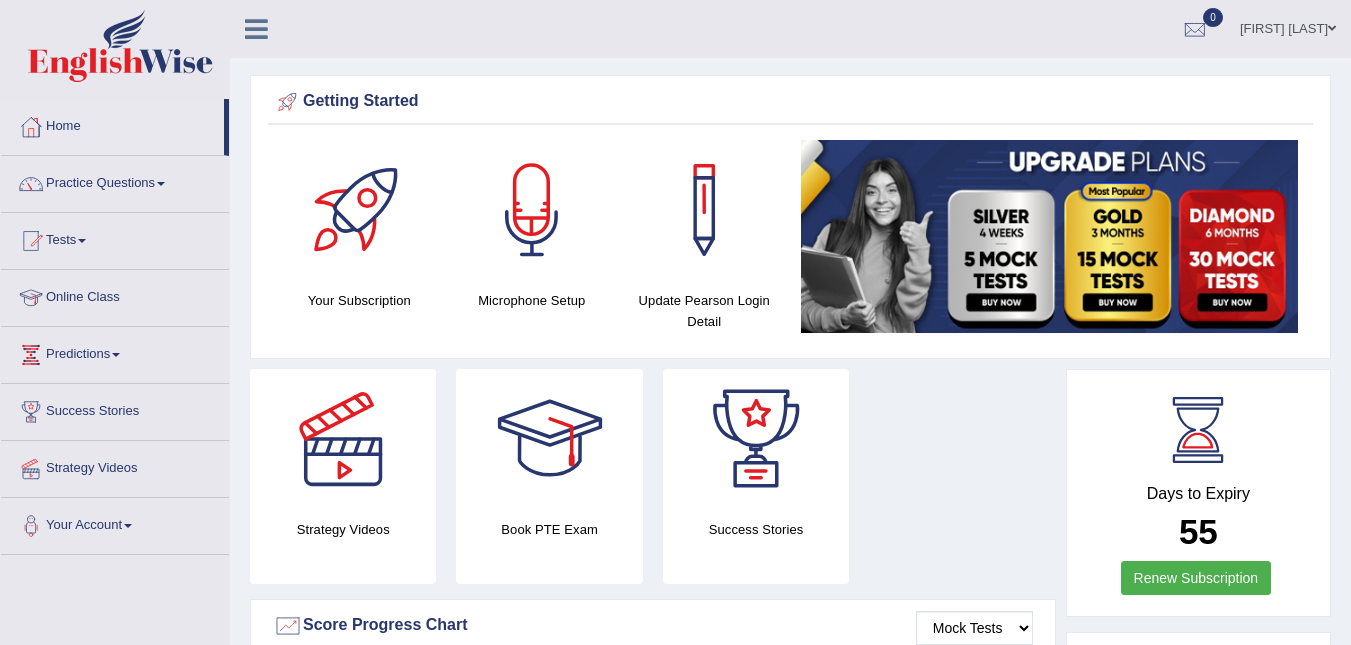 click on "Online Class" at bounding box center [115, 295] 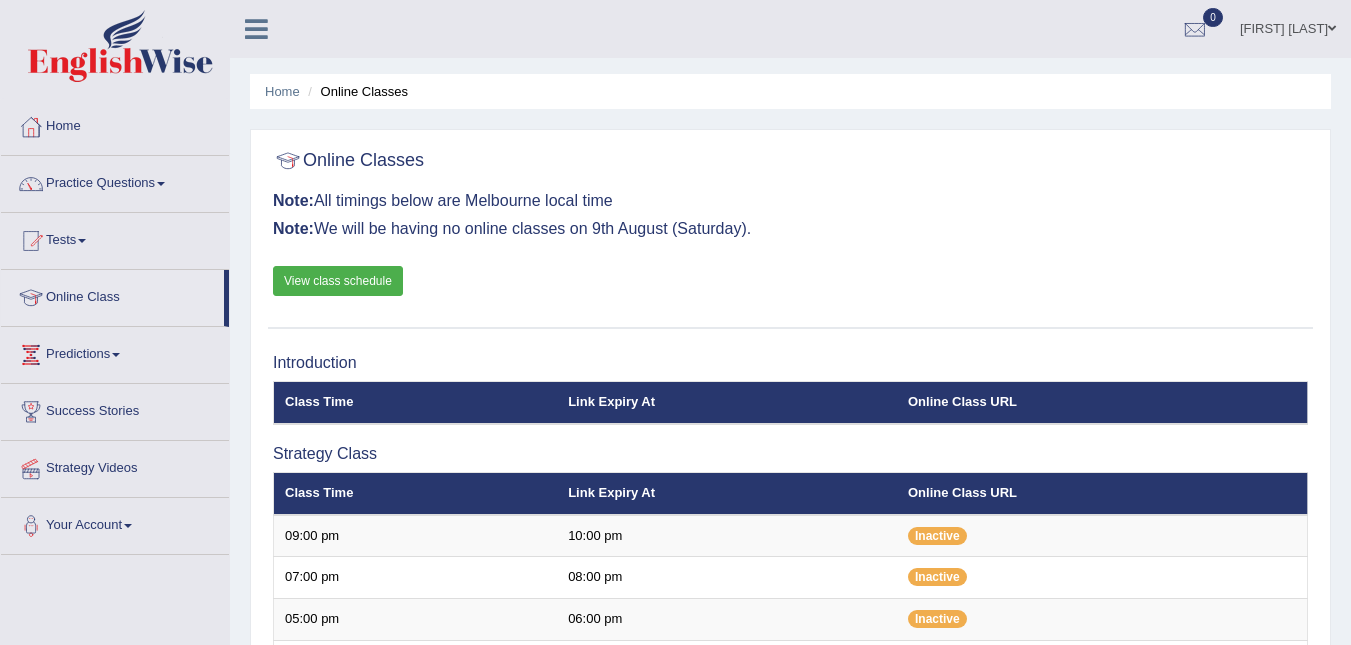 scroll, scrollTop: 0, scrollLeft: 0, axis: both 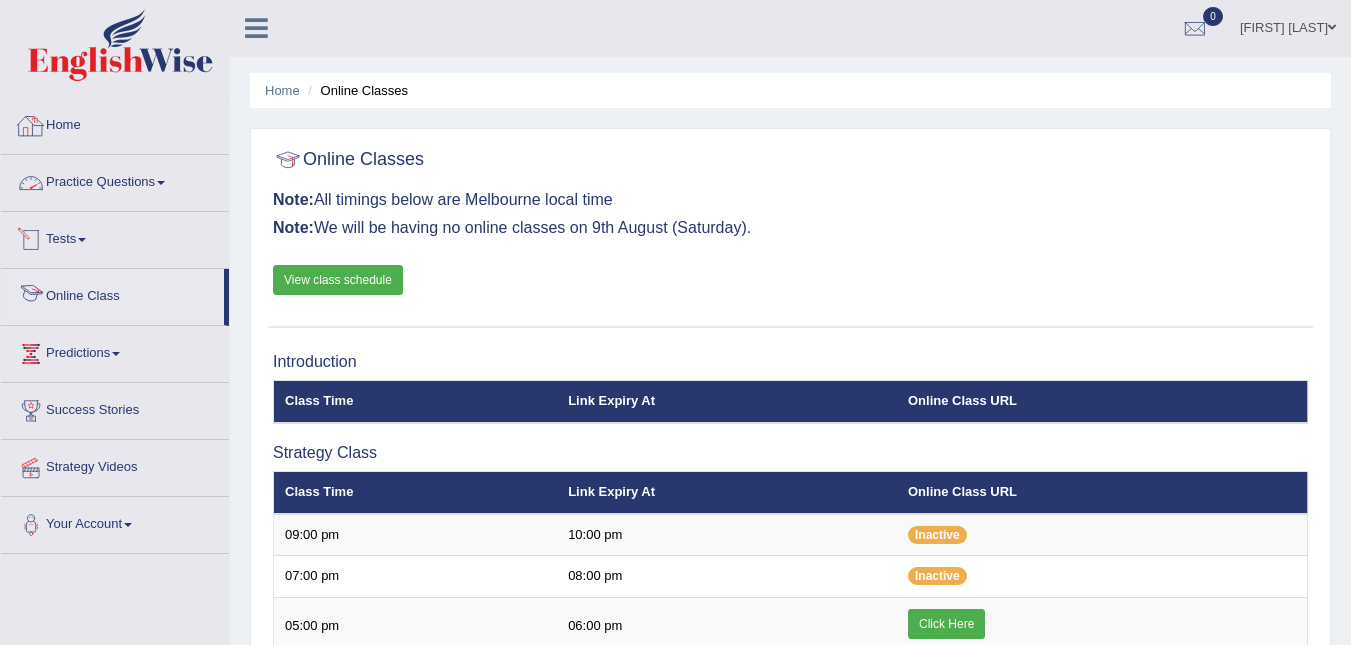 click on "Home" at bounding box center (115, 123) 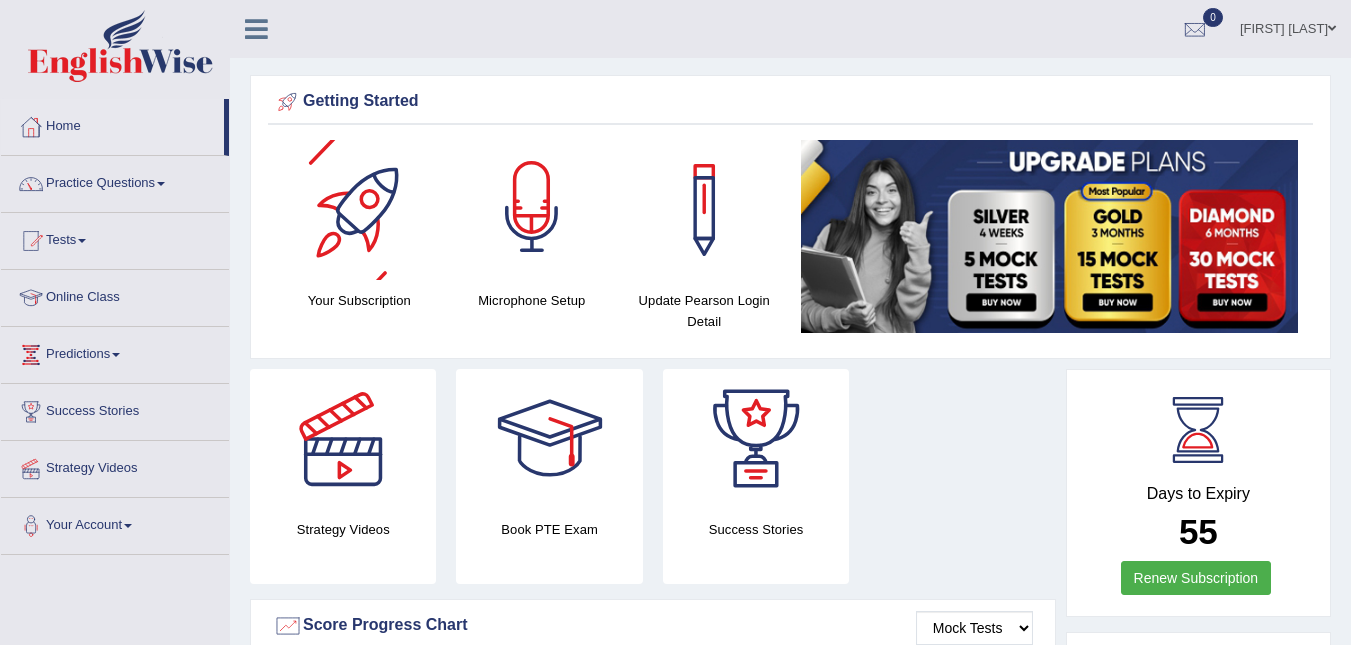 scroll, scrollTop: 0, scrollLeft: 0, axis: both 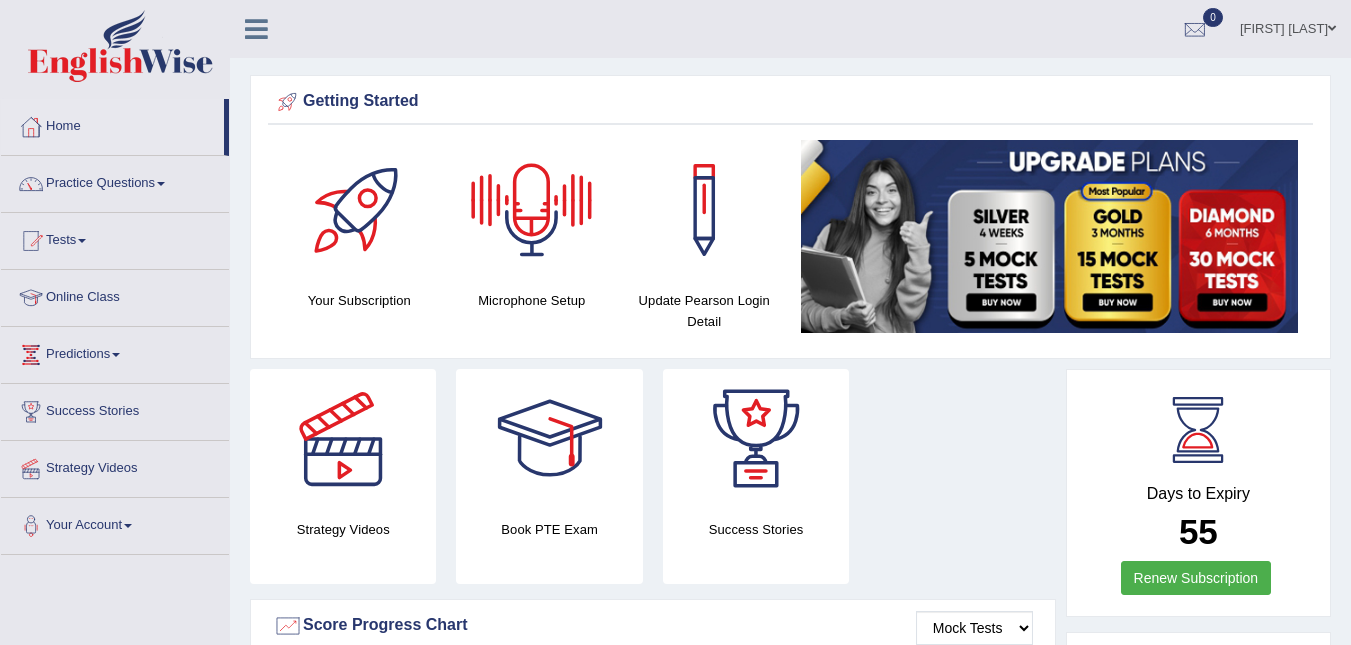 click at bounding box center (532, 210) 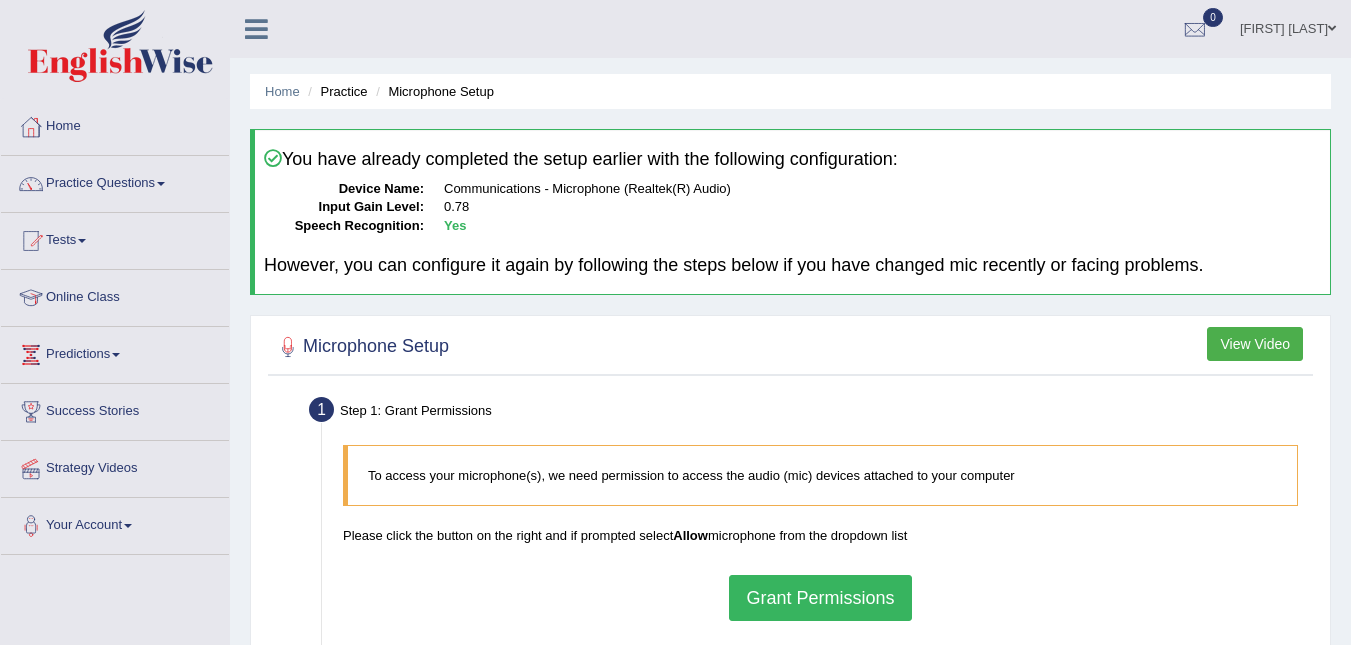 scroll, scrollTop: 0, scrollLeft: 0, axis: both 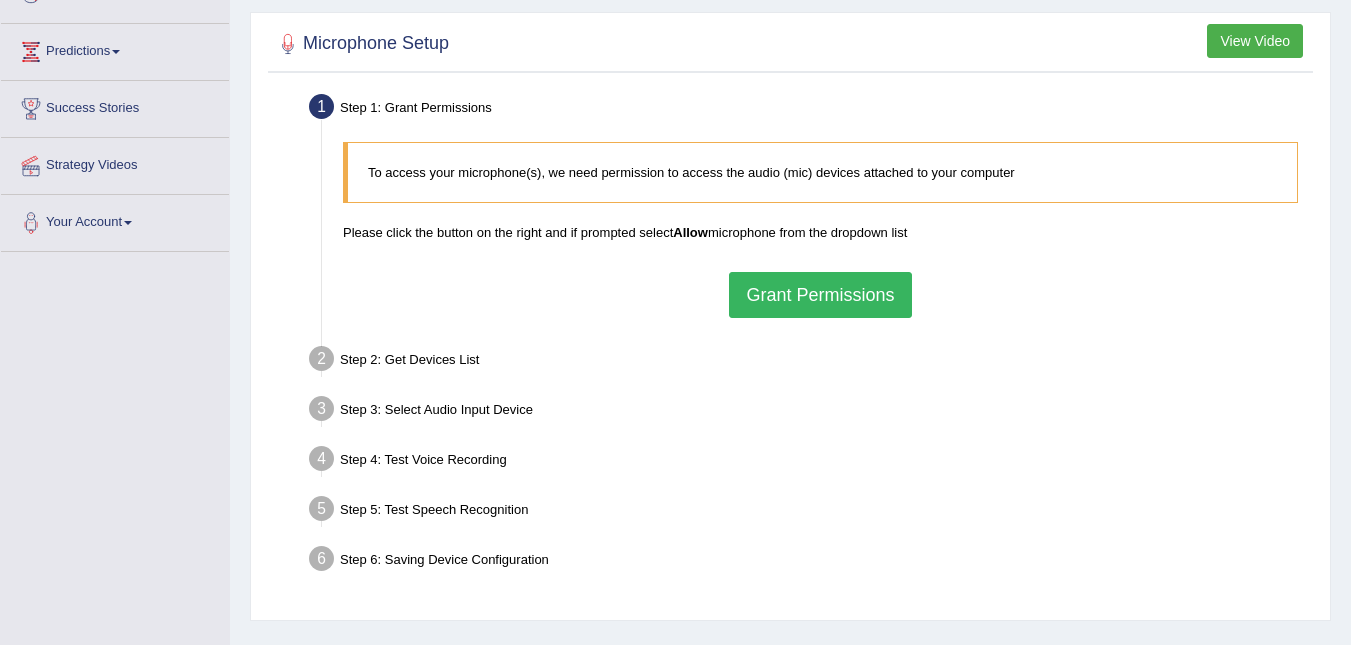 click on "Grant Permissions" at bounding box center [820, 295] 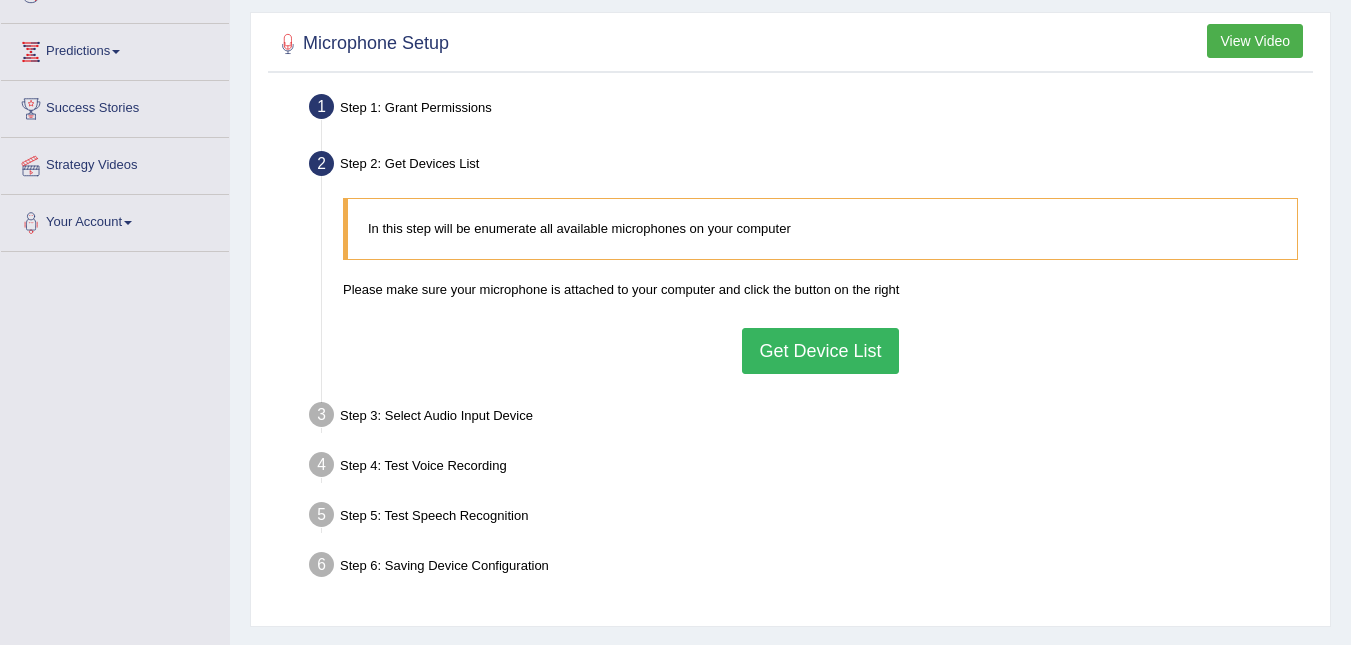 click on "Get Device List" at bounding box center (820, 351) 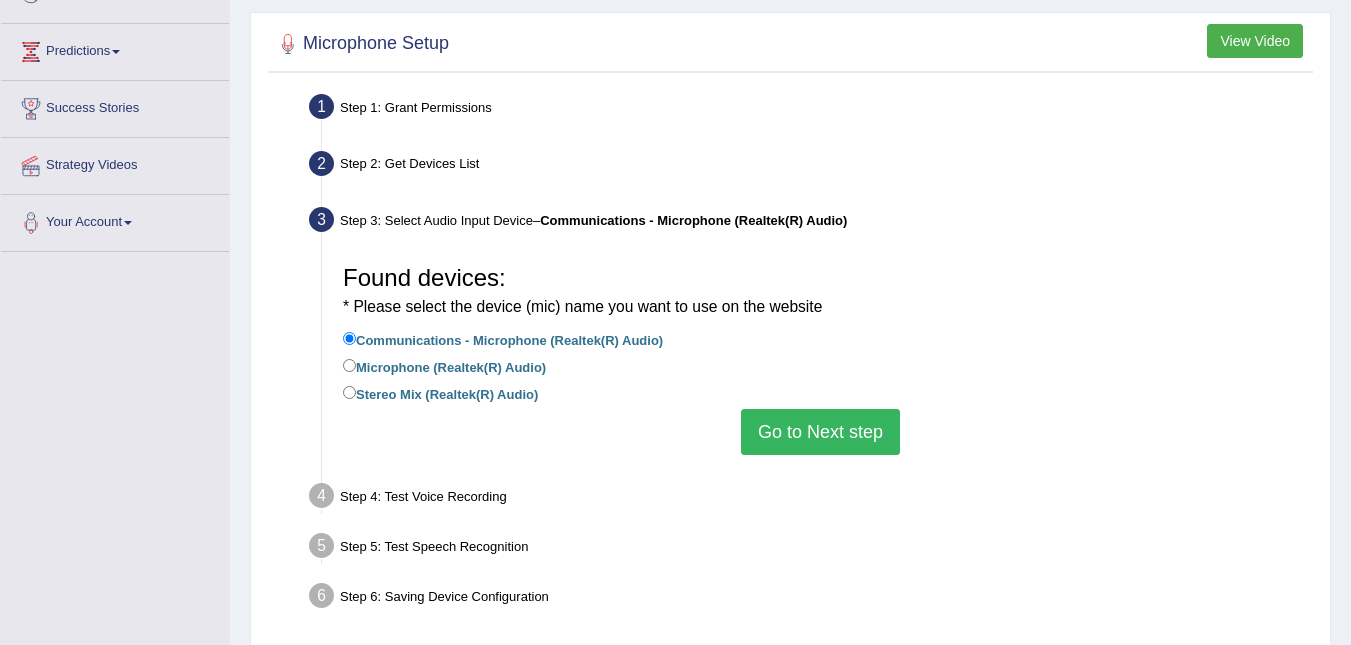 drag, startPoint x: 813, startPoint y: 423, endPoint x: 816, endPoint y: 413, distance: 10.440307 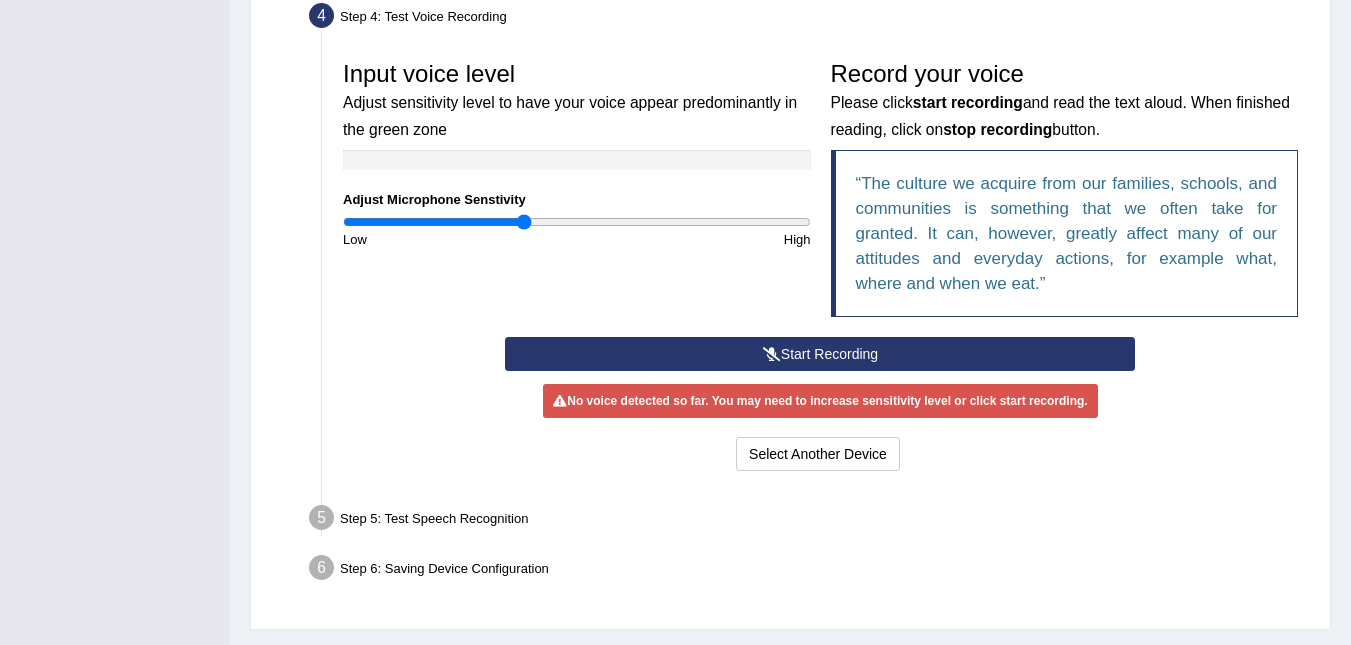 scroll, scrollTop: 565, scrollLeft: 0, axis: vertical 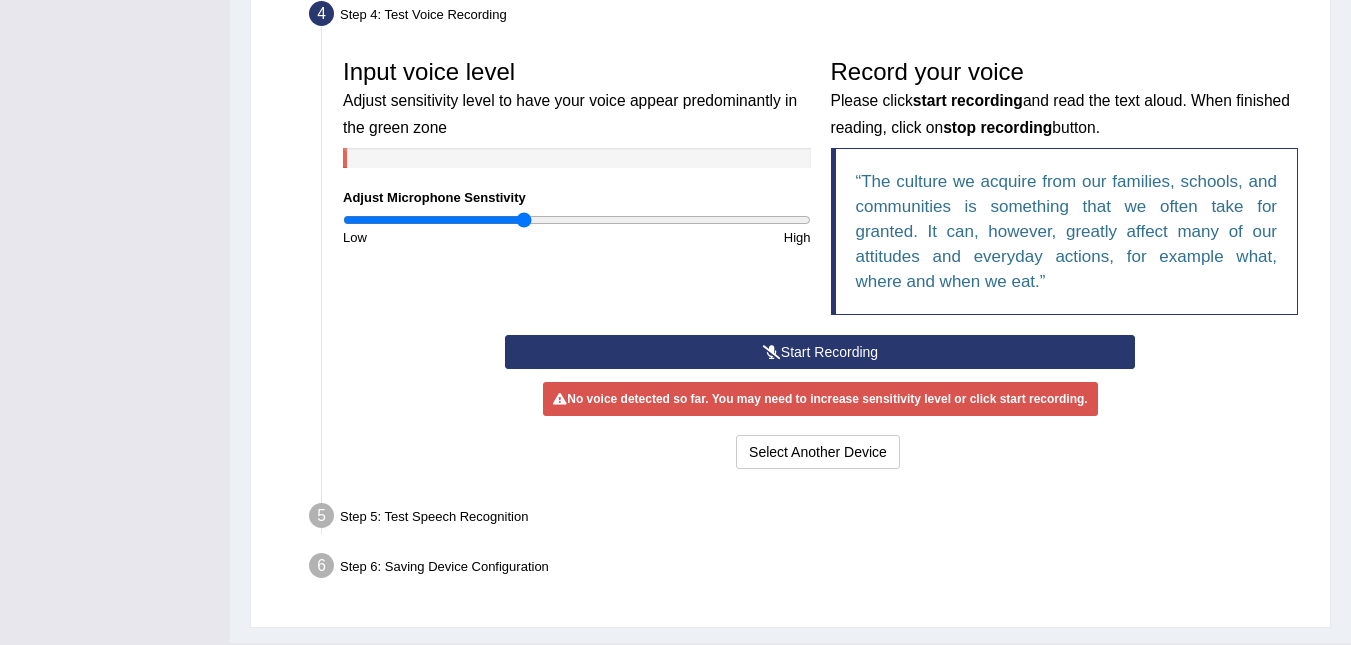 click on "Start Recording" at bounding box center [820, 352] 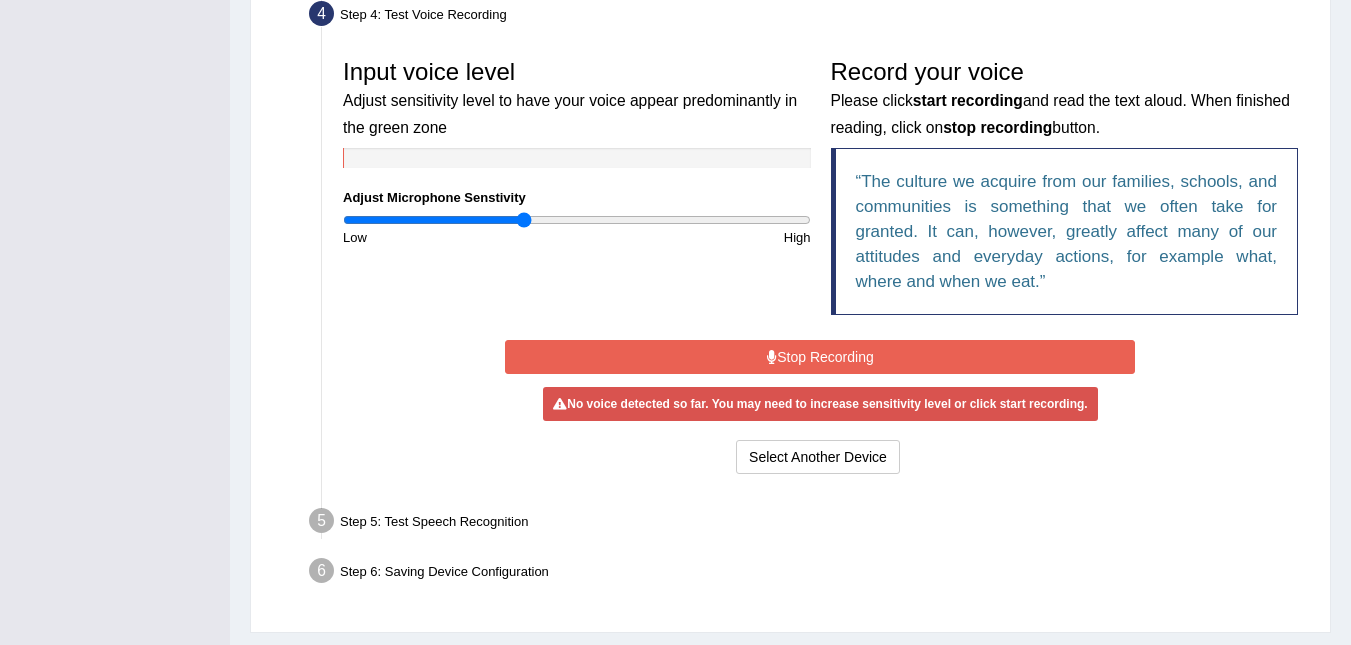 click on "Stop Recording" at bounding box center [820, 357] 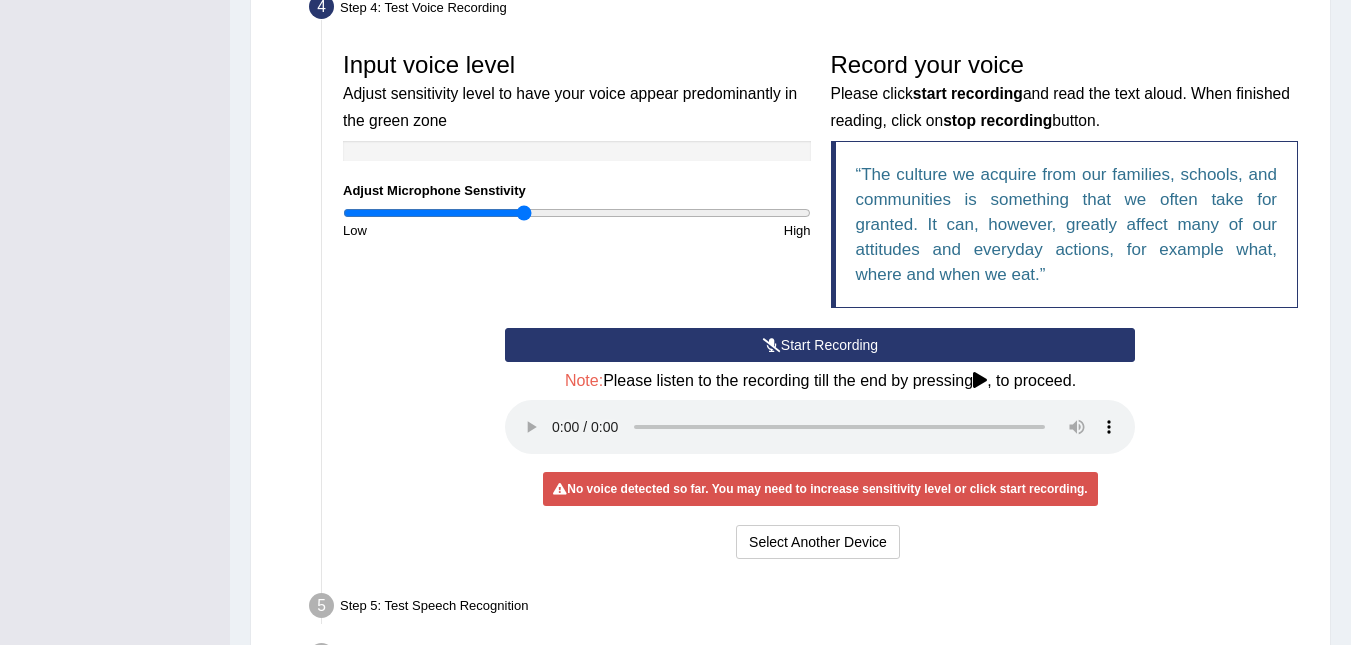 scroll, scrollTop: 710, scrollLeft: 0, axis: vertical 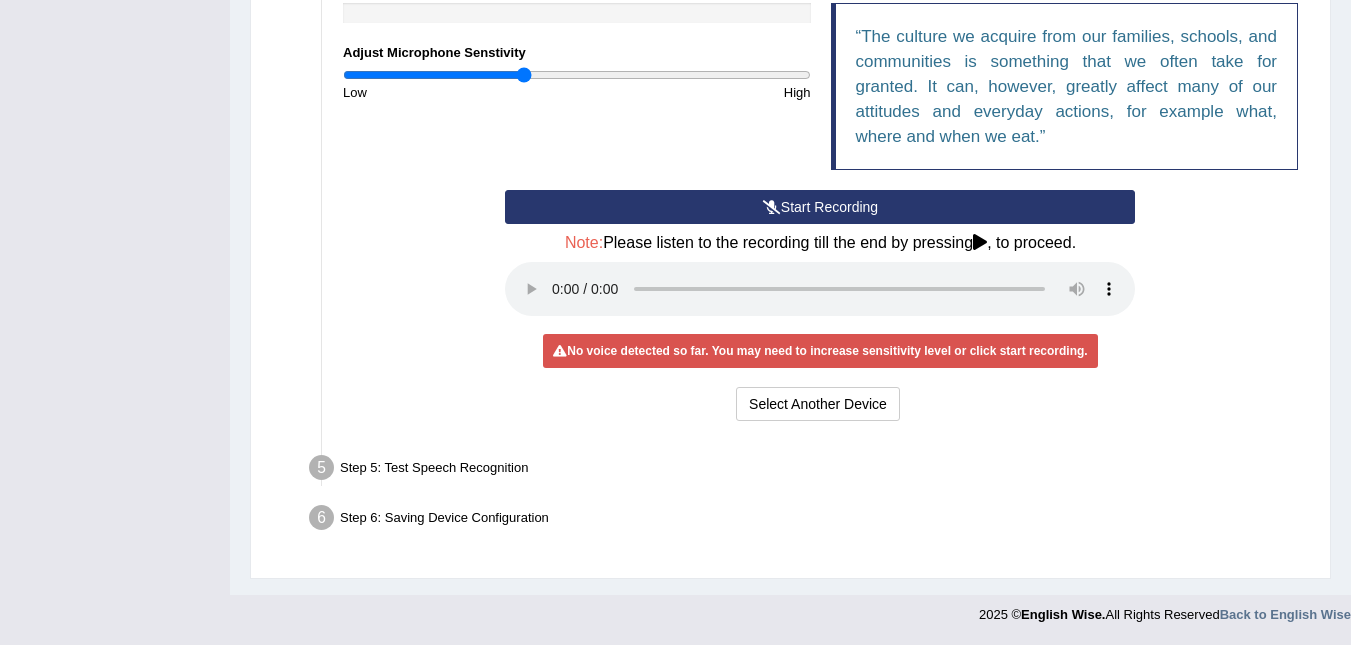 drag, startPoint x: 843, startPoint y: 198, endPoint x: 839, endPoint y: 211, distance: 13.601471 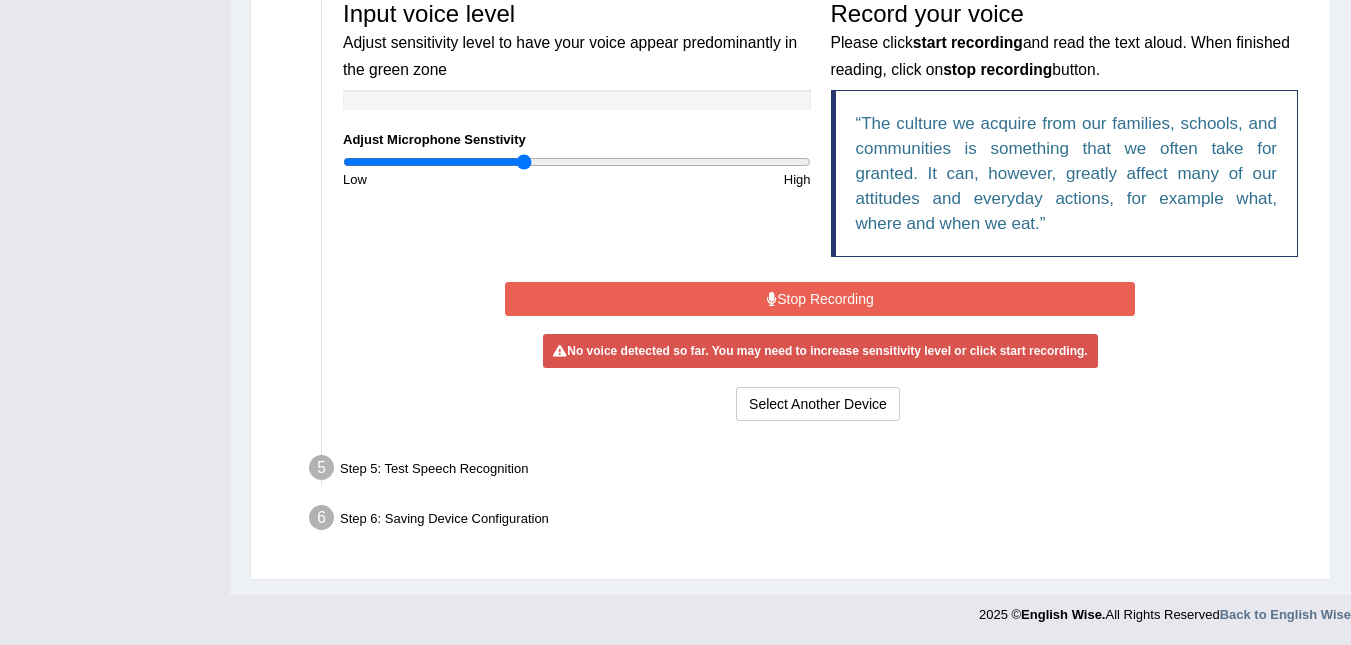 scroll, scrollTop: 618, scrollLeft: 0, axis: vertical 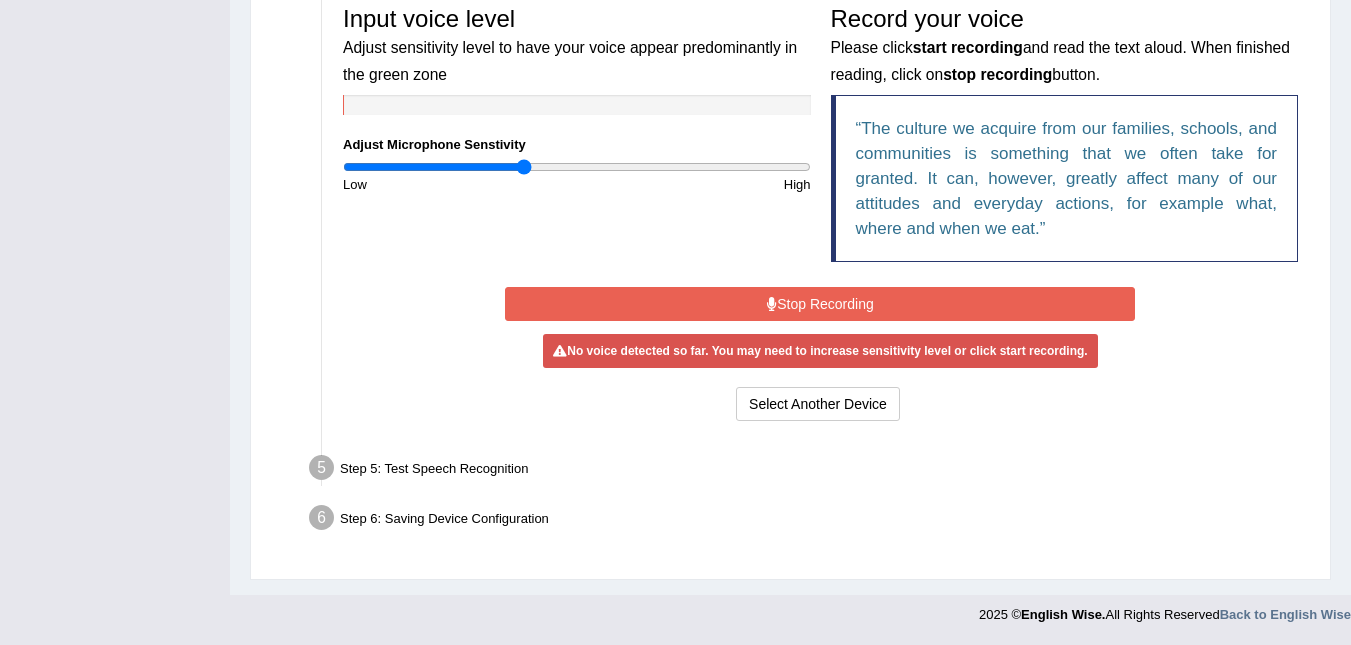 click on "Stop Recording" at bounding box center (820, 304) 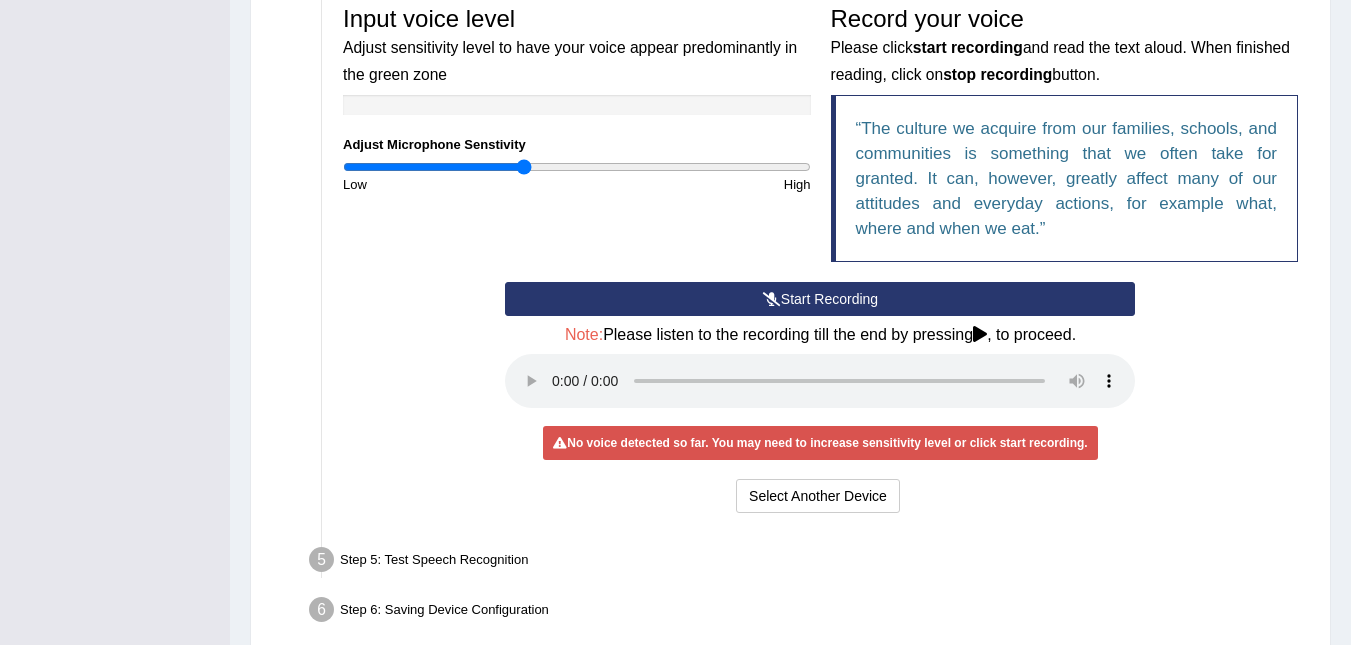click on "Start Recording" at bounding box center [820, 299] 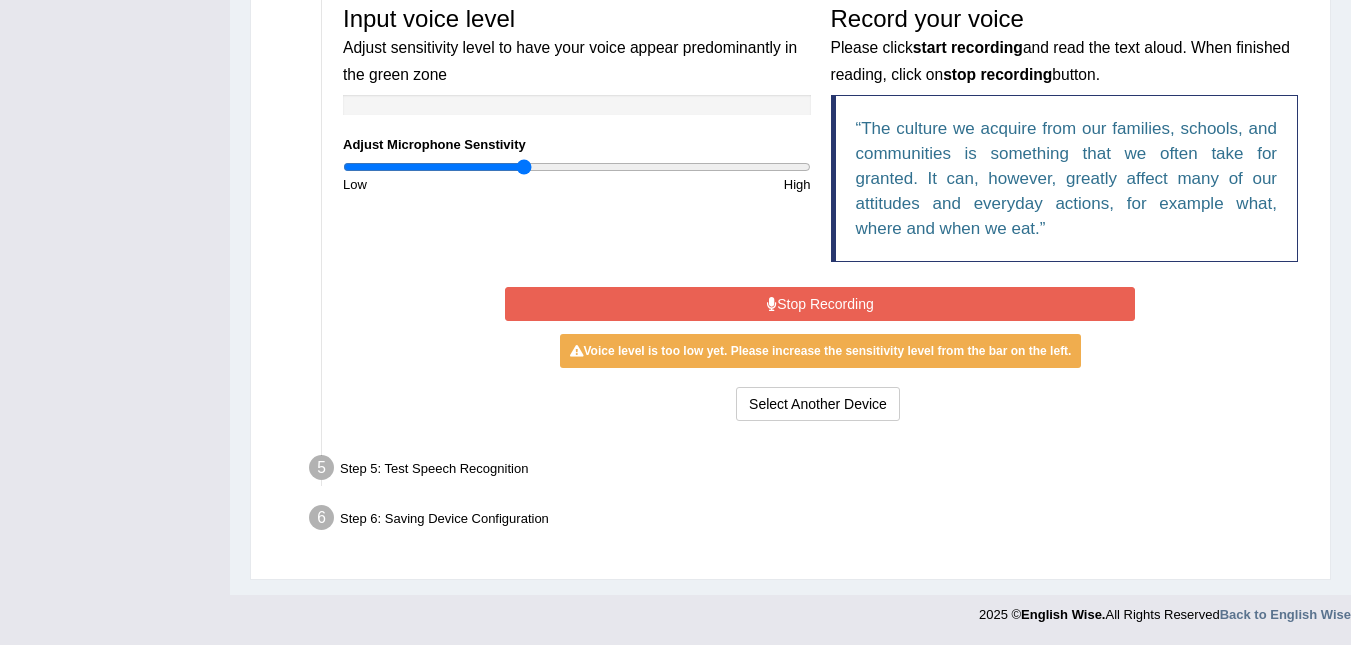 drag, startPoint x: 1348, startPoint y: 331, endPoint x: 1342, endPoint y: 286, distance: 45.39824 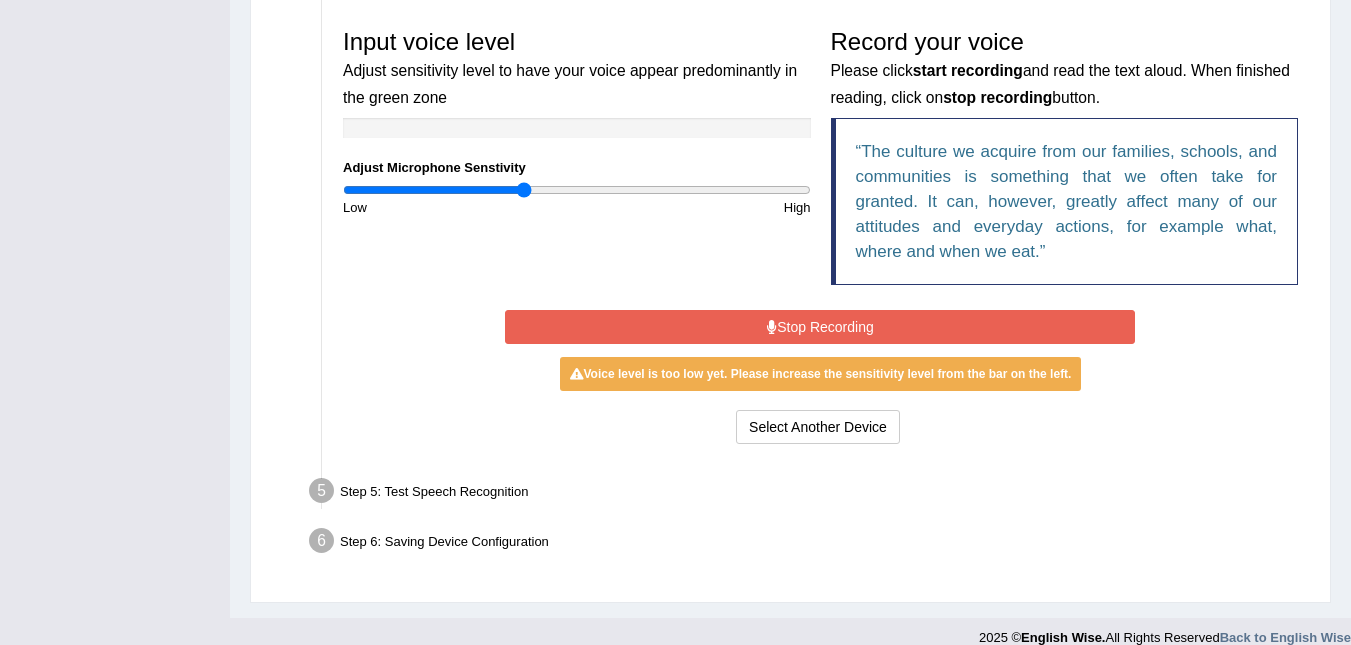 scroll, scrollTop: 618, scrollLeft: 0, axis: vertical 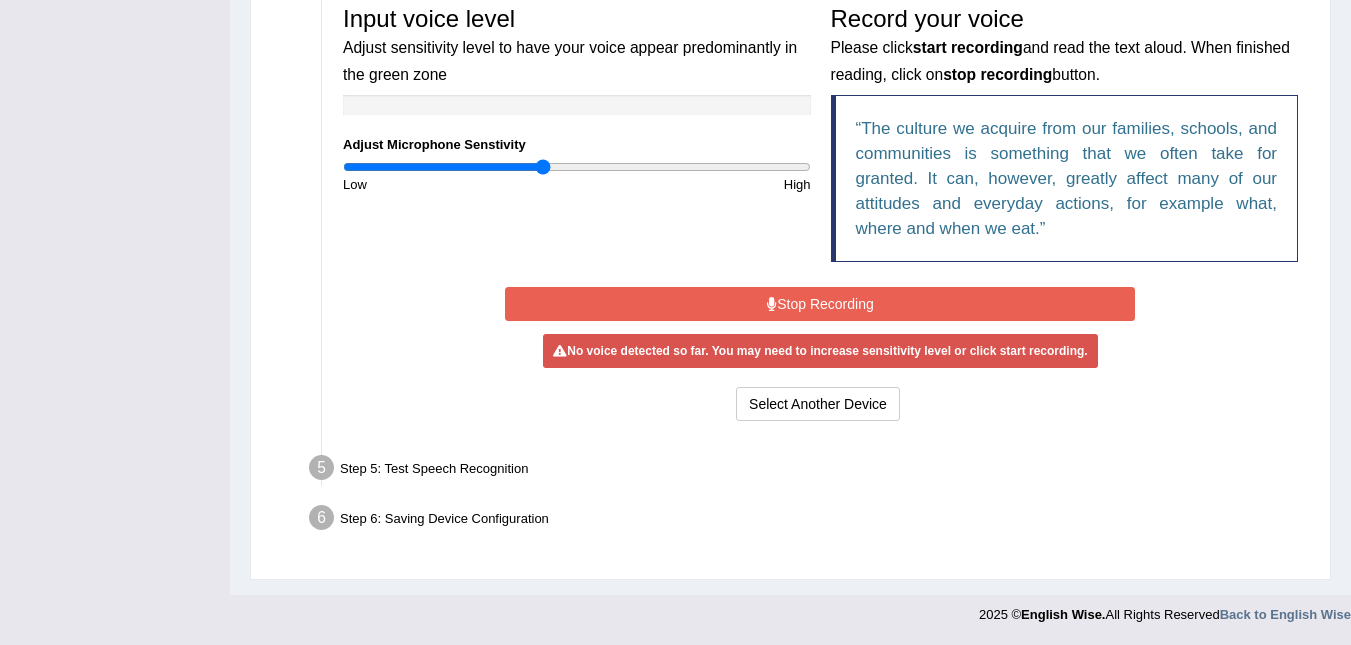drag, startPoint x: 525, startPoint y: 164, endPoint x: 542, endPoint y: 175, distance: 20.248457 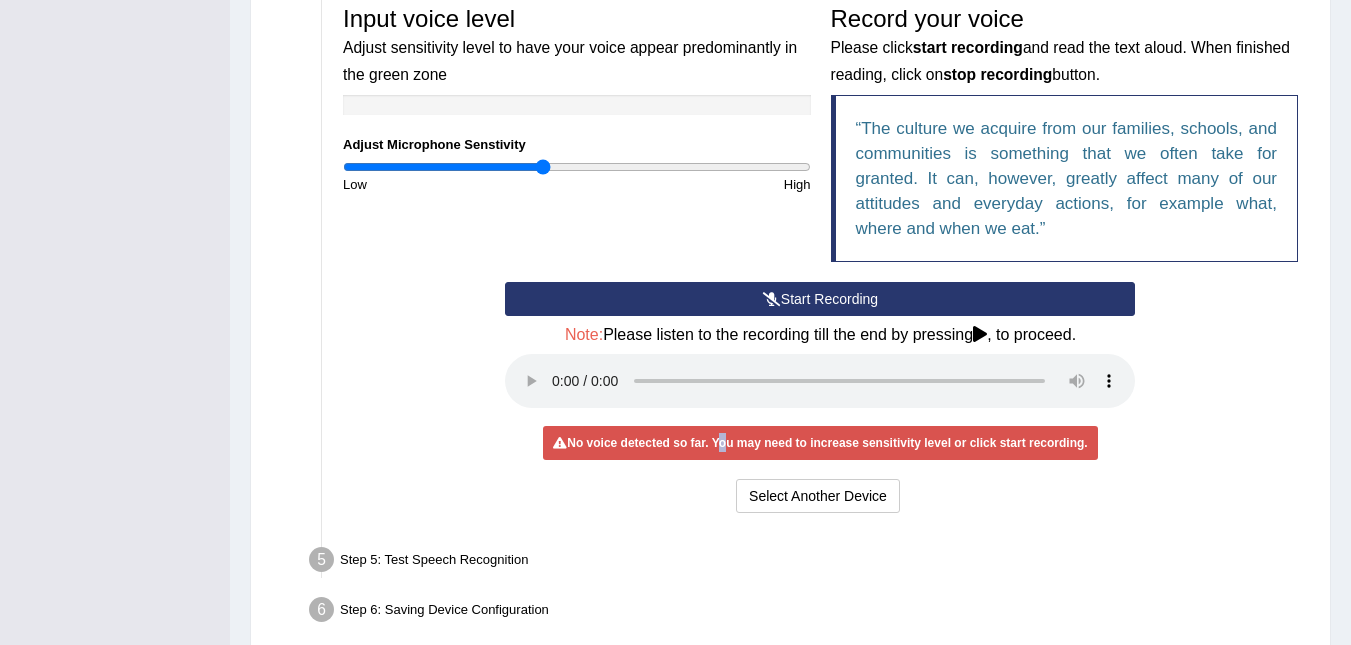 drag, startPoint x: 721, startPoint y: 444, endPoint x: 654, endPoint y: 409, distance: 75.591 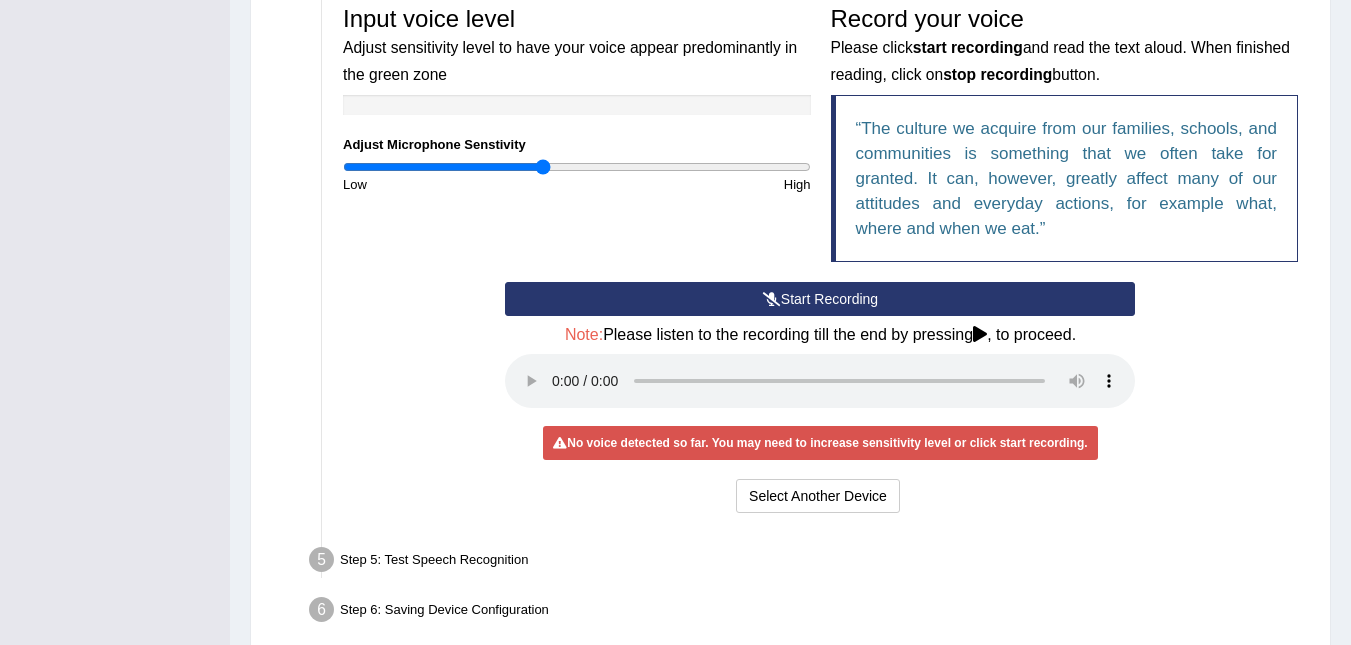 click on "Start Recording" at bounding box center [820, 299] 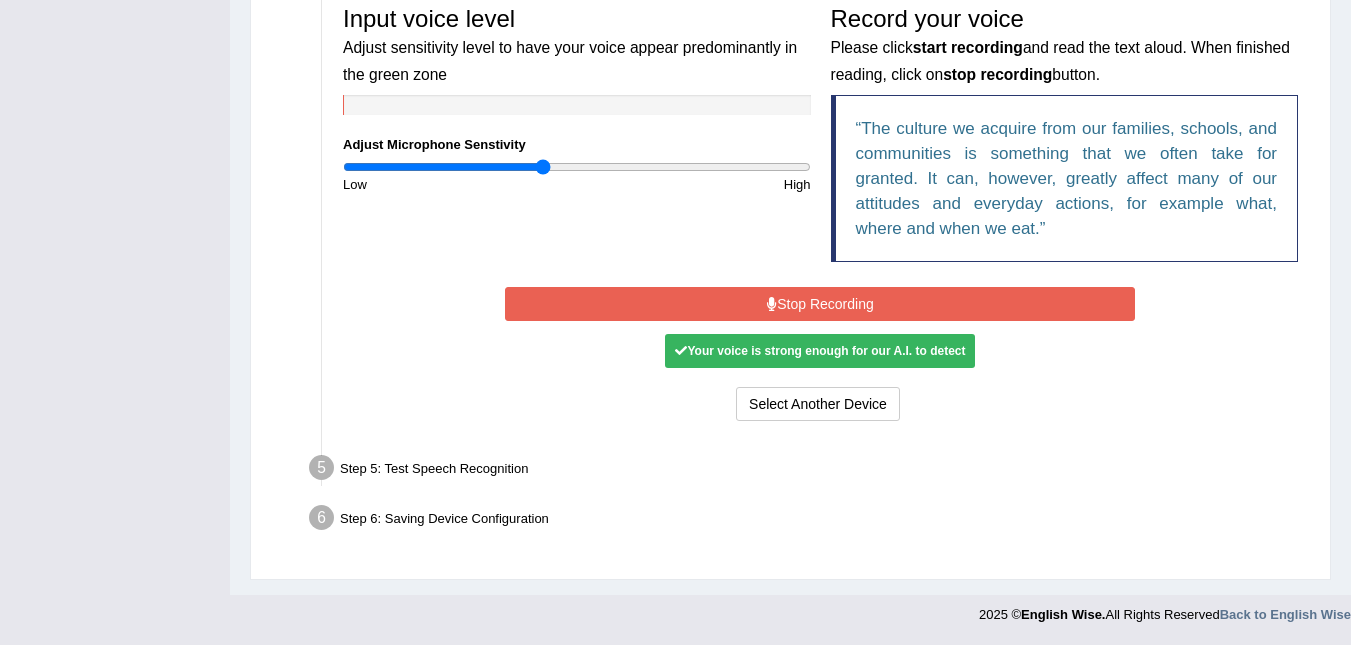 click on "Stop Recording" at bounding box center [820, 304] 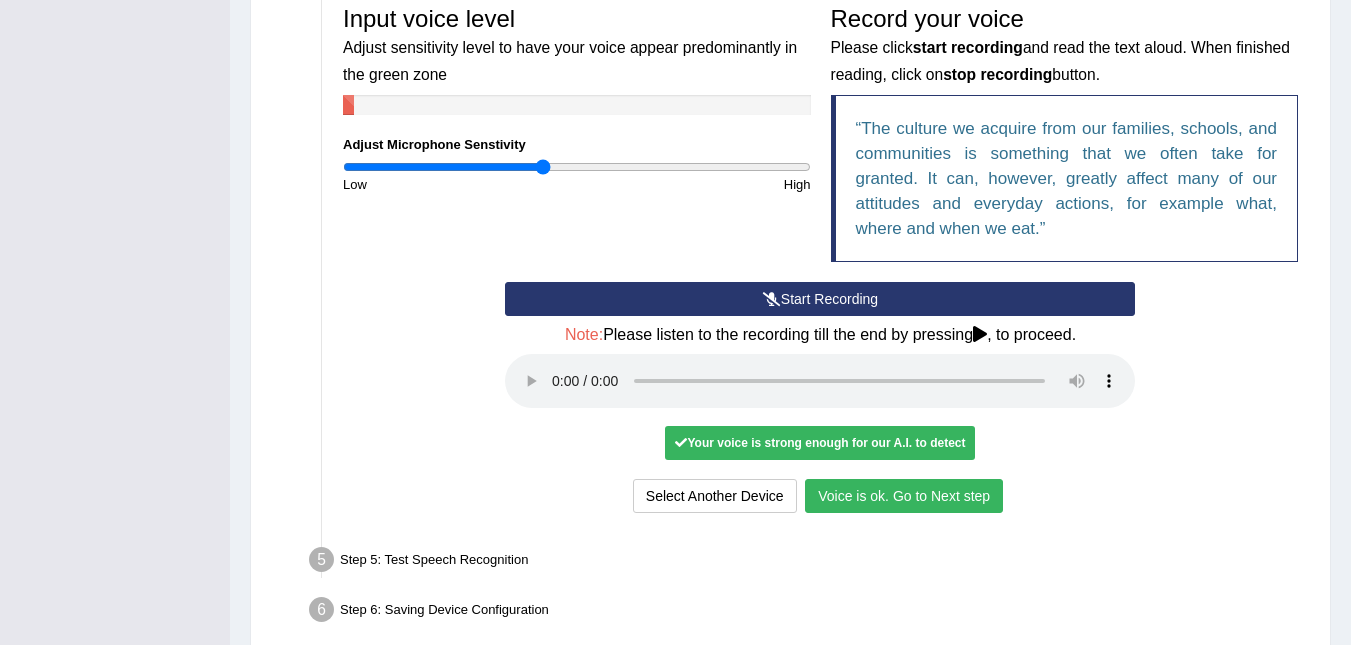 click on "Start Recording" at bounding box center (820, 299) 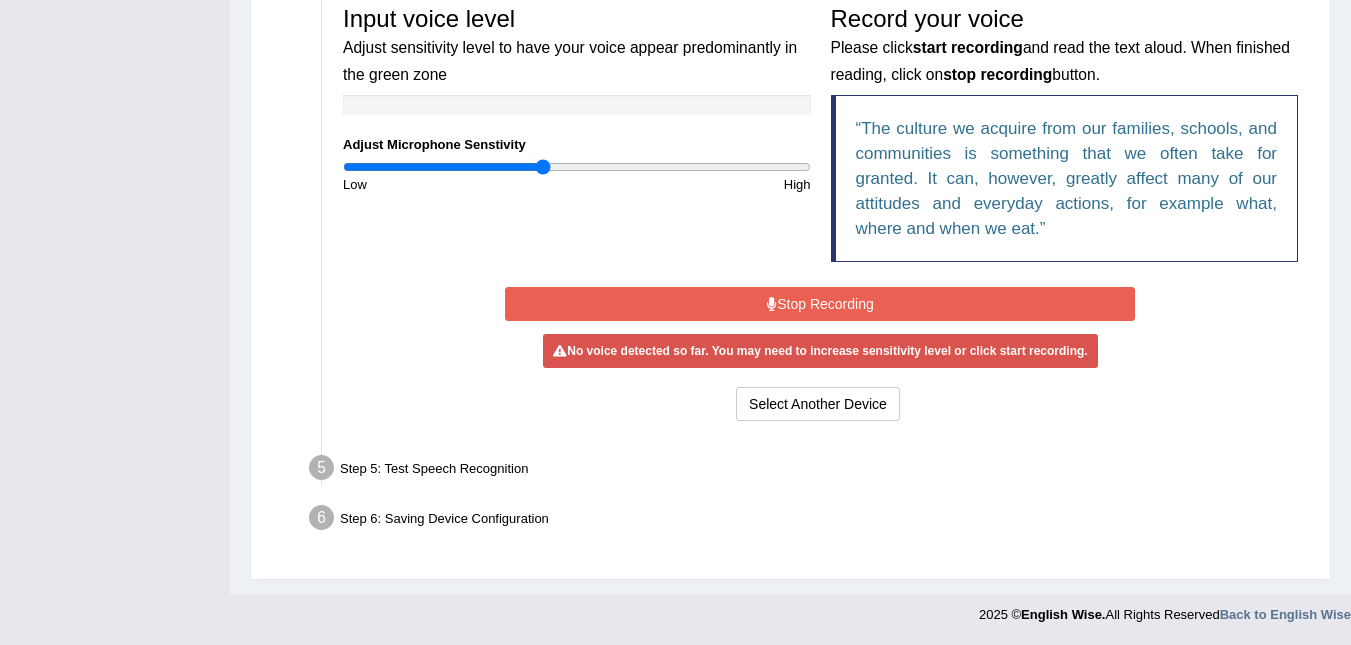 click on "Stop Recording" at bounding box center [820, 304] 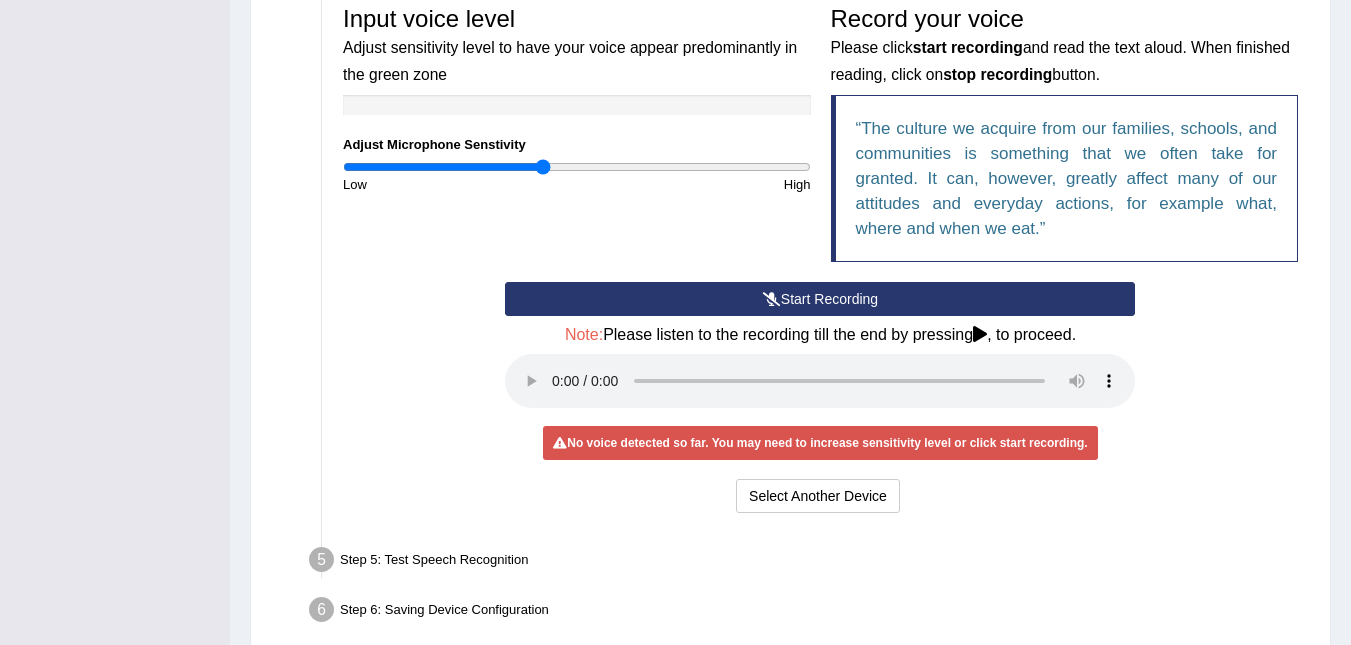 click on "Start Recording" at bounding box center [820, 299] 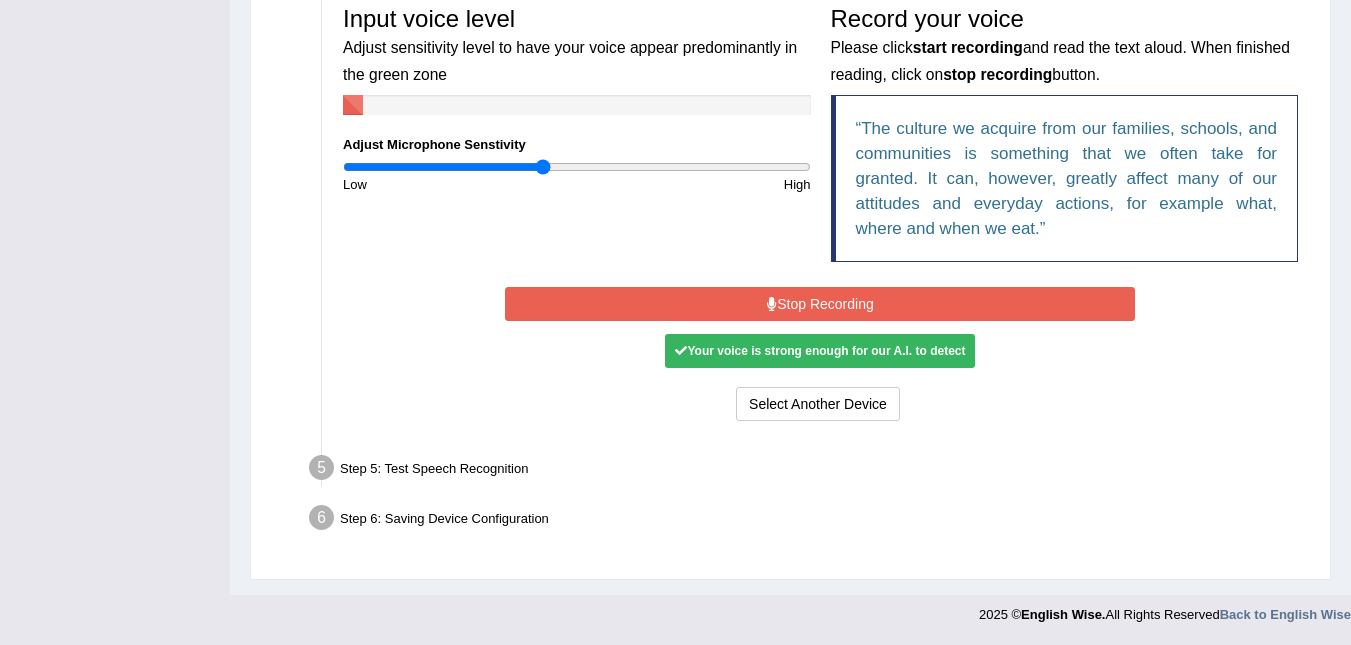 click on "Stop Recording" at bounding box center [820, 304] 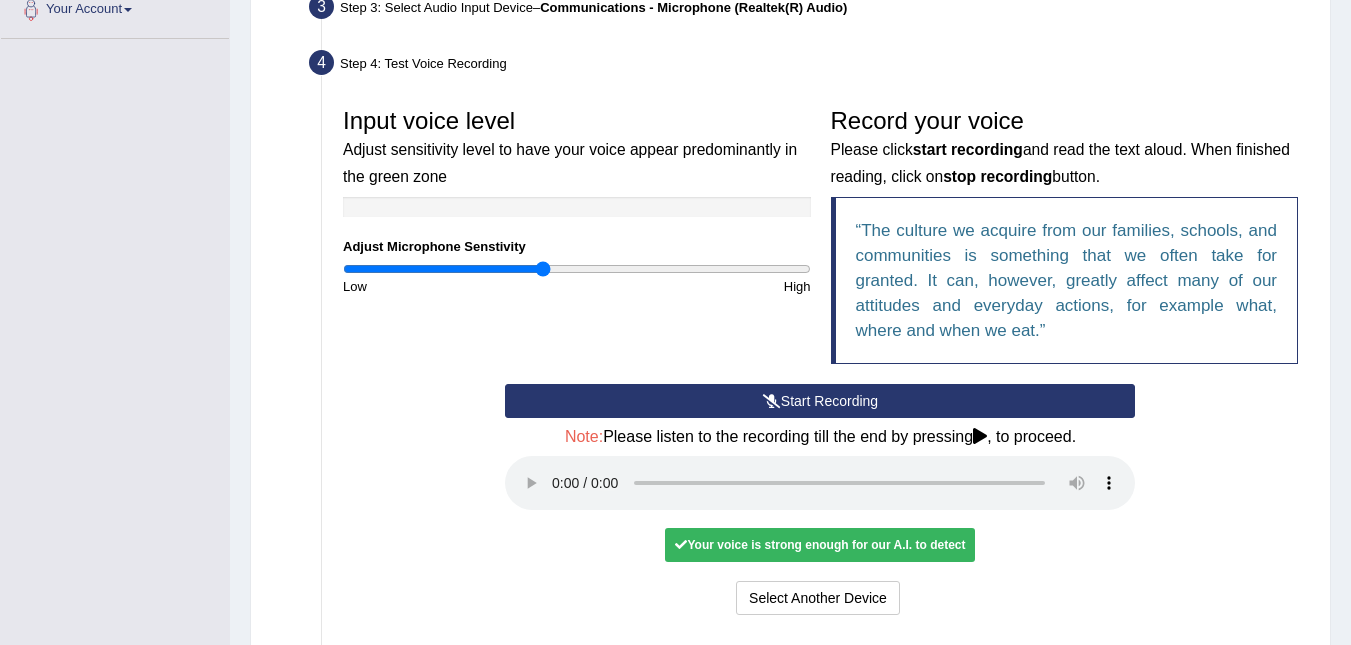 scroll, scrollTop: 531, scrollLeft: 0, axis: vertical 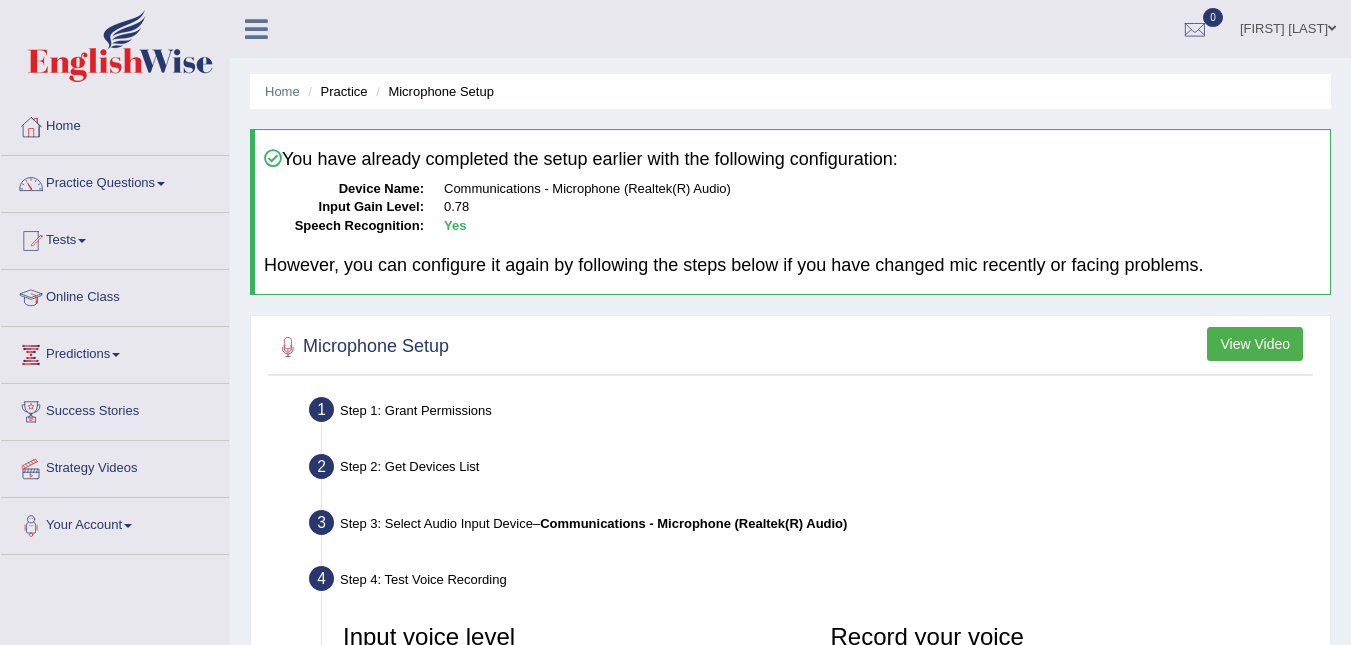 click on "Online Class" at bounding box center [115, 295] 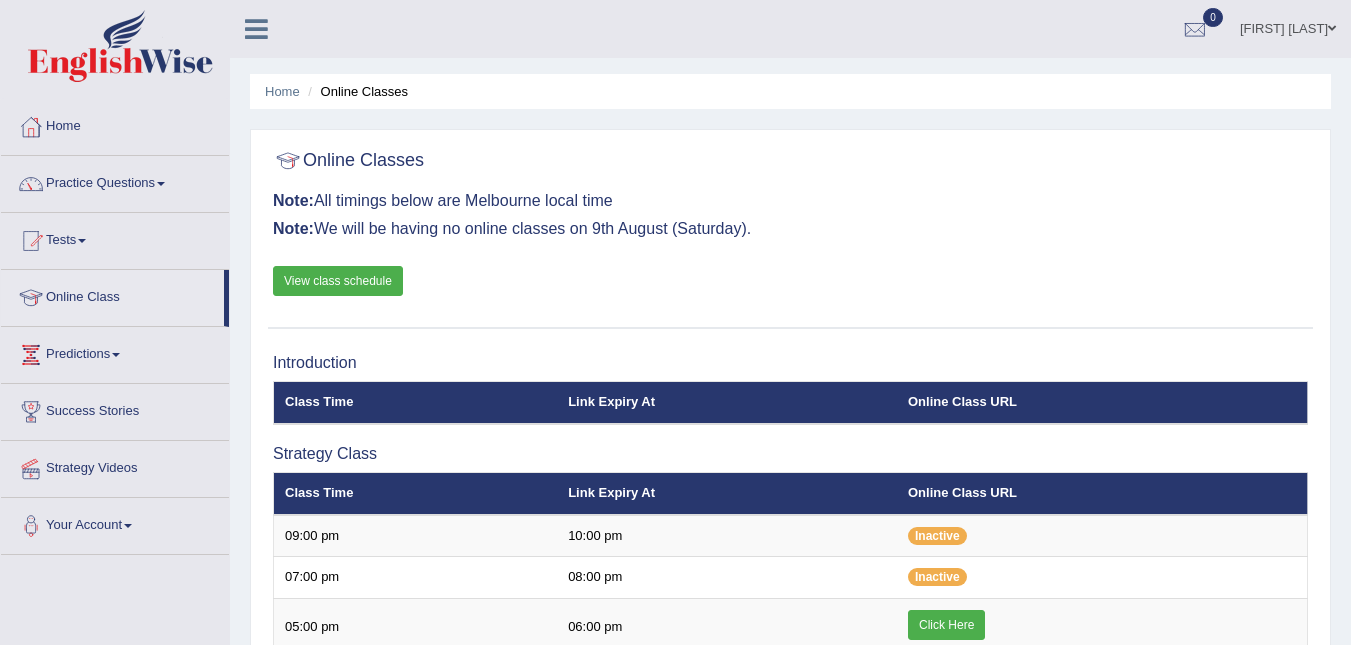 scroll, scrollTop: 0, scrollLeft: 0, axis: both 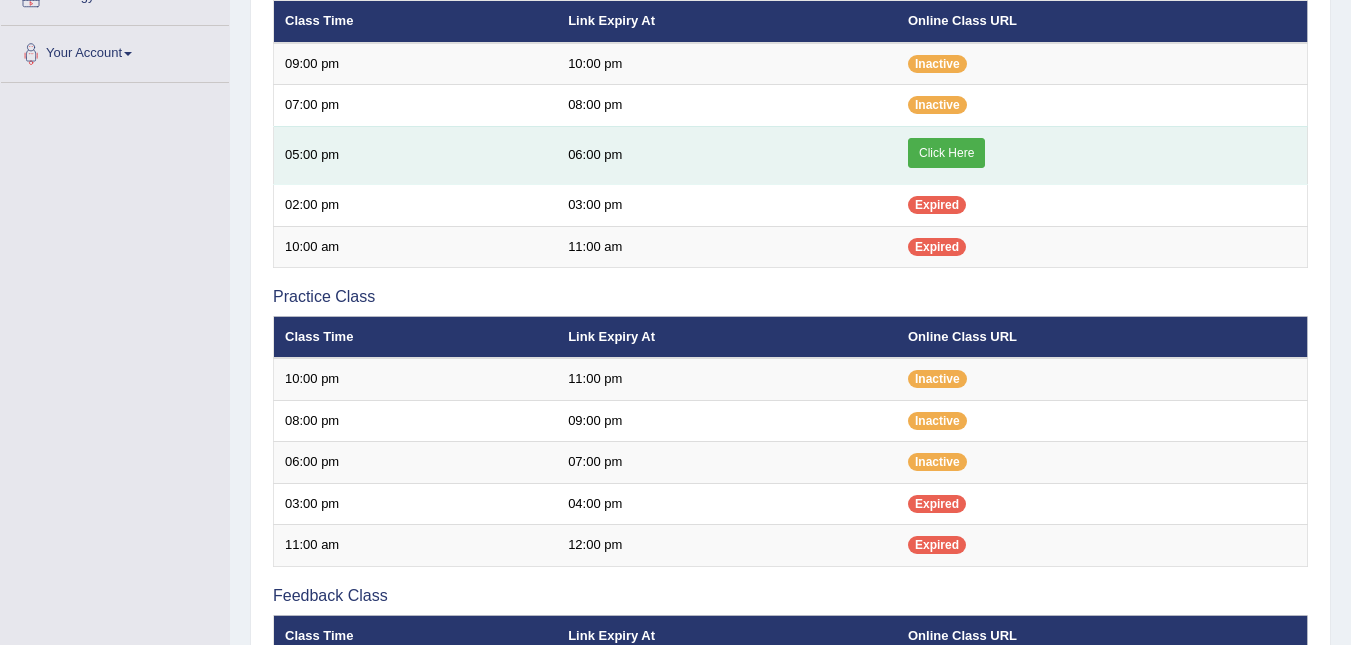 click on "Click Here" at bounding box center [946, 153] 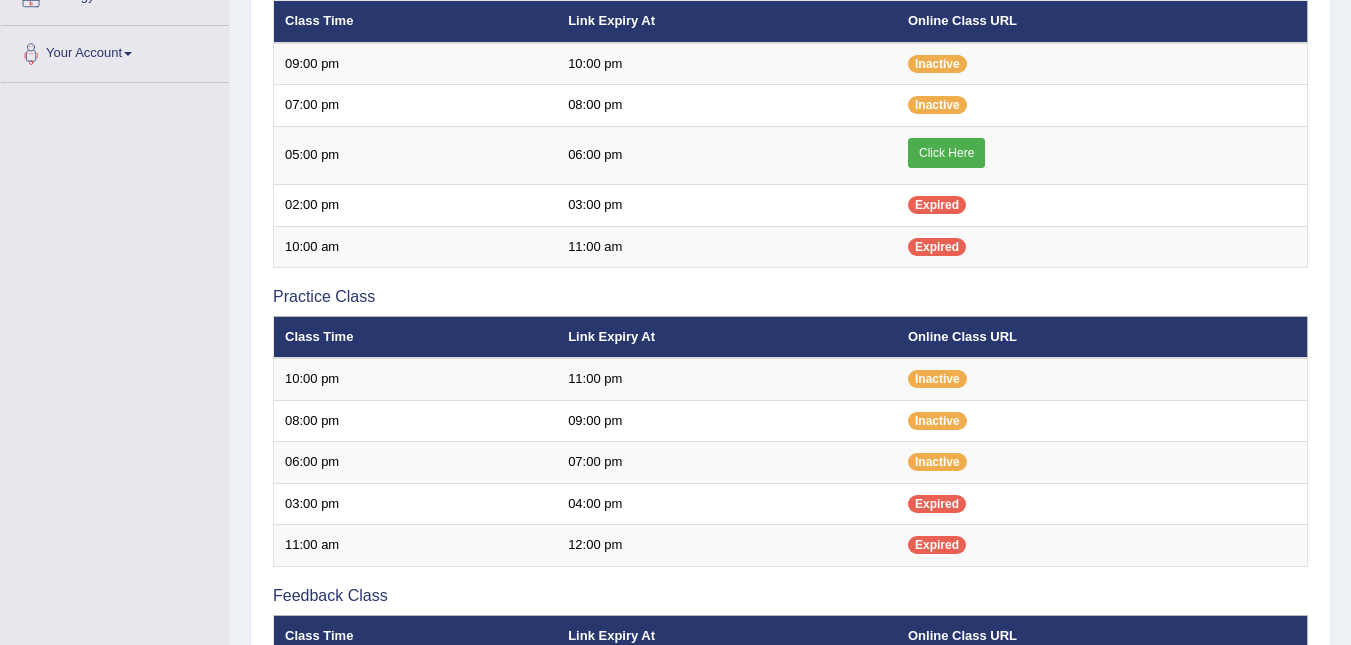 scroll, scrollTop: 472, scrollLeft: 0, axis: vertical 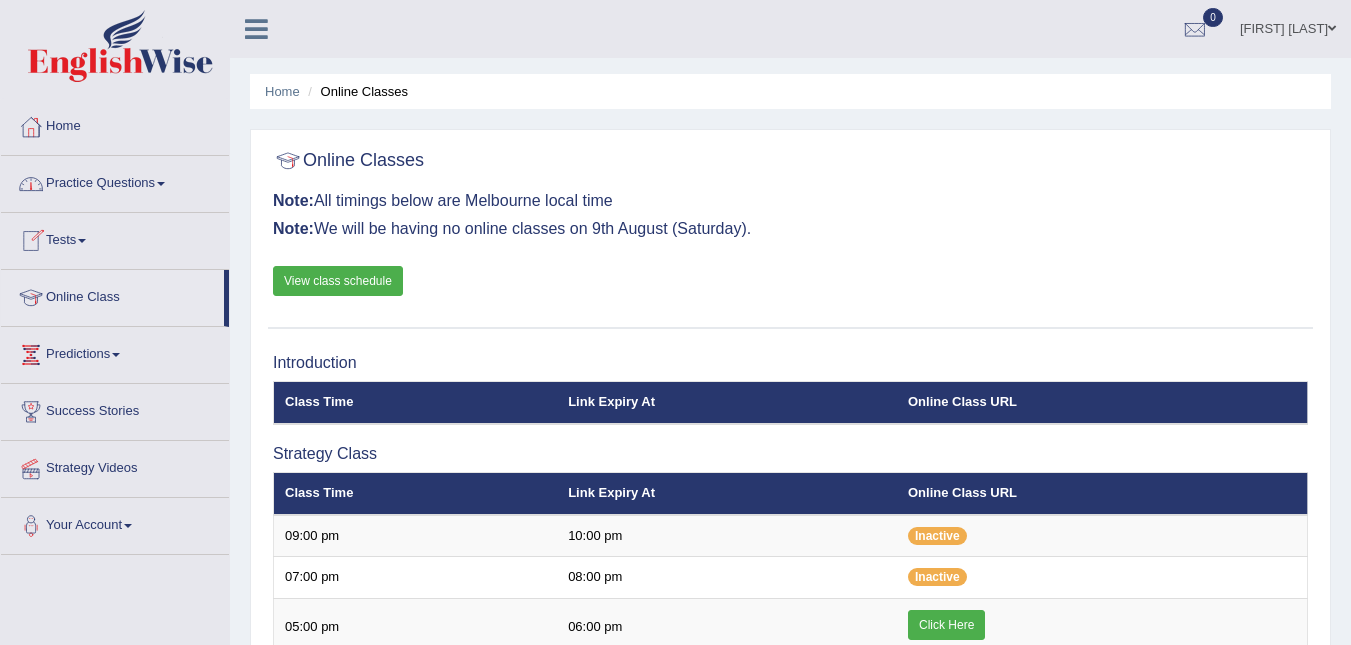 click on "Practice Questions" at bounding box center (115, 181) 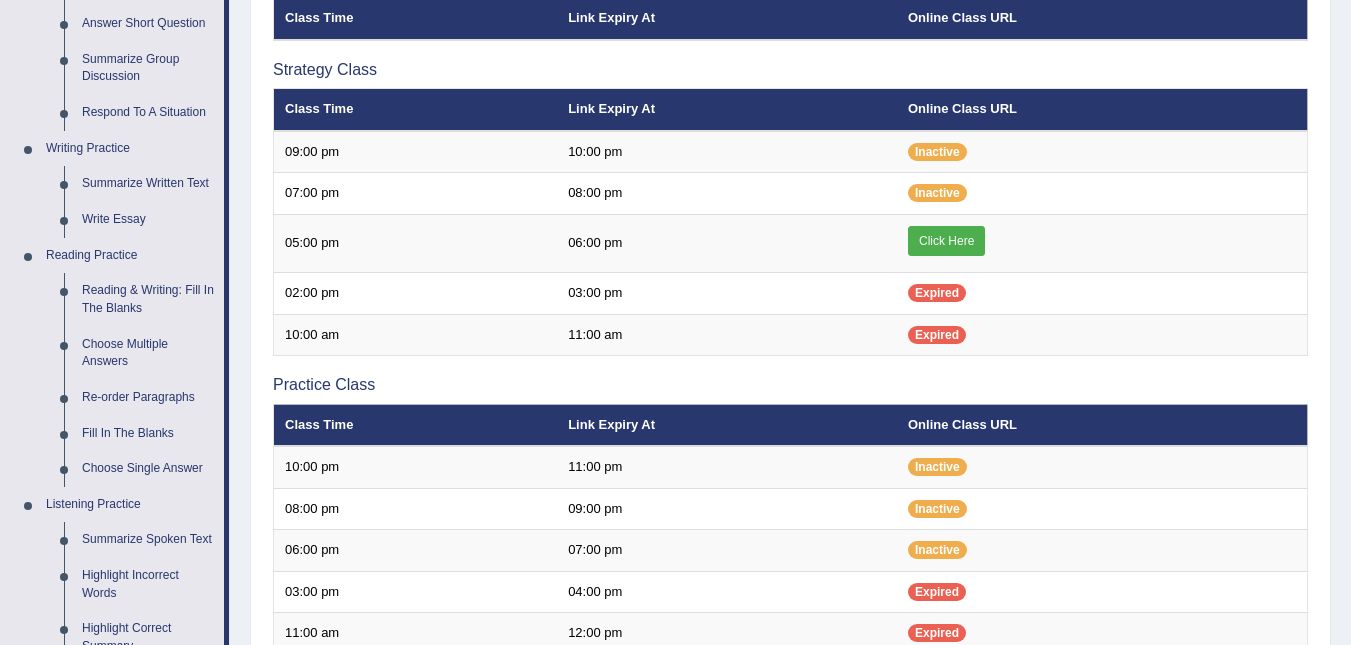 scroll, scrollTop: 389, scrollLeft: 0, axis: vertical 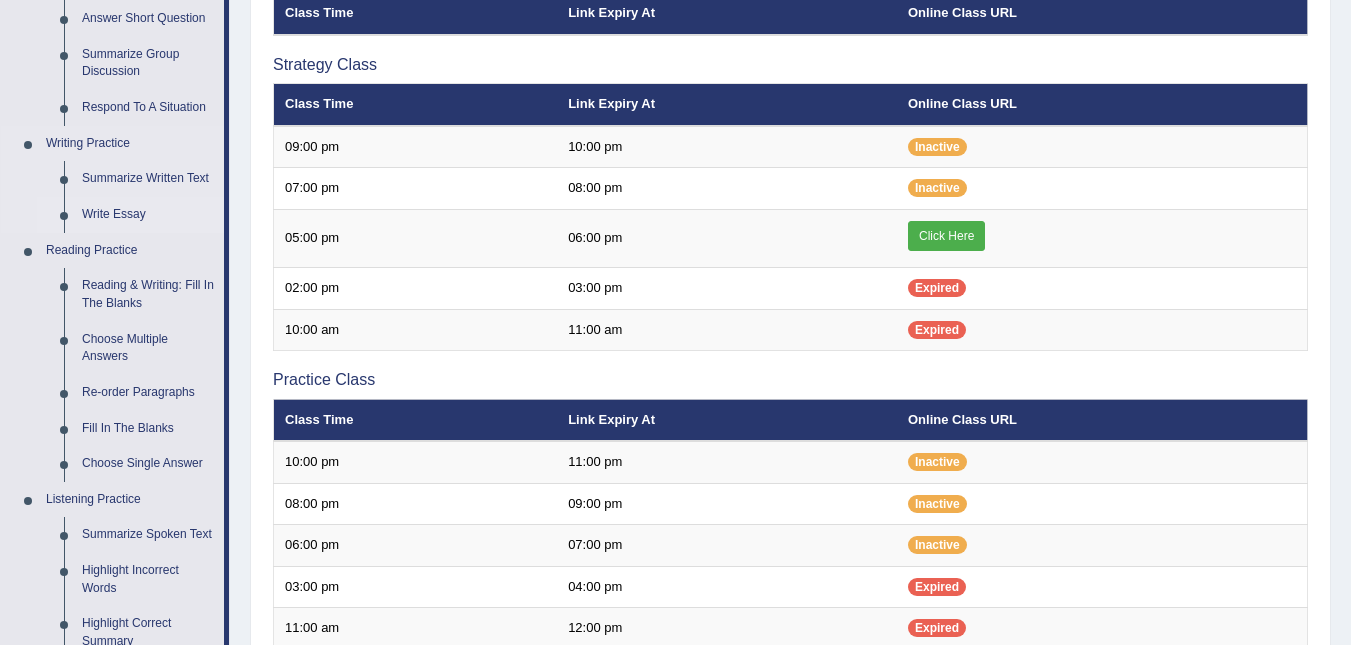 click on "Write Essay" at bounding box center [148, 215] 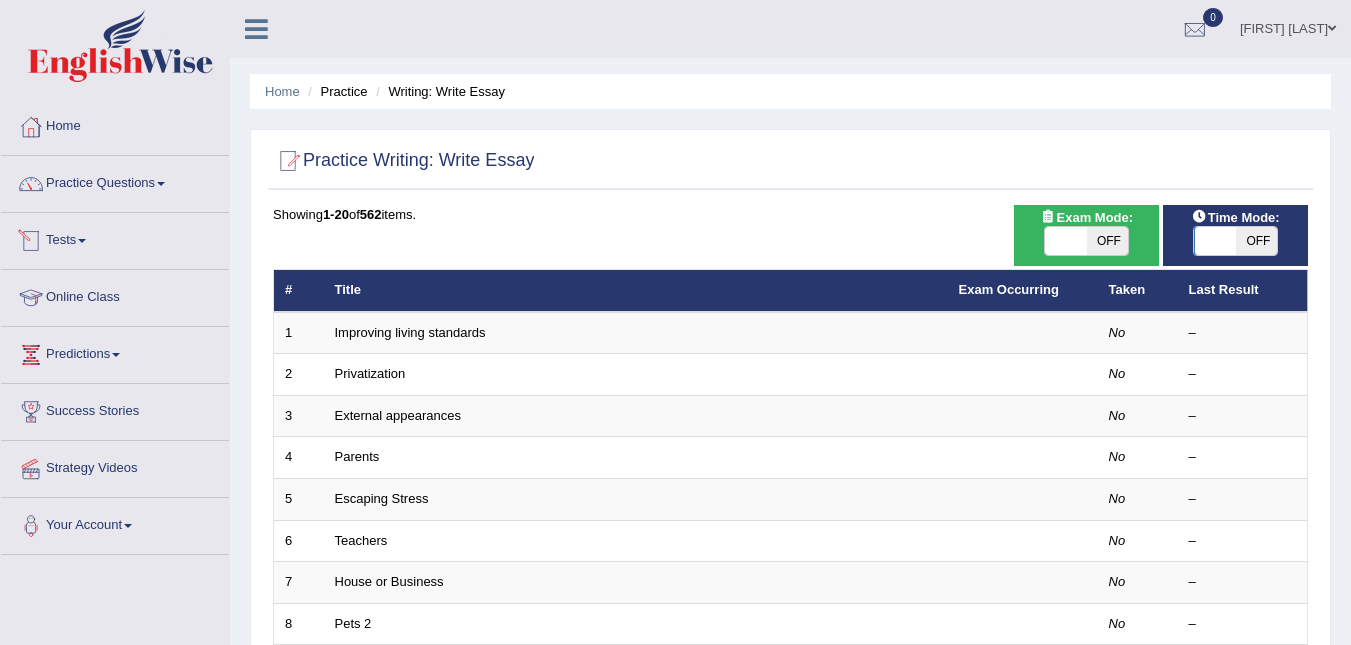 scroll, scrollTop: 0, scrollLeft: 0, axis: both 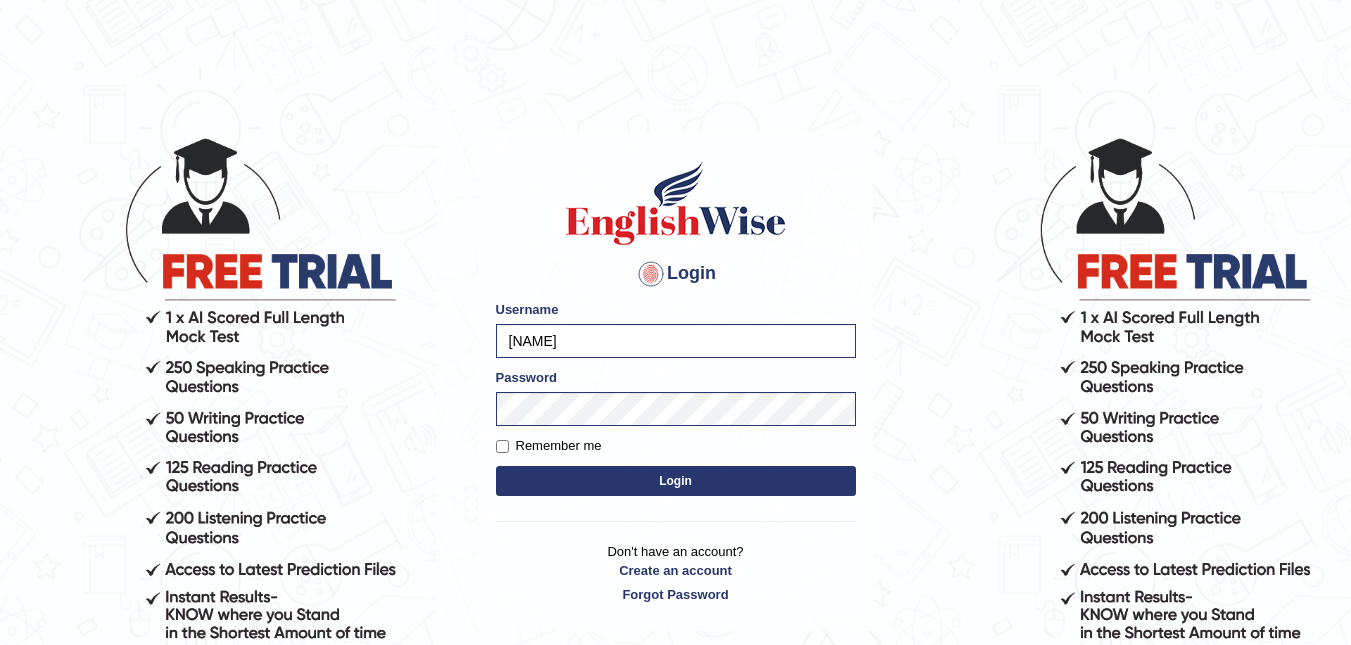 type on "[NAME]" 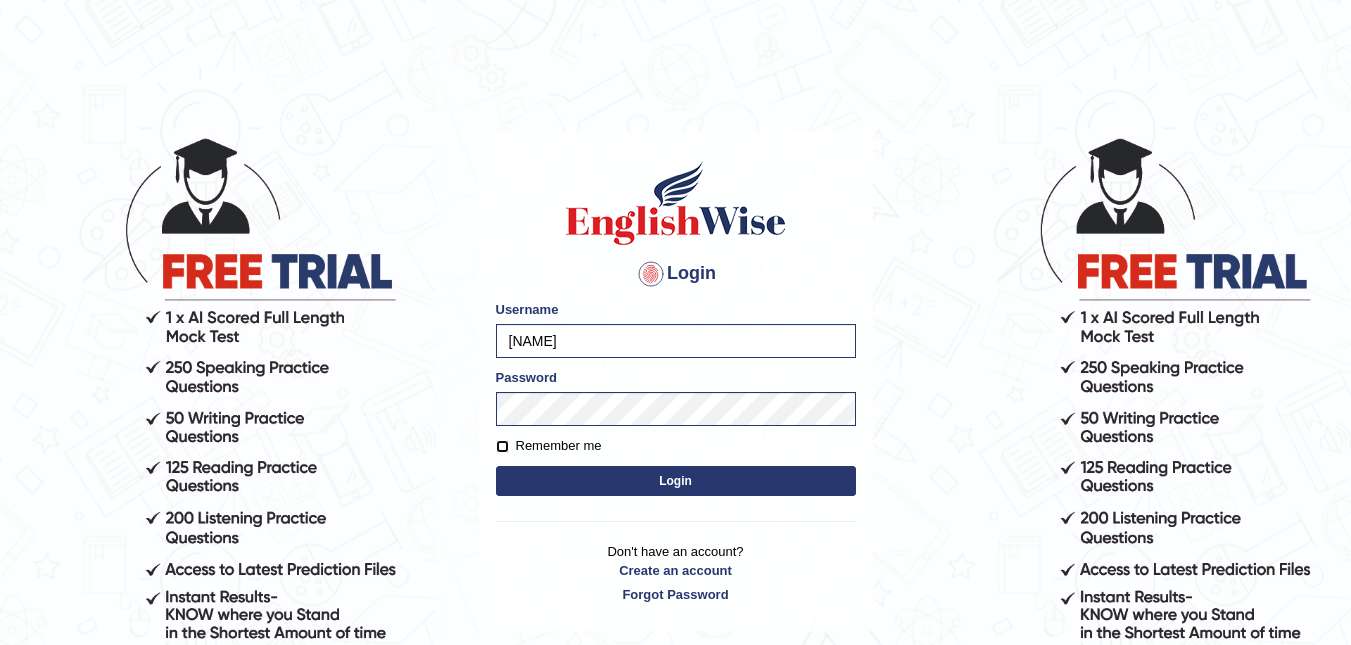 click on "Remember me" at bounding box center (502, 446) 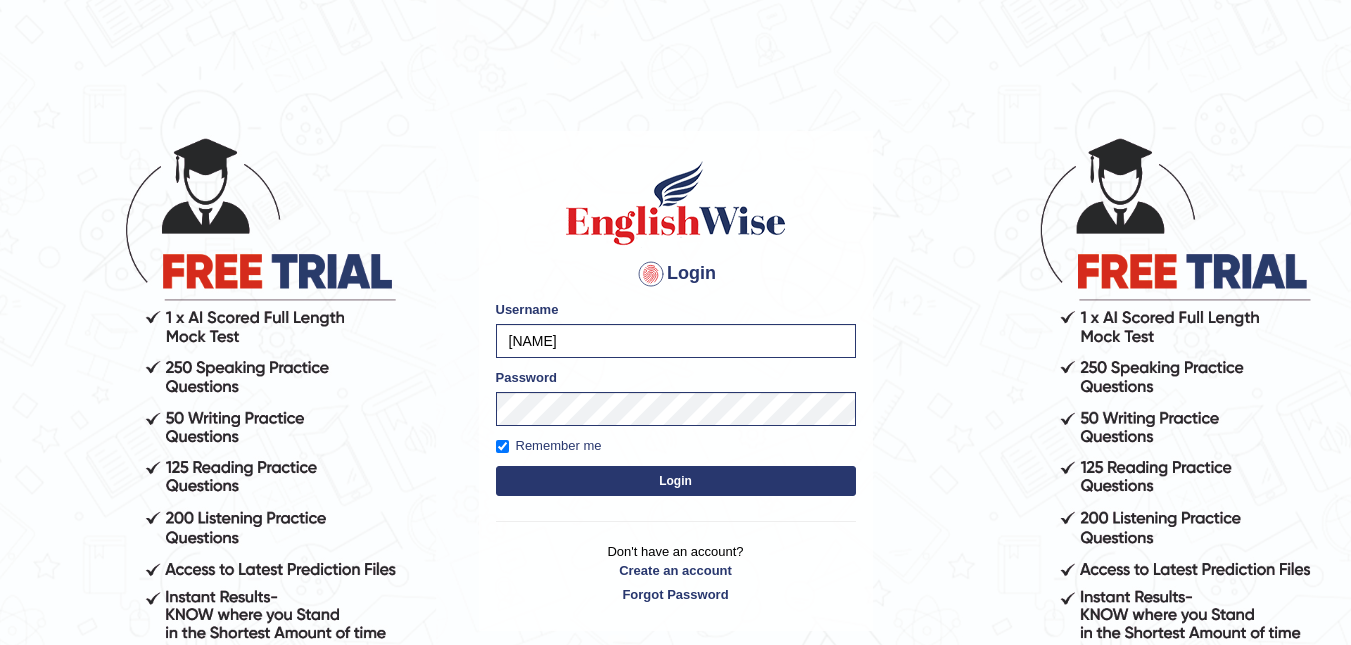 click on "Login" at bounding box center (676, 481) 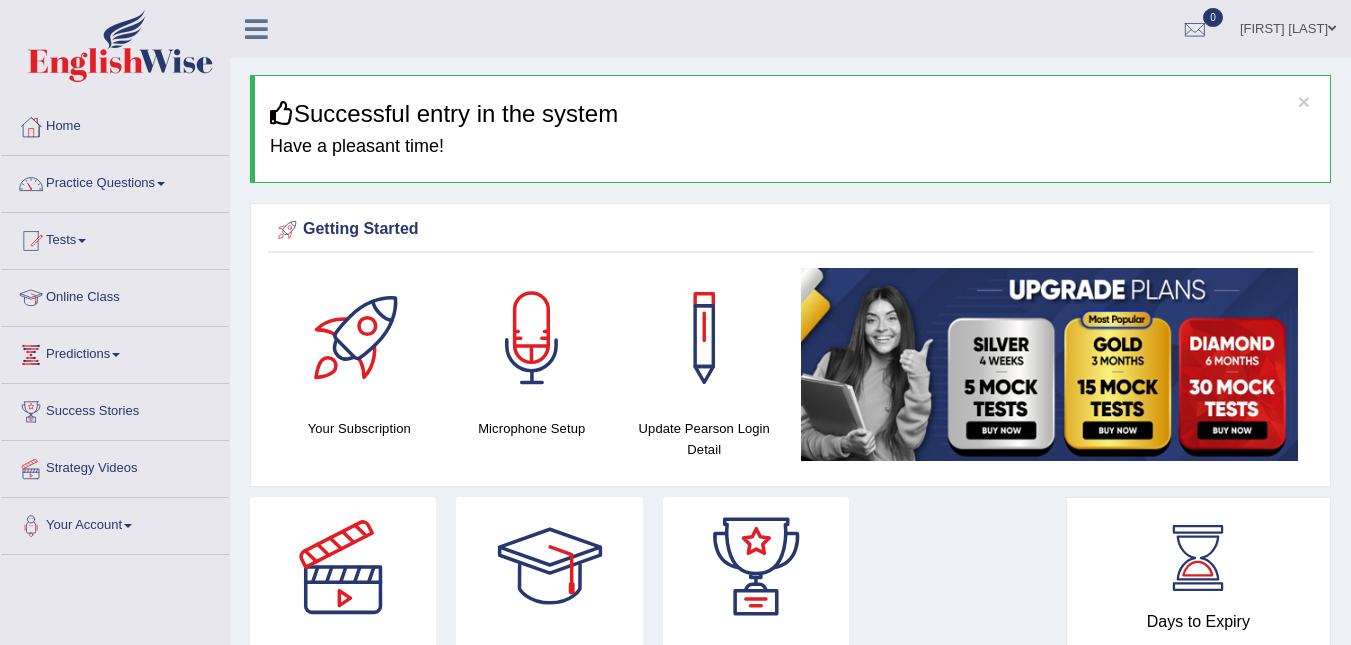 scroll, scrollTop: 0, scrollLeft: 0, axis: both 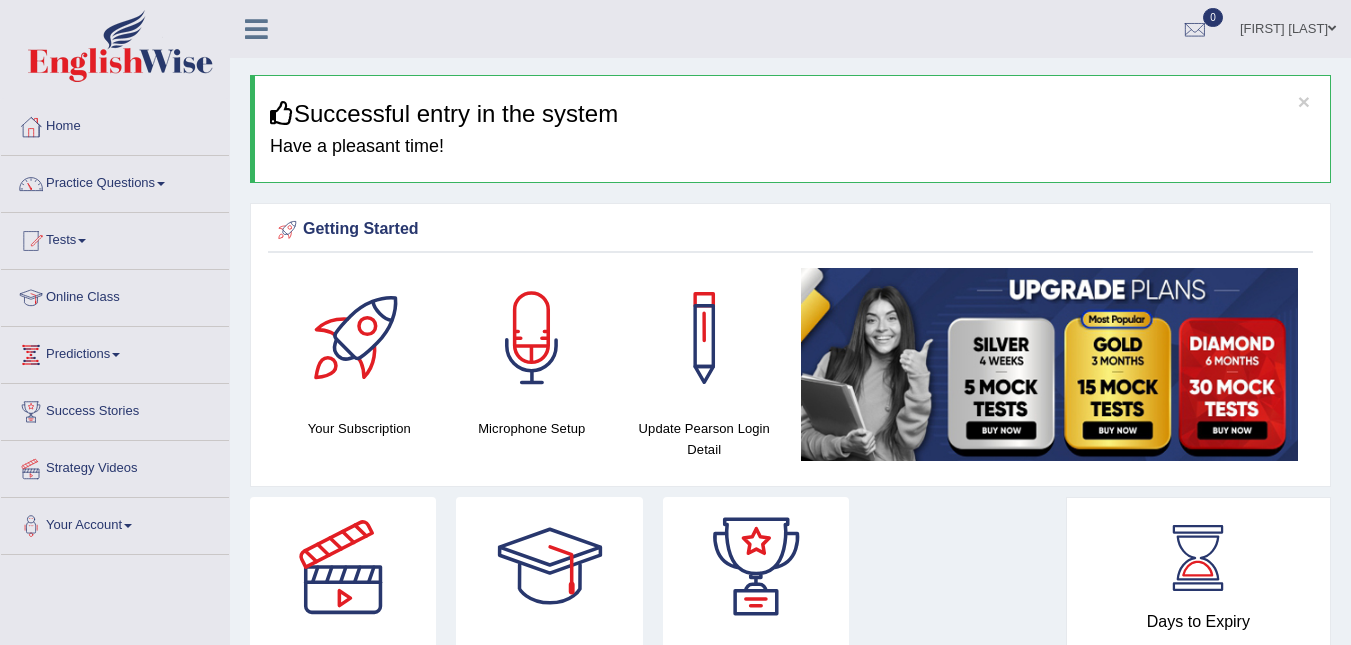 click at bounding box center (161, 184) 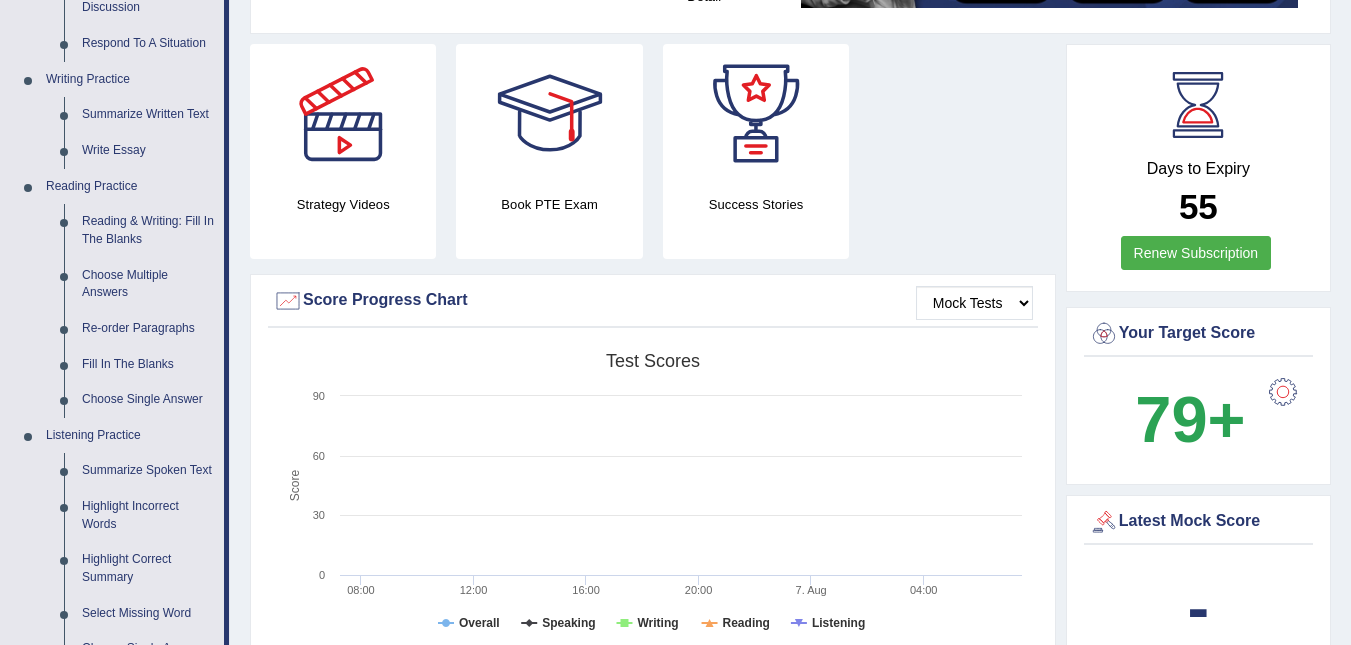scroll, scrollTop: 448, scrollLeft: 0, axis: vertical 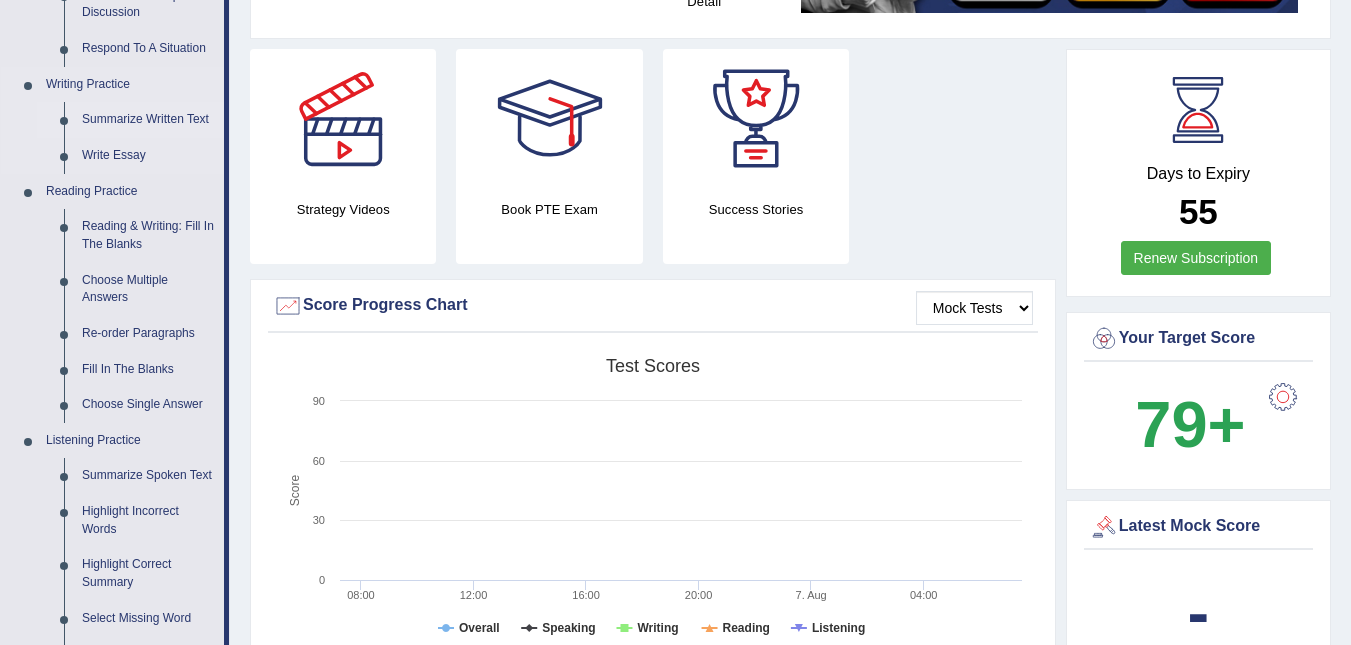 click on "Summarize Written Text" at bounding box center (148, 120) 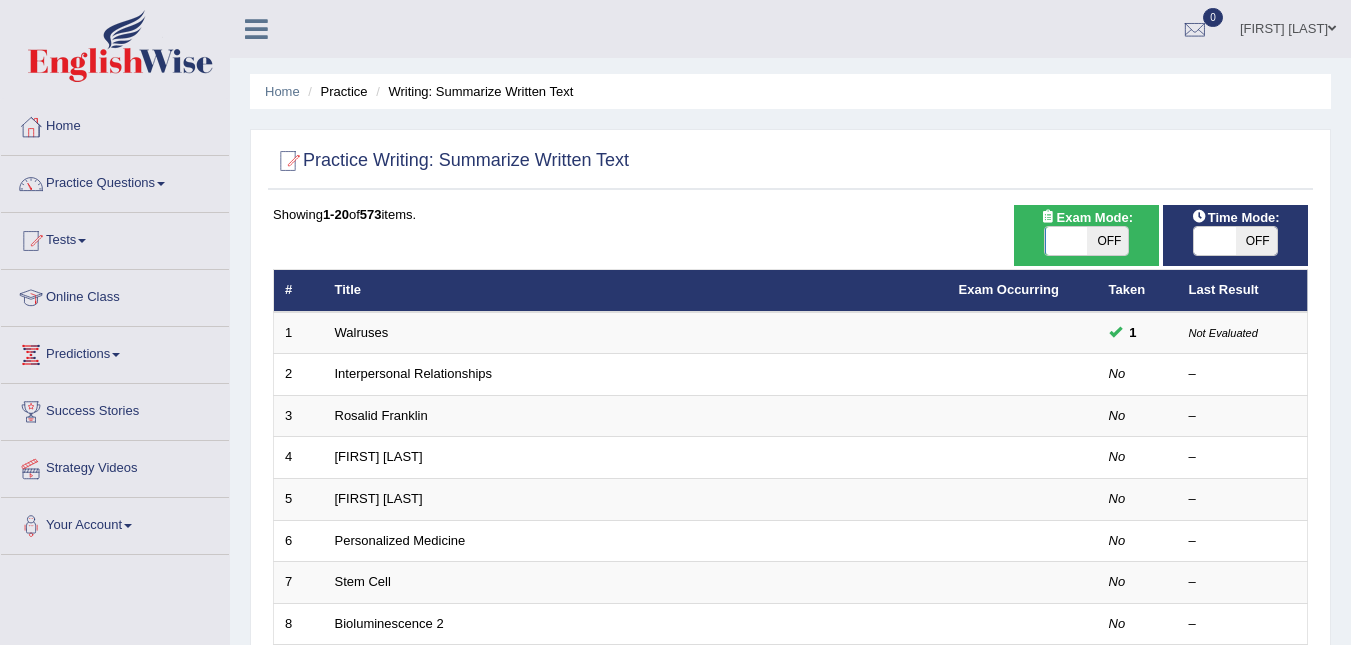 scroll, scrollTop: 0, scrollLeft: 0, axis: both 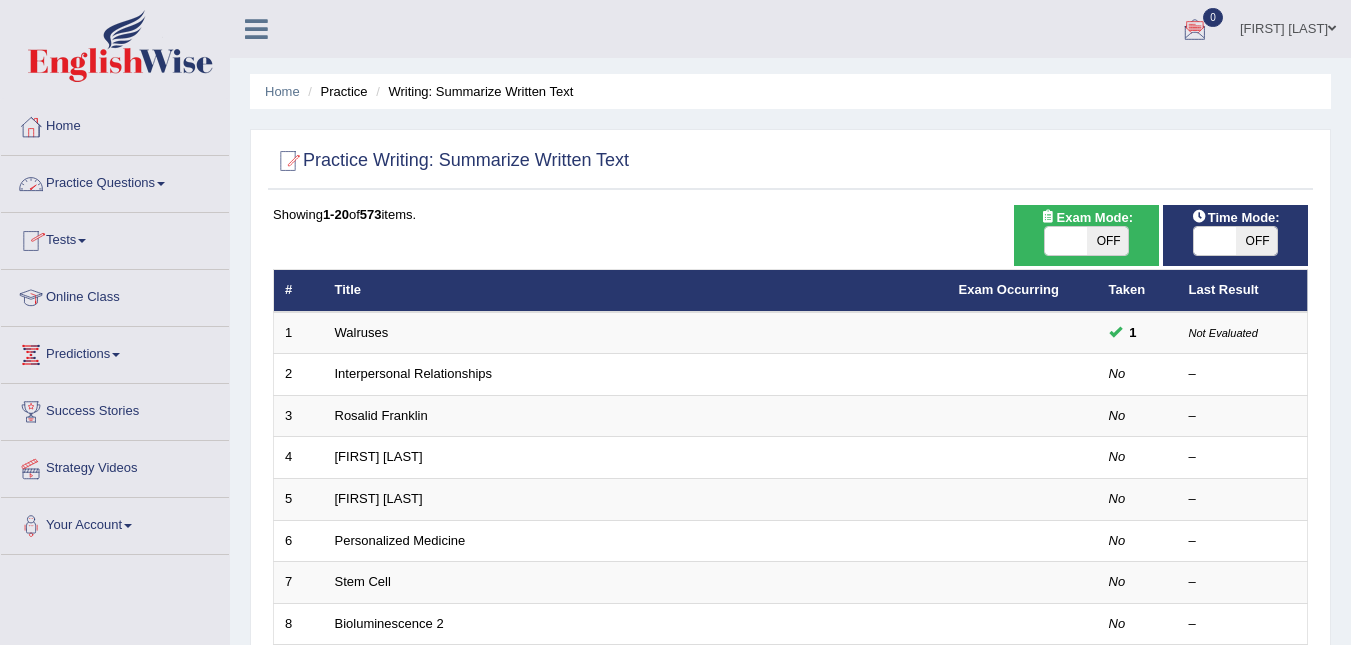 click at bounding box center (161, 184) 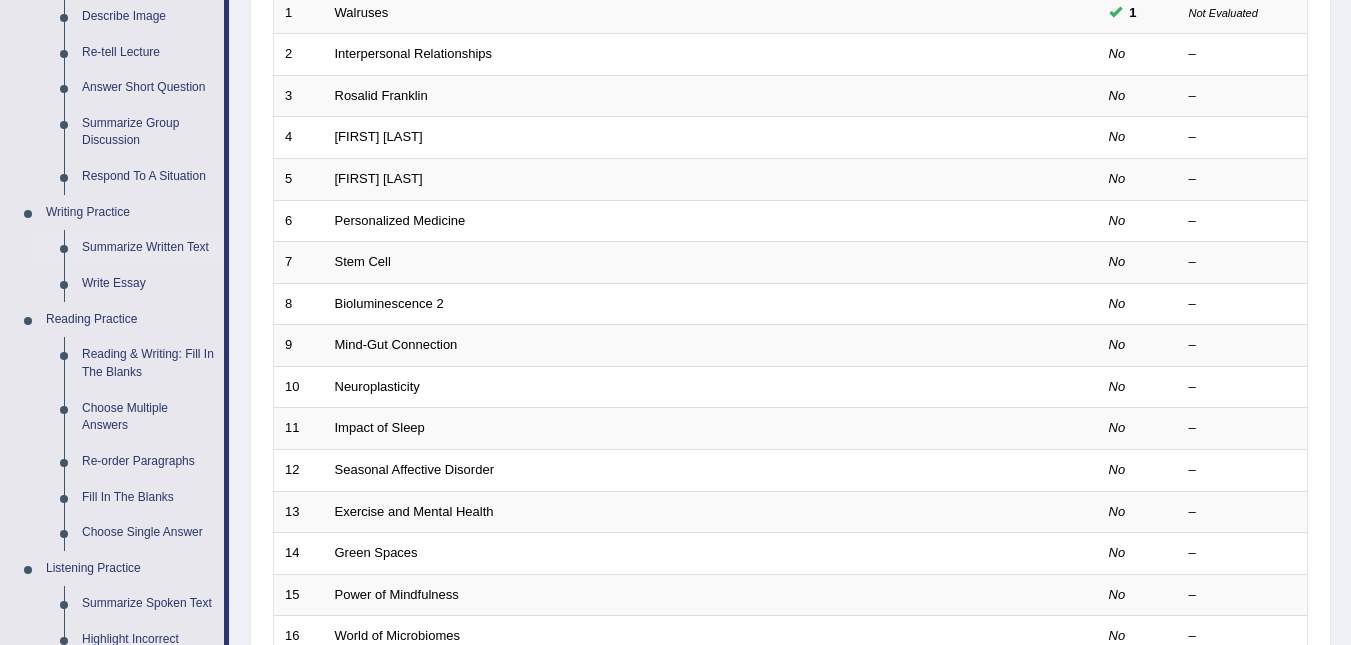 scroll, scrollTop: 325, scrollLeft: 0, axis: vertical 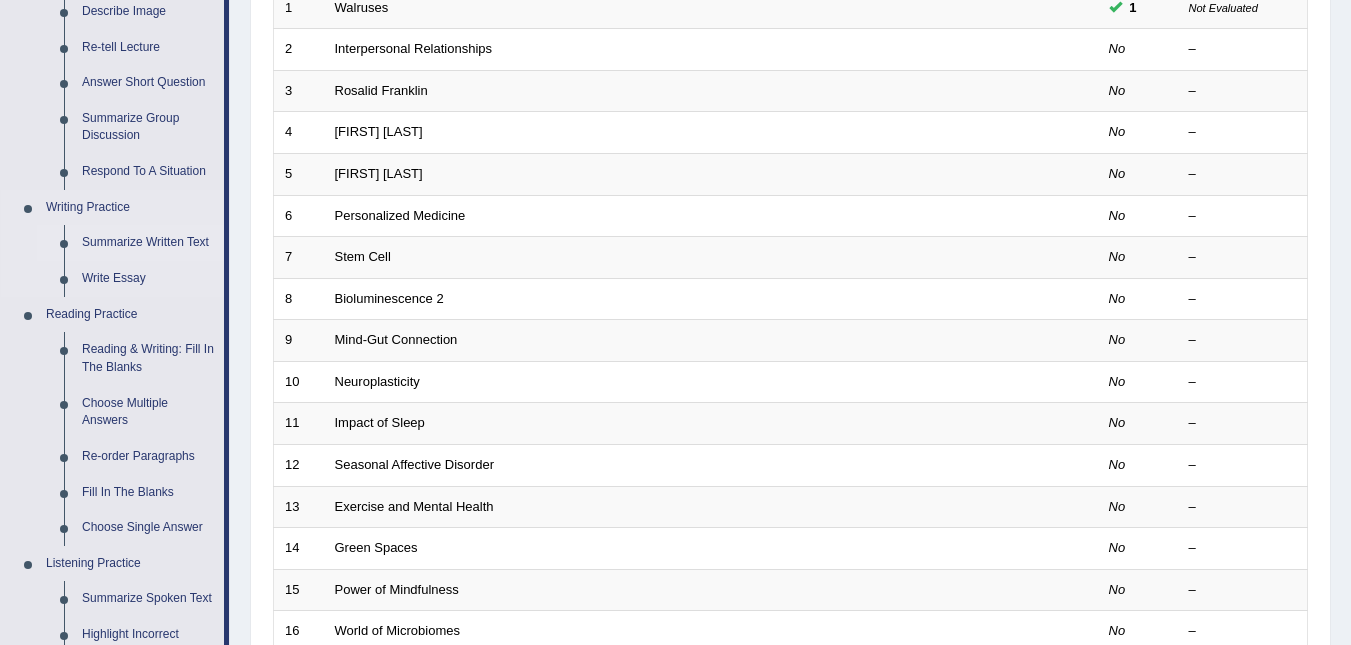 click on "Summarize Written Text" at bounding box center (148, 243) 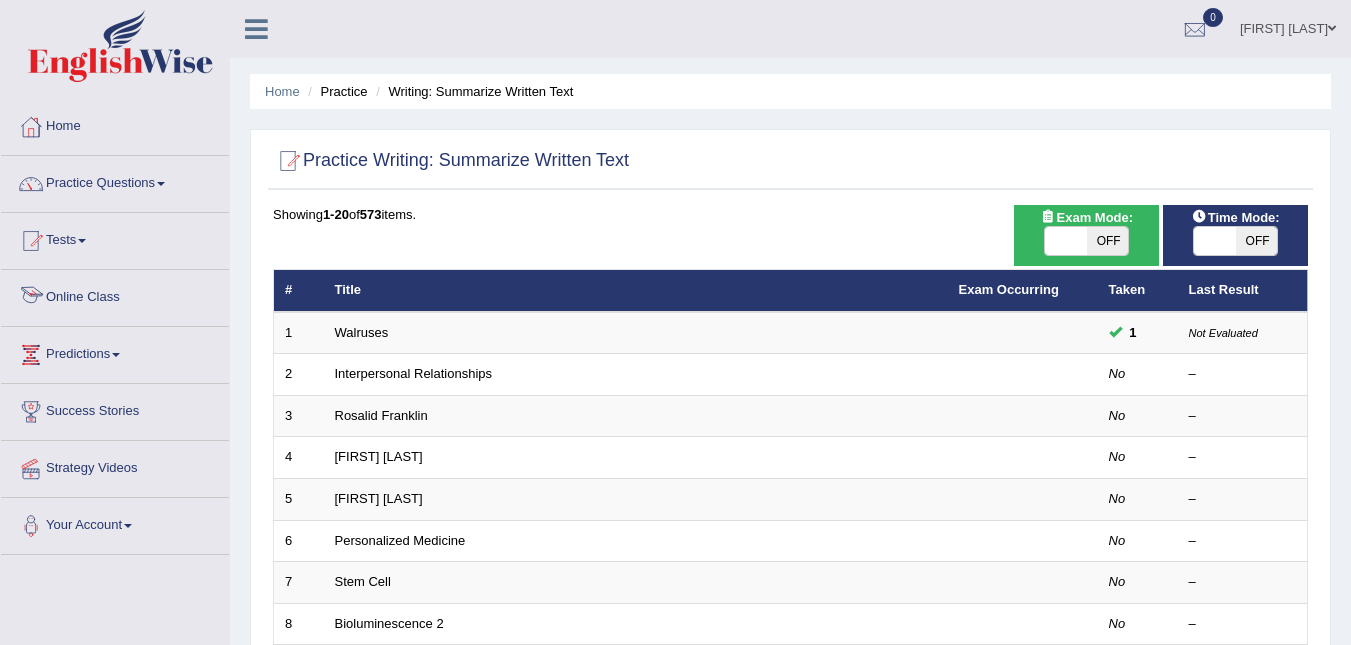 scroll, scrollTop: 0, scrollLeft: 0, axis: both 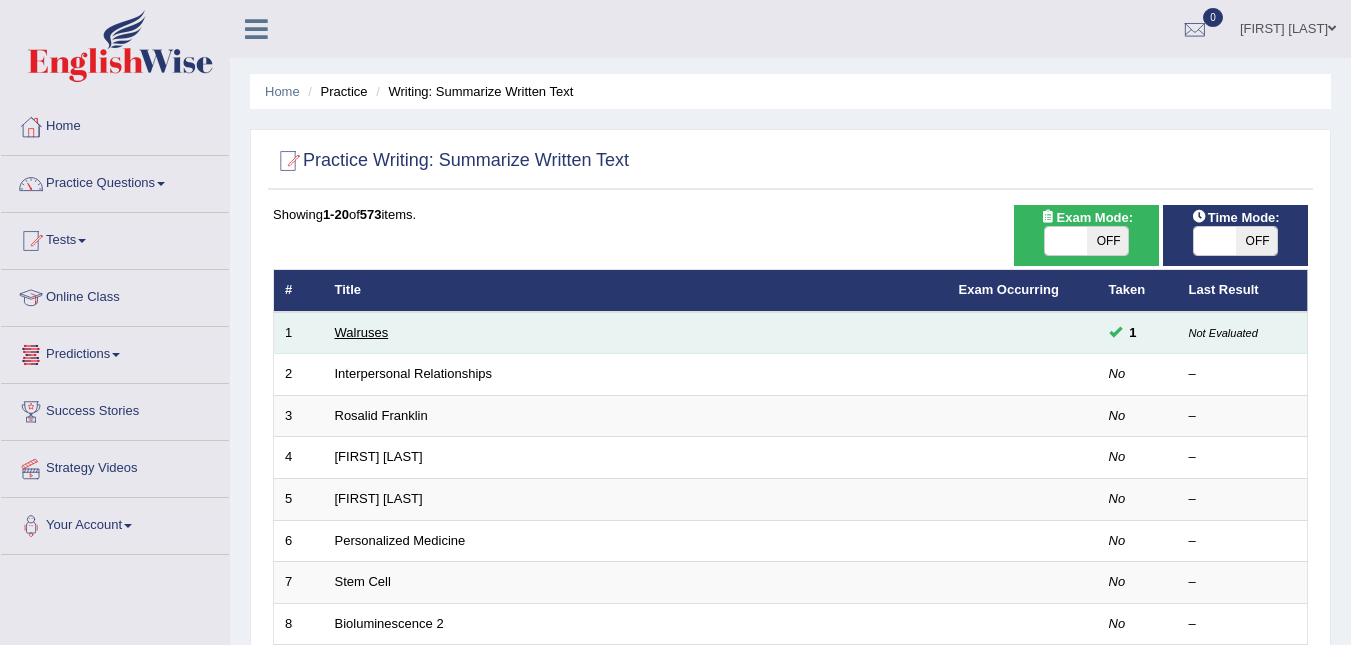 click on "Walruses" at bounding box center (362, 332) 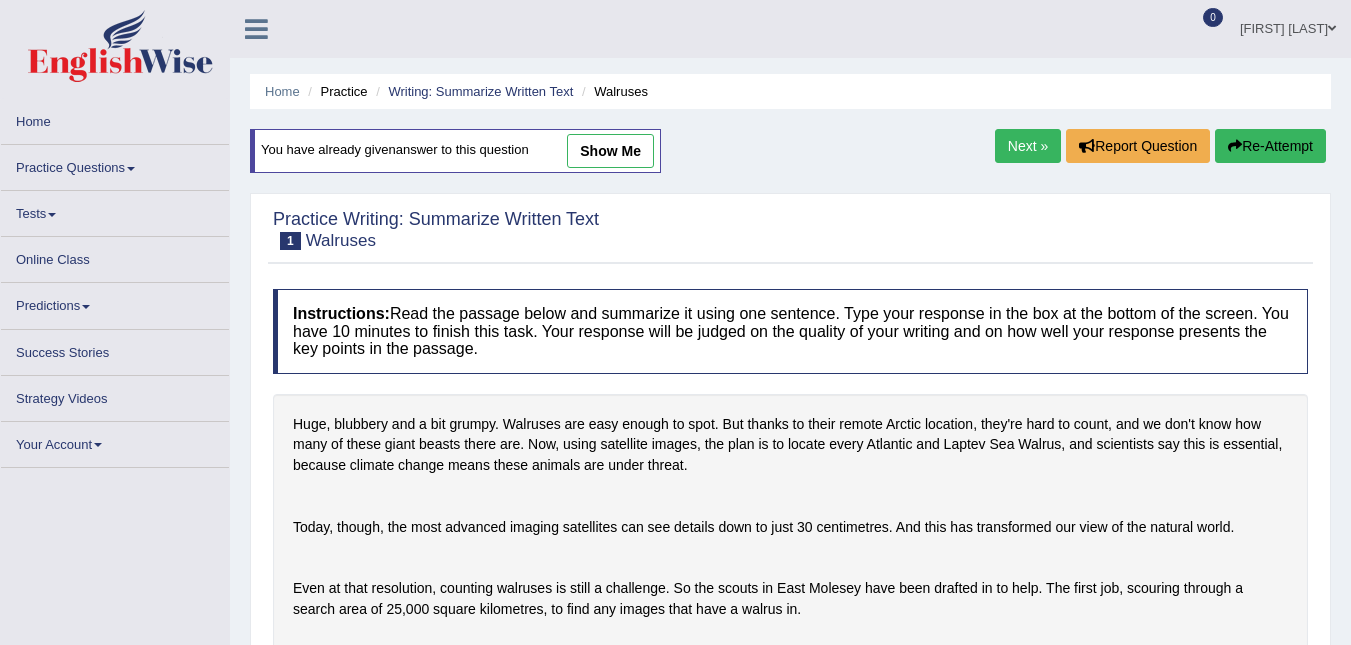 scroll, scrollTop: 0, scrollLeft: 0, axis: both 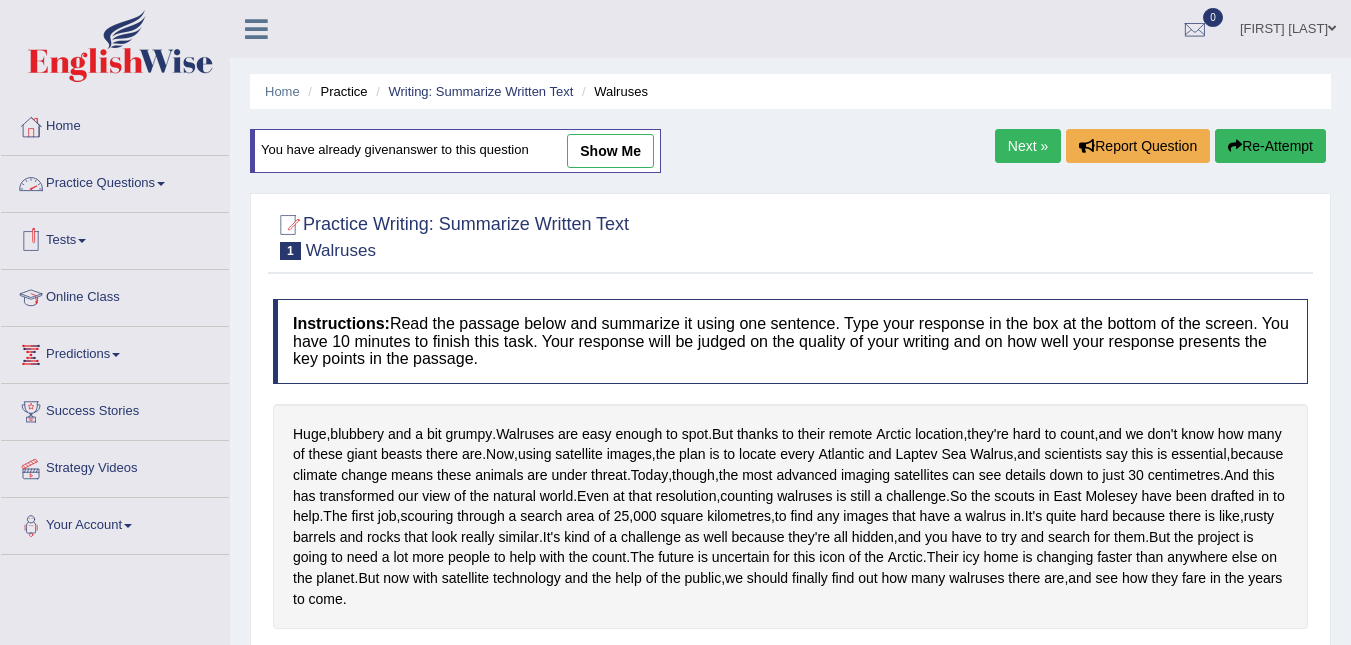 click on "Practice Questions" at bounding box center [115, 181] 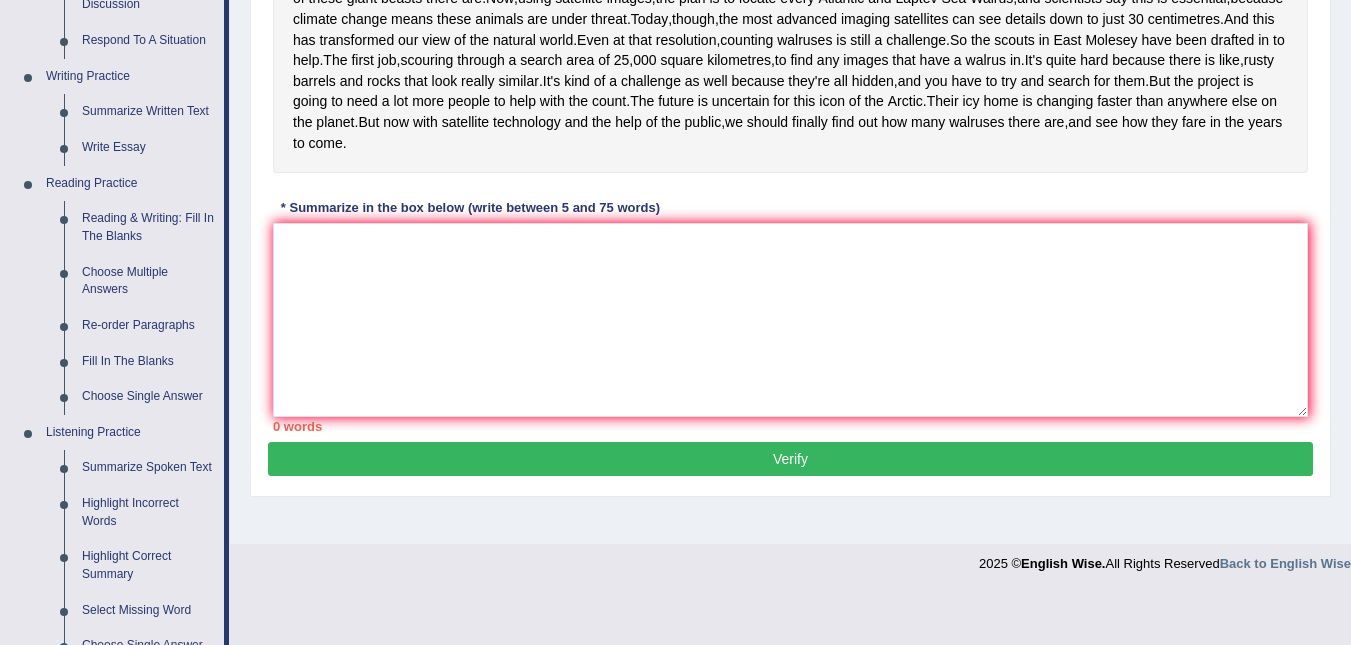 scroll, scrollTop: 464, scrollLeft: 0, axis: vertical 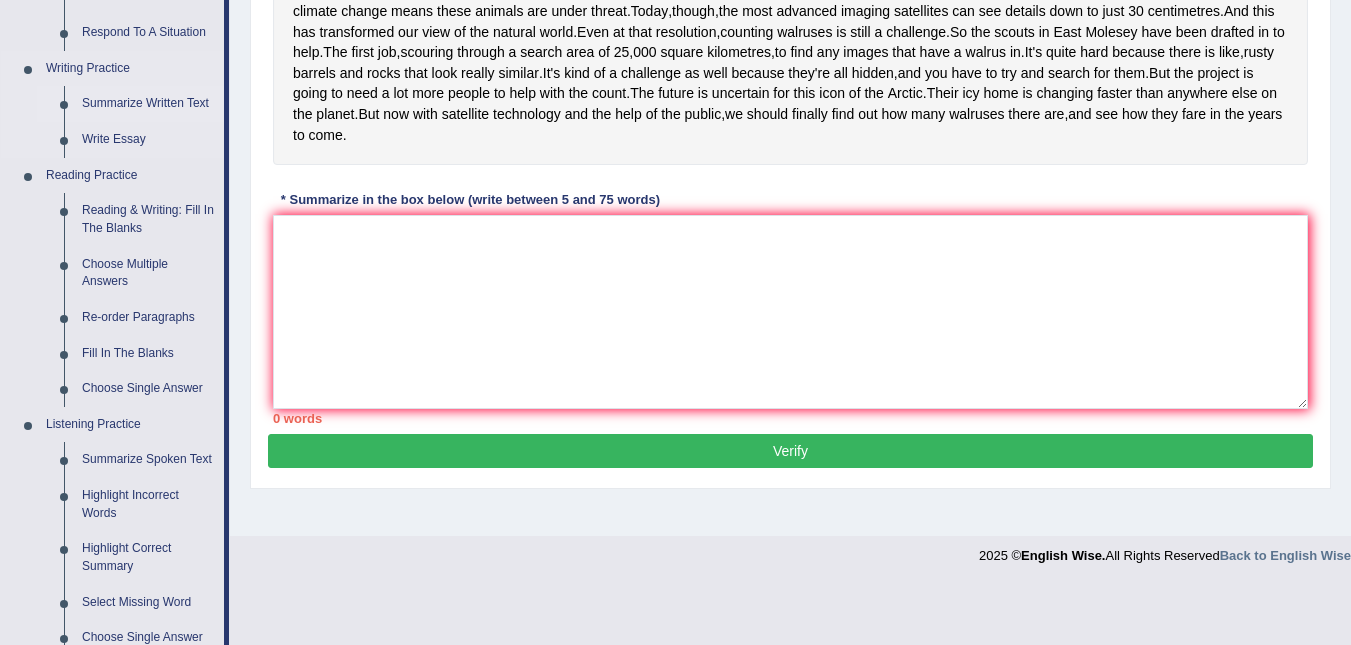click on "Summarize Written Text" at bounding box center (148, 104) 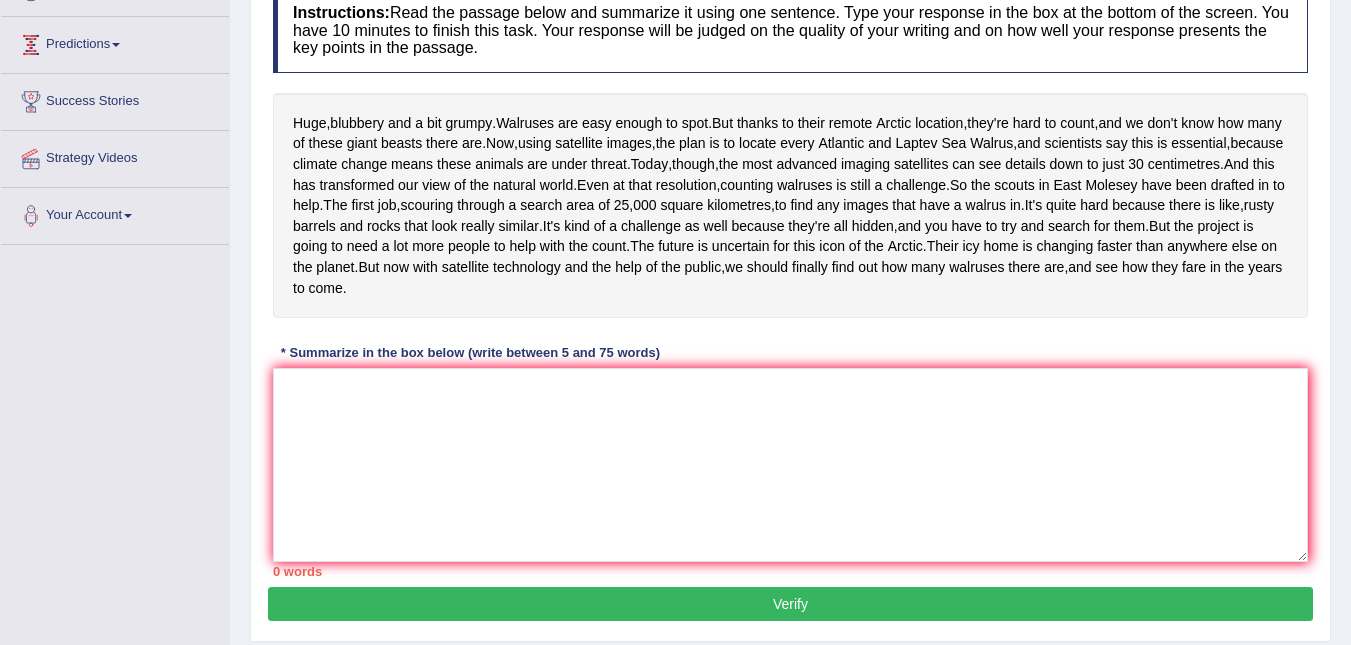scroll, scrollTop: 231, scrollLeft: 0, axis: vertical 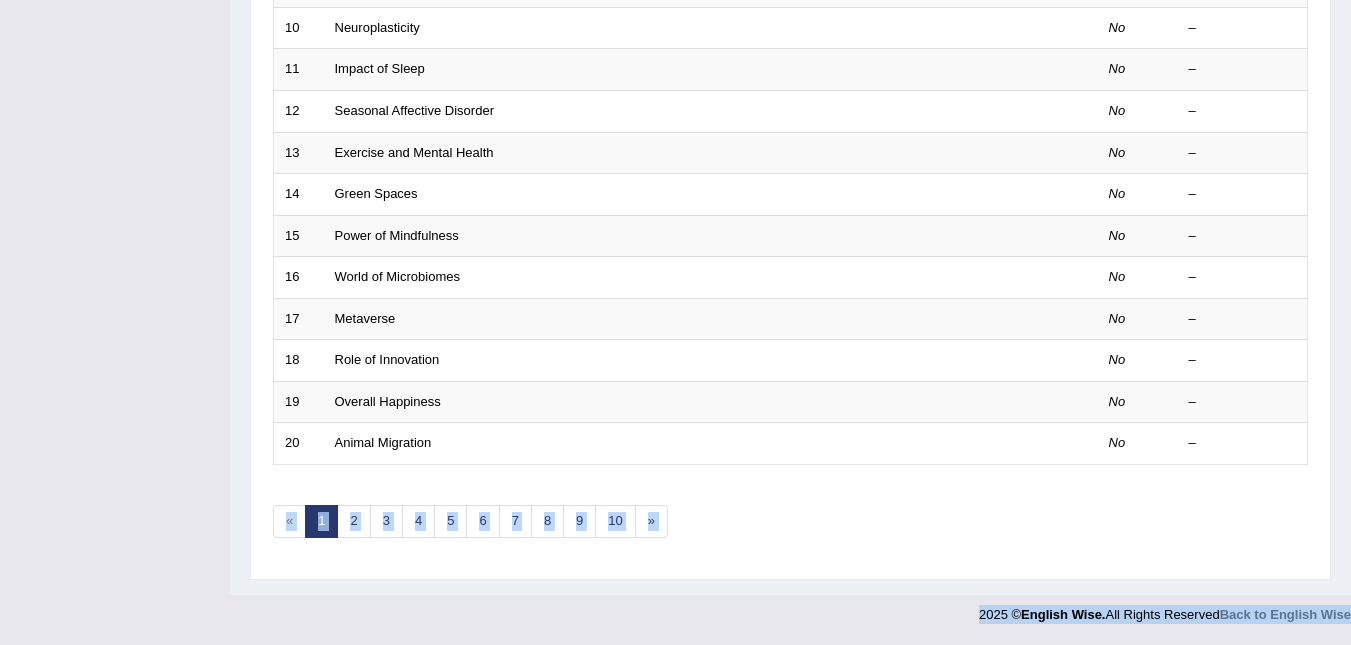 drag, startPoint x: 342, startPoint y: 624, endPoint x: 358, endPoint y: 619, distance: 16.763054 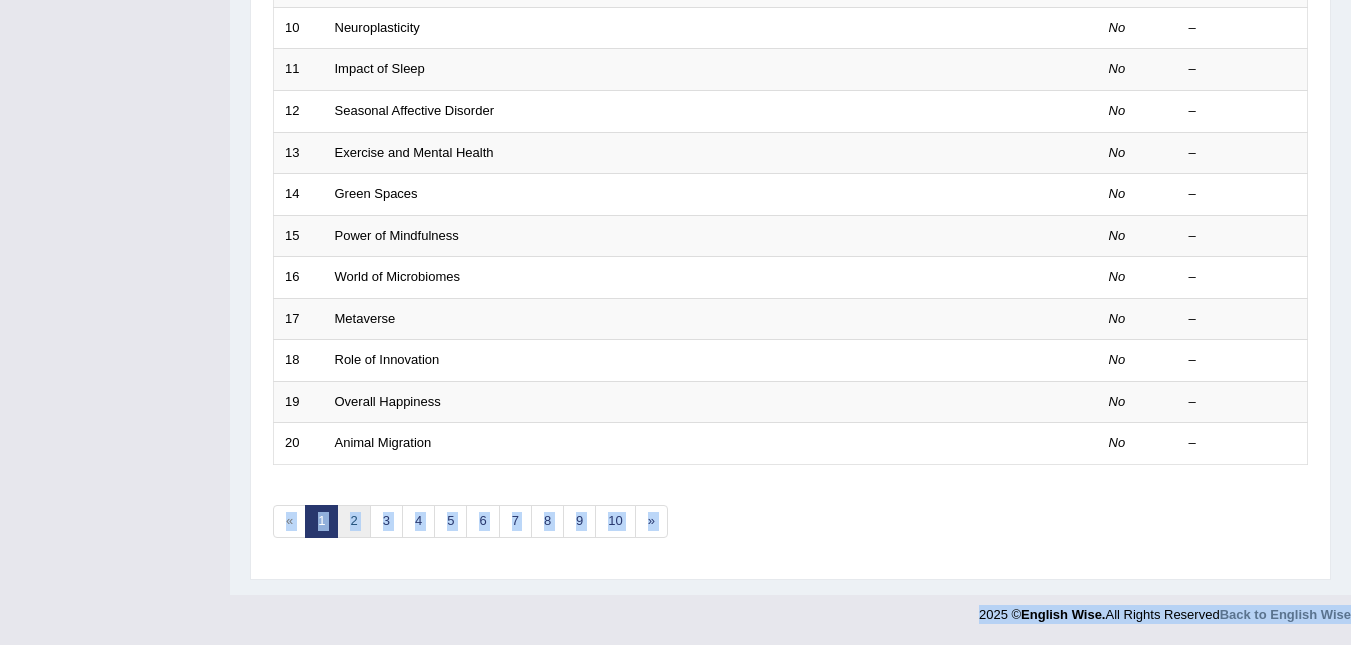 click on "2" at bounding box center (353, 521) 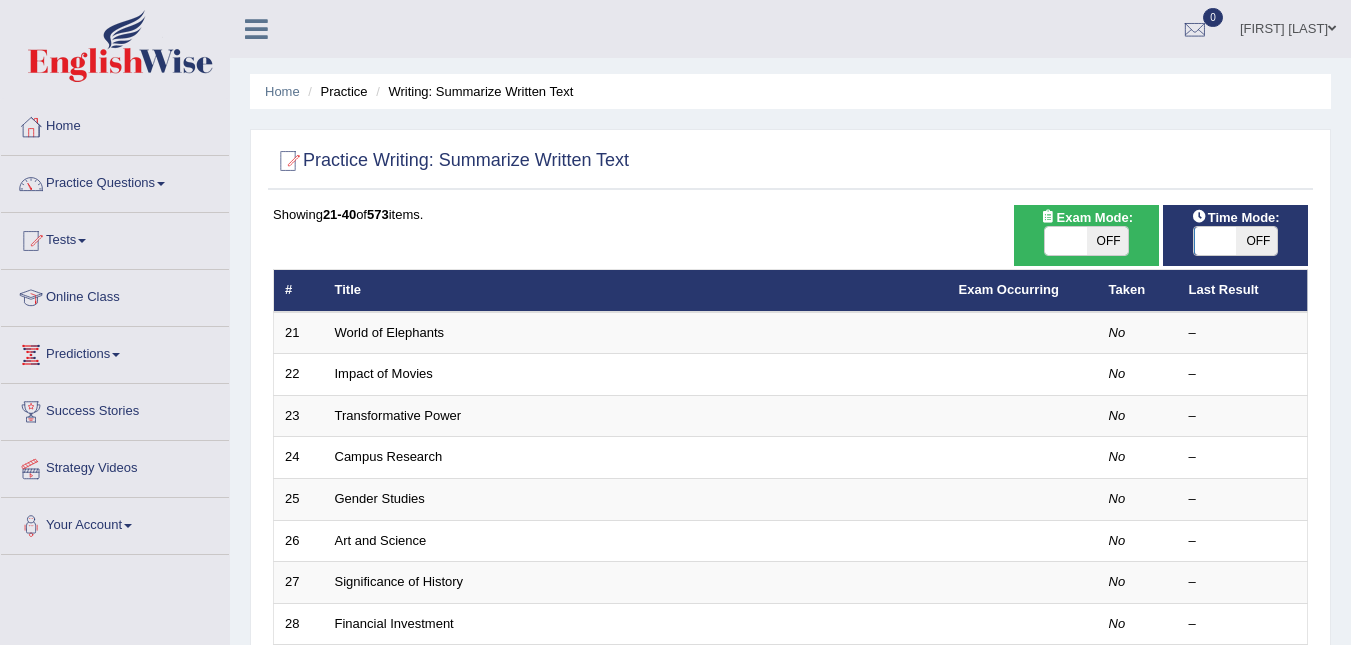 scroll, scrollTop: 0, scrollLeft: 0, axis: both 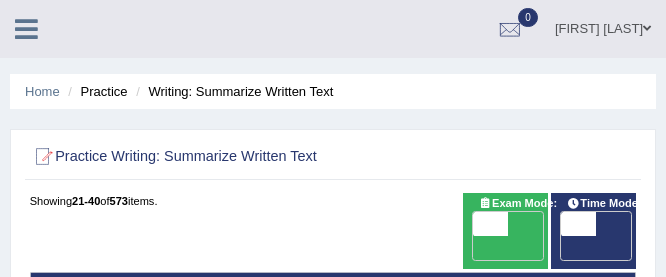 click on "Home
Practice
Writing: Summarize Written Text" at bounding box center (333, 91) 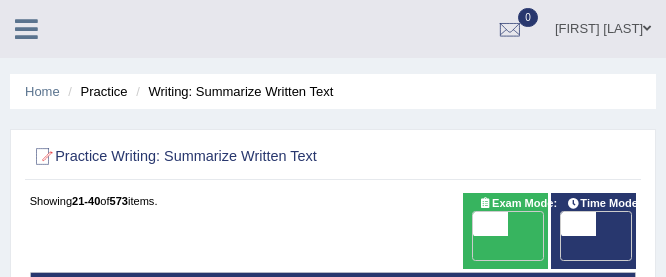 click on "Showing  21-40  of  573  items." at bounding box center (333, 201) 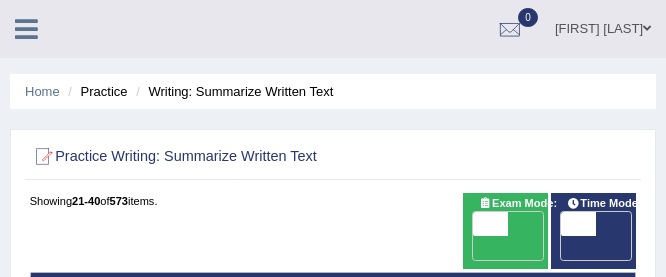 click on "Practice Writing: Summarize Written Text" at bounding box center [218, 157] 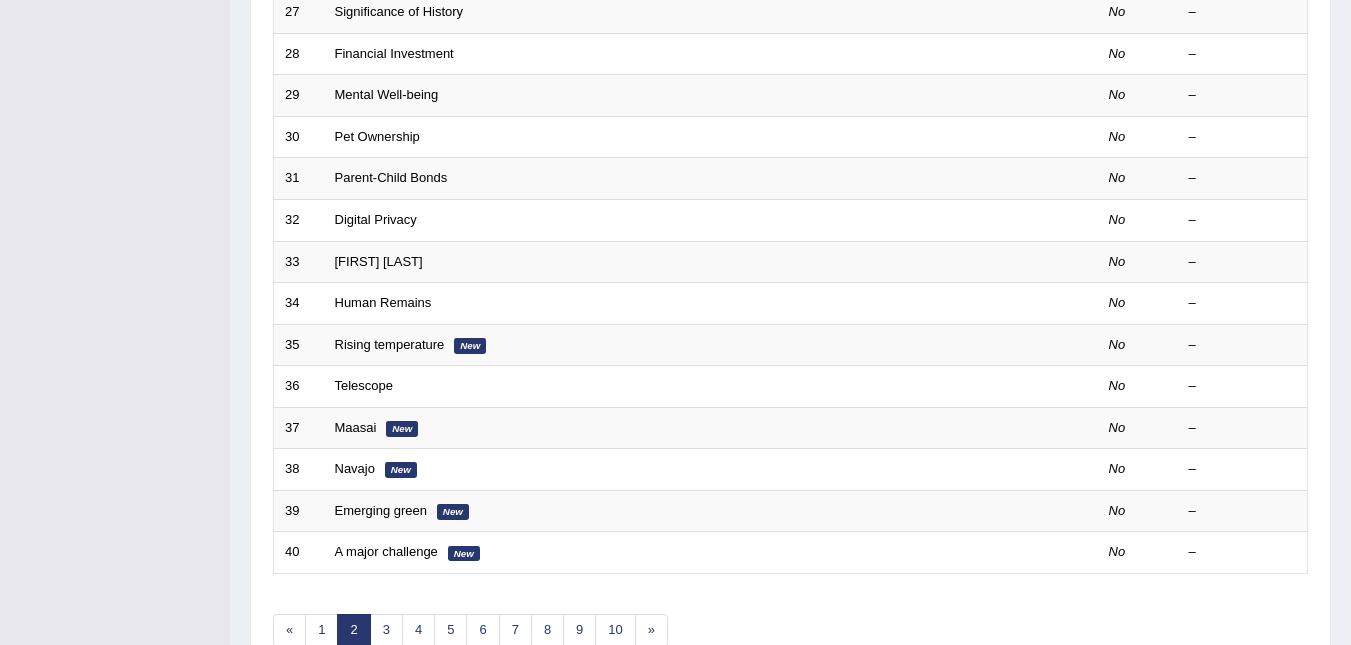 scroll, scrollTop: 566, scrollLeft: 0, axis: vertical 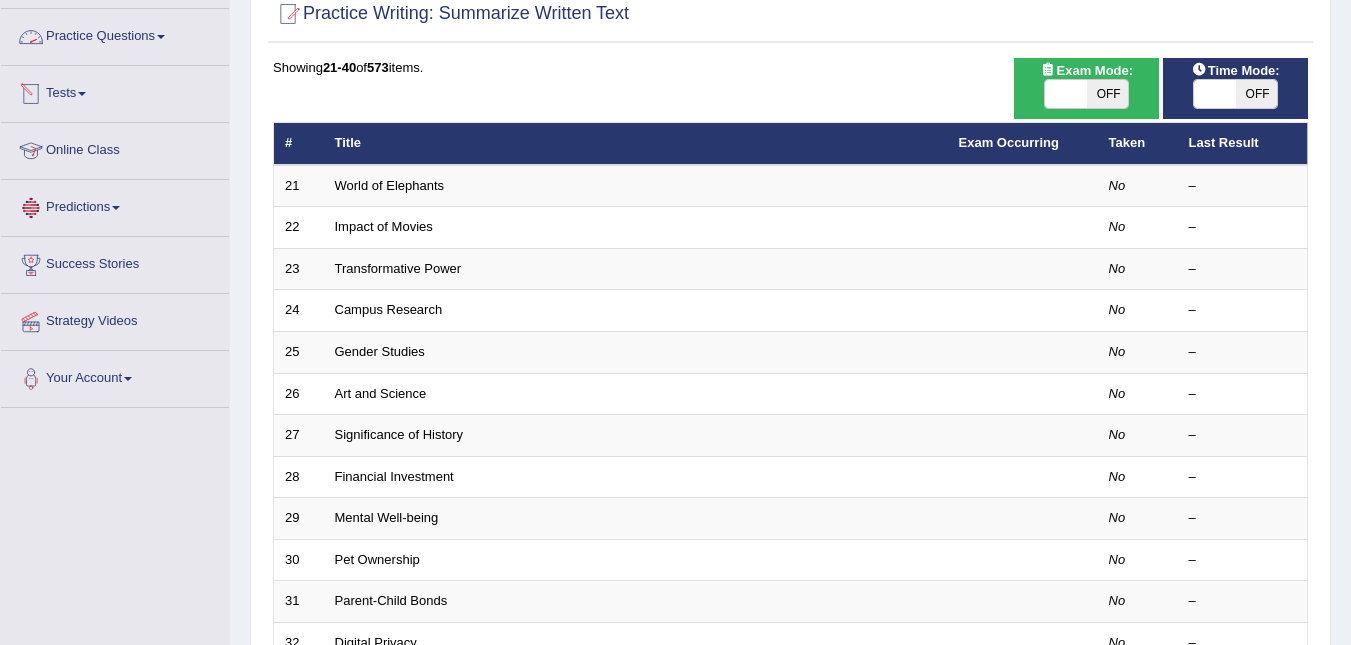 click on "Practice Questions" at bounding box center (115, 34) 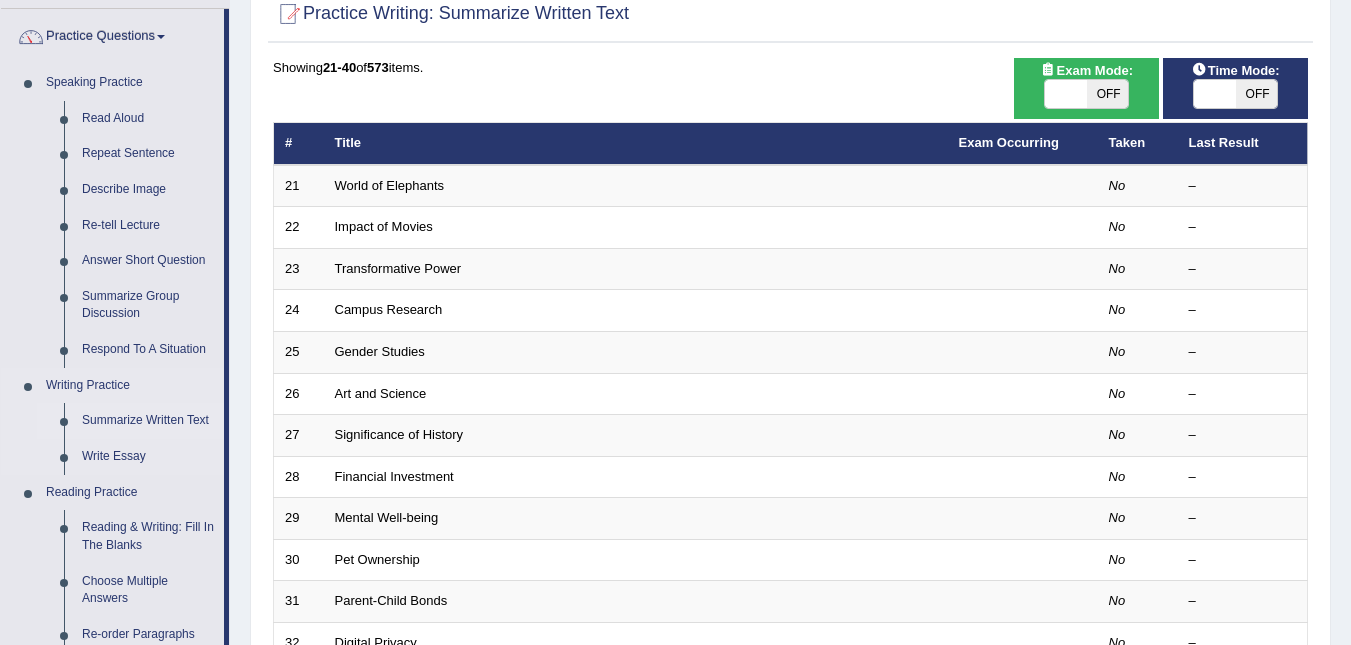 click on "Summarize Written Text" at bounding box center [148, 421] 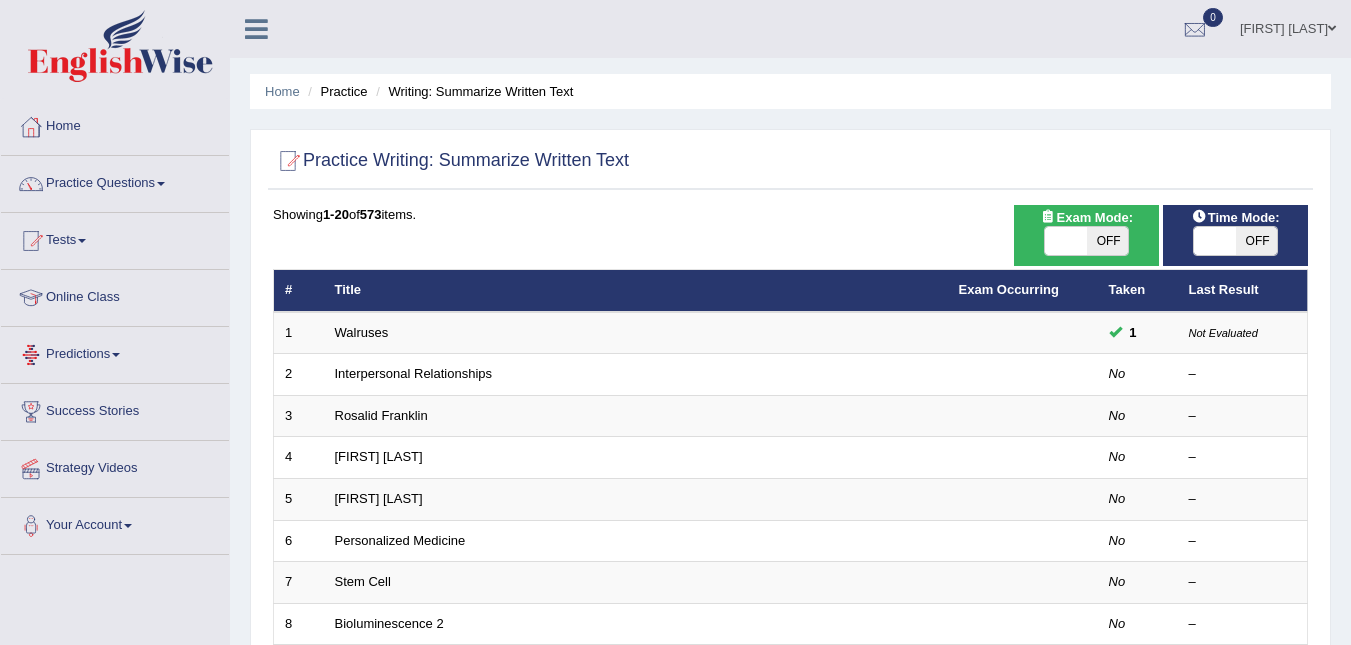 scroll, scrollTop: 0, scrollLeft: 0, axis: both 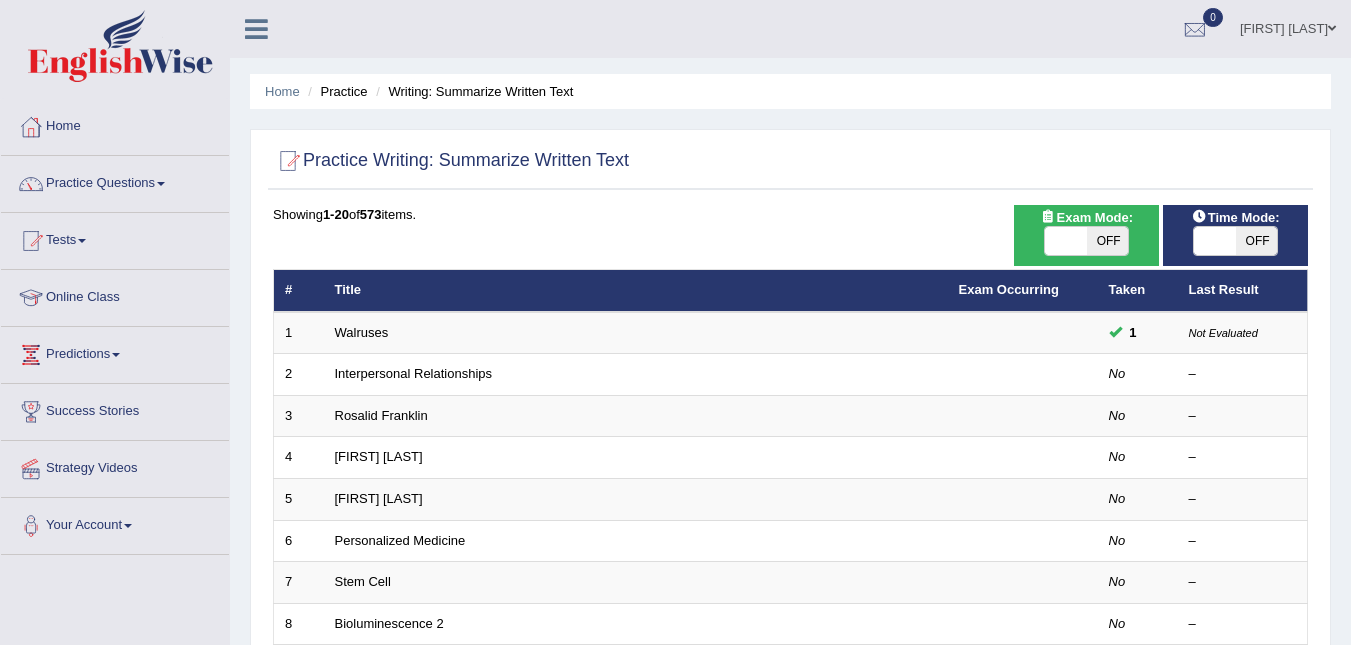 click on "Showing  1-20  of  573  items." at bounding box center (790, 214) 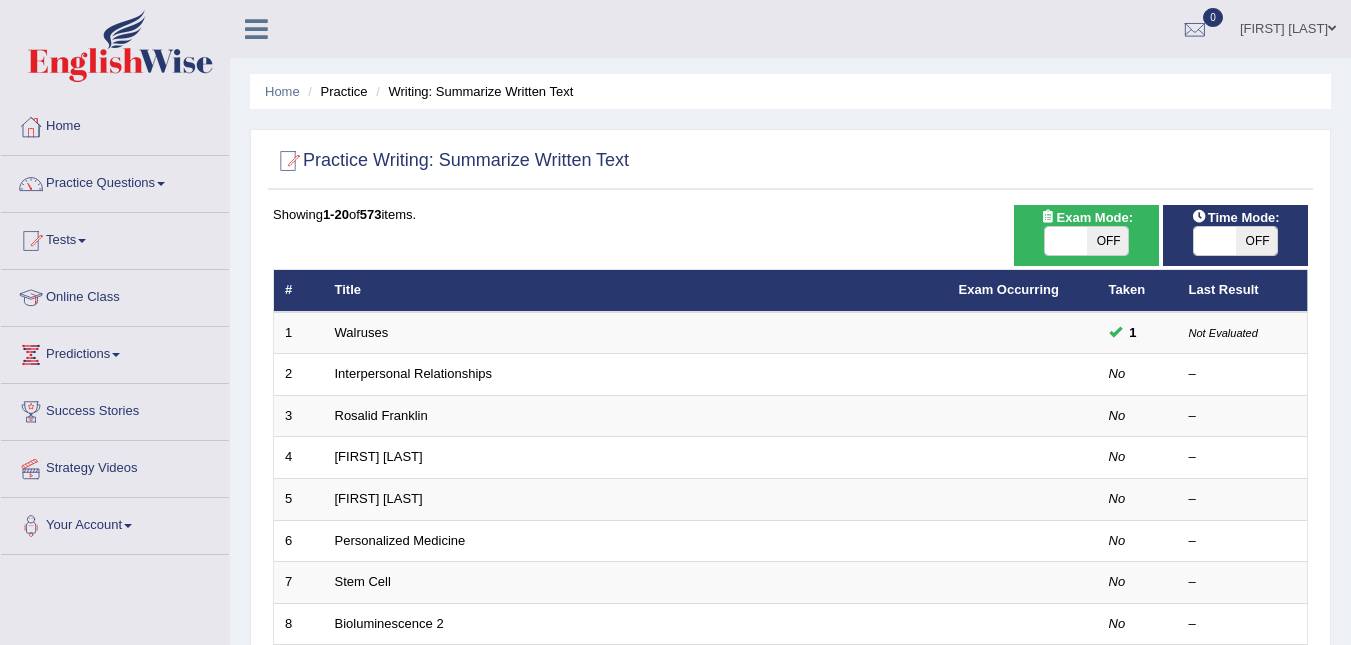 click on "Home" at bounding box center [115, 124] 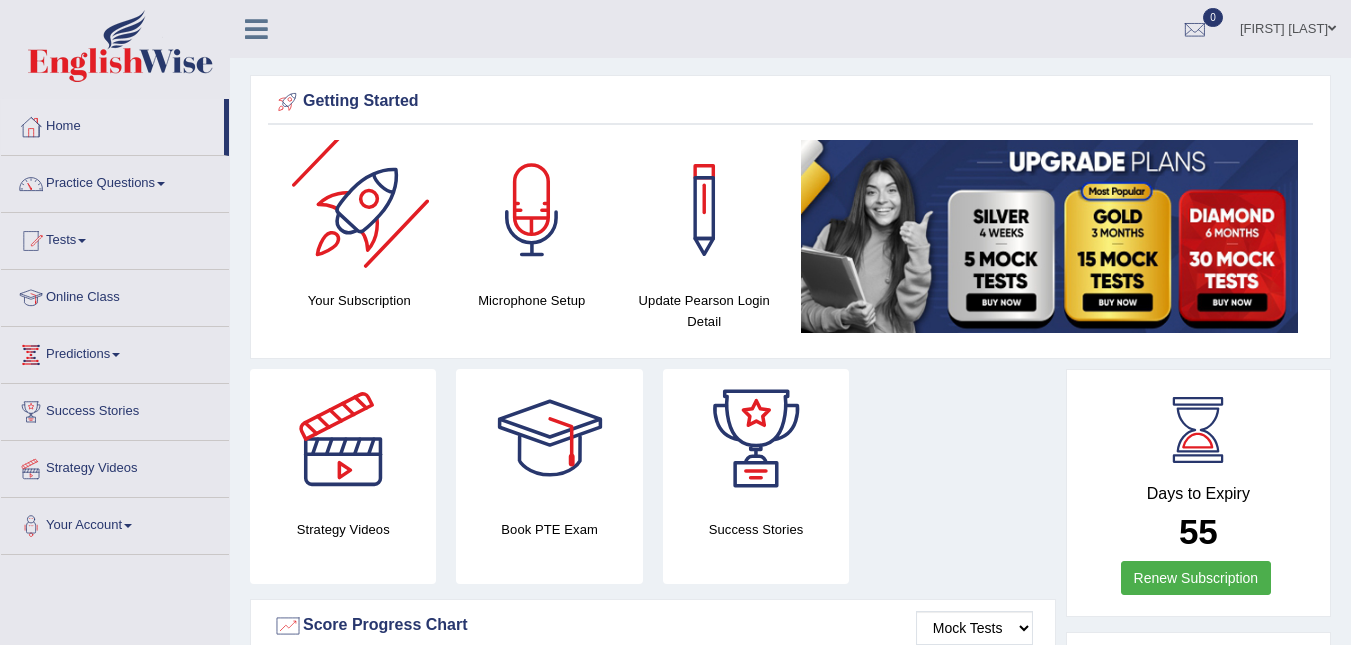 scroll, scrollTop: 0, scrollLeft: 0, axis: both 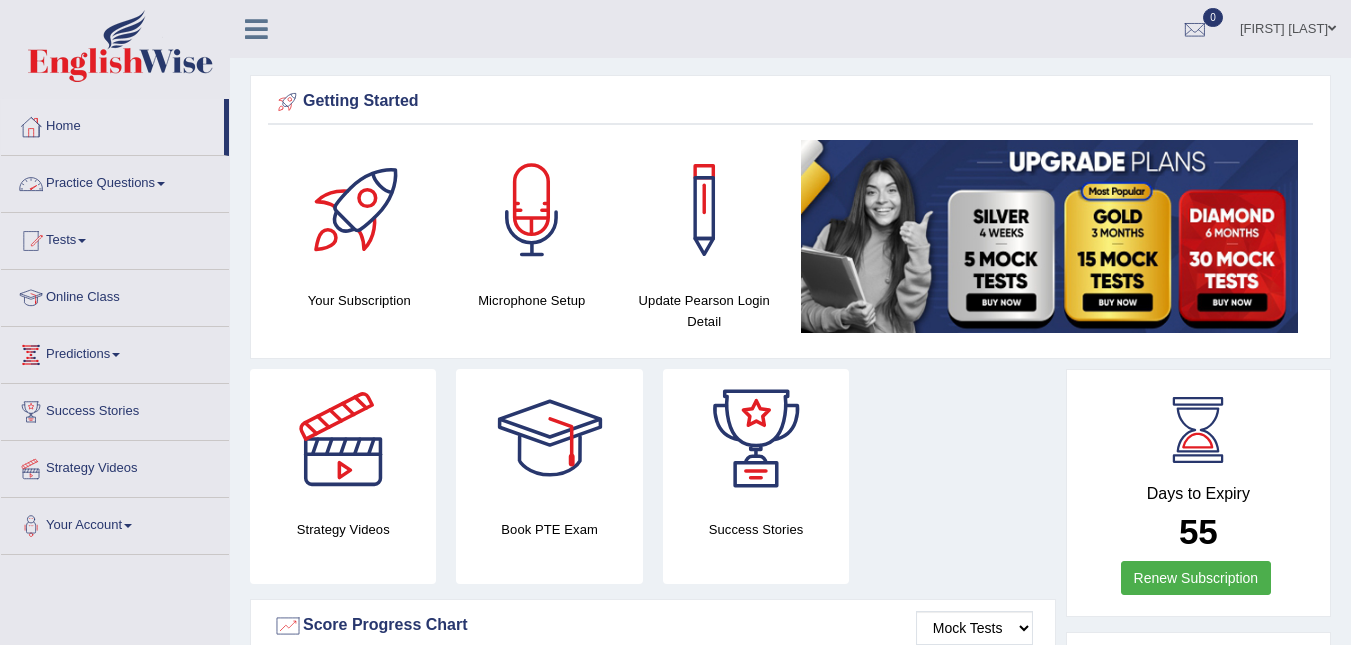 click on "Practice Questions" at bounding box center [115, 181] 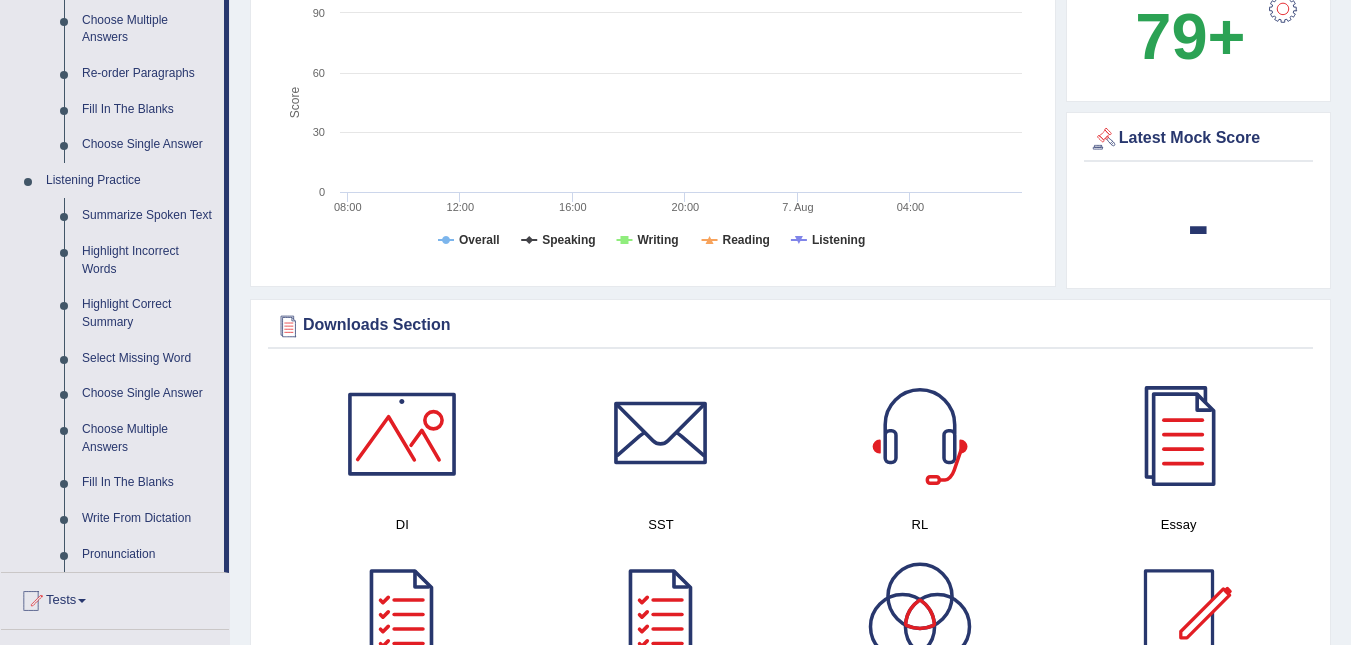 scroll, scrollTop: 684, scrollLeft: 0, axis: vertical 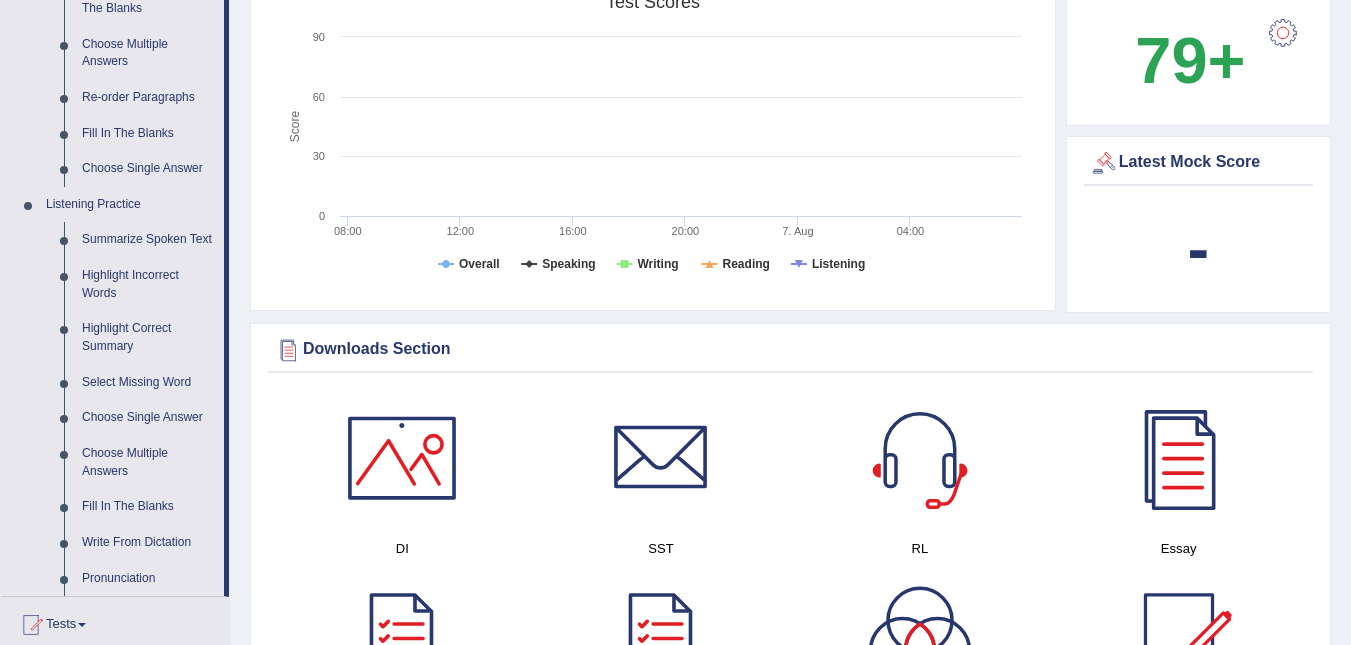 drag, startPoint x: 1349, startPoint y: 246, endPoint x: 1365, endPoint y: 195, distance: 53.450912 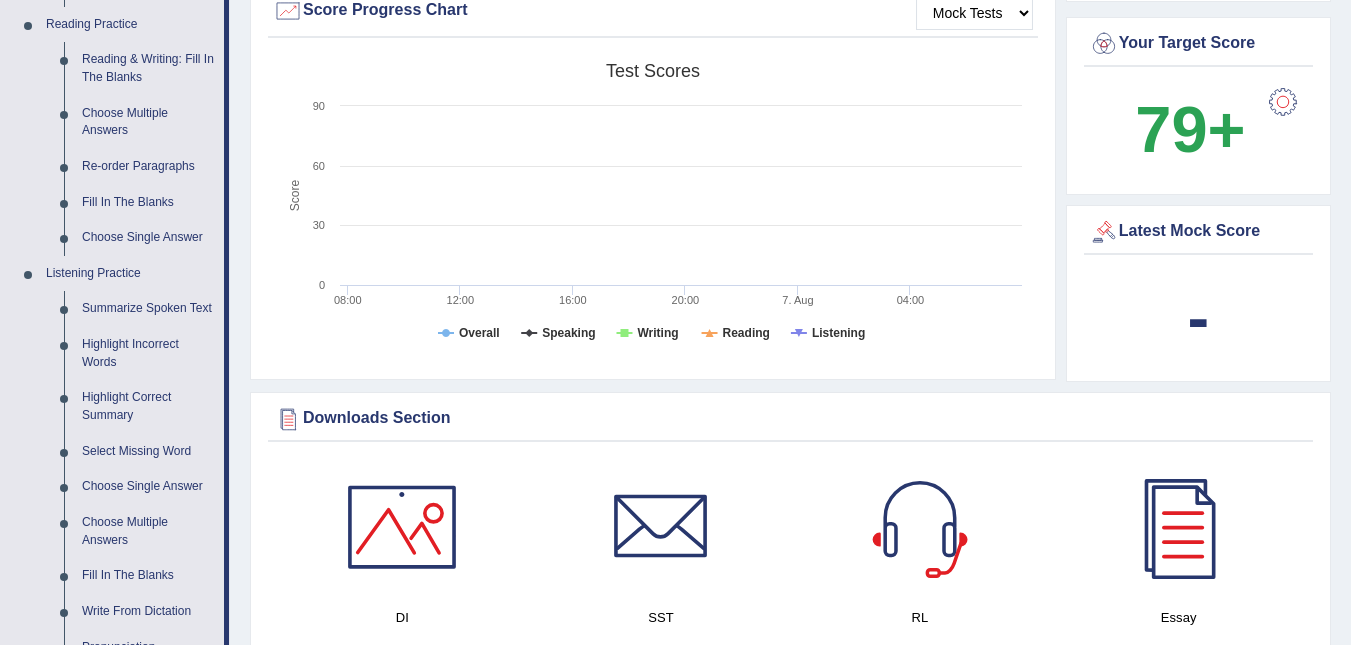 scroll, scrollTop: 508, scrollLeft: 0, axis: vertical 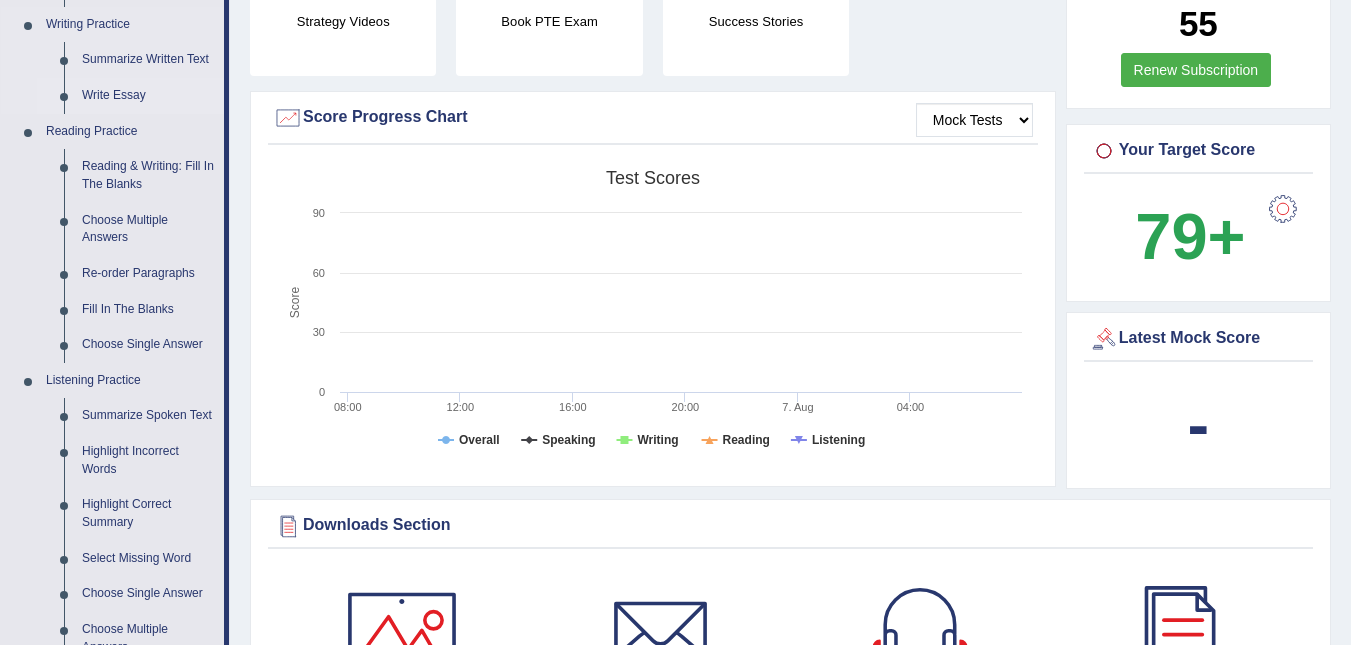 click on "Write Essay" at bounding box center [148, 96] 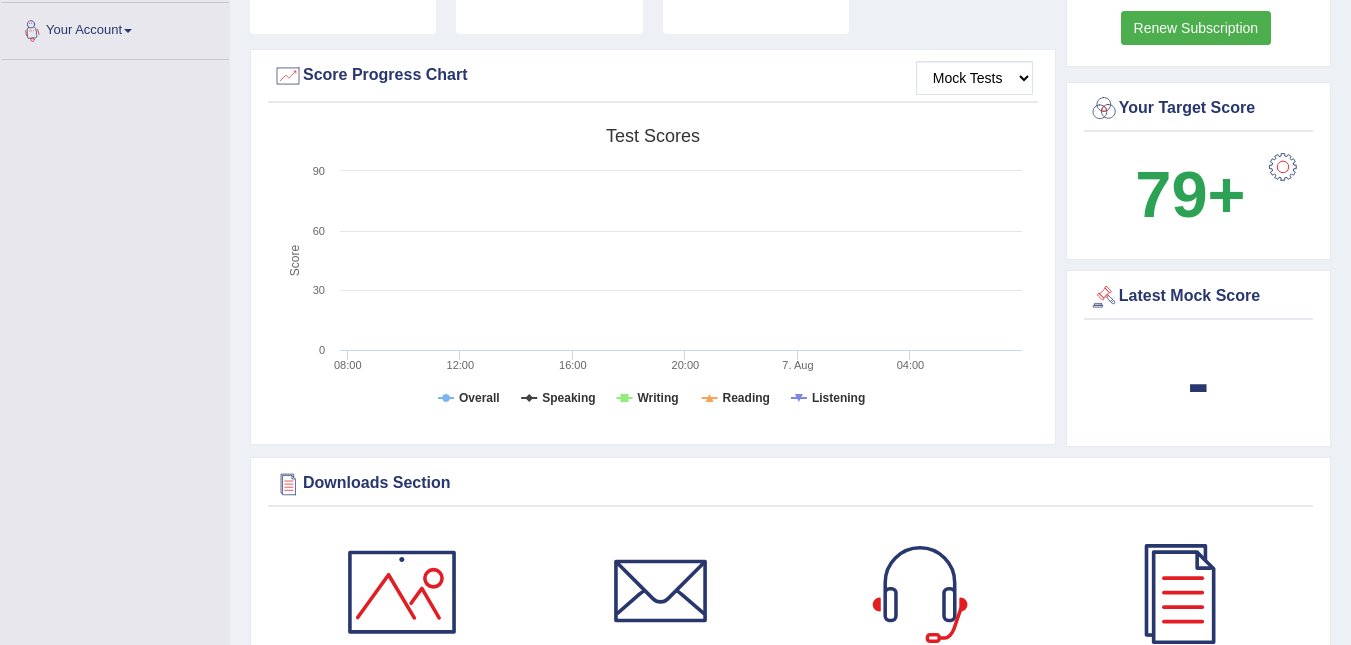 scroll, scrollTop: 602, scrollLeft: 0, axis: vertical 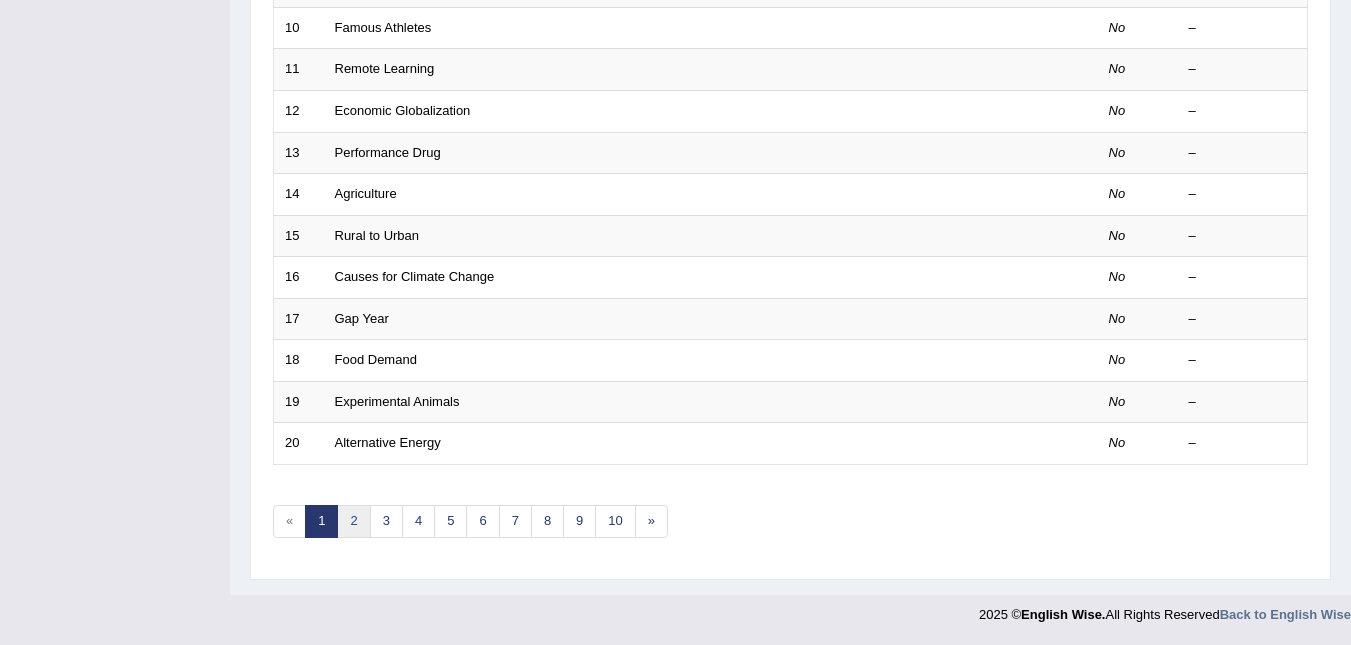 click on "2" at bounding box center (353, 521) 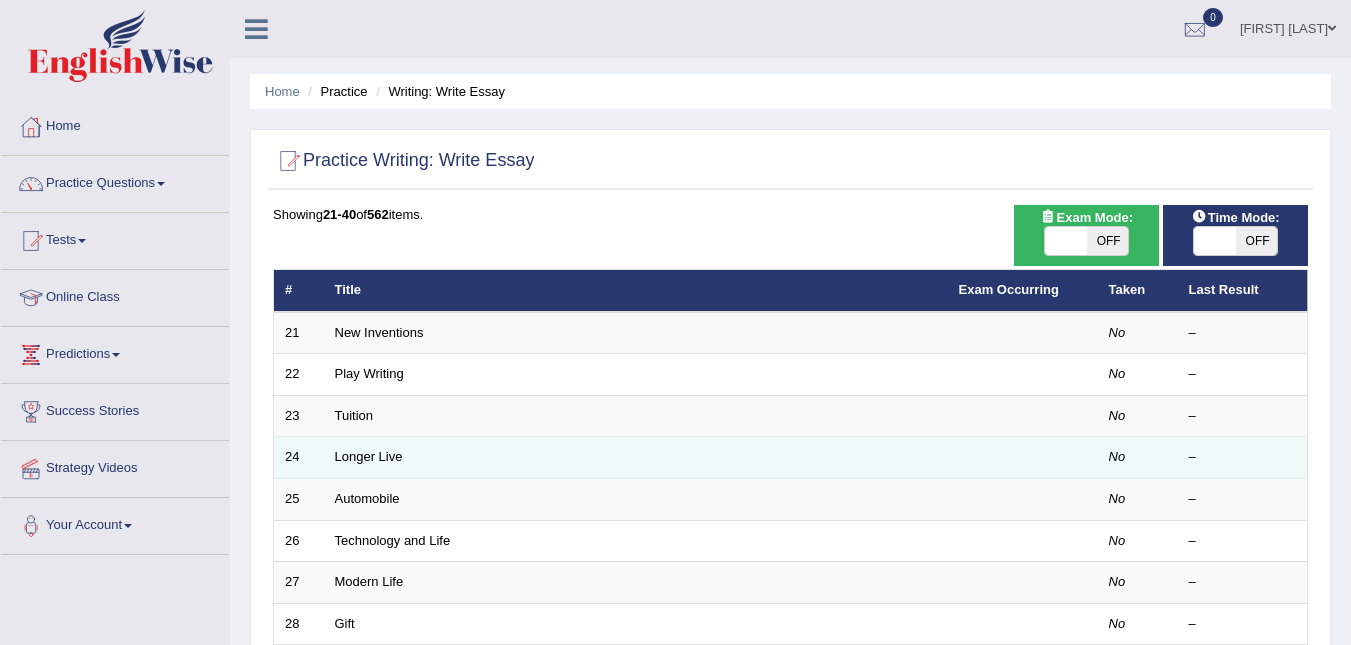 scroll, scrollTop: 0, scrollLeft: 0, axis: both 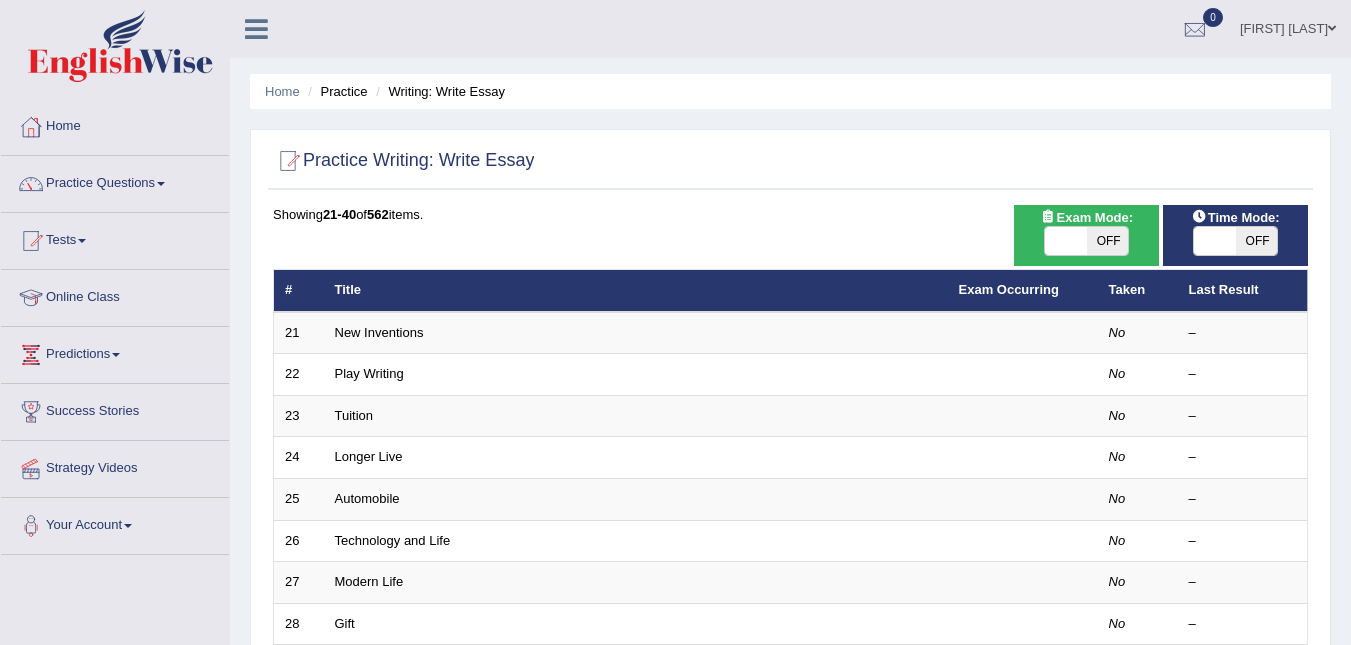 click on "Home
Practice
Writing: Write Essay" at bounding box center (790, 91) 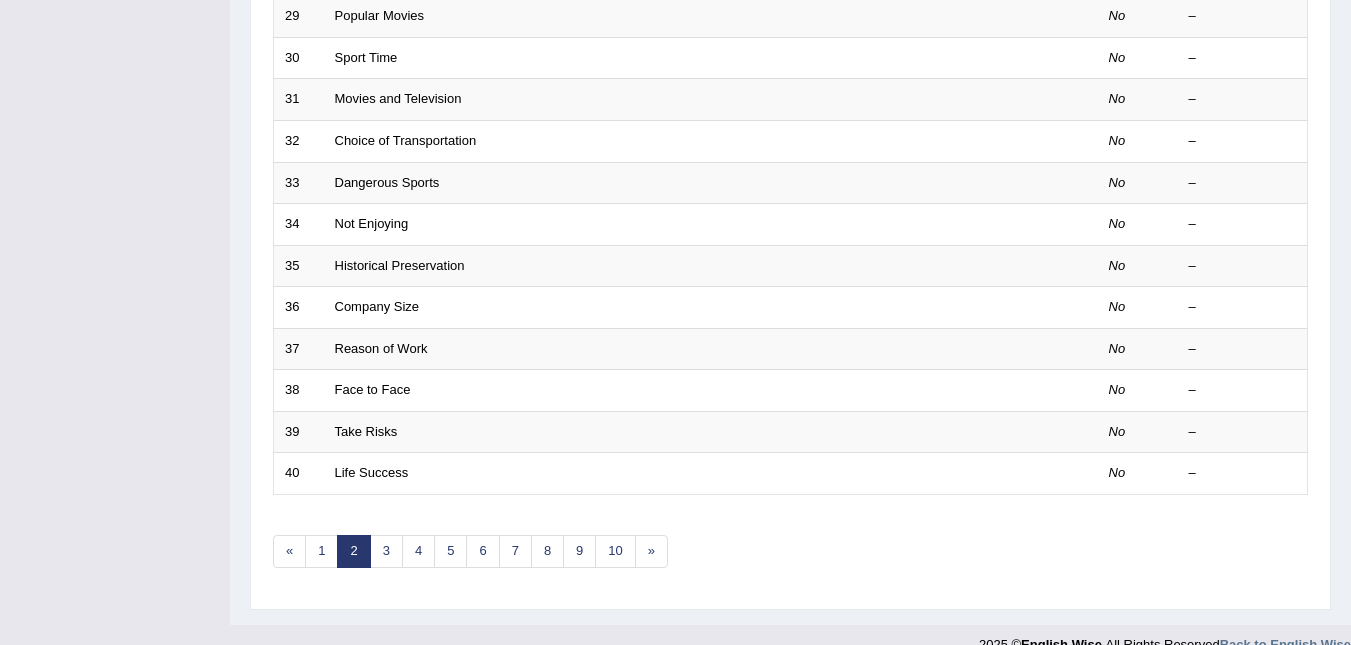scroll, scrollTop: 679, scrollLeft: 0, axis: vertical 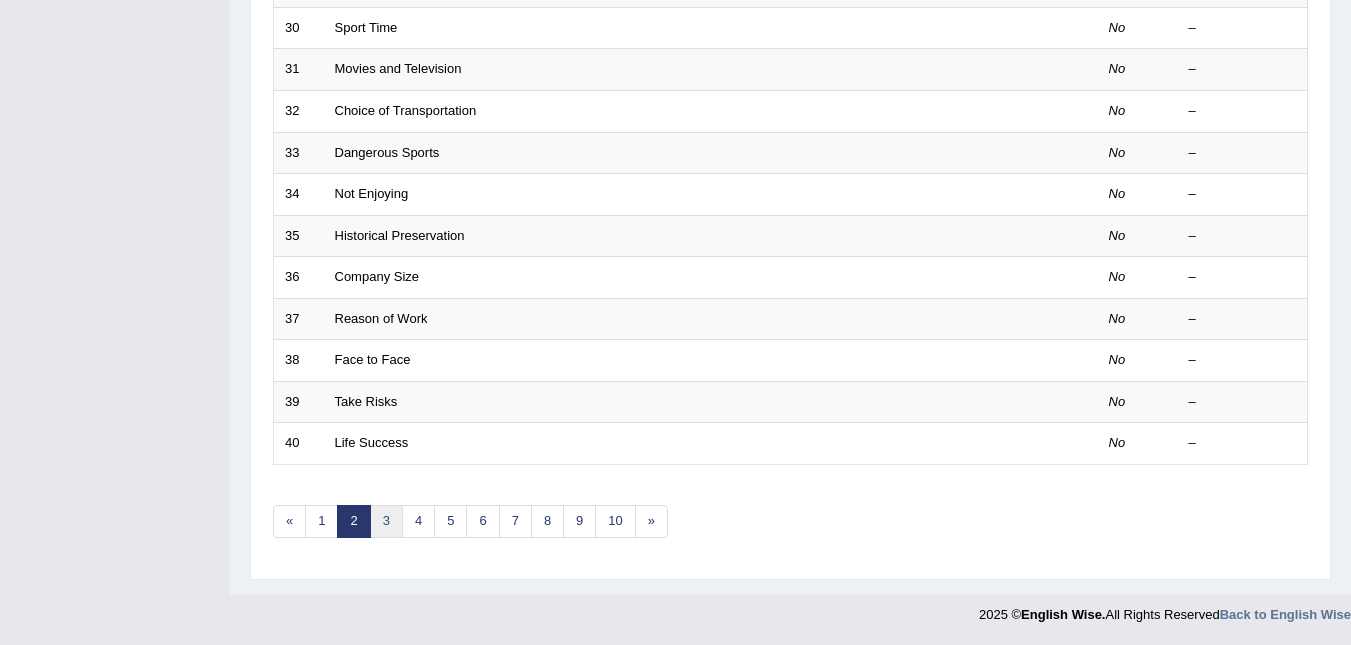 click on "3" at bounding box center (386, 521) 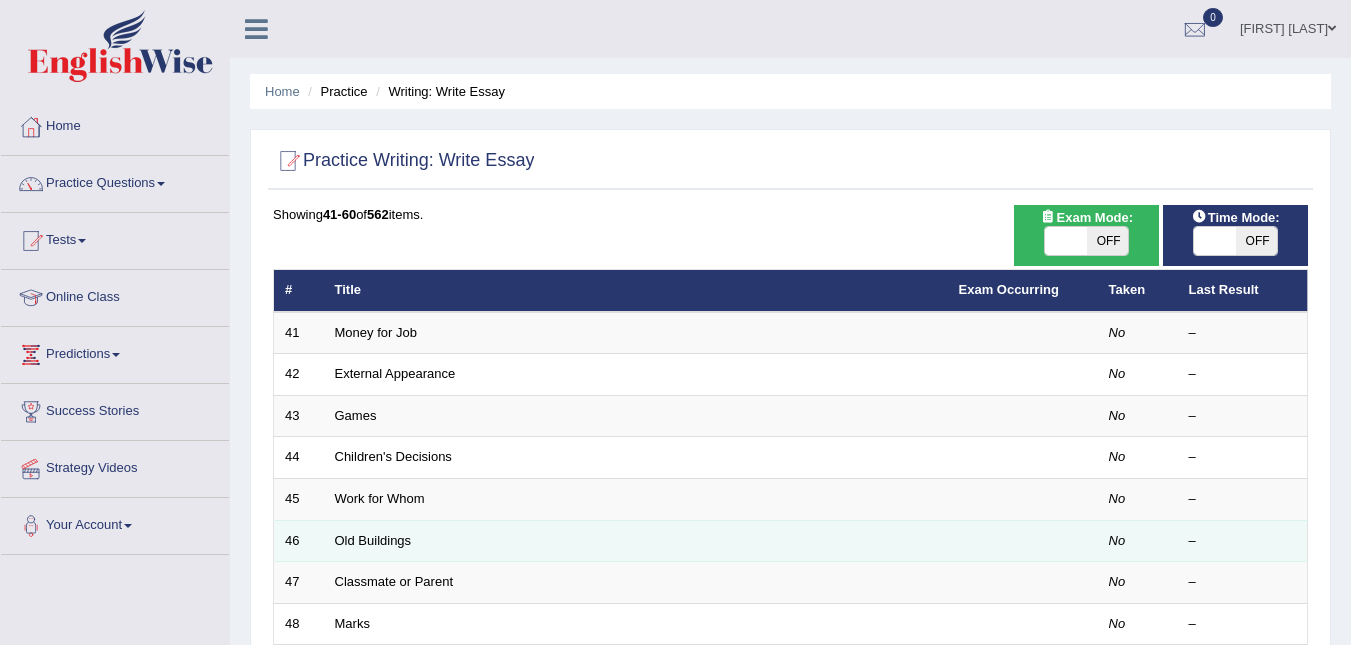 scroll, scrollTop: 0, scrollLeft: 0, axis: both 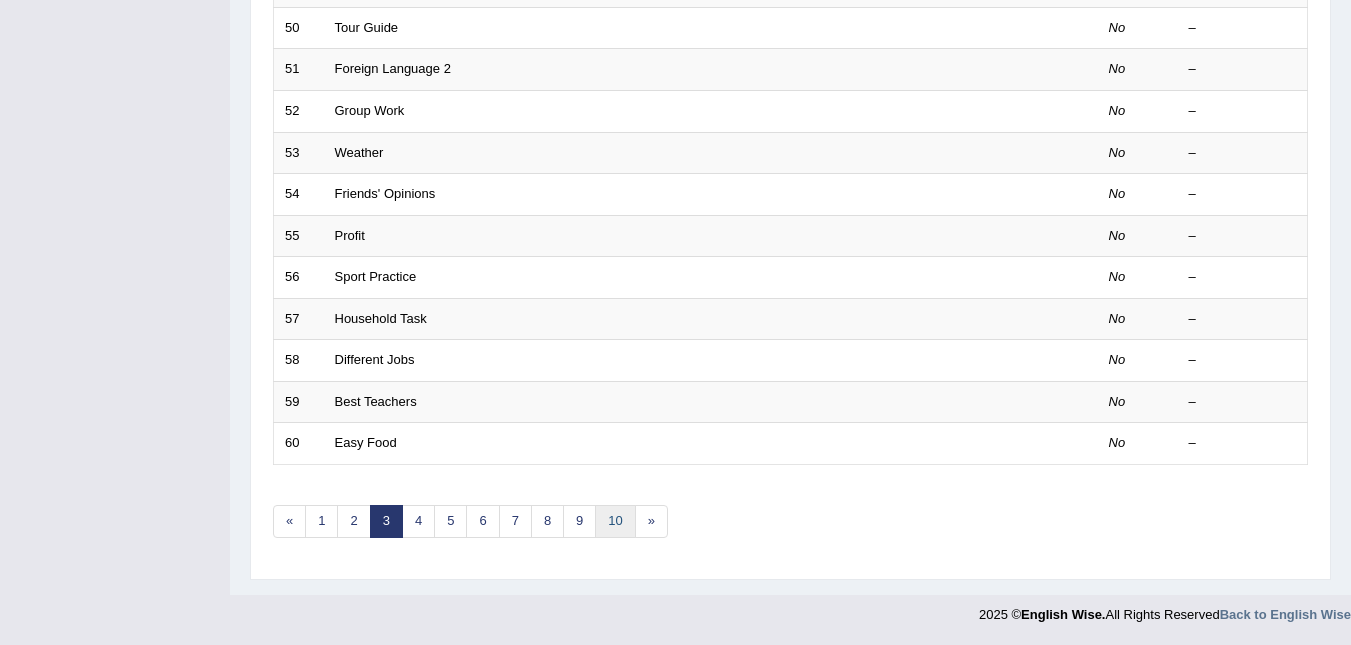 click on "10" at bounding box center [615, 521] 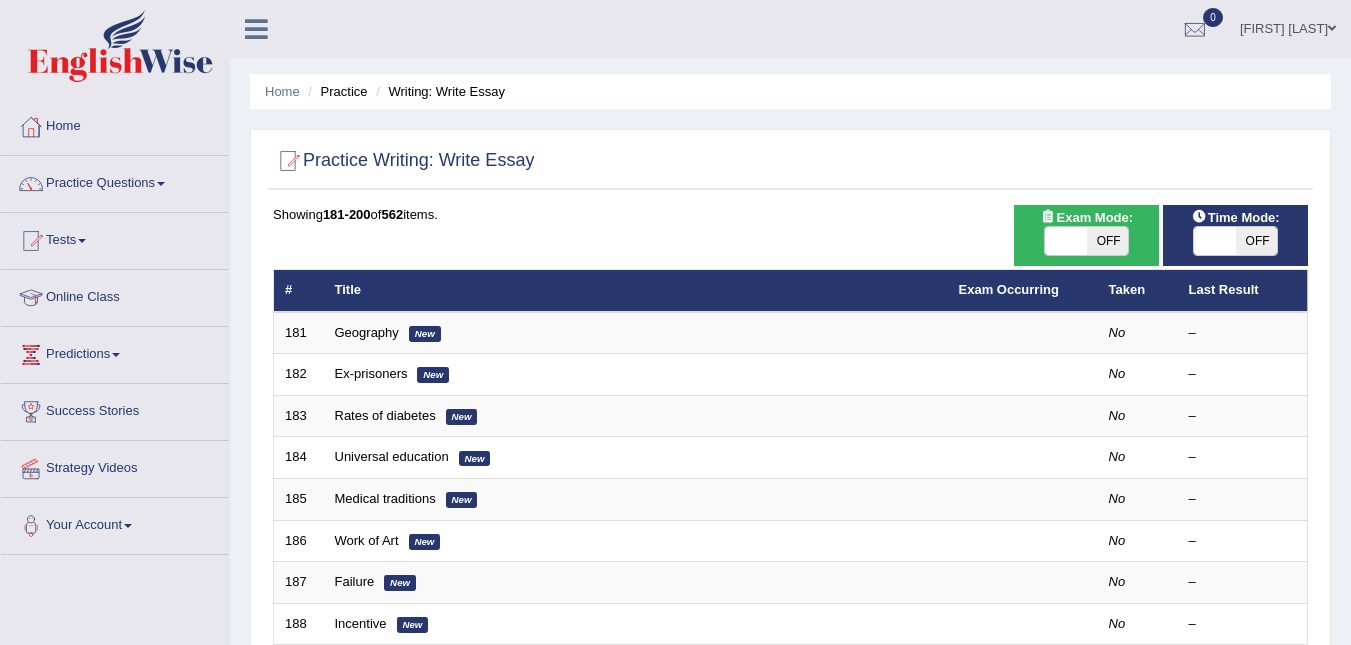 scroll, scrollTop: 0, scrollLeft: 0, axis: both 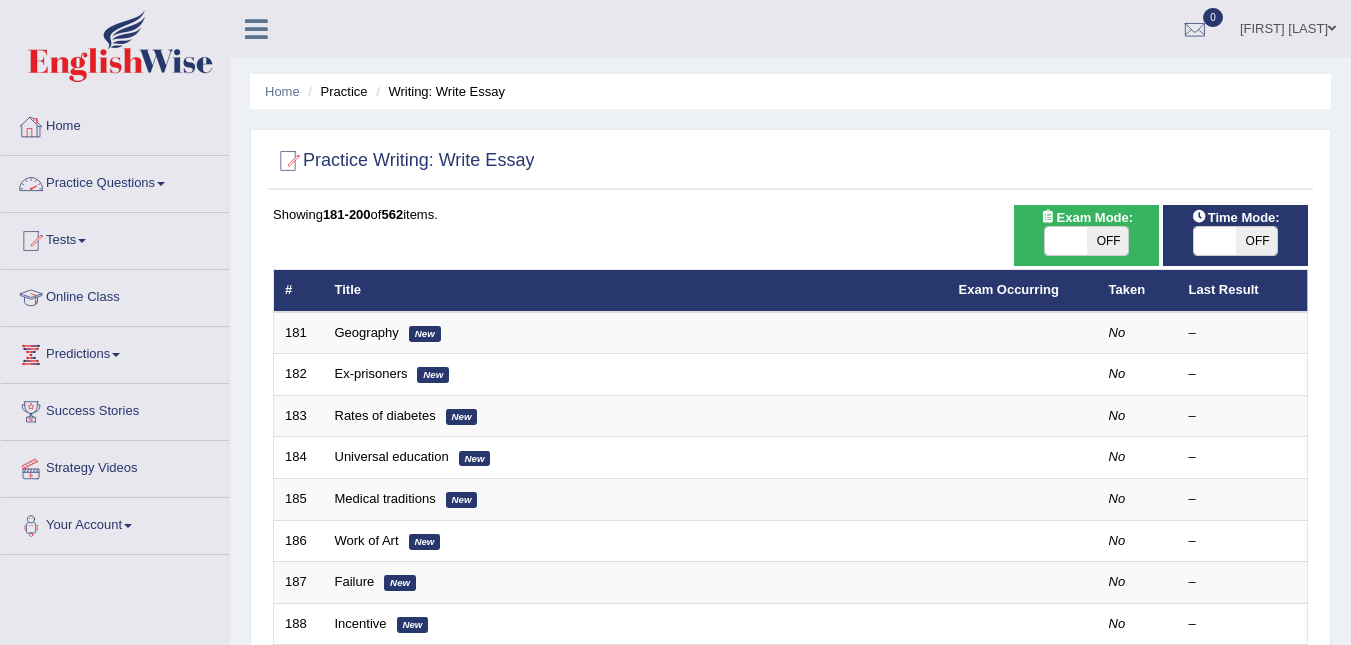 click on "Practice Questions" at bounding box center [115, 181] 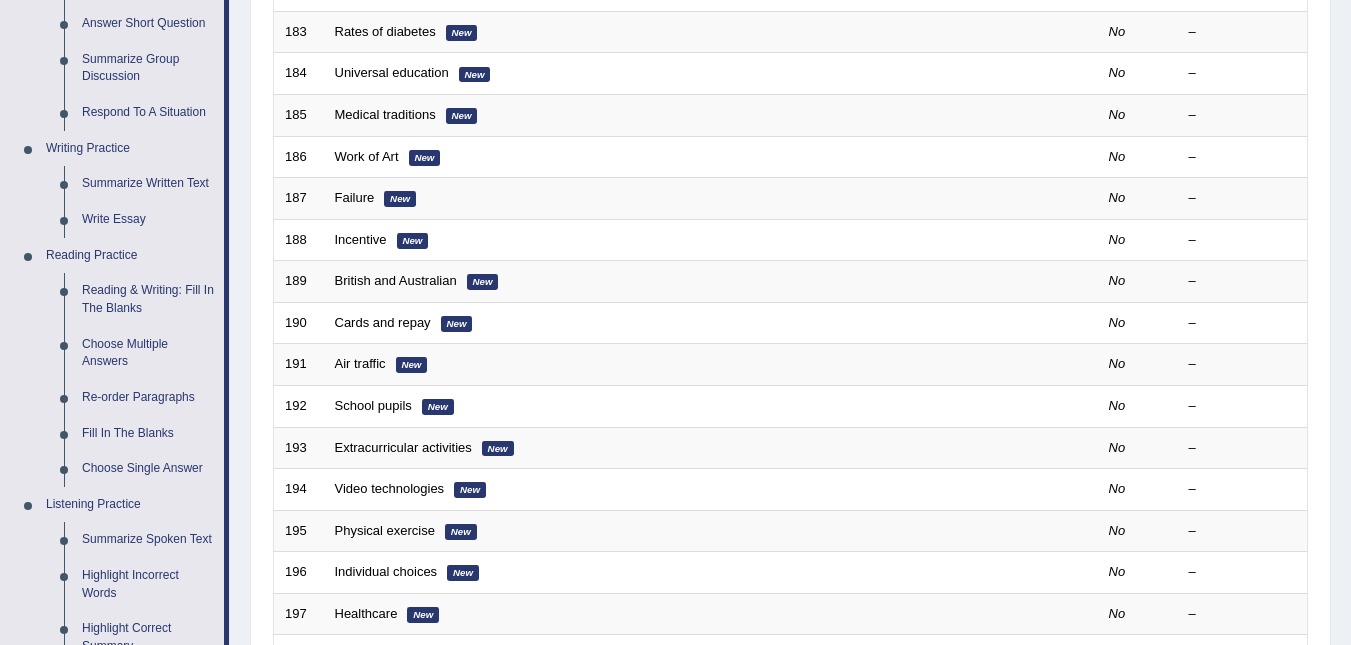 scroll, scrollTop: 392, scrollLeft: 0, axis: vertical 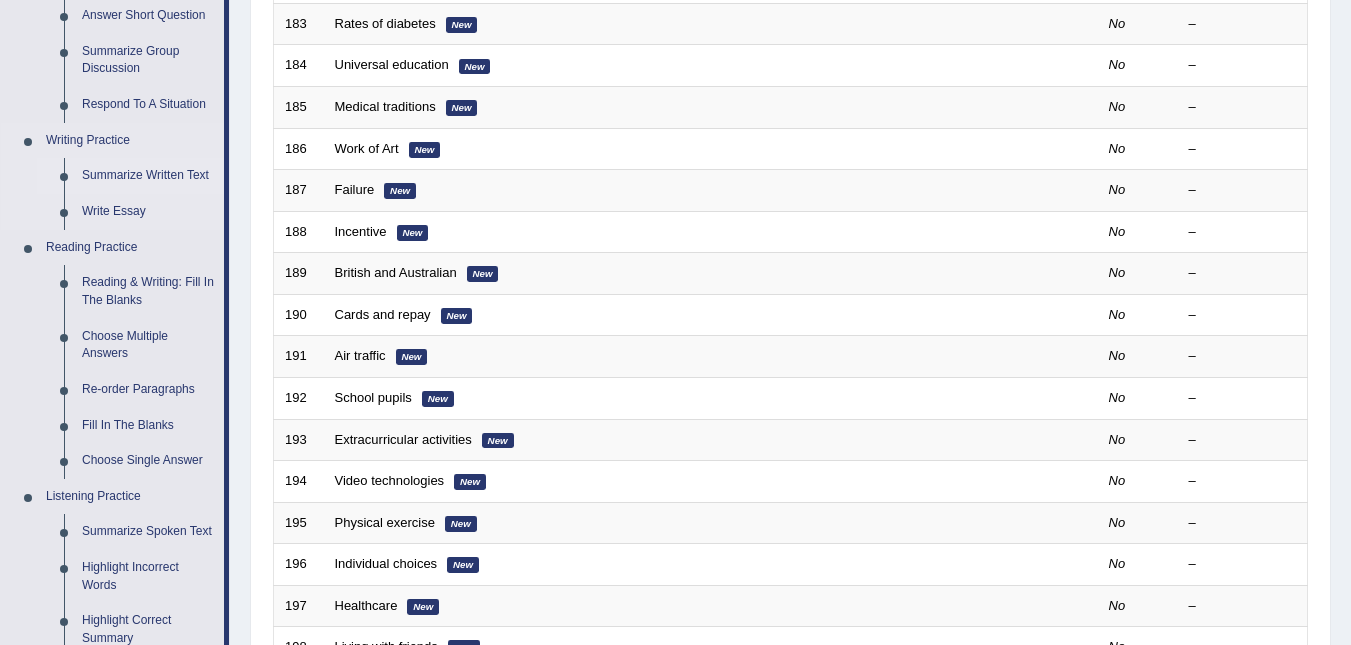 click on "Summarize Written Text" at bounding box center (148, 176) 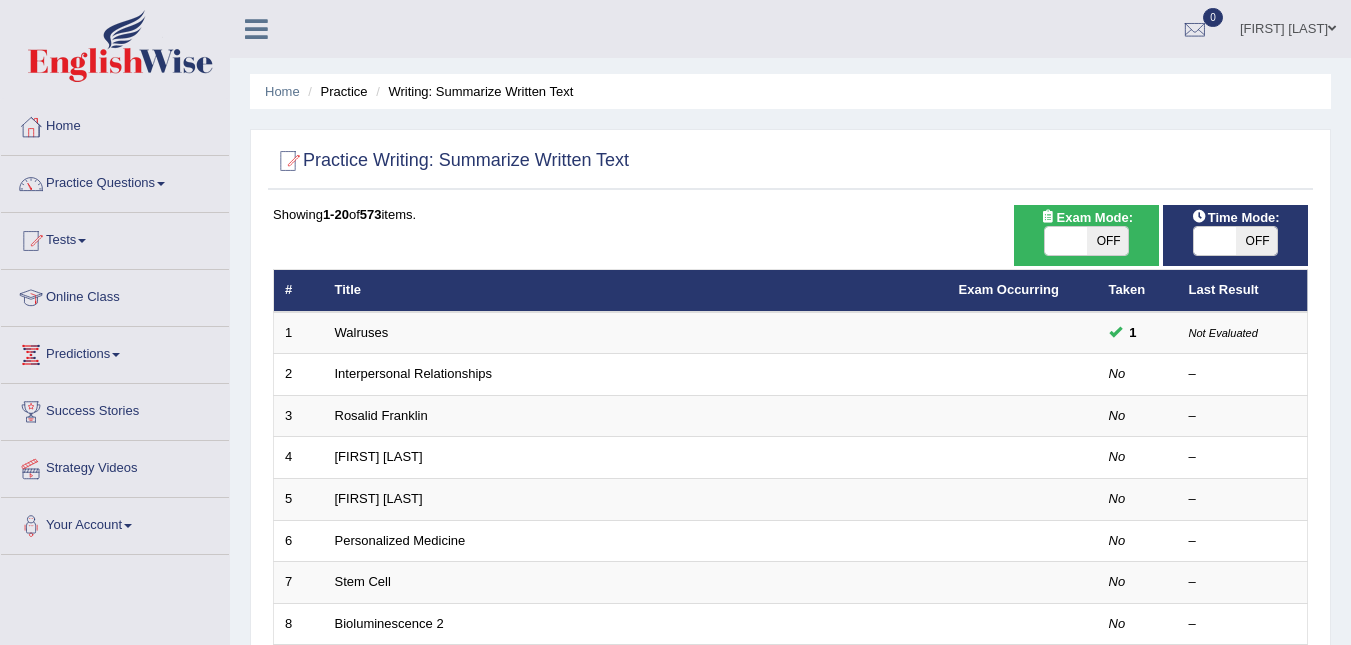 scroll, scrollTop: 0, scrollLeft: 0, axis: both 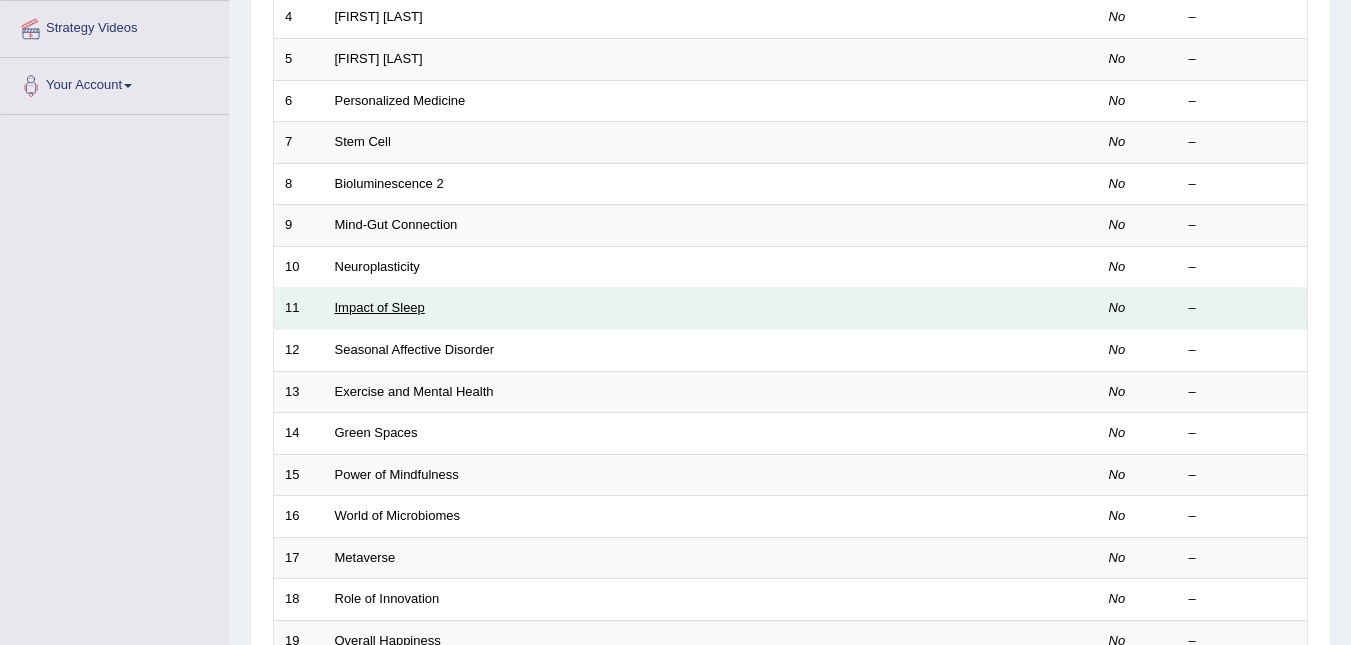 click on "Impact of Sleep" at bounding box center (380, 307) 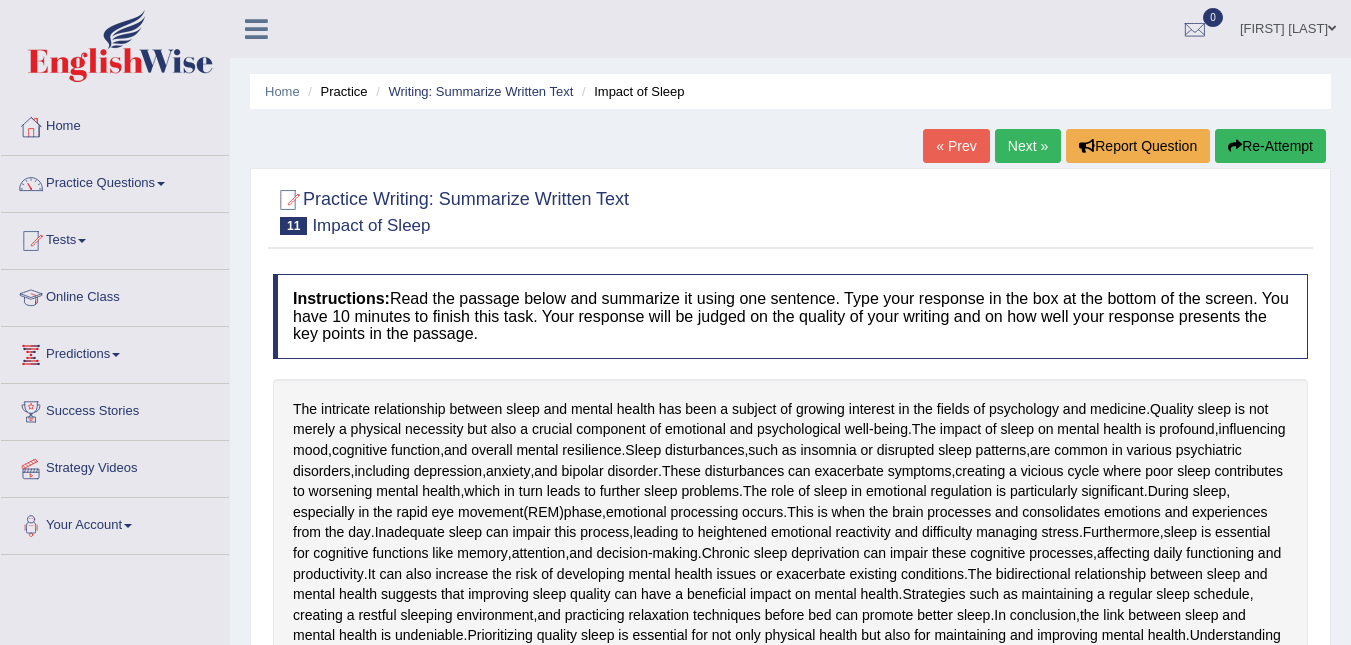 scroll, scrollTop: 0, scrollLeft: 0, axis: both 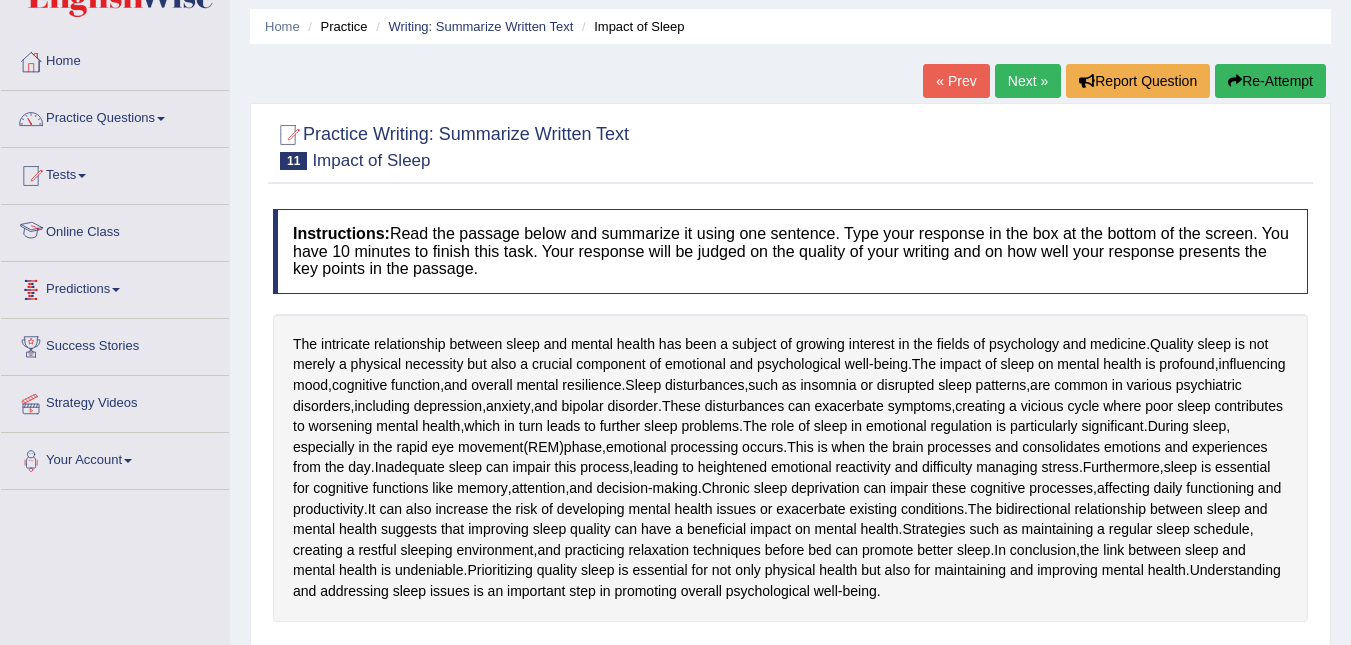 click on "Online Class" at bounding box center [115, 230] 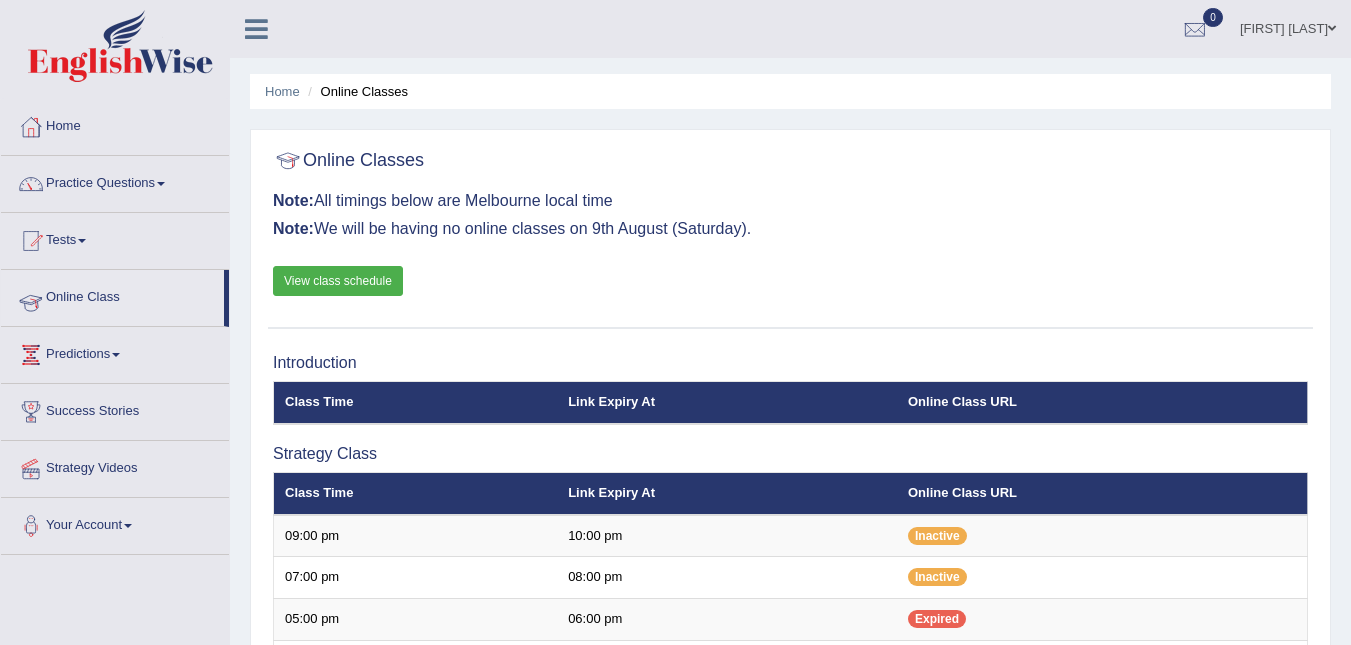 scroll, scrollTop: 0, scrollLeft: 0, axis: both 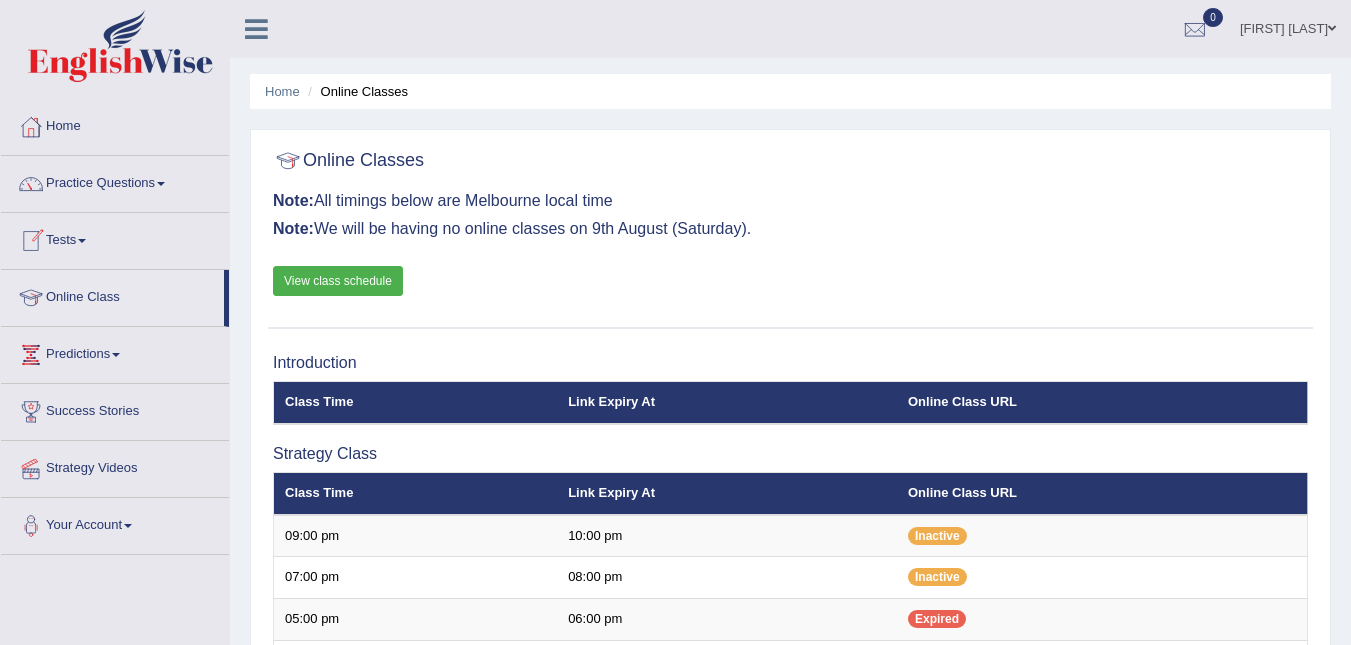 click on "Practice Questions" at bounding box center (115, 181) 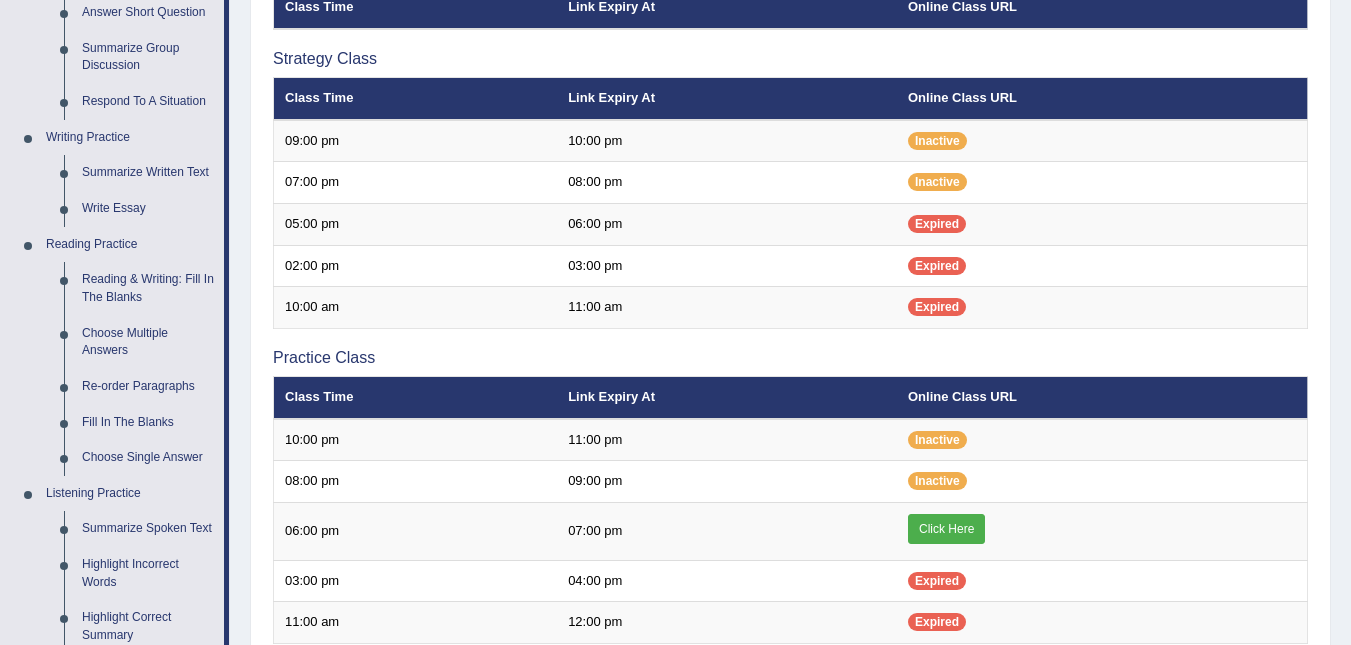 scroll, scrollTop: 400, scrollLeft: 0, axis: vertical 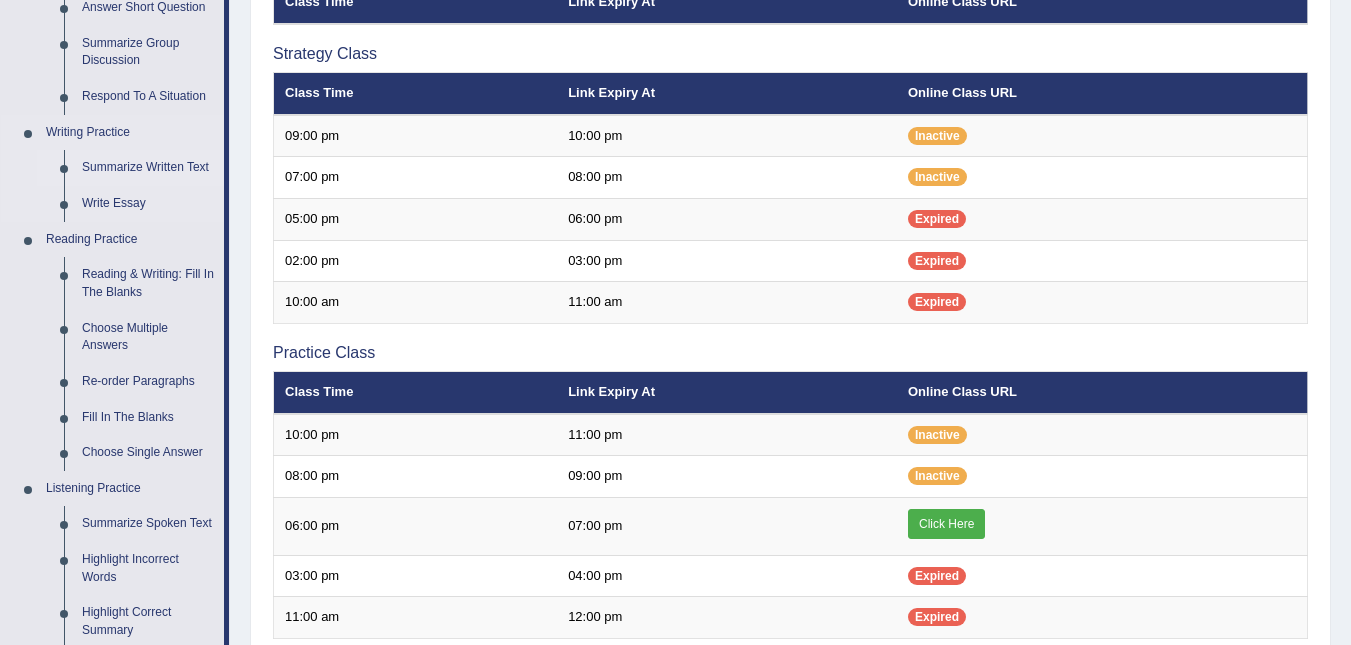 click on "Summarize Written Text" at bounding box center (148, 168) 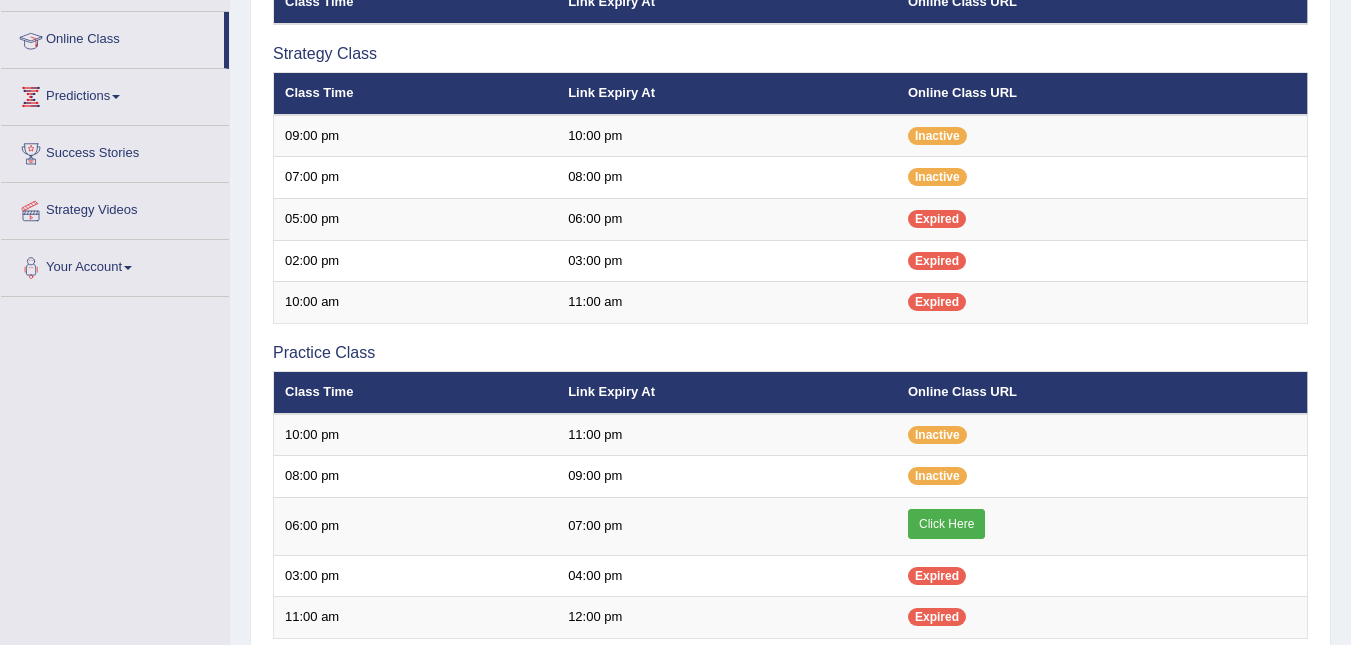 scroll, scrollTop: 439, scrollLeft: 0, axis: vertical 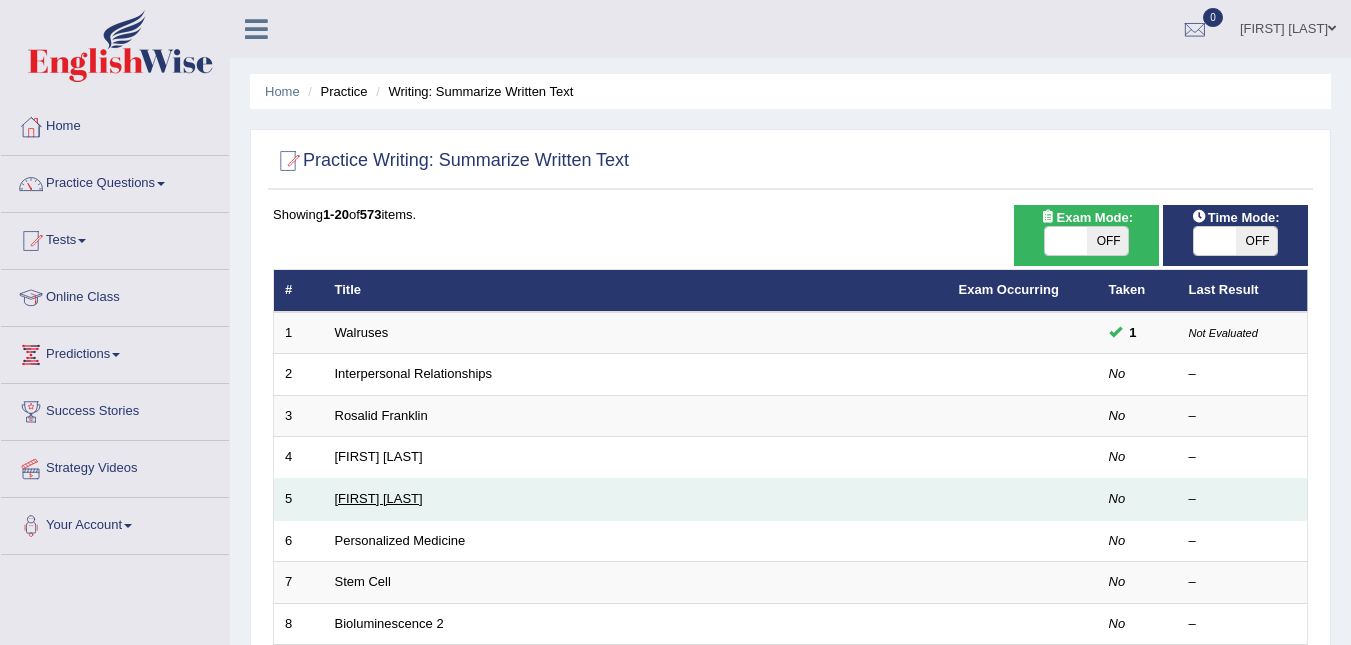 click on "[FIRST] [LAST]" at bounding box center [379, 498] 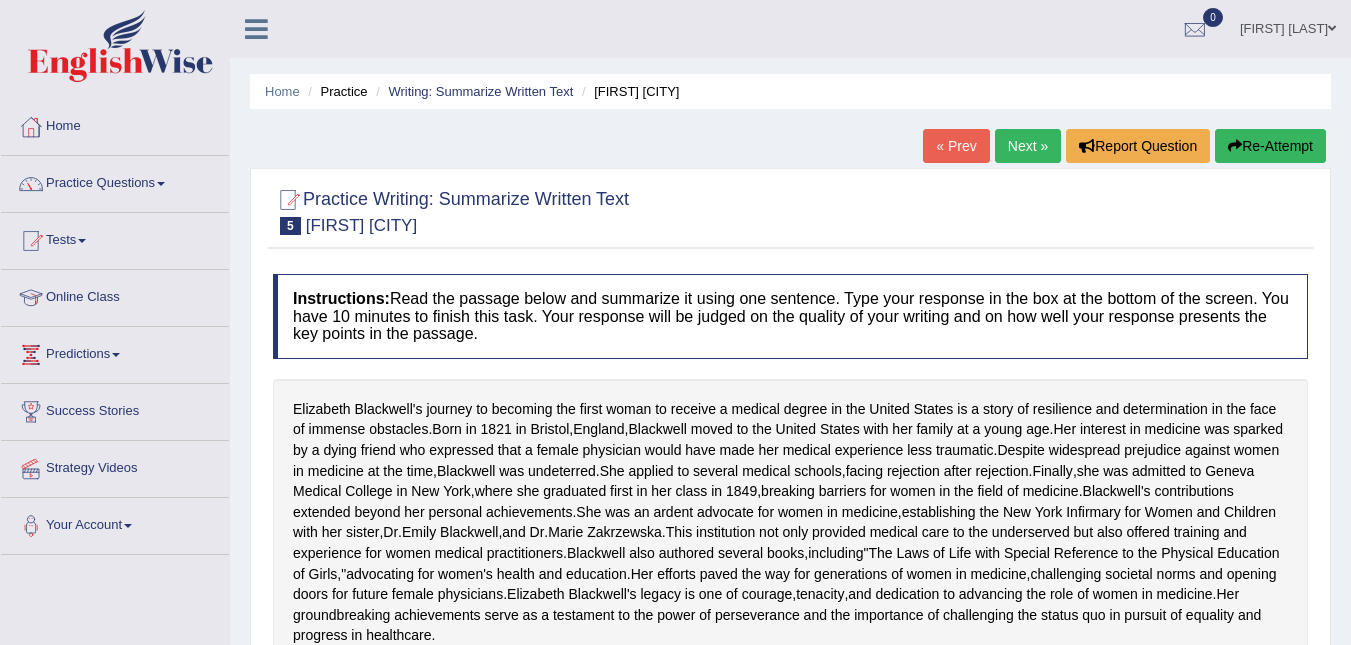scroll, scrollTop: 0, scrollLeft: 0, axis: both 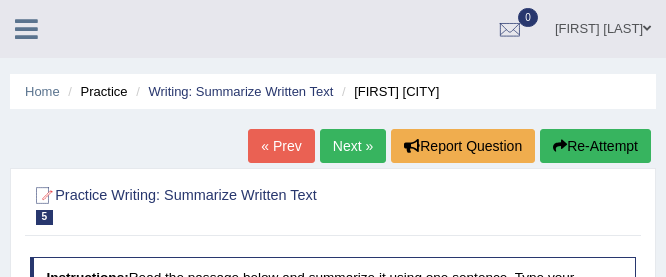 click on "Home
Practice
Writing: Summarize Written Text
Elizabeth Blackwell
« Prev Next »  Report Question  Re-Attempt
Practice Writing: Summarize Written Text
5
Elizabeth Blackwell
Instructions:  Read the passage below and summarize it using one sentence. Type your response in the box at the bottom of the screen. You have 10 minutes to finish this task. Your response will be judged on the quality of your writing and on how well your response presents the key points in the passage.
Elizabeth   Blackwell's   journey   to   becoming   the   first   woman   to   receive   a   medical   degree   in   the   United   States   is   a   story   of   resilience   and   determination   in   the   face   of   immense   obstacles .  Born   in   1821   in   Bristol ,  England ,  Blackwell   moved   to   the   United   States   with   her" at bounding box center (333, 500) 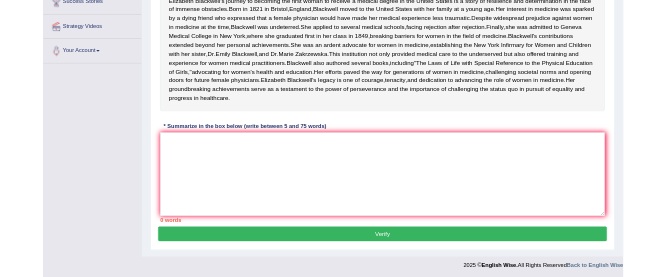 scroll, scrollTop: 384, scrollLeft: 0, axis: vertical 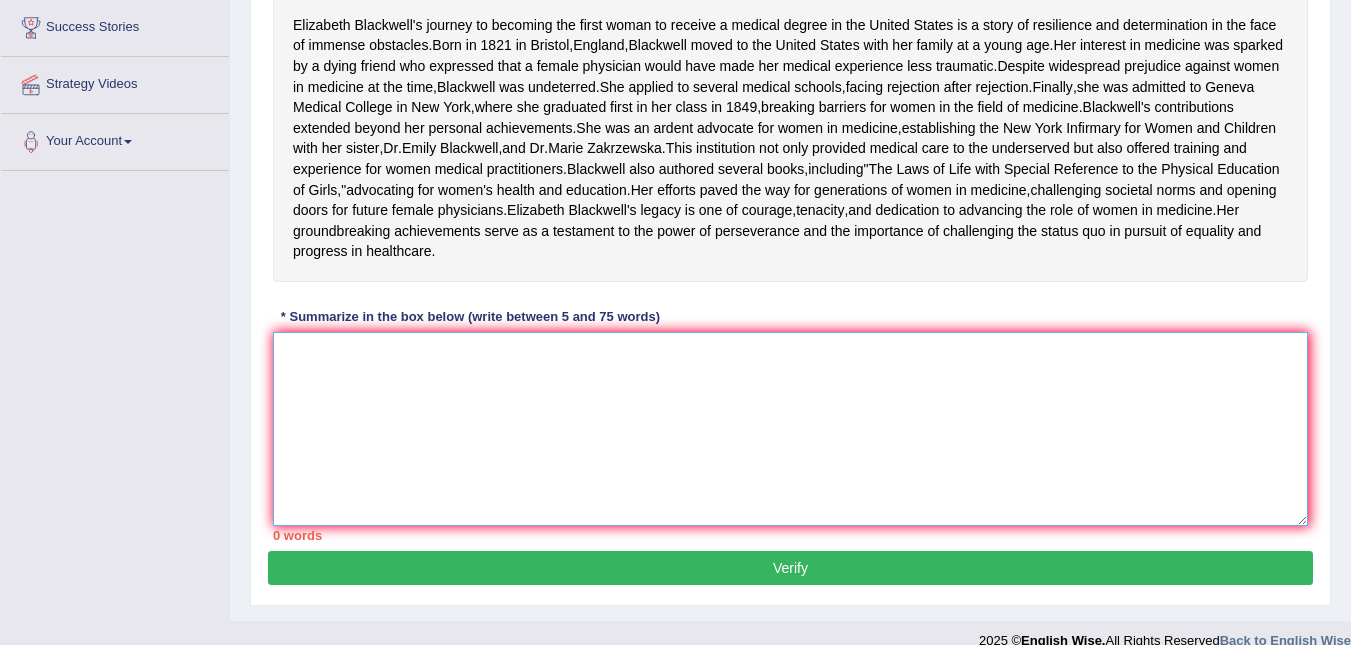 click at bounding box center (790, 429) 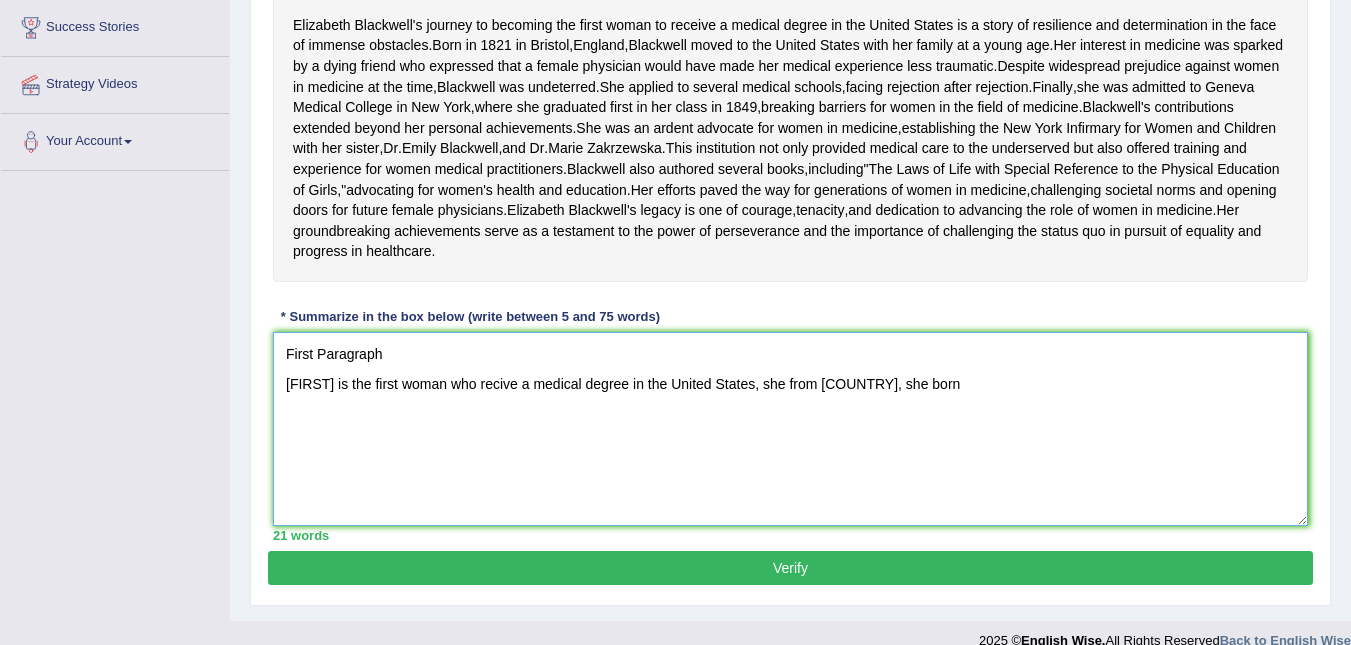 click on "First Paragraph
Elizabeth is the first woman who recive a medical degree in the United States, she from England, she born" at bounding box center (790, 429) 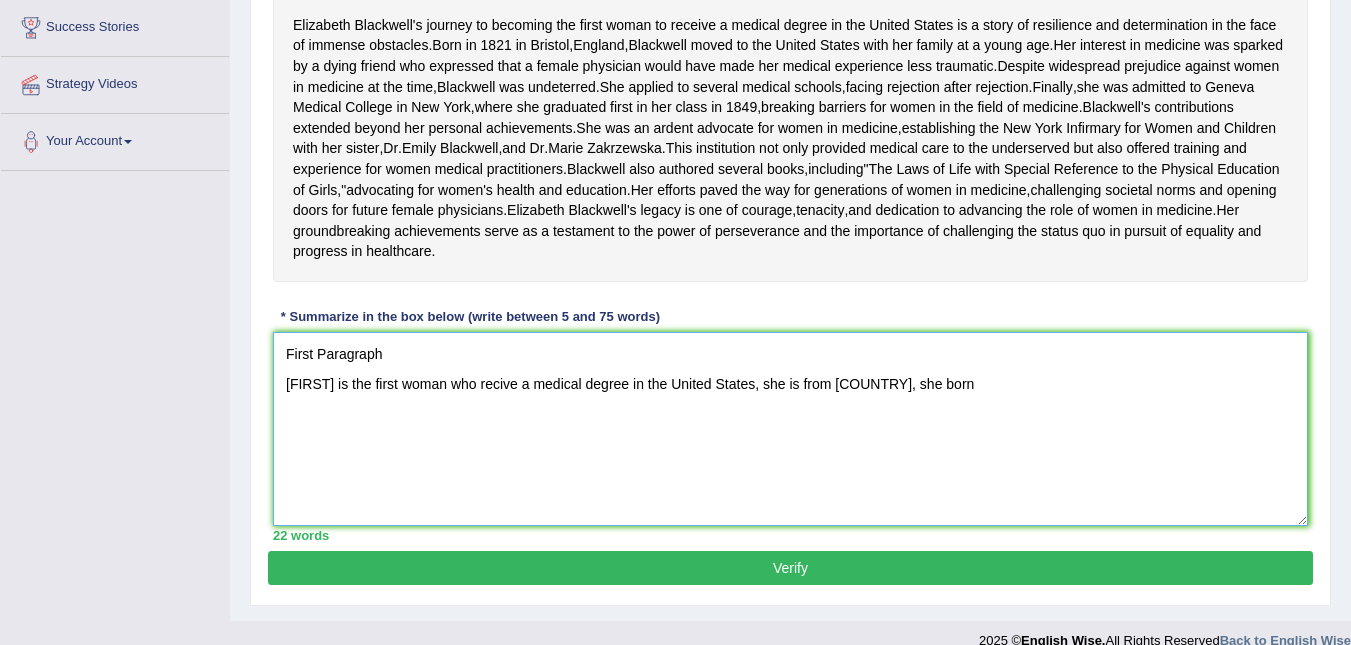 click on "First Paragraph
Elizabeth is the first woman who recive a medical degree in the United States, she is from England, she born" at bounding box center [790, 429] 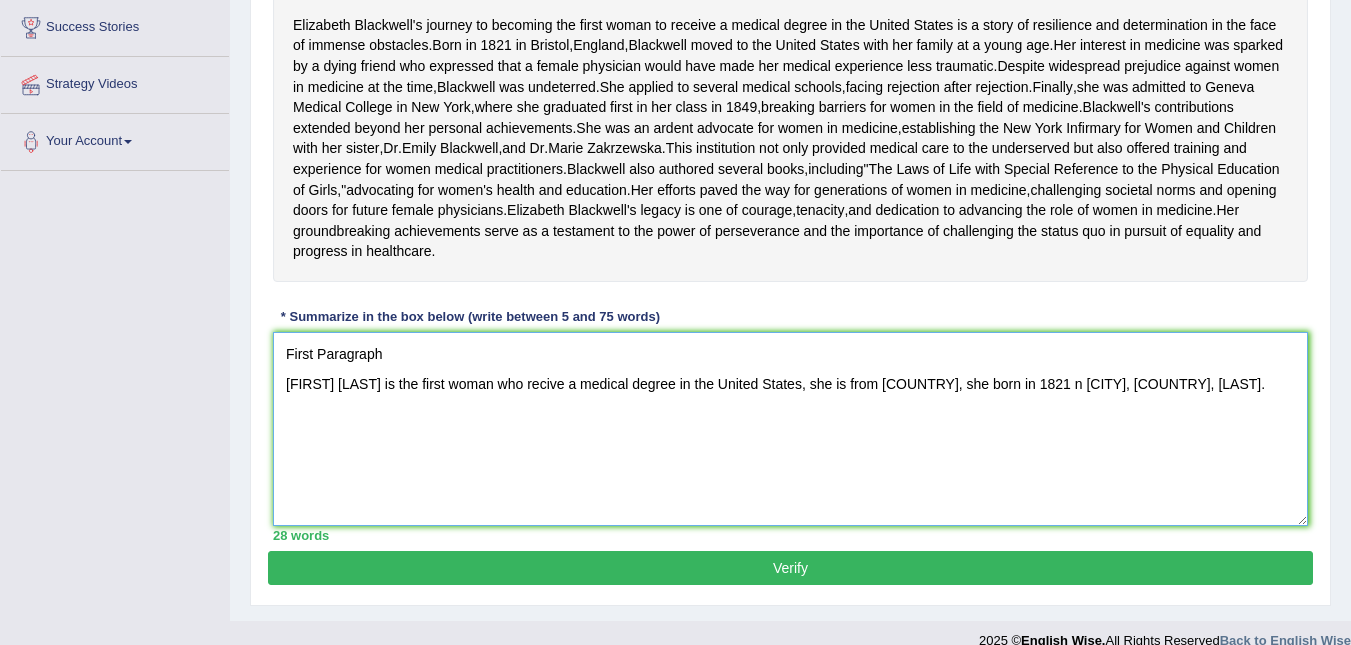 click on "First Paragraph
Elizabeth is the first woman who recive a medical degree in the United States, she is from England, she born in 1821 n Bristol, England, Blackwell" at bounding box center [790, 429] 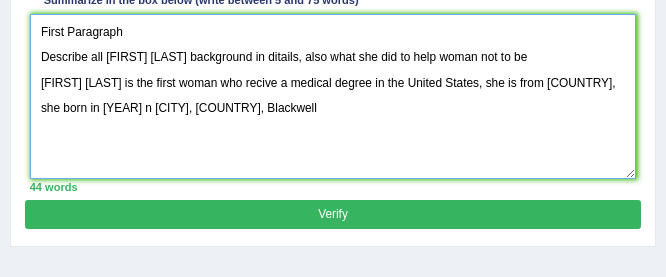 scroll, scrollTop: 750, scrollLeft: 0, axis: vertical 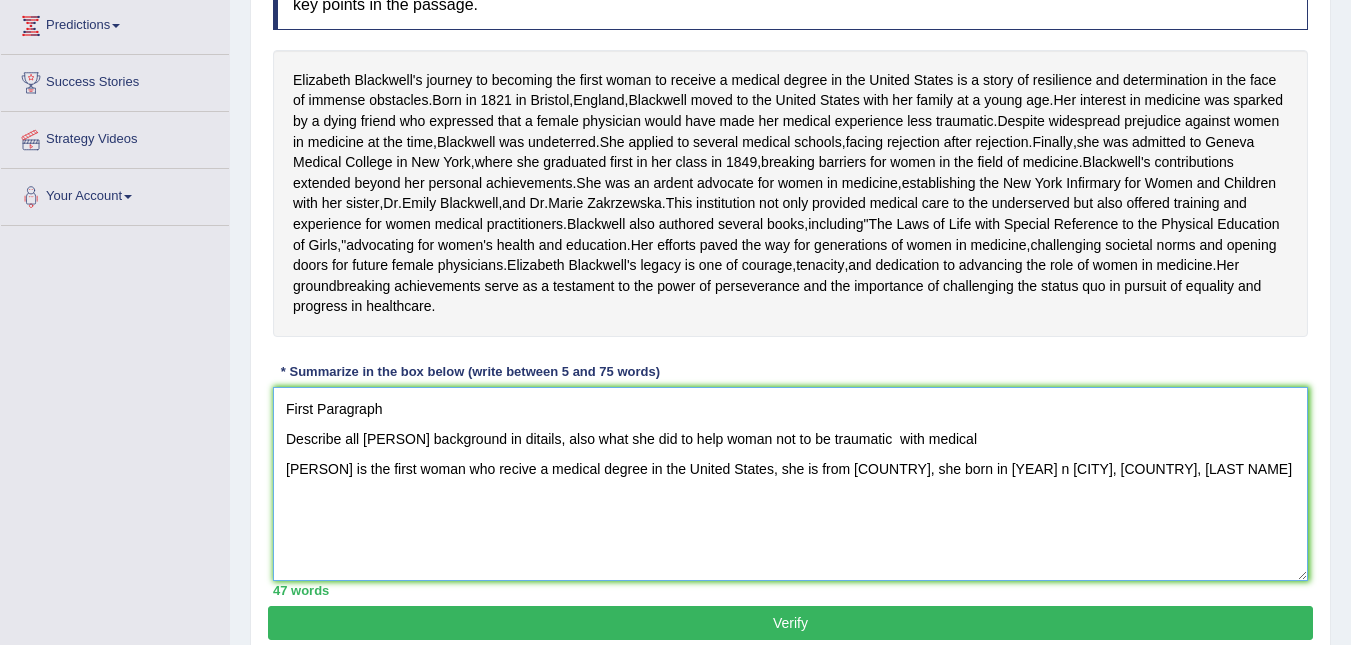 click on "First Paragraph
Describe all Elizabeth background in ditails, also what she did to help woman not to be traumatic  with medical
Elizabeth is the first woman who recive a medical degree in the United States, she is from England, she born in 1821 n Bristol, England, Blackwell" at bounding box center (790, 484) 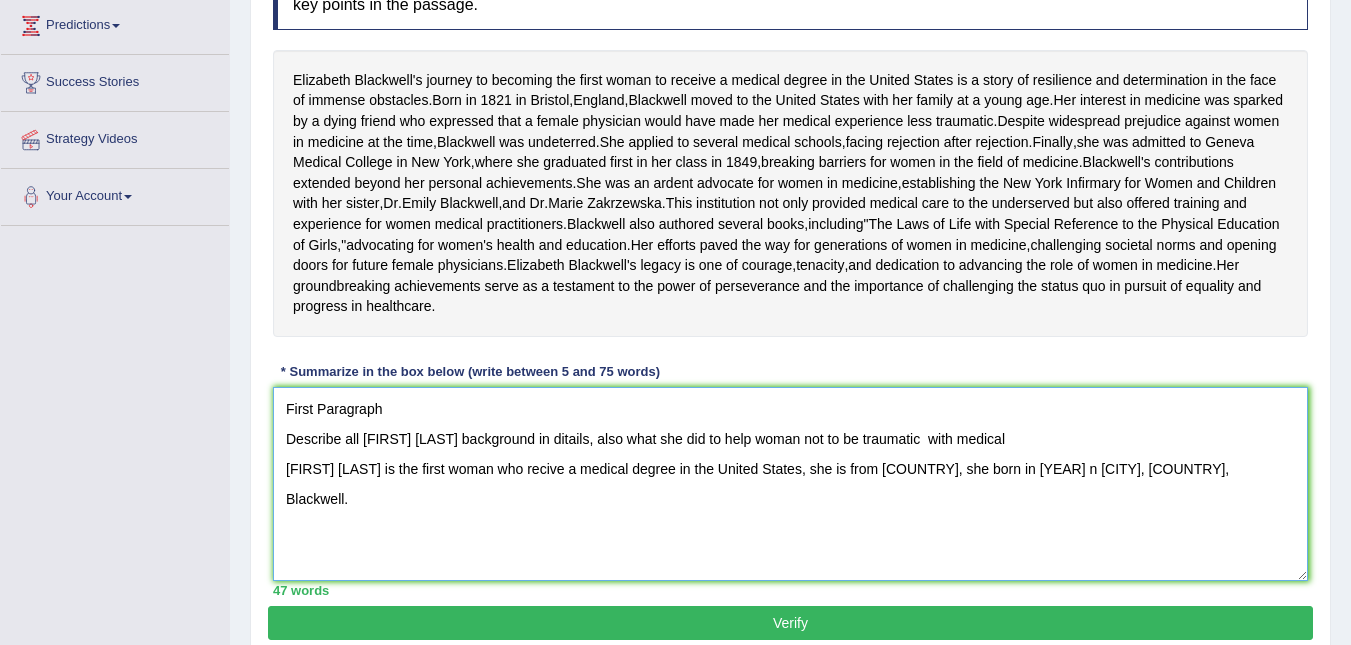 click on "First Paragraph
Describe all Elizabeth background in ditails, also what she did to help woman not to be traumatic  with medical
Elizabeth is the first woman who recive a medical degree in the United States, she is from England, she born in 1821 n Bristol, England, Blackwell." at bounding box center (790, 484) 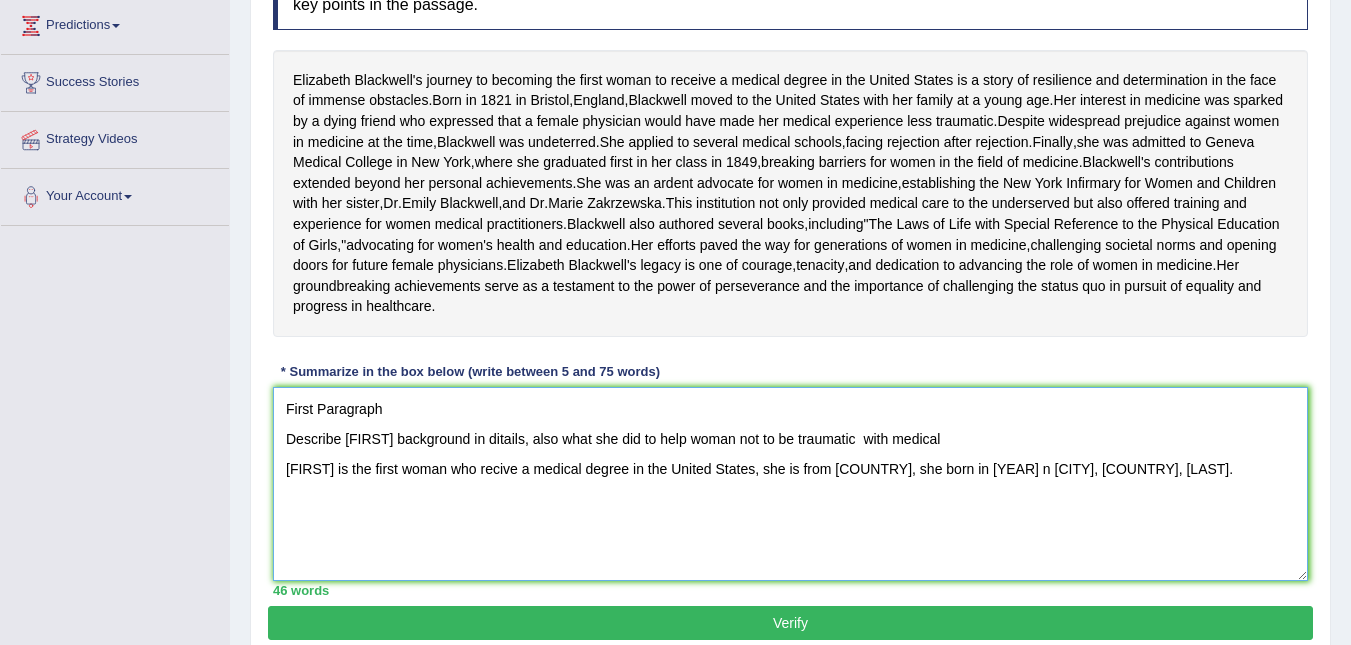 click on "First Paragraph
Describe Elizabeth background in ditails, also what she did to help woman not to be traumatic  with medical
Elizabeth is the first woman who recive a medical degree in the United States, she is from England, she born in 1821 n Bristol, England, Blackwell." at bounding box center (790, 484) 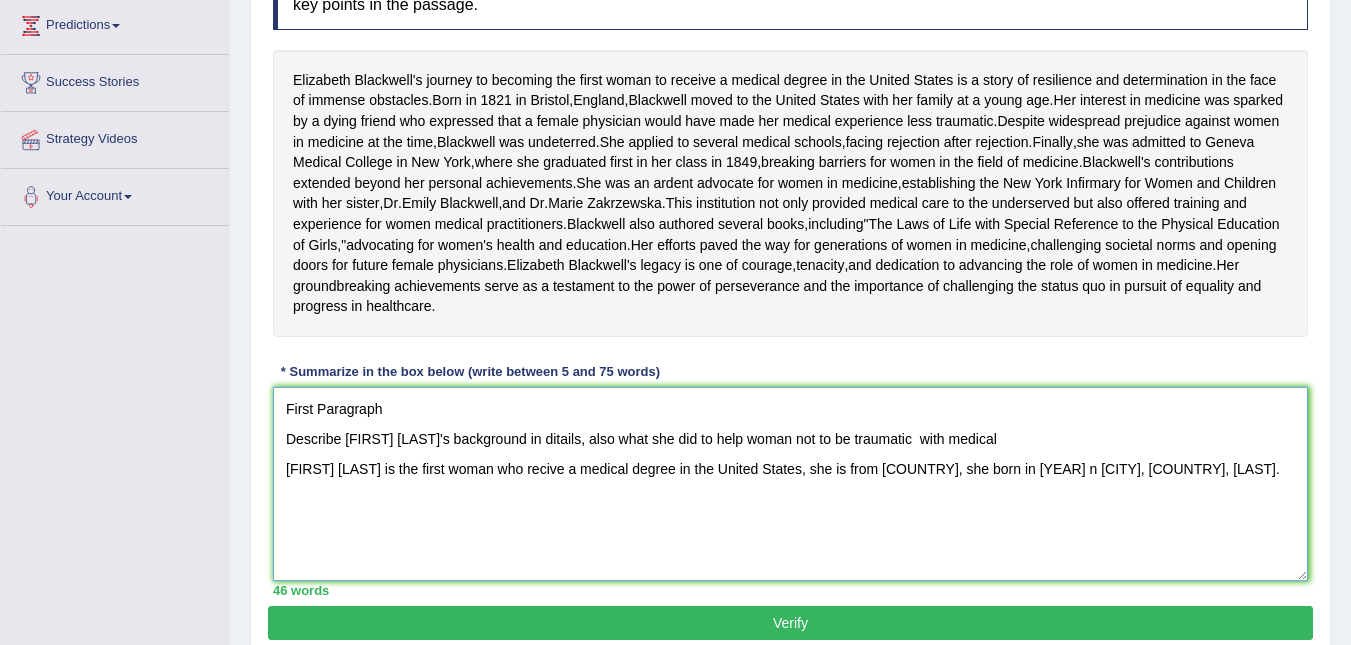 click on "First Paragraph
Describe Elizabeth's background in ditails, also what she did to help woman not to be traumatic  with medical
Elizabeth is the first woman who recive a medical degree in the United States, she is from England, she born in 1821 n Bristol, England, Blackwell." at bounding box center [790, 484] 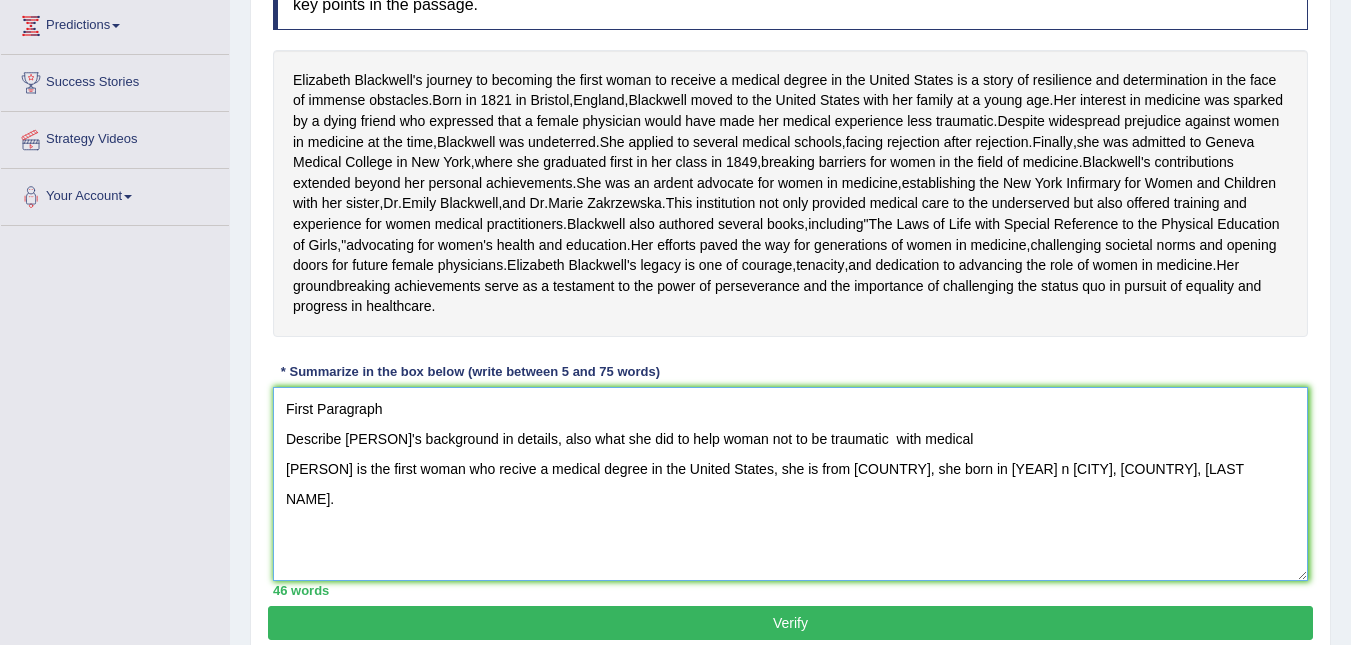 click on "First Paragraph
Describe Elizabeth's background in details, also what she did to help woman not to be traumatic  with medical
Elizabeth is the first woman who recive a medical degree in the United States, she is from England, she born in 1821 n Bristol, England, Blackwell." at bounding box center (790, 484) 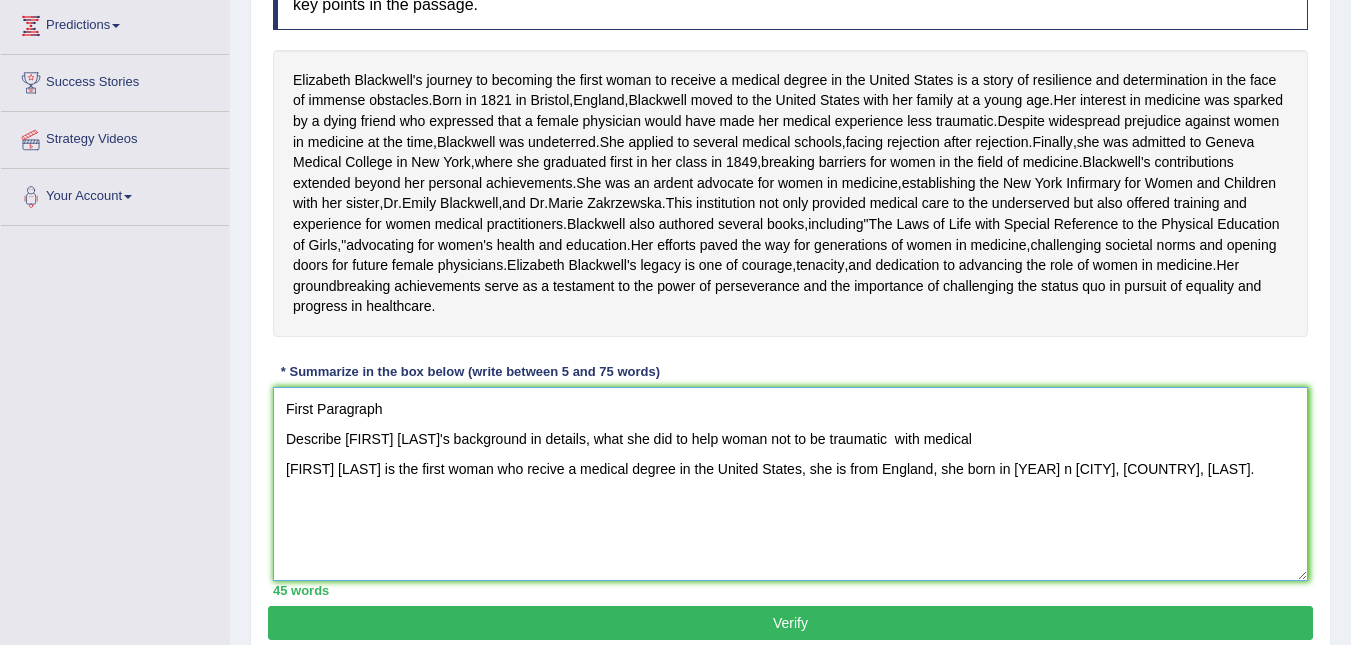click on "First Paragraph
Describe Elizabeth's background in details, what she did to help woman not to be traumatic  with medical
Elizabeth is the first woman who recive a medical degree in the United States, she is from England, she born in 1821 n Bristol, England, Blackwell." at bounding box center [790, 484] 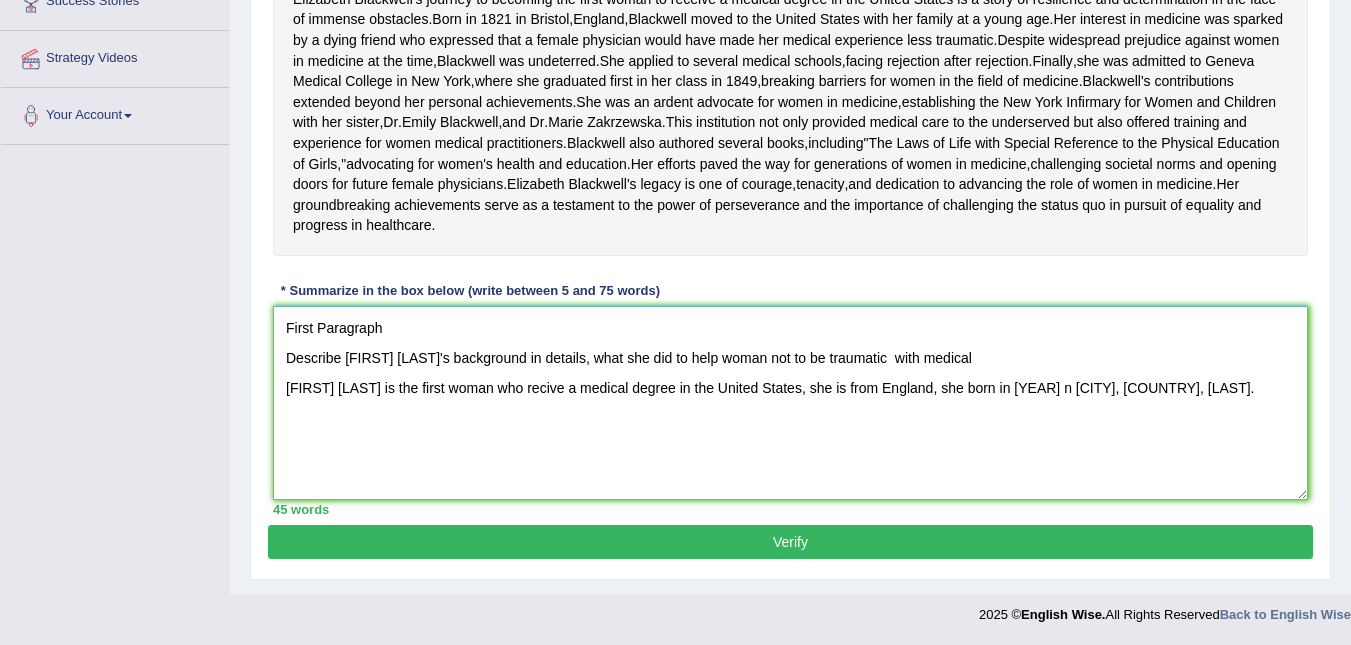scroll, scrollTop: 464, scrollLeft: 0, axis: vertical 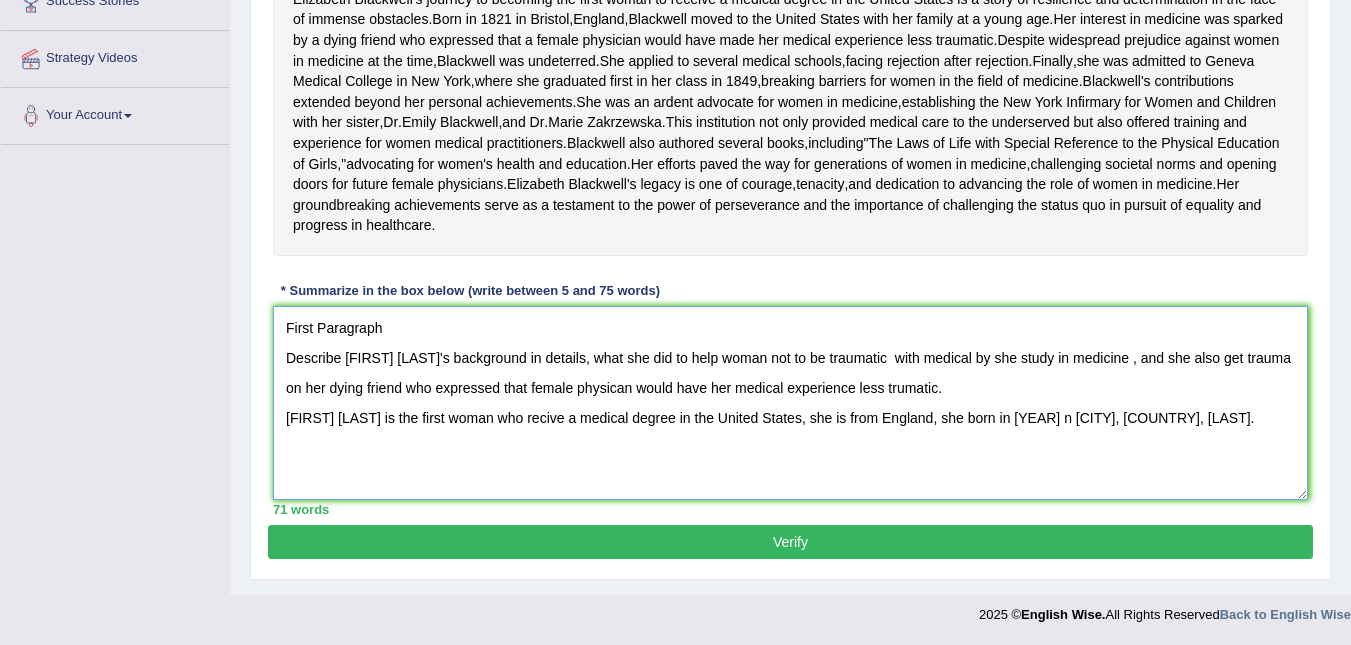 drag, startPoint x: 1193, startPoint y: 478, endPoint x: 1204, endPoint y: 474, distance: 11.7046995 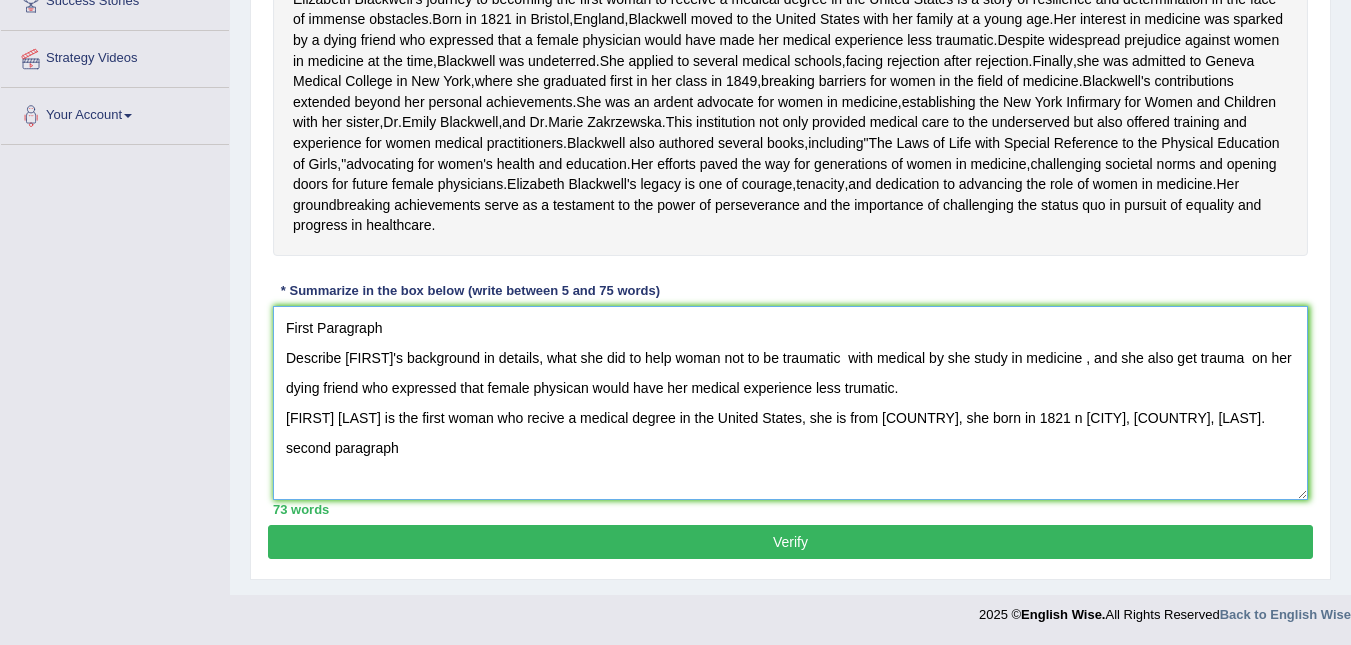 scroll, scrollTop: 429, scrollLeft: 0, axis: vertical 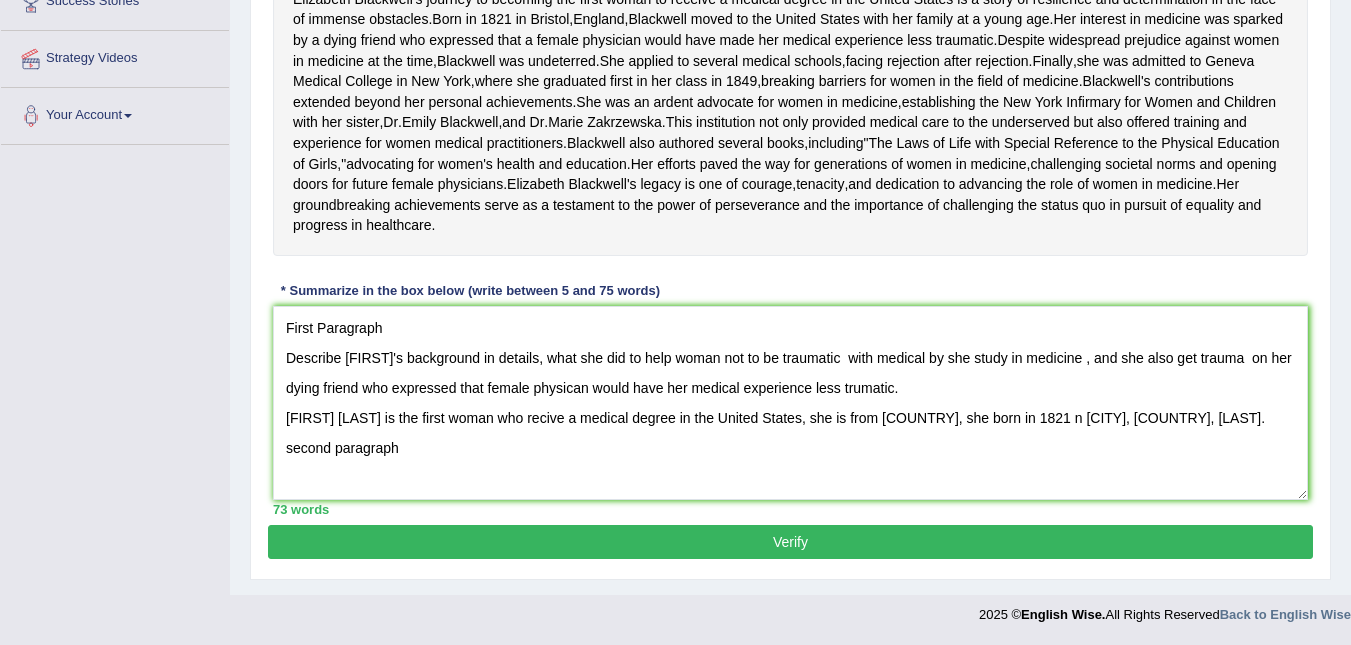 drag, startPoint x: 299, startPoint y: 51, endPoint x: 530, endPoint y: 103, distance: 236.78049 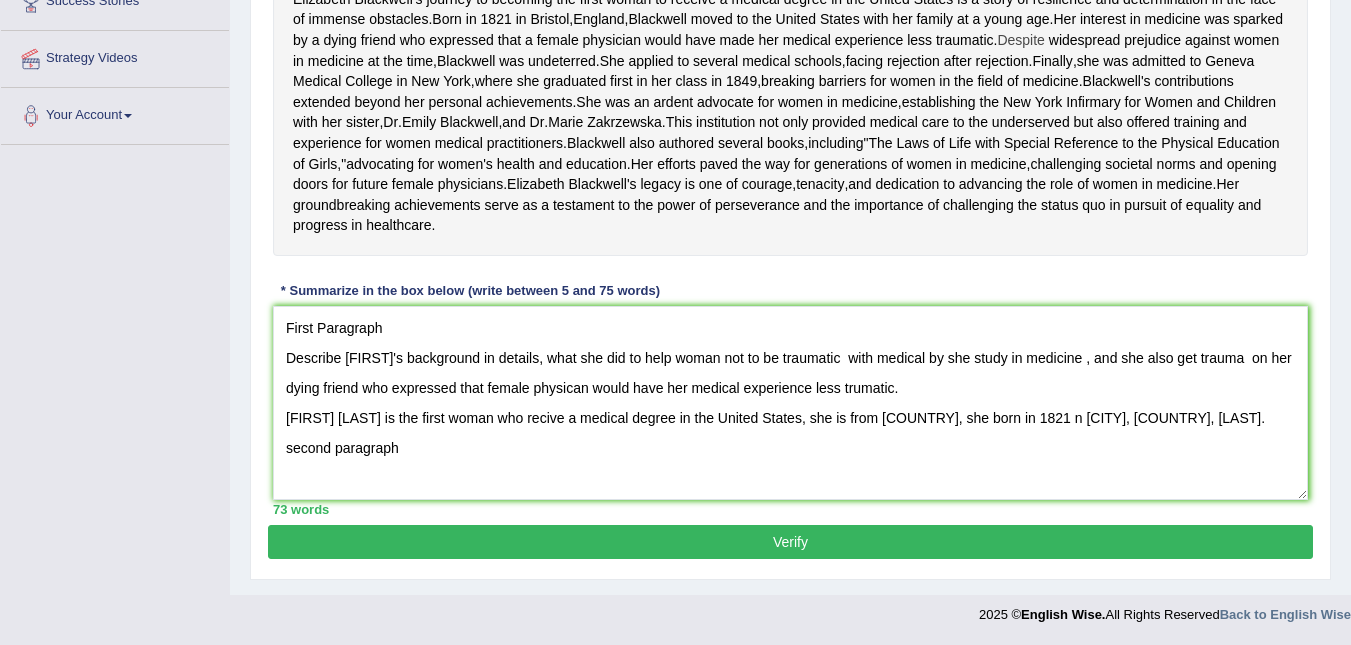 click on "Despite" at bounding box center (1020, 40) 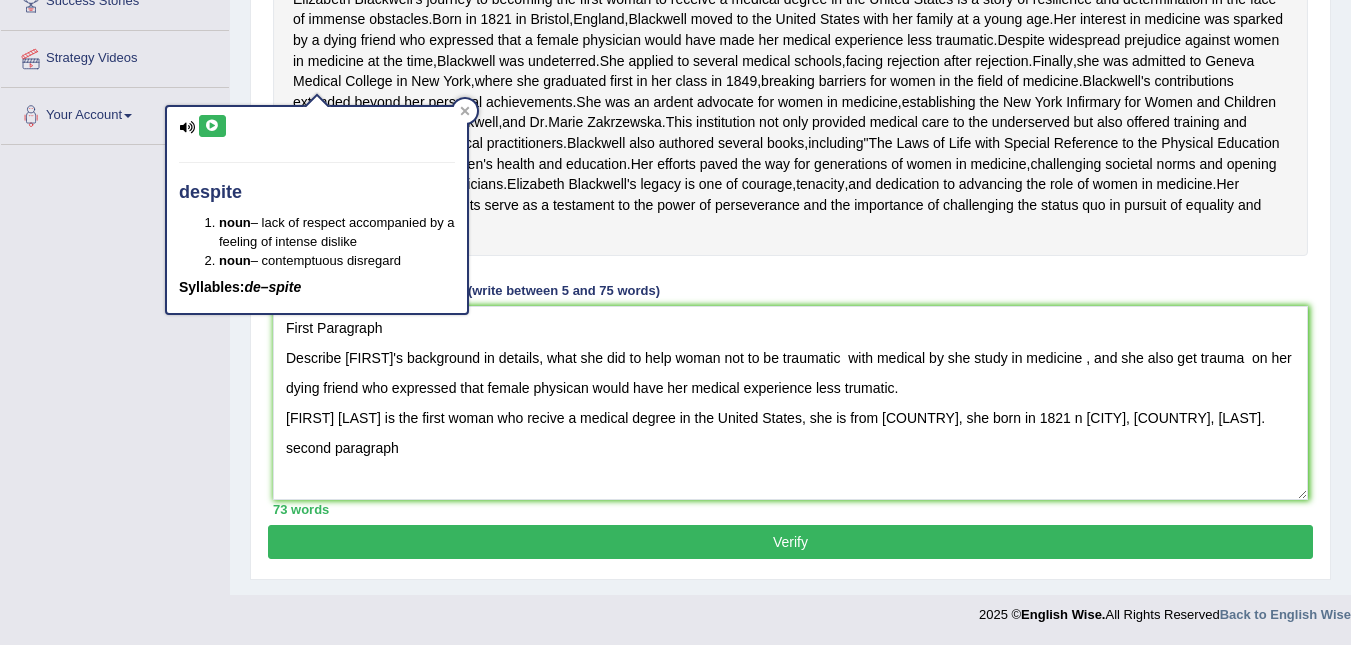 click at bounding box center [212, 126] 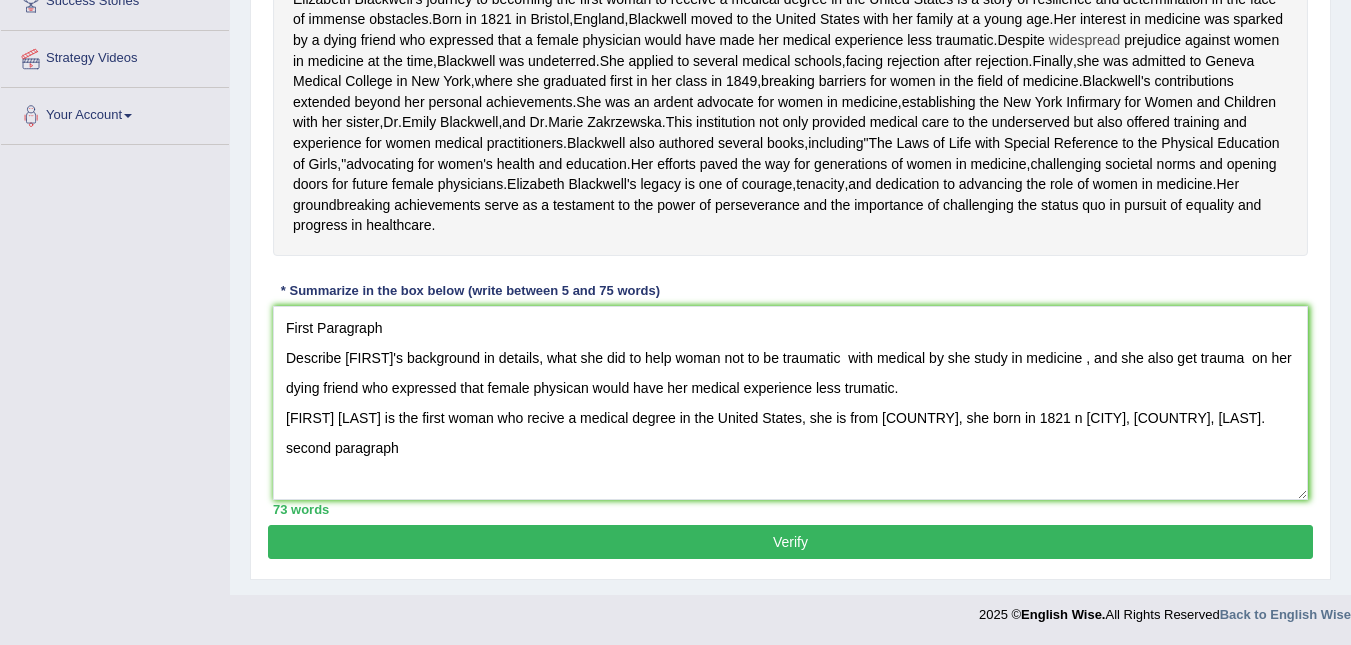 click on "widespread" at bounding box center [1085, 40] 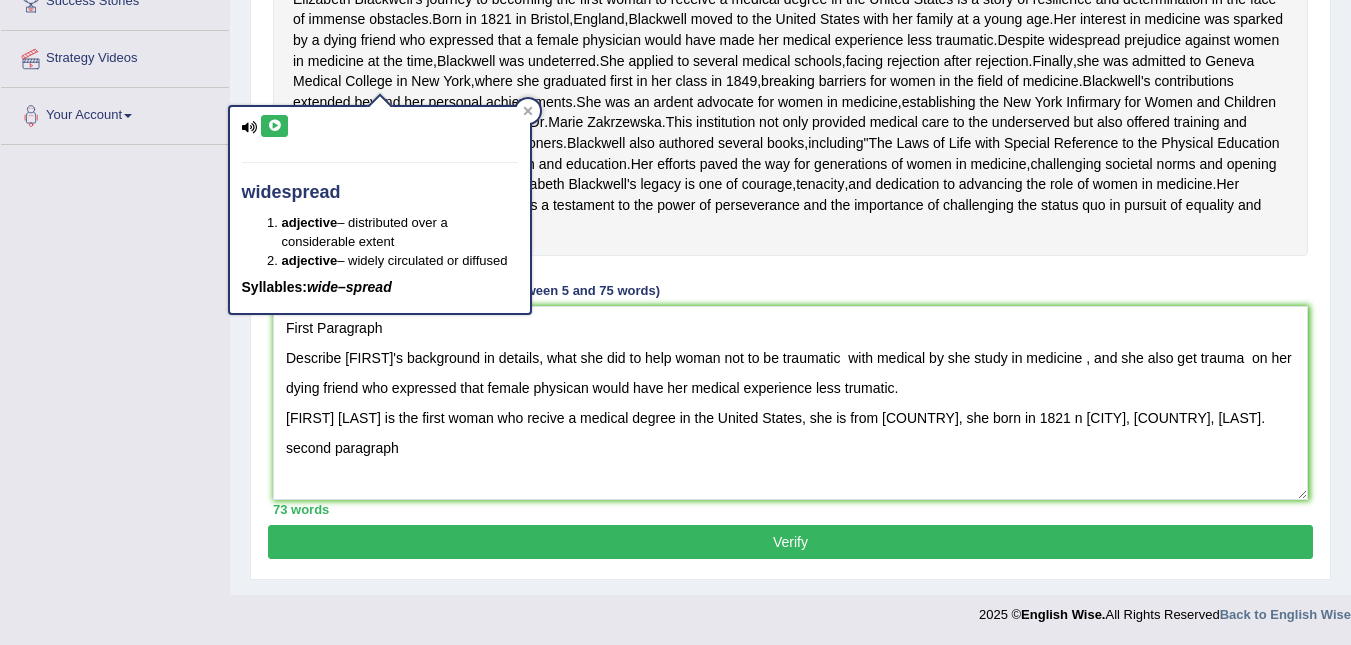 click on "Elizabeth   Blackwell's   journey   to   becoming   the   first   woman   to   receive   a   medical   degree   in   the   United   States   is   a   story   of   resilience   and   determination   in   the   face   of   immense   obstacles .  Born   in   1821   in   Bristol ,  England ,  Blackwell   moved   to   the   United   States   with   her   family   at   a   young   age .  Her   interest   in   medicine   was   sparked   by   a   dying   friend   who   expressed   that   a   female   physician   would   have   made   her   medical   experience   less   traumatic .
Despite   widespread   prejudice   against   women   in   medicine   at   the   time ,  Blackwell   was   undeterred .  She   applied   to   several   medical   schools ,  facing   rejection   after   rejection .  Finally ,  she   was   admitted   to   Geneva   Medical   College   in   New   York ,  where   she   graduated   first   in   her   class   in   1849 ,  breaking   barriers   for   women   in   the   field   of   medicine ." at bounding box center (790, 112) 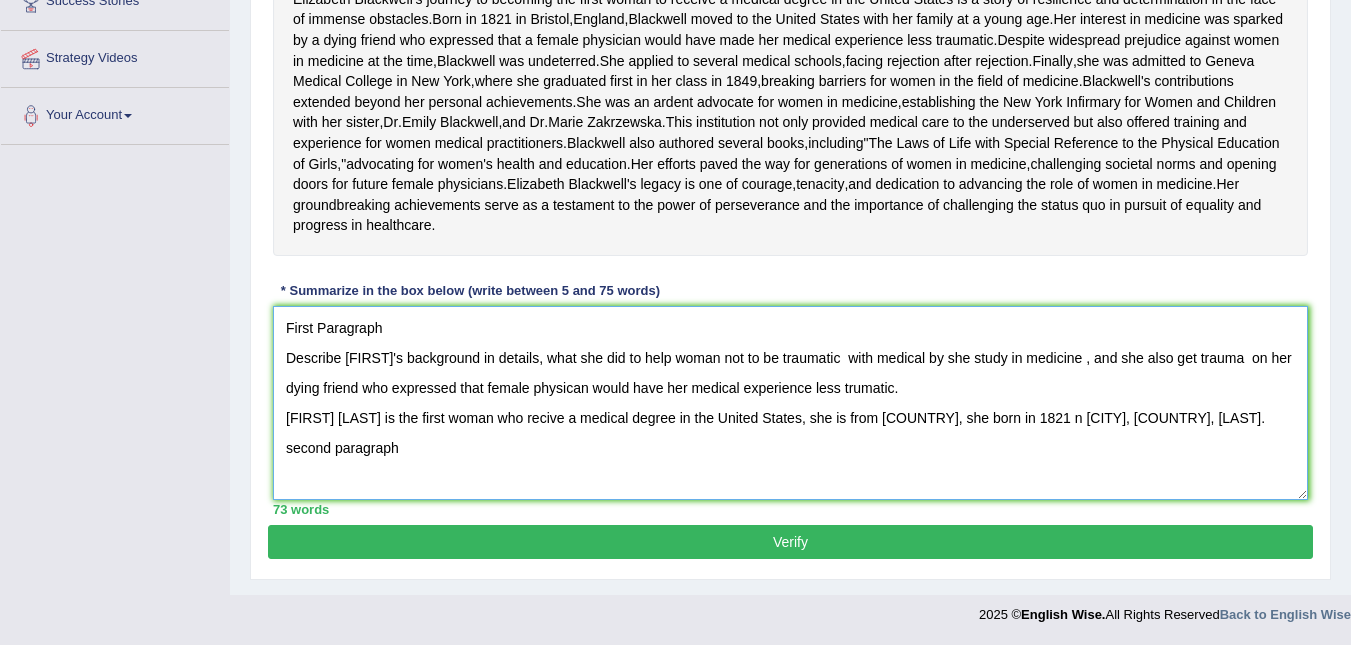 click on "First Paragraph
Describe Elizabeth's background in details, what she did to help woman not to be traumatic  with medical by she study in medicine , and she also get trauma  on her dying friend who expressed that female physican would have her medical experience less trumatic.
Elizabeth is the first woman who recive a medical degree in the United States, she is from England, she born in 1821 n Bristol, England, Blackwell.
second paragraph" at bounding box center (790, 403) 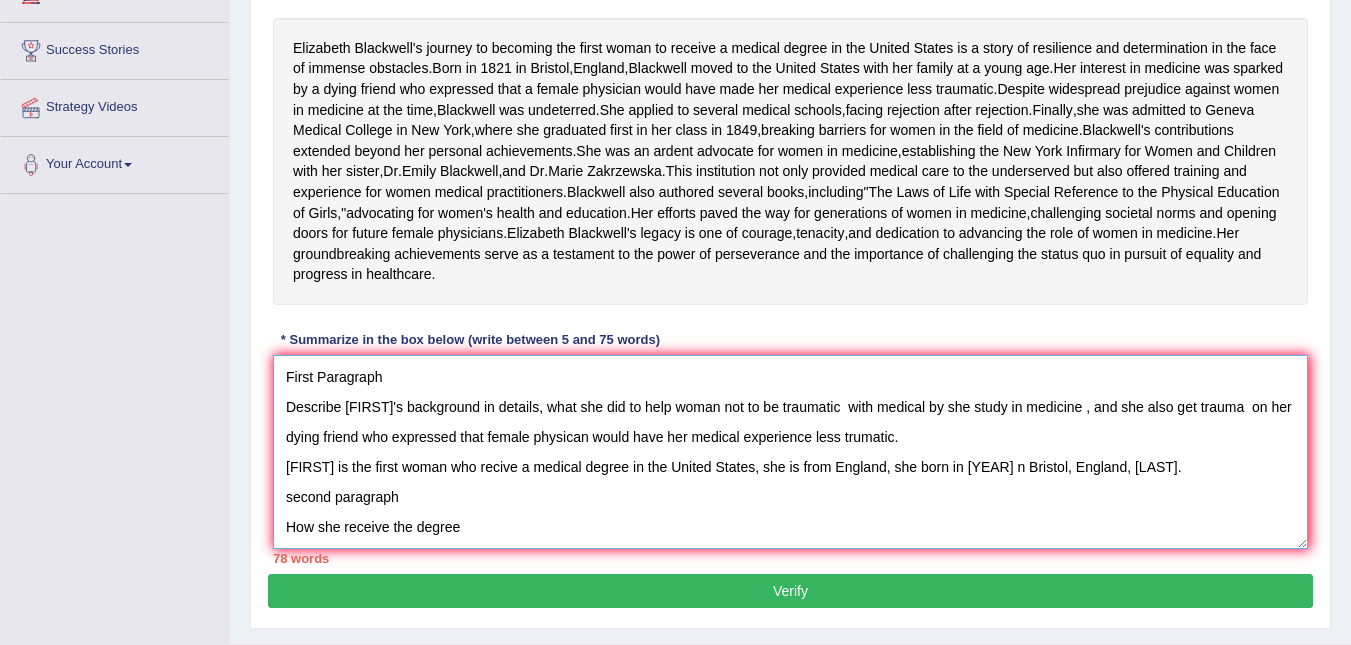 scroll, scrollTop: 357, scrollLeft: 0, axis: vertical 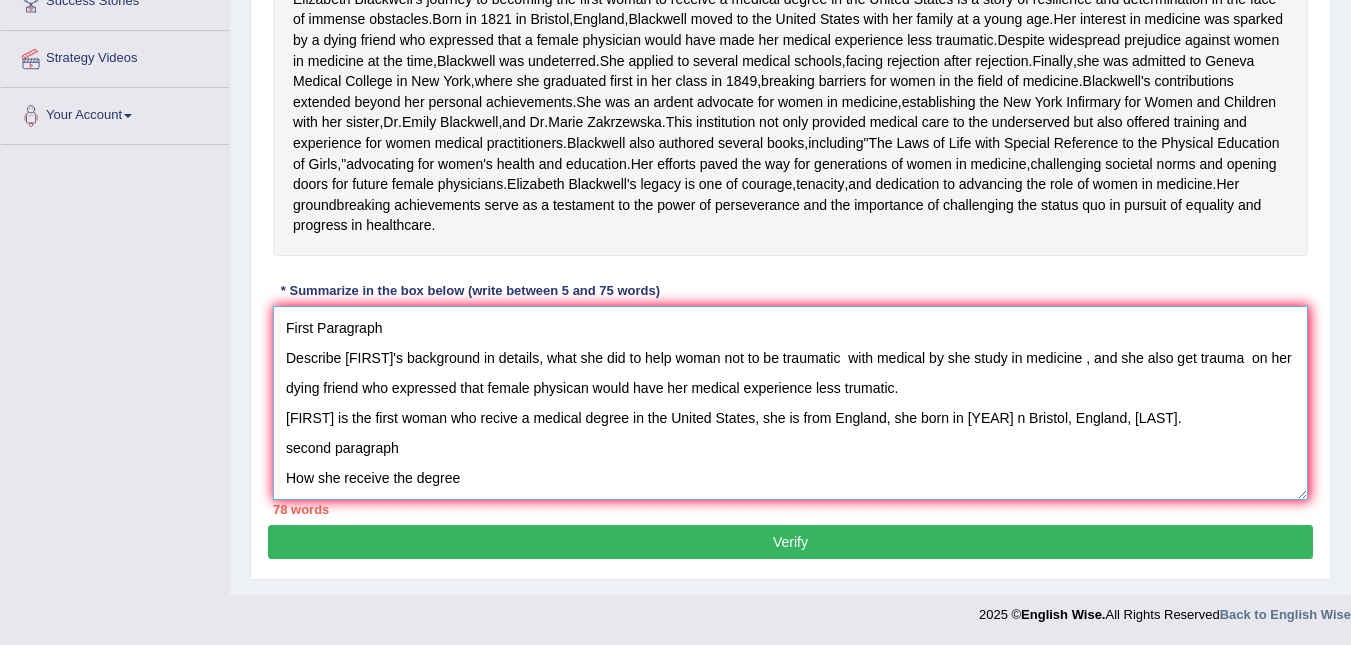 click on "First Paragraph
Describe Elizabeth's background in details, what she did to help woman not to be traumatic  with medical by she study in medicine , and she also get trauma  on her dying friend who expressed that female physican would have her medical experience less trumatic.
Elizabeth is the first woman who recive a medical degree in the United States, she is from England, she born in 1821 n Bristol, England, Blackwell.
second paragraph
How she receive the degree" at bounding box center (790, 403) 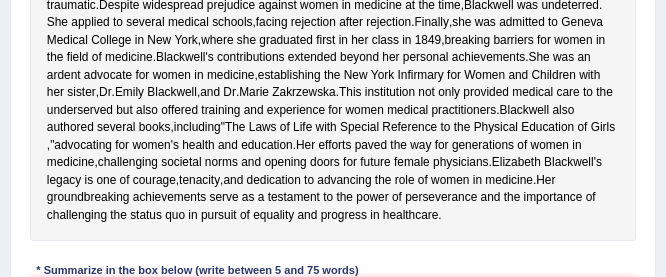 type on "First Paragraph
Describe Elizabeth's background in details, what she did to help woman not to be traumatic  with medical by she study in medicine , and she also get trauma  on her dying friend who expressed that female physican would have her medical experience less trumatic.
Elizabeth is the first woman who recive a medical degree in the United States, she is from England, she born in 1821 n Bristol, England, Blackwell.
second paragraph
How she receive a medical" 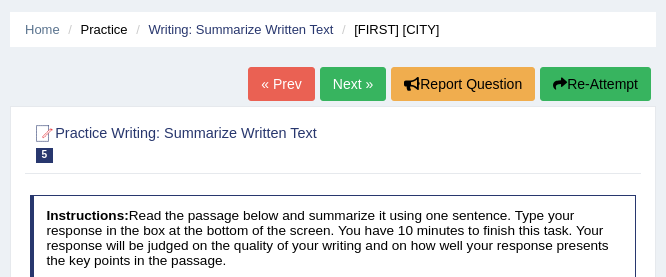 scroll, scrollTop: 0, scrollLeft: 0, axis: both 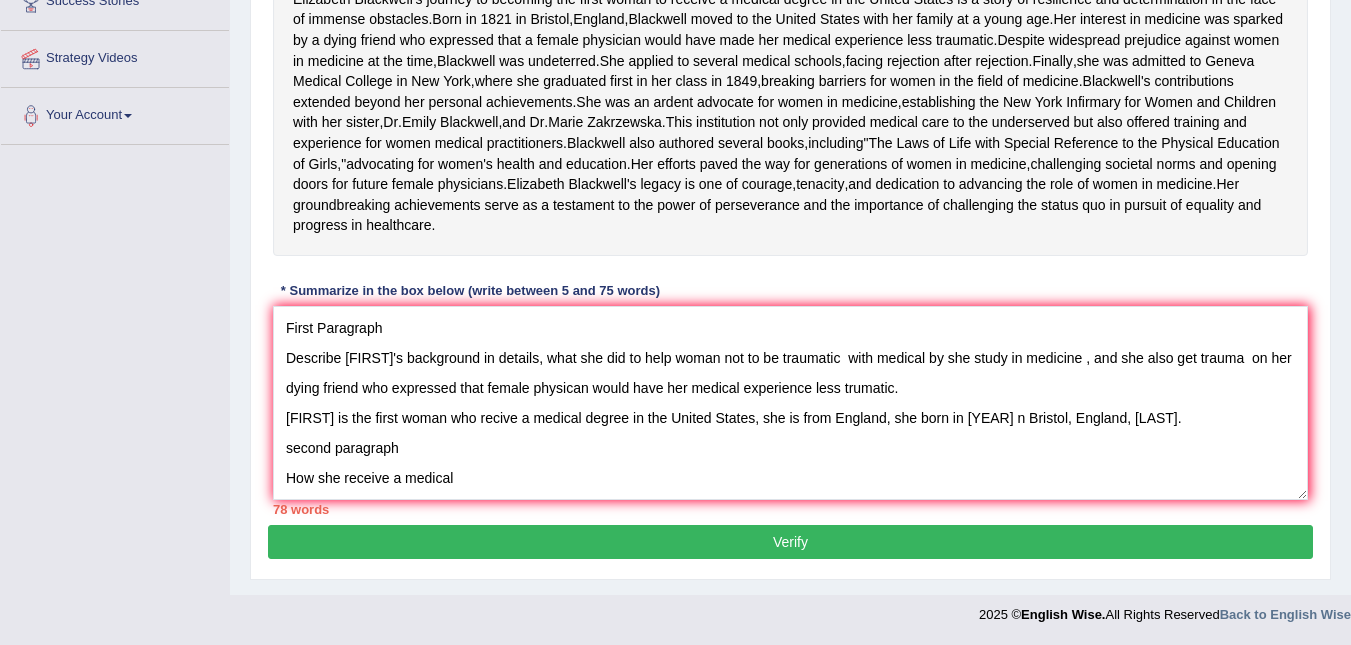 click on "Instructions:  Read the passage below and summarize it using one sentence. Type your response in the box at the bottom of the screen. You have 10 minutes to finish this task. Your response will be judged on the quality of your writing and on how well your response presents the key points in the passage.
Elizabeth   Blackwell's   journey   to   becoming   the   first   woman   to   receive   a   medical   degree   in   the   United   States   is   a   story   of   resilience   and   determination   in   the   face   of   immense   obstacles .  Born   in   1821   in   Bristol ,  England ,  Blackwell   moved   to   the   United   States   with   her   family   at   a   young   age .  Her   interest   in   medicine   was   sparked   by   a   dying   friend   who   expressed   that   a   female   physician   would   have   made   her   medical   experience   less   traumatic .
Despite   widespread   prejudice   against   women   in   medicine   at   the   time ,  Blackwell   was   undeterred .  She" at bounding box center [790, 189] 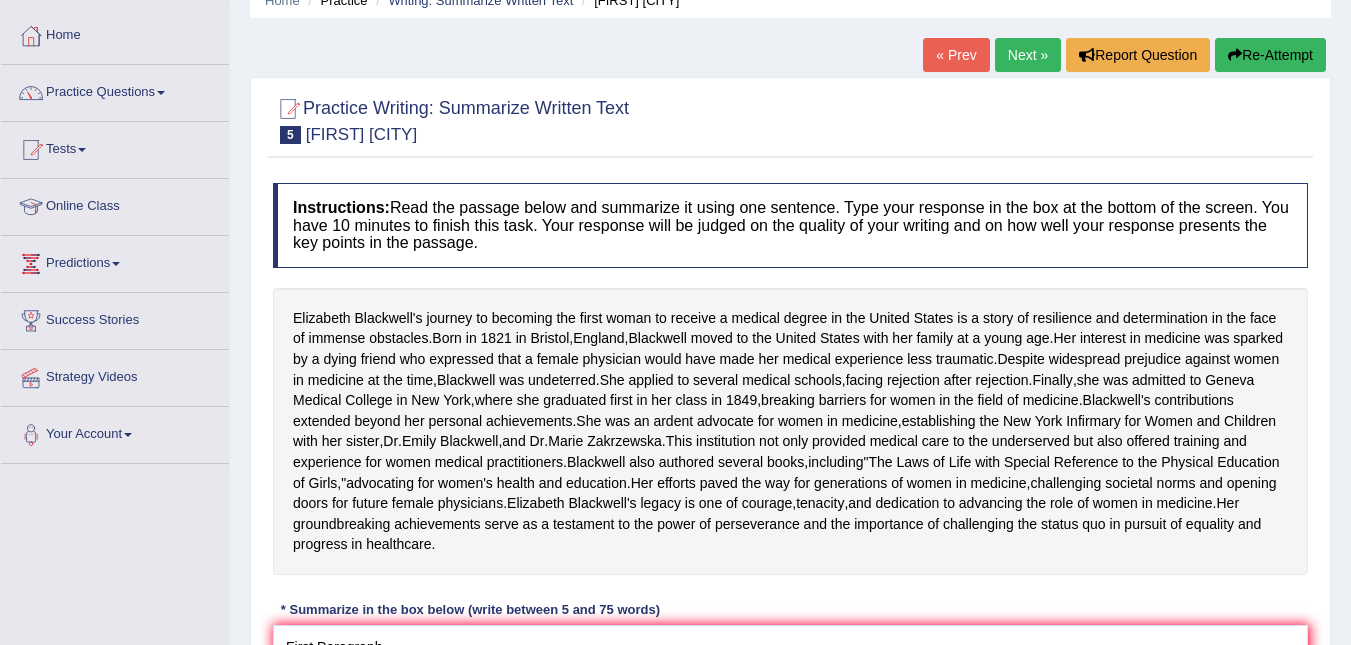 scroll, scrollTop: 0, scrollLeft: 0, axis: both 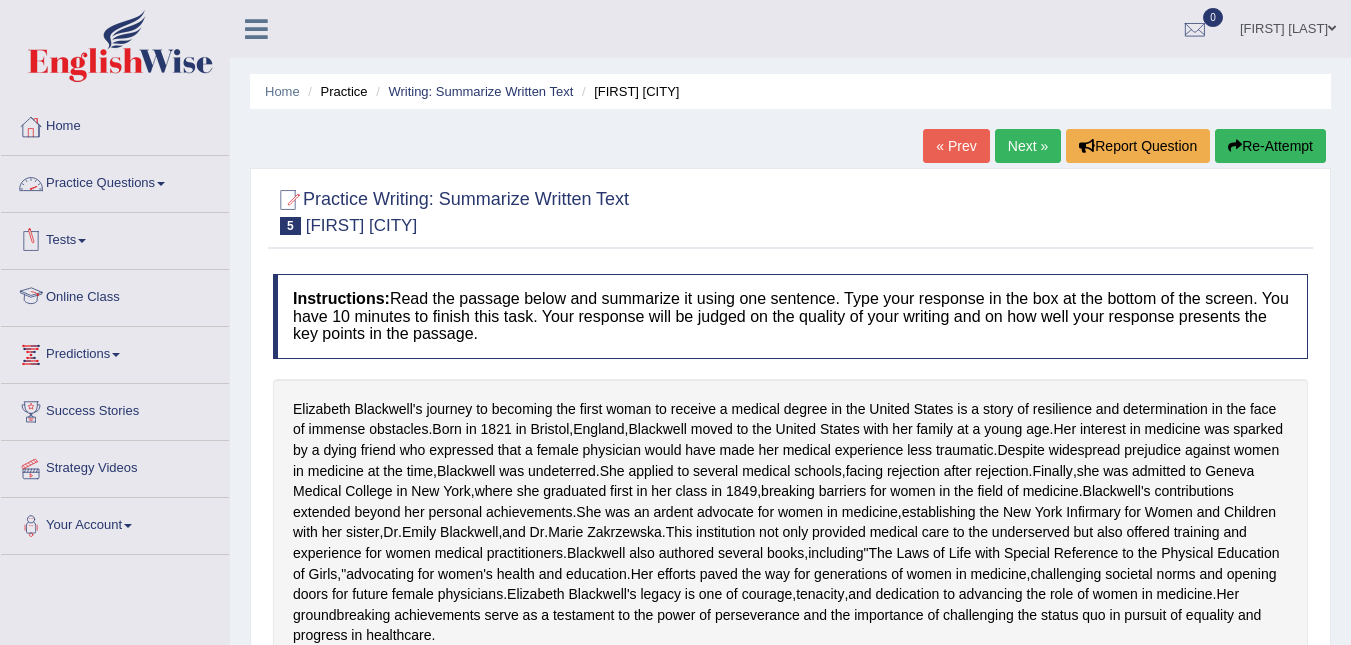 click on "Online Class" at bounding box center (115, 295) 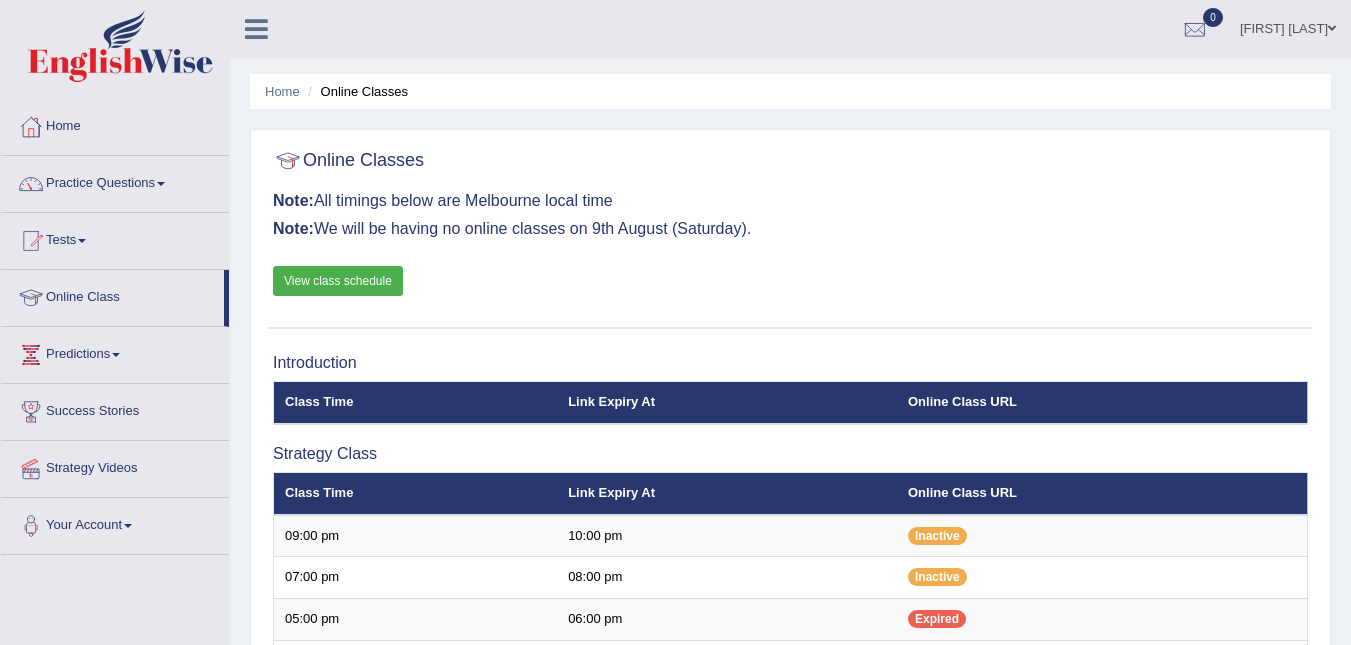 scroll, scrollTop: 0, scrollLeft: 0, axis: both 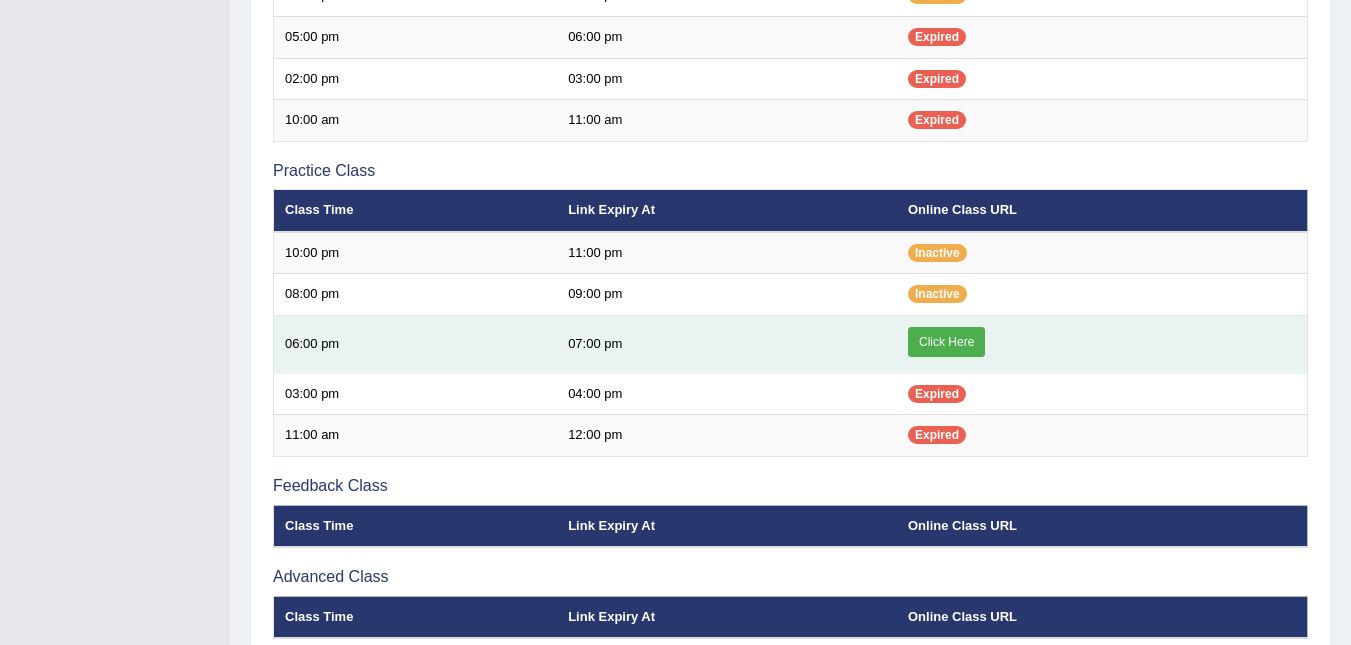 click on "Click Here" at bounding box center [946, 342] 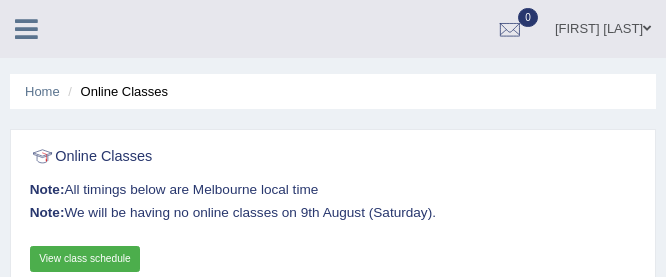 scroll, scrollTop: 571, scrollLeft: 0, axis: vertical 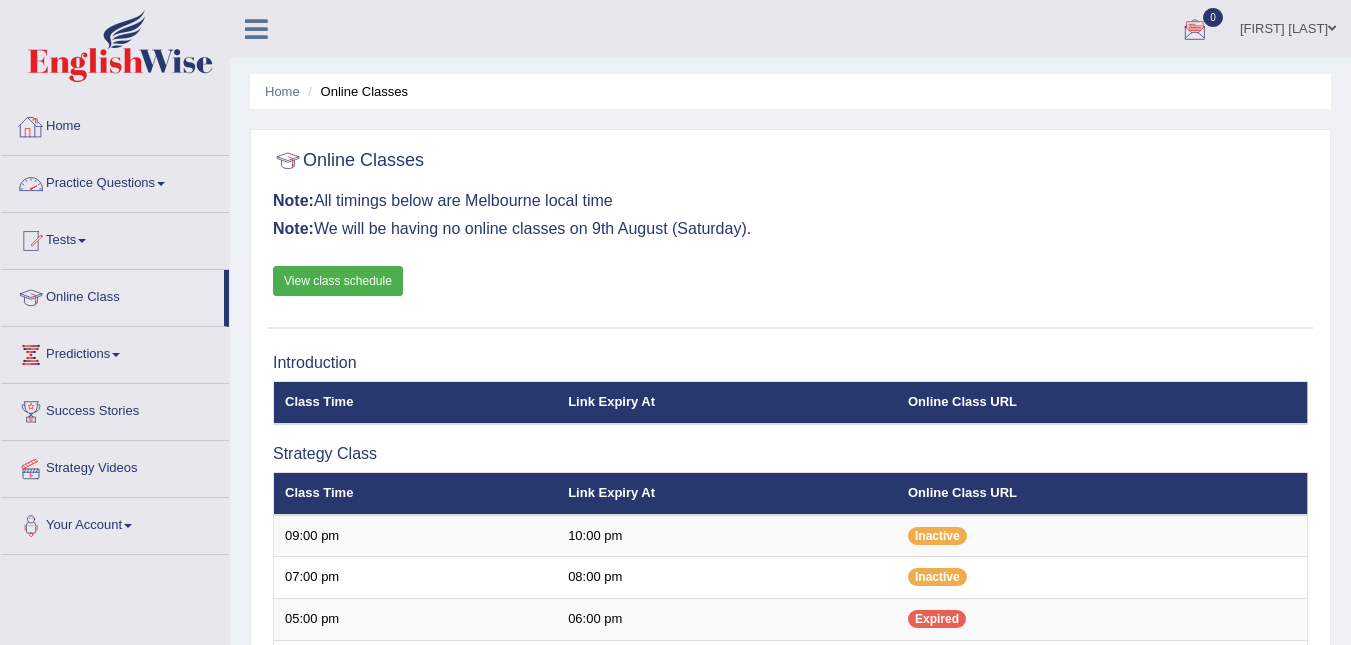 drag, startPoint x: 176, startPoint y: 179, endPoint x: 178, endPoint y: 196, distance: 17.117243 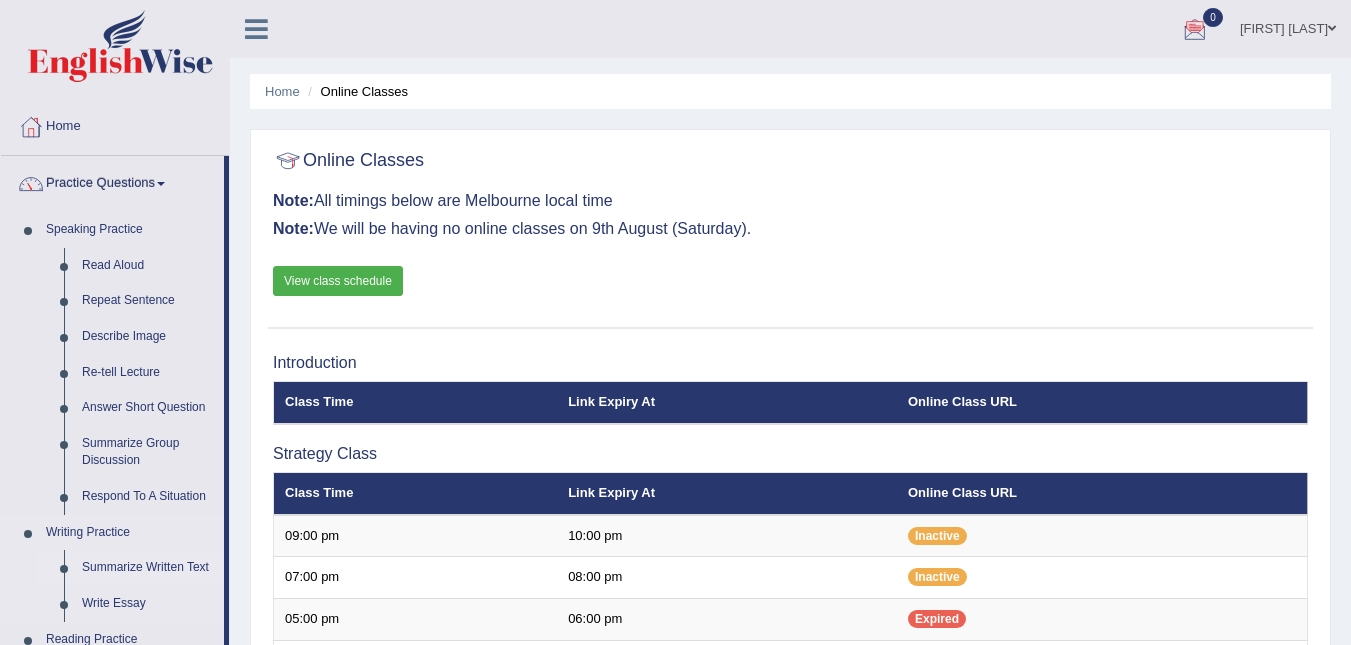 click on "Summarize Written Text" at bounding box center [148, 568] 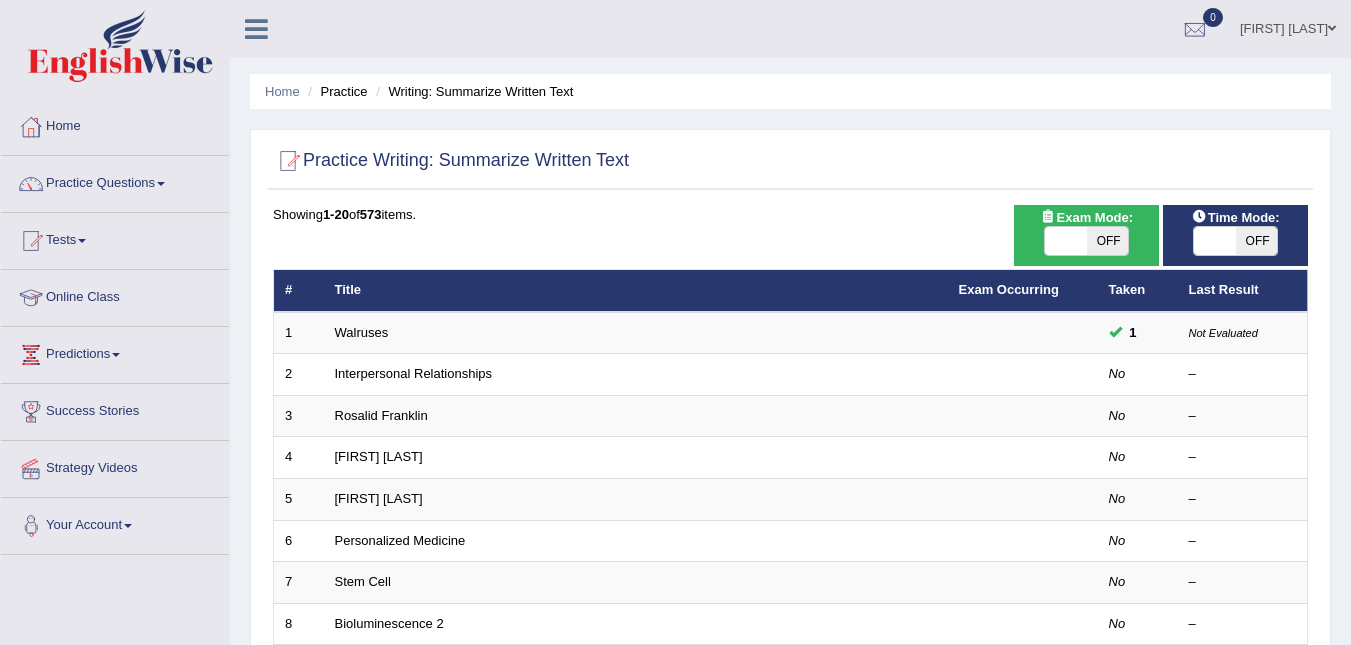 scroll, scrollTop: 0, scrollLeft: 0, axis: both 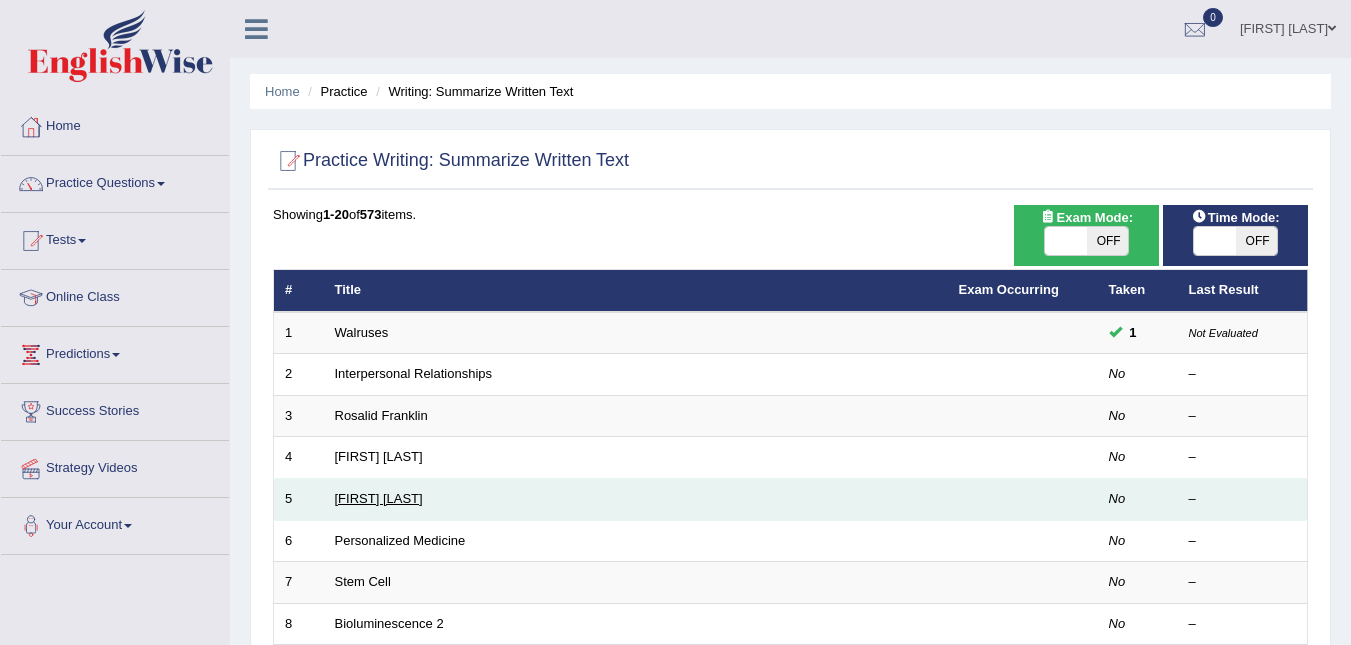 click on "[FIRST] [LAST]" at bounding box center (379, 498) 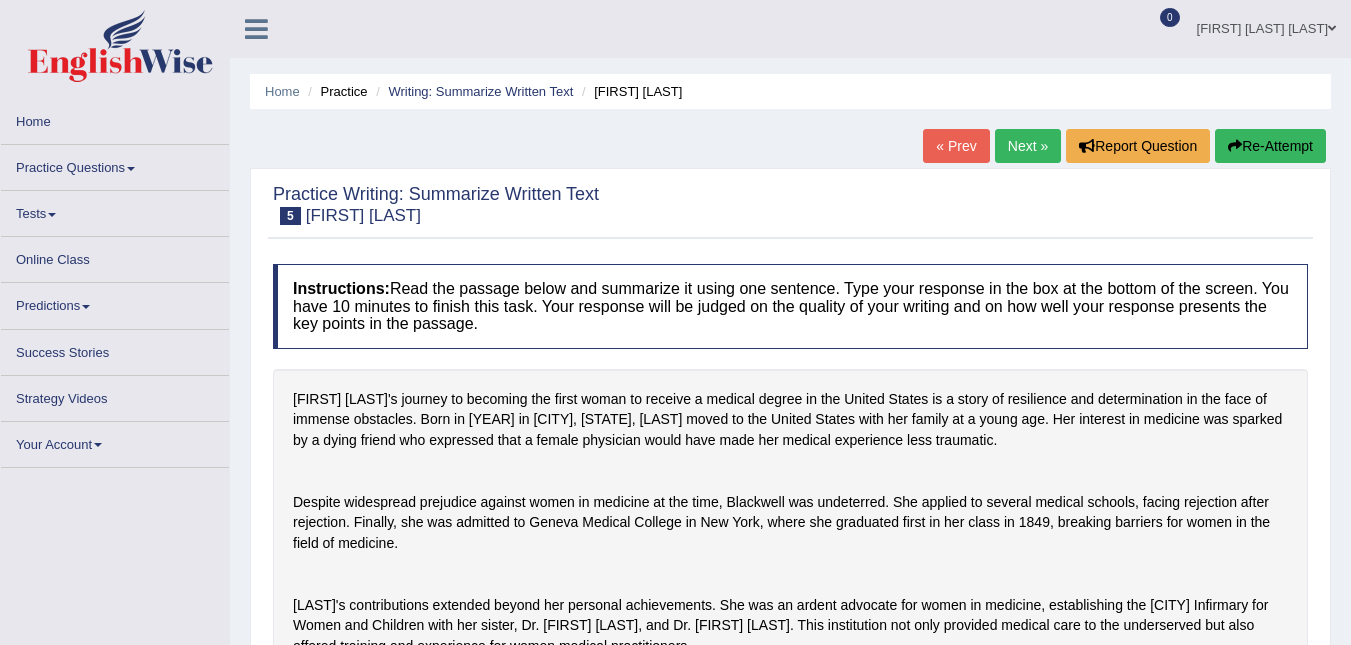 scroll, scrollTop: 0, scrollLeft: 0, axis: both 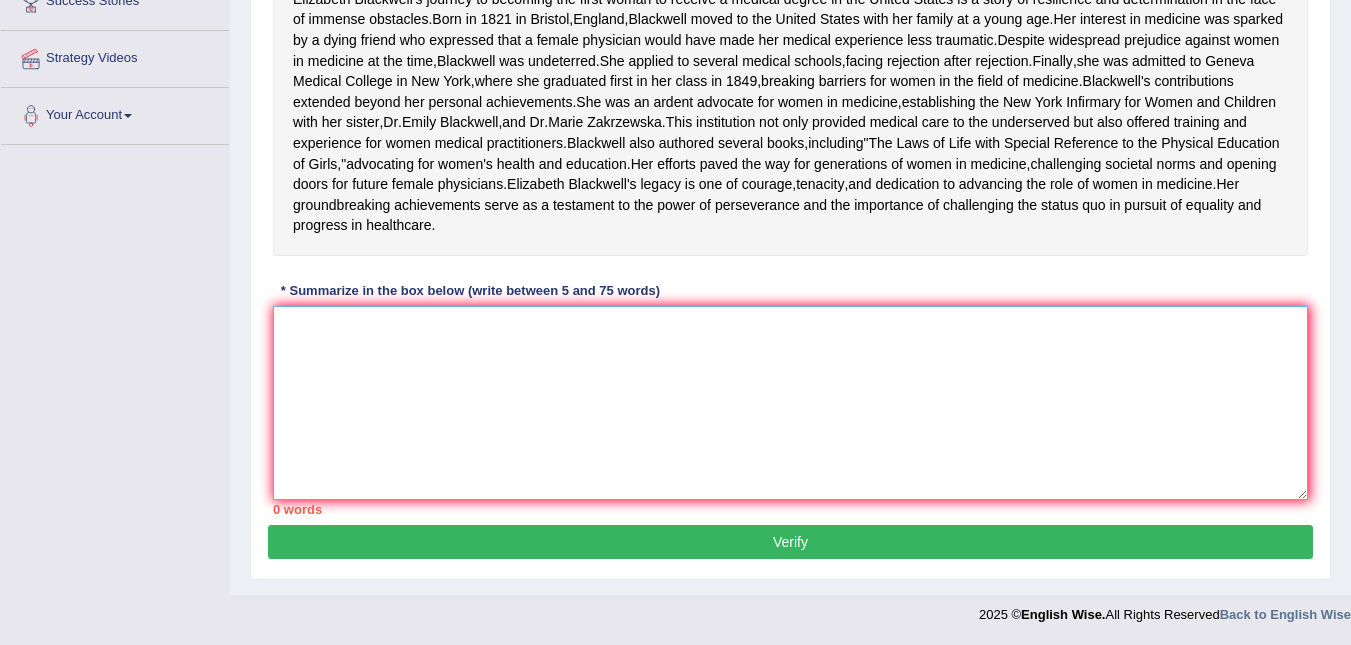 drag, startPoint x: 503, startPoint y: 512, endPoint x: 238, endPoint y: 315, distance: 330.20297 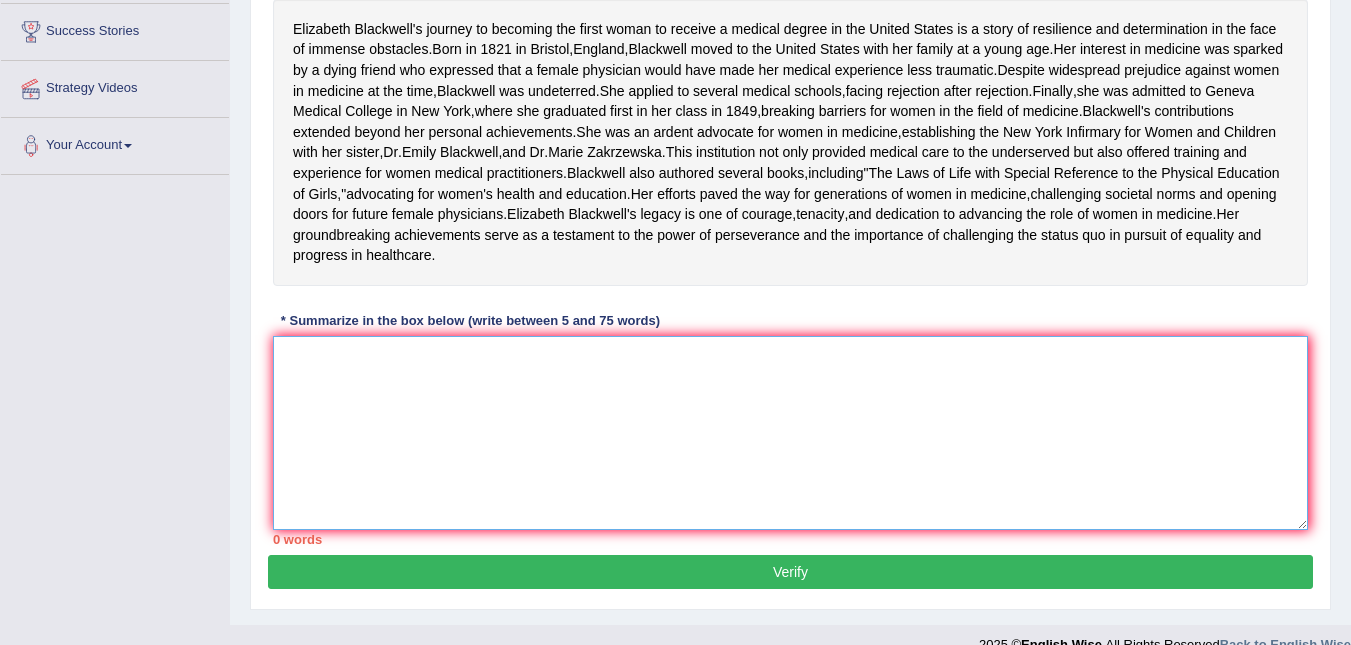 scroll, scrollTop: 361, scrollLeft: 0, axis: vertical 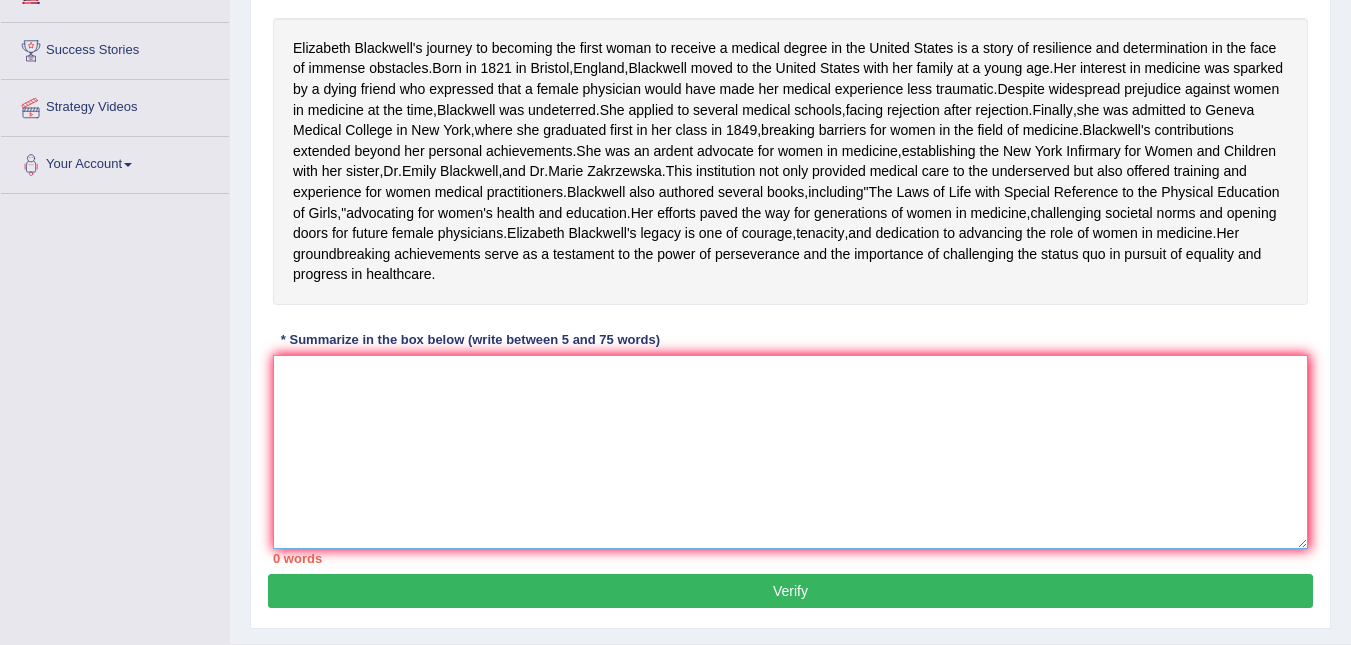 drag, startPoint x: 548, startPoint y: 485, endPoint x: 537, endPoint y: 490, distance: 12.083046 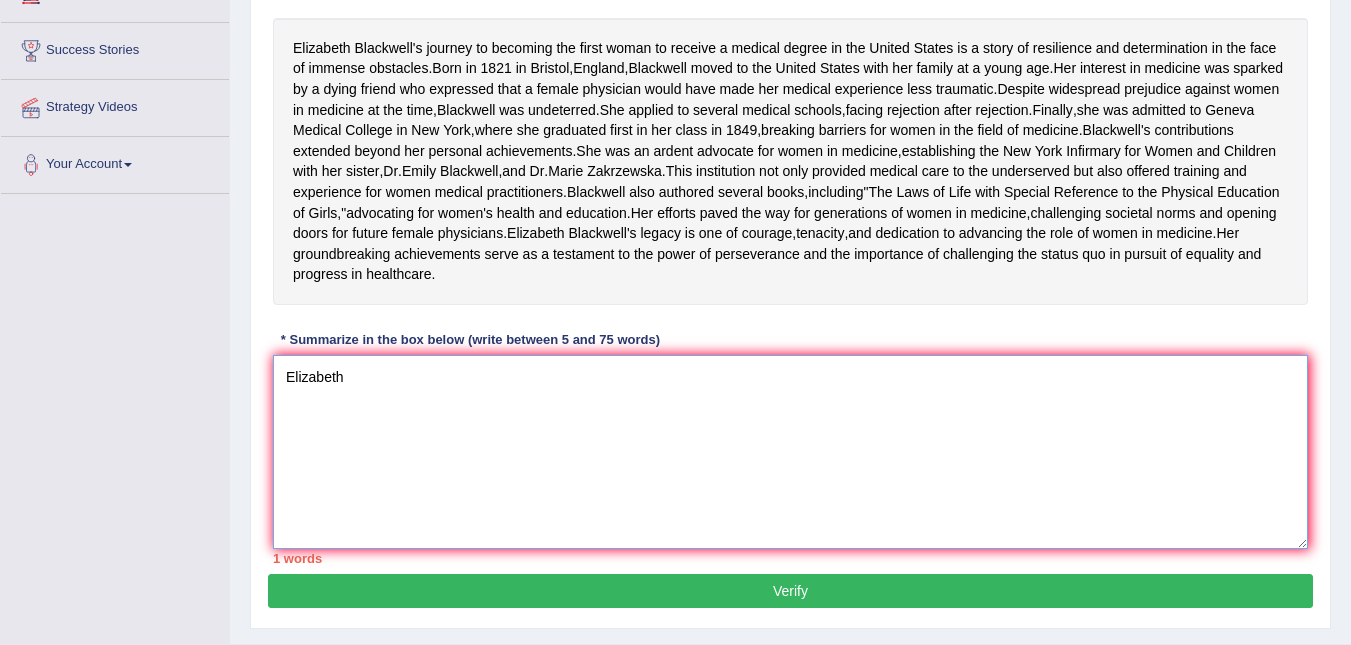 click on "Elizabeth" at bounding box center [790, 452] 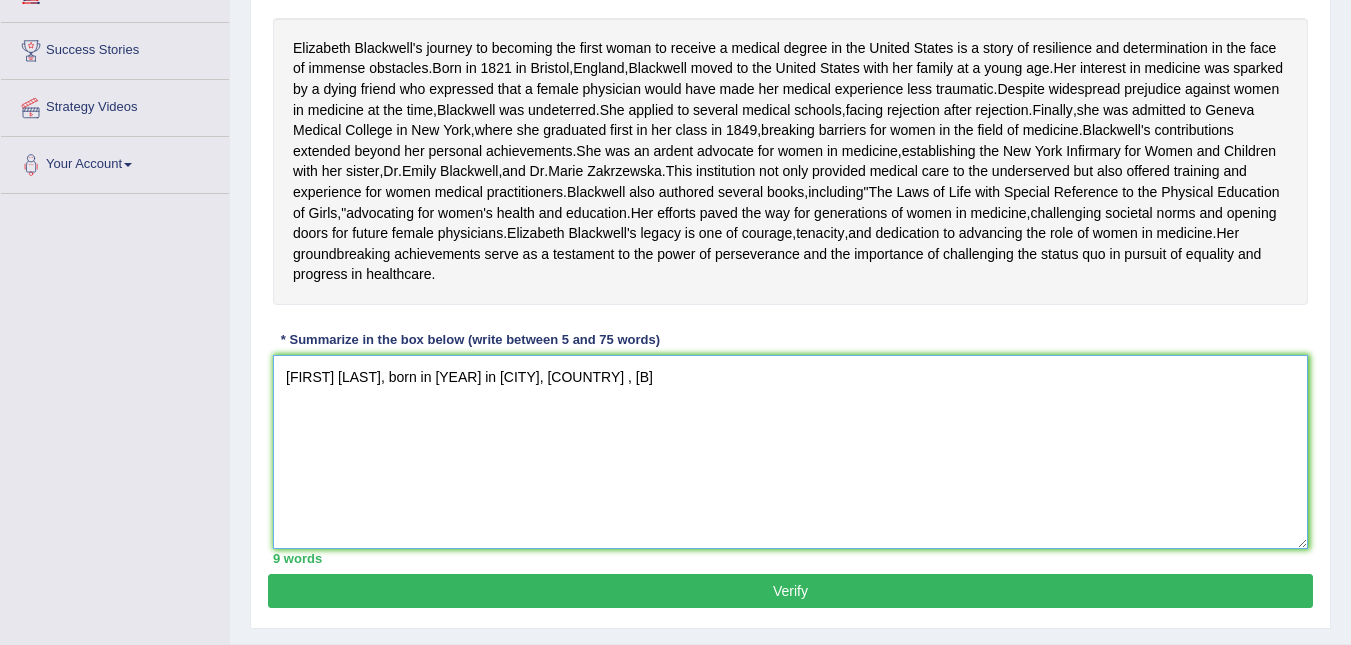 click on "Elizabeth Blackwell, born in 1821 in Bristol, England , B" at bounding box center [790, 452] 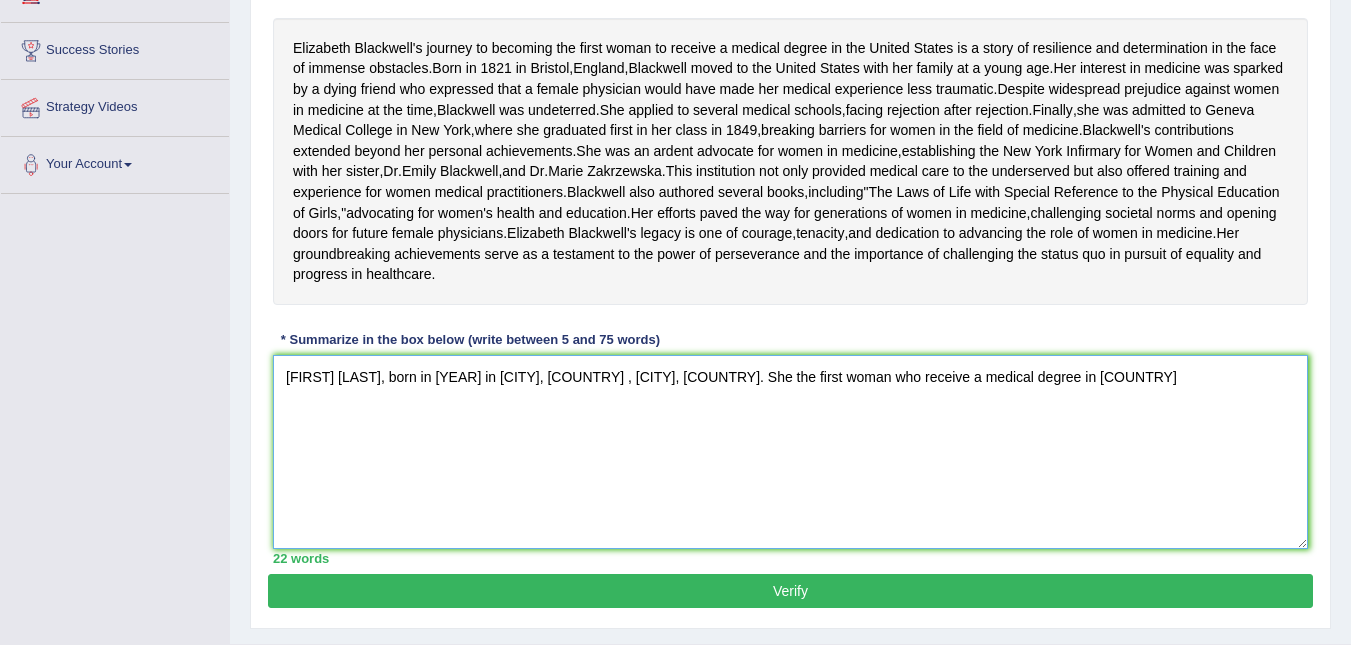 click on "Elizabeth Blackwell, born in 1821 in Bristol, England , Blockwell, England. She the first woman who receive a medical degree in United States" at bounding box center (790, 452) 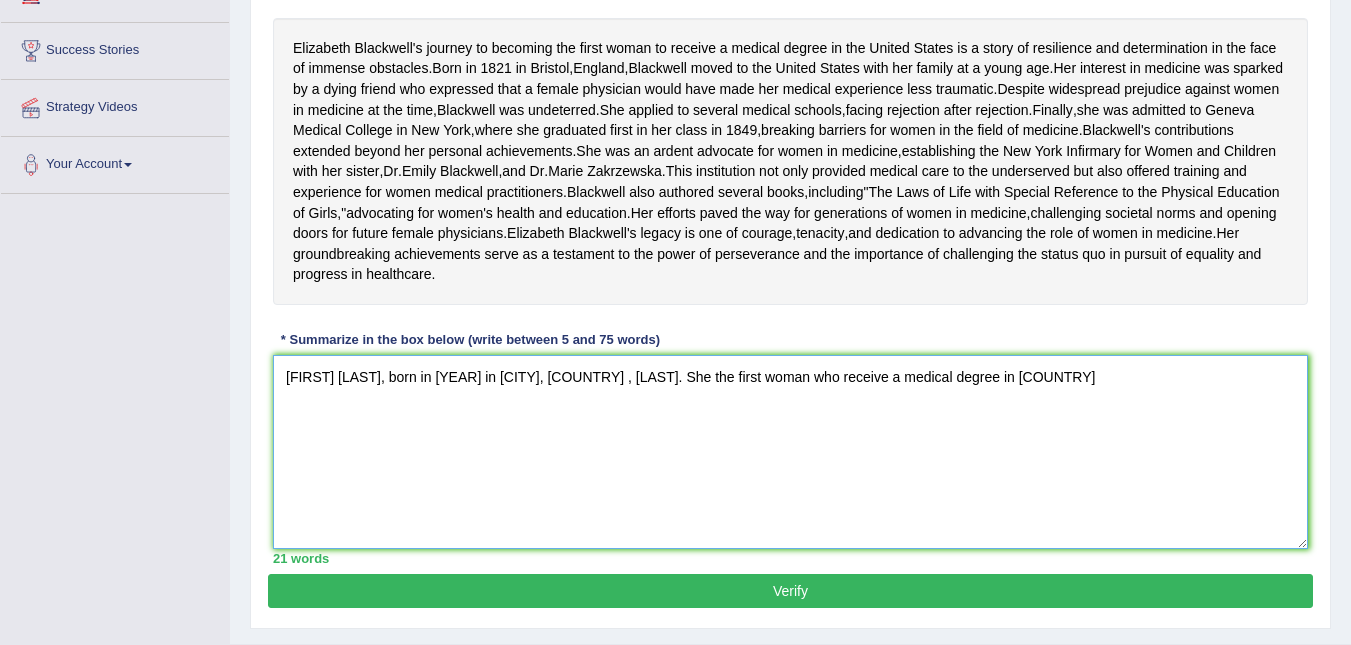 click on "Elizabeth Blackwell, born in 1821 in Bristol, England , Blockwell. She the first woman who receive a medical degree in United States" at bounding box center [790, 452] 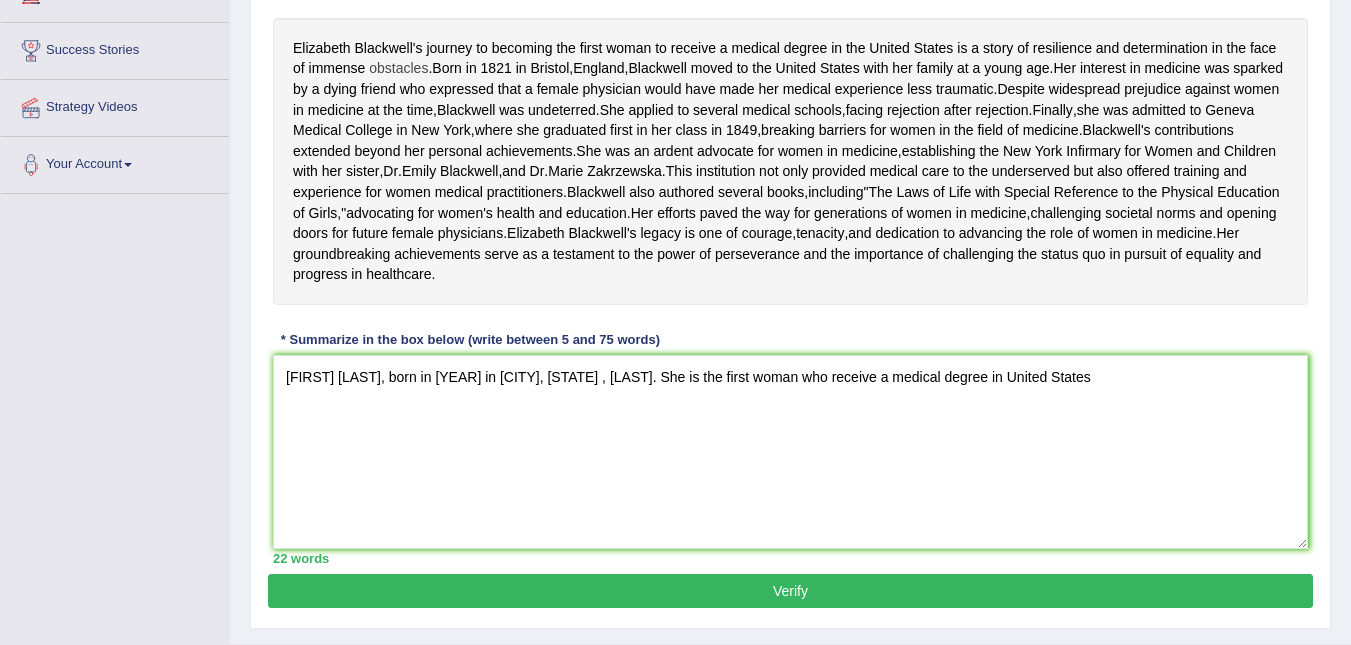 drag, startPoint x: 432, startPoint y: 69, endPoint x: 418, endPoint y: 70, distance: 14.035668 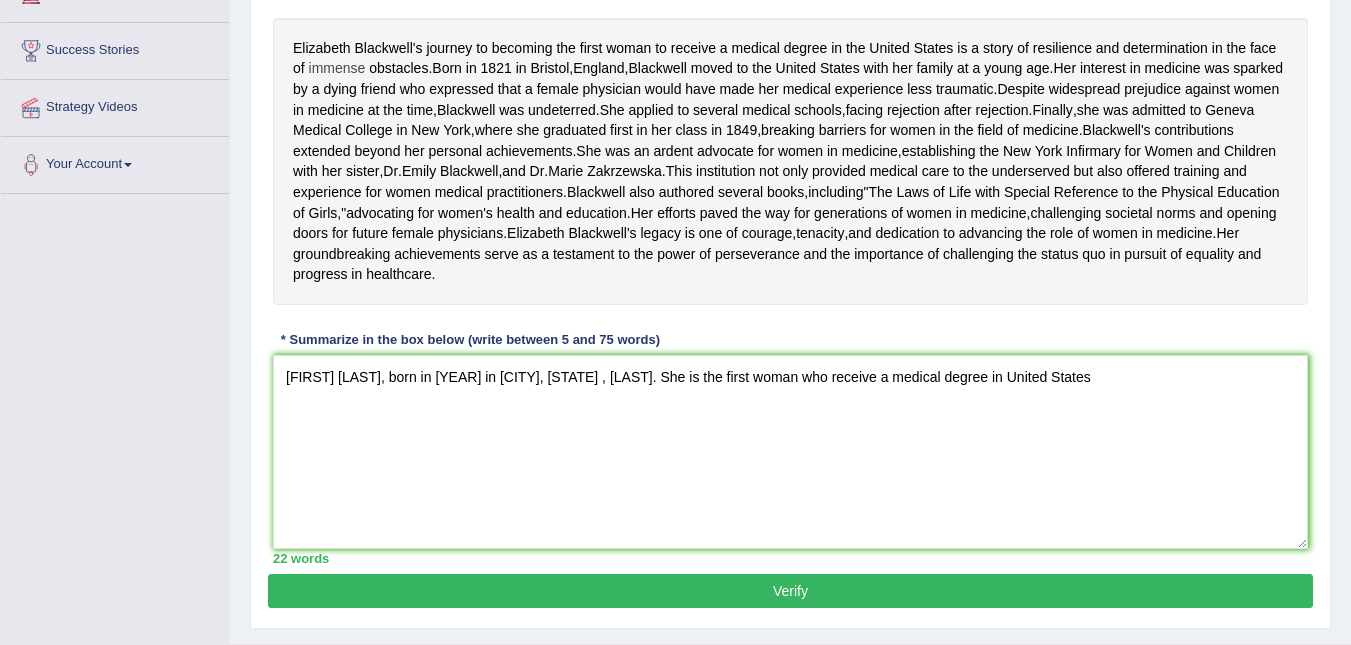 click on "immense" at bounding box center (337, 68) 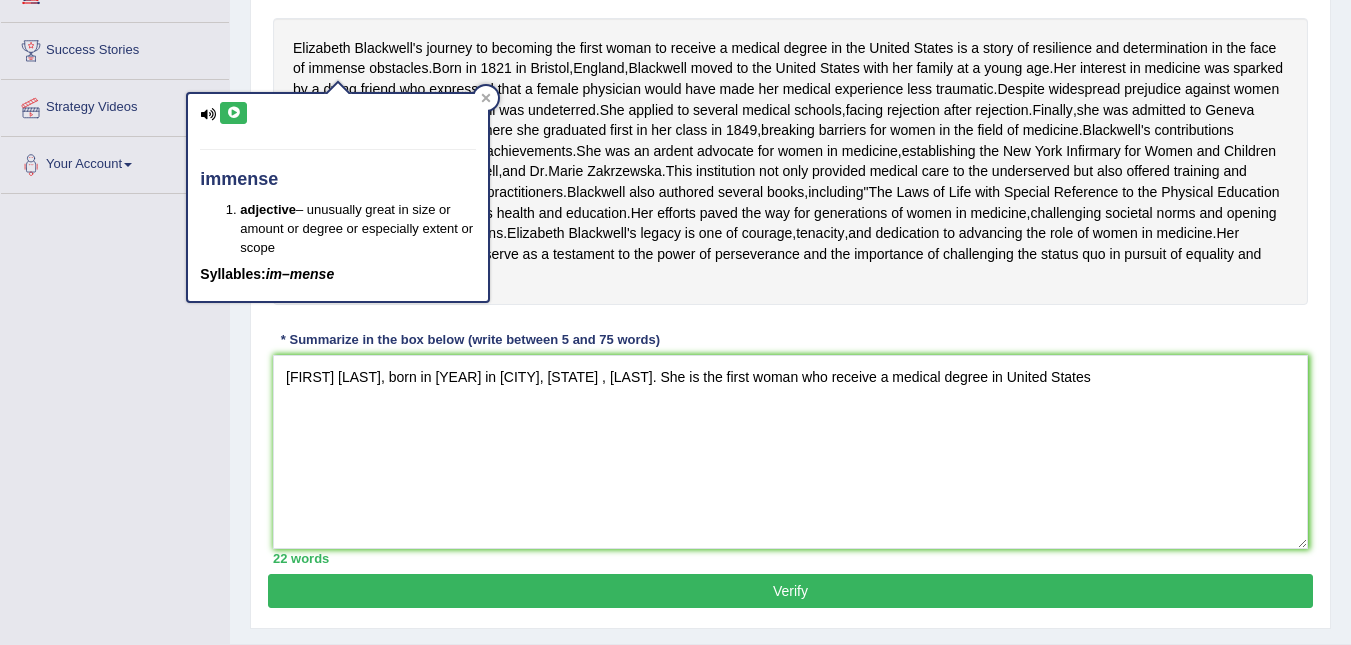 click on "Elizabeth   Blackwell's   journey   to   becoming   the   first   woman   to   receive   a   medical   degree   in   the   United   States   is   a   story   of   resilience   and   determination   in   the   face   of   immense   obstacles .  Born   in   1821   in   Bristol ,  England ,  Blackwell   moved   to   the   United   States   with   her   family   at   a   young   age .  Her   interest   in   medicine   was   sparked   by   a   dying   friend   who   expressed   that   a   female   physician   would   have   made   her   medical   experience   less   traumatic .
Despite   widespread   prejudice   against   women   in   medicine   at   the   time ,  Blackwell   was   undeterred .  She   applied   to   several   medical   schools ,  facing   rejection   after   rejection .  Finally ,  she   was   admitted   to   Geneva   Medical   College   in   New   York ,  where   she   graduated   first   in   her   class   in   1849 ,  breaking   barriers   for   women   in   the   field   of   medicine ." at bounding box center (790, 161) 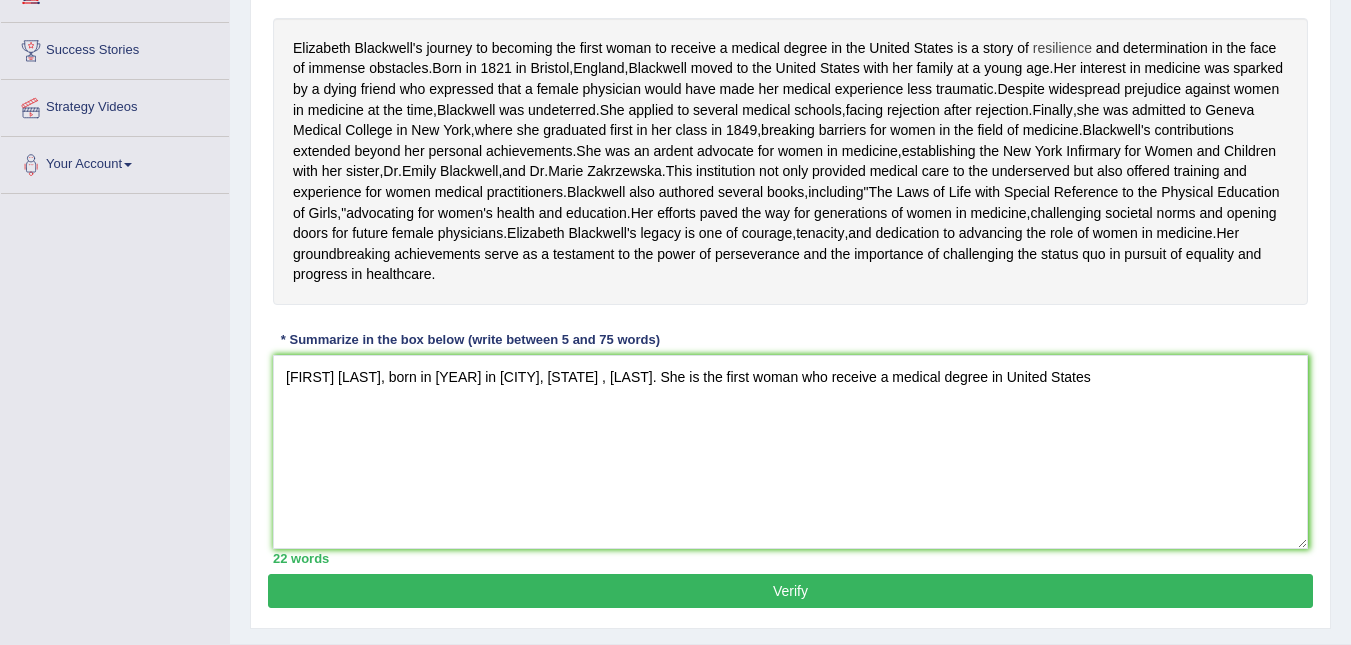 click on "resilience" at bounding box center (1062, 48) 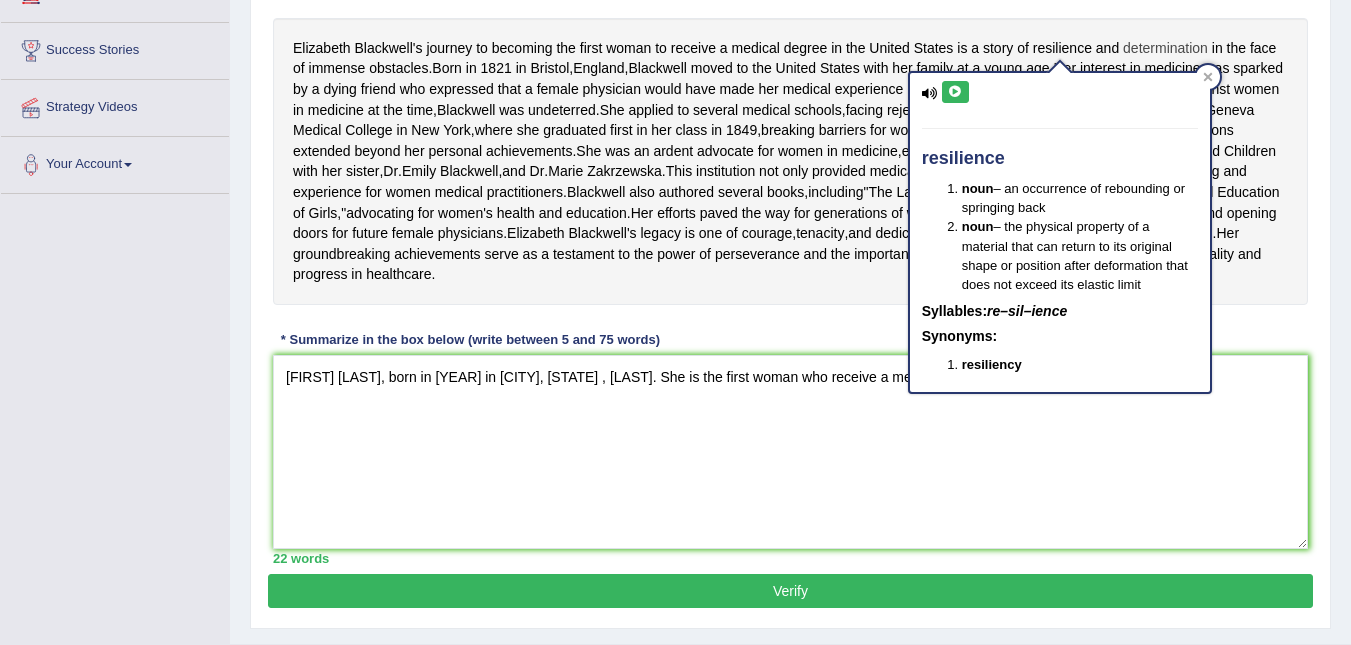 click on "determination" at bounding box center (1165, 48) 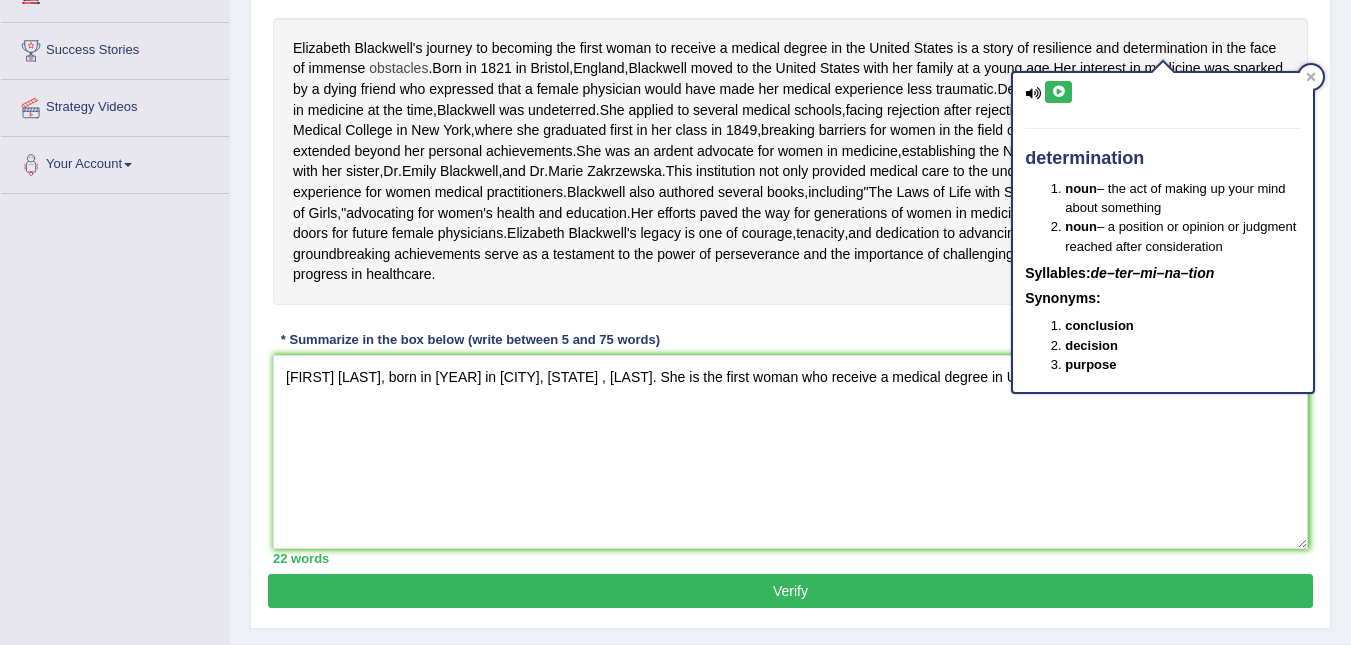 click on "obstacles" at bounding box center (398, 68) 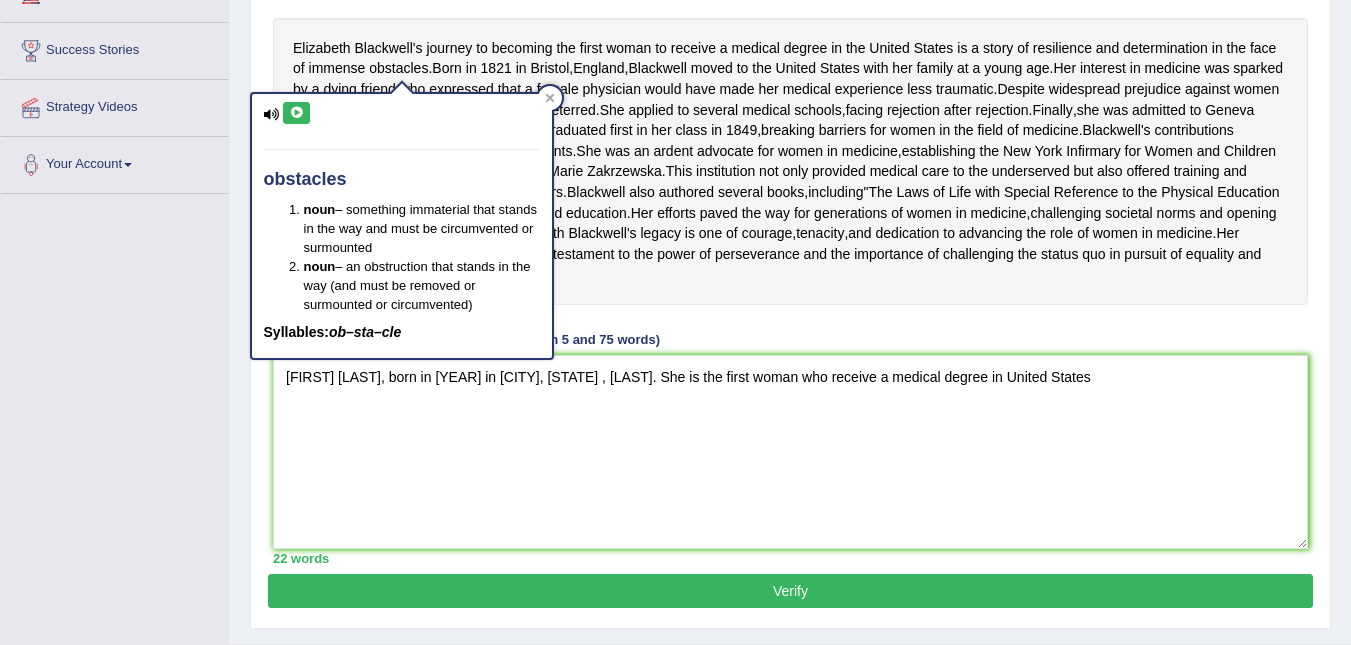 click on "Elizabeth   Blackwell's   journey   to   becoming   the   first   woman   to   receive   a   medical   degree   in   the   United   States   is   a   story   of   resilience   and   determination   in   the   face   of   immense   obstacles .  Born   in   1821   in   Bristol ,  England ,  Blackwell   moved   to   the   United   States   with   her   family   at   a   young   age .  Her   interest   in   medicine   was   sparked   by   a   dying   friend   who   expressed   that   a   female   physician   would   have   made   her   medical   experience   less   traumatic .
Despite   widespread   prejudice   against   women   in   medicine   at   the   time ,  Blackwell   was   undeterred .  She   applied   to   several   medical   schools ,  facing   rejection   after   rejection .  Finally ,  she   was   admitted   to   Geneva   Medical   College   in   New   York ,  where   she   graduated   first   in   her   class   in   1849 ,  breaking   barriers   for   women   in   the   field   of   medicine ." at bounding box center [790, 161] 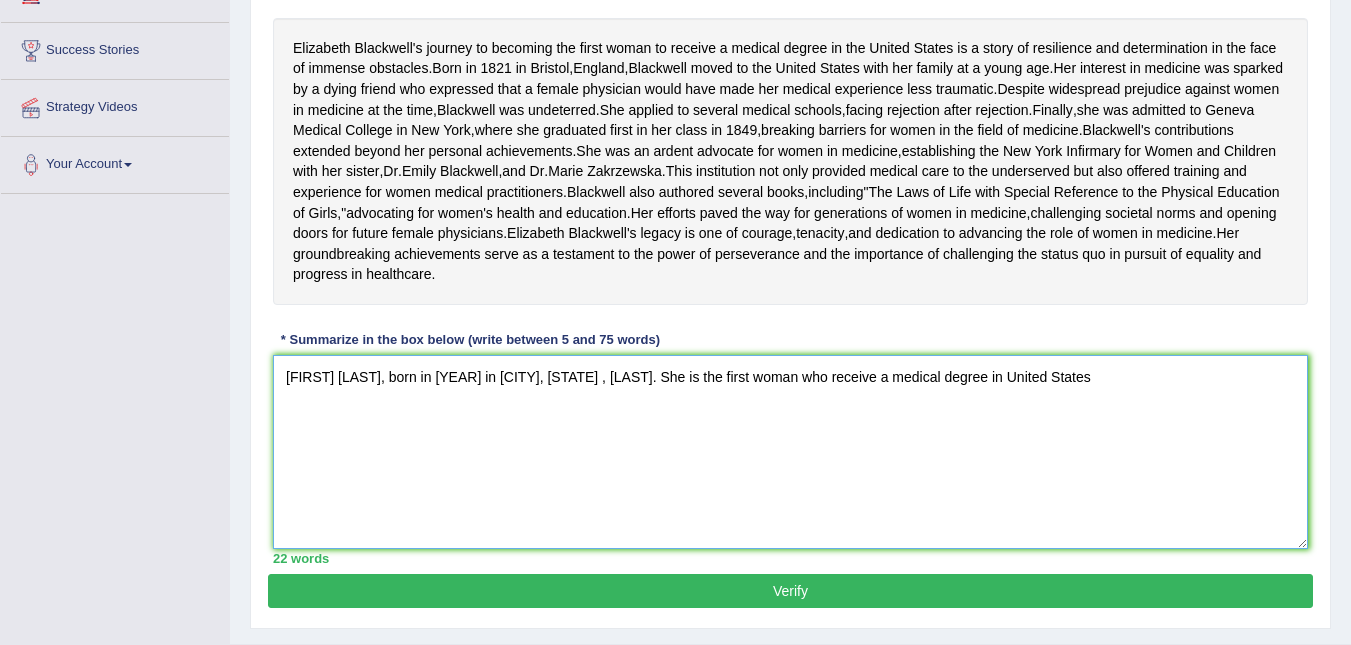 click on "Elizabeth Blackwell, born in 1821 in Bristol, England , Blockwell. She is the first woman who receive a medical degree in United States" at bounding box center (790, 452) 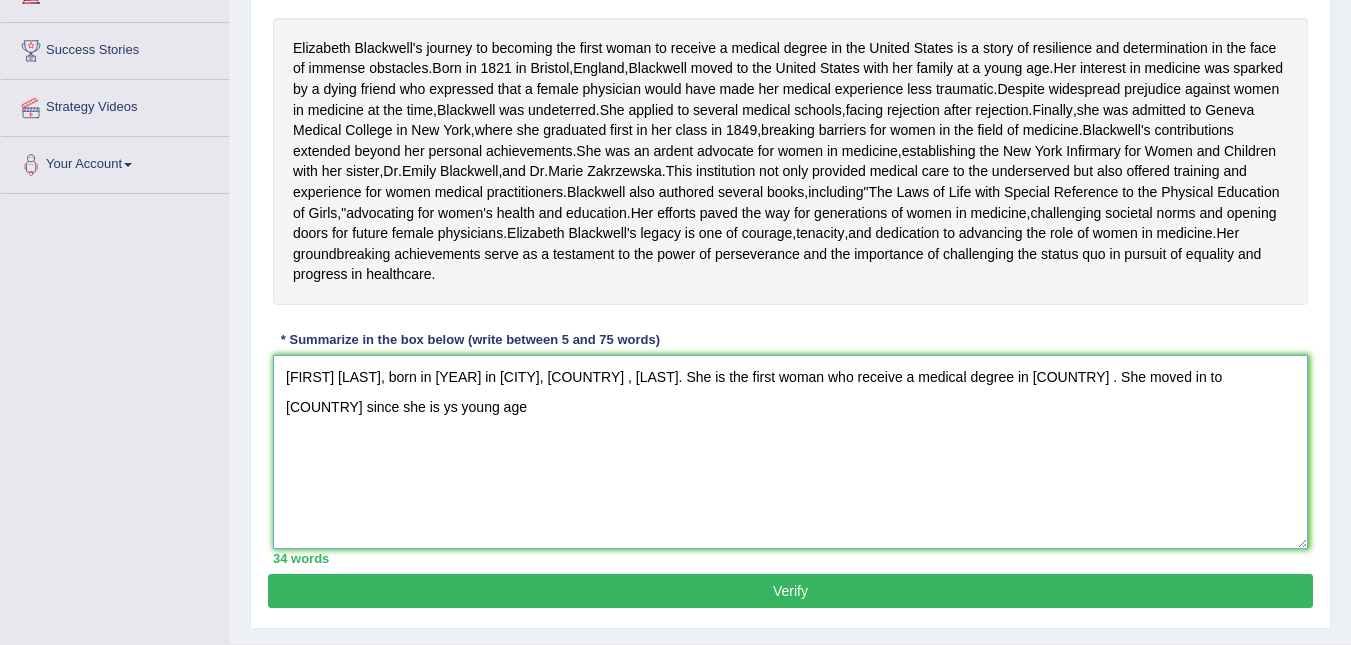 click on "Elizabeth Blackwell, born in 1821 in Bristol, England , Blockwell. She is the first woman who receive a medical degree in United States . She moved in to UNiteed State since she is ys young age" at bounding box center [790, 452] 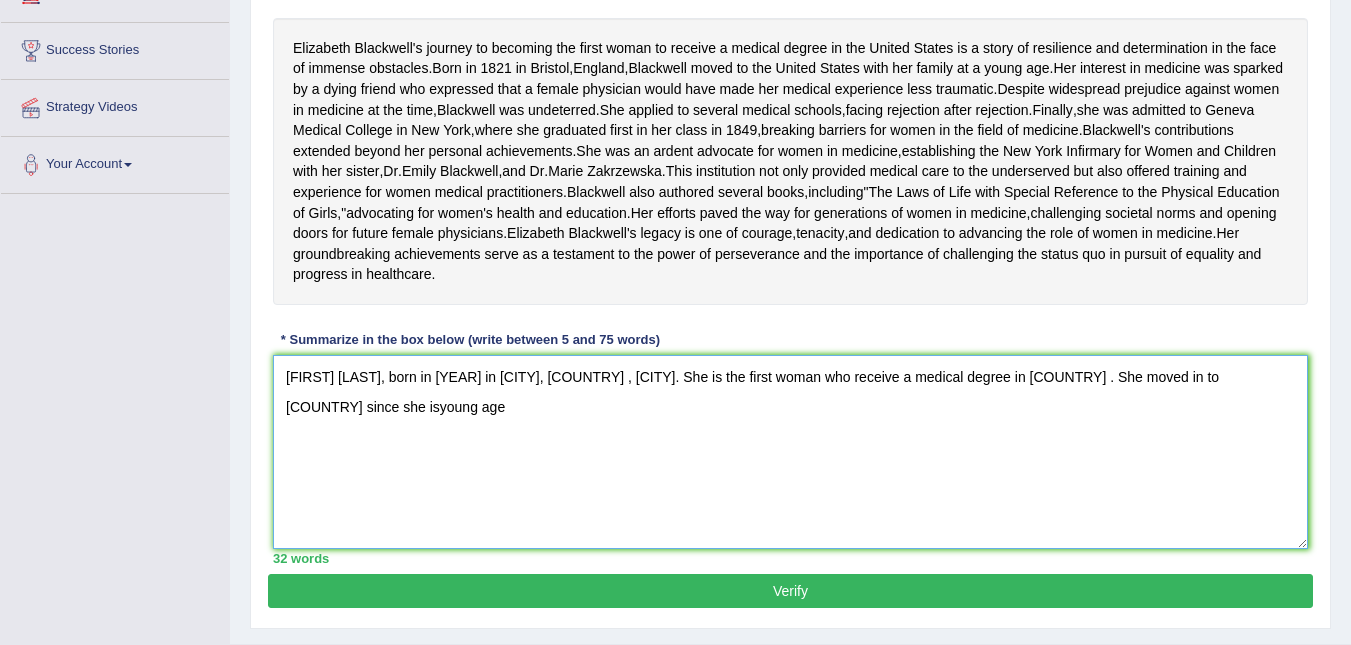 click on "Elizabeth Blackwell, born in 1821 in Bristol, England , Blockwell. She is the first woman who receive a medical degree in United States . She moved in to United State since she isyoung age" at bounding box center (790, 452) 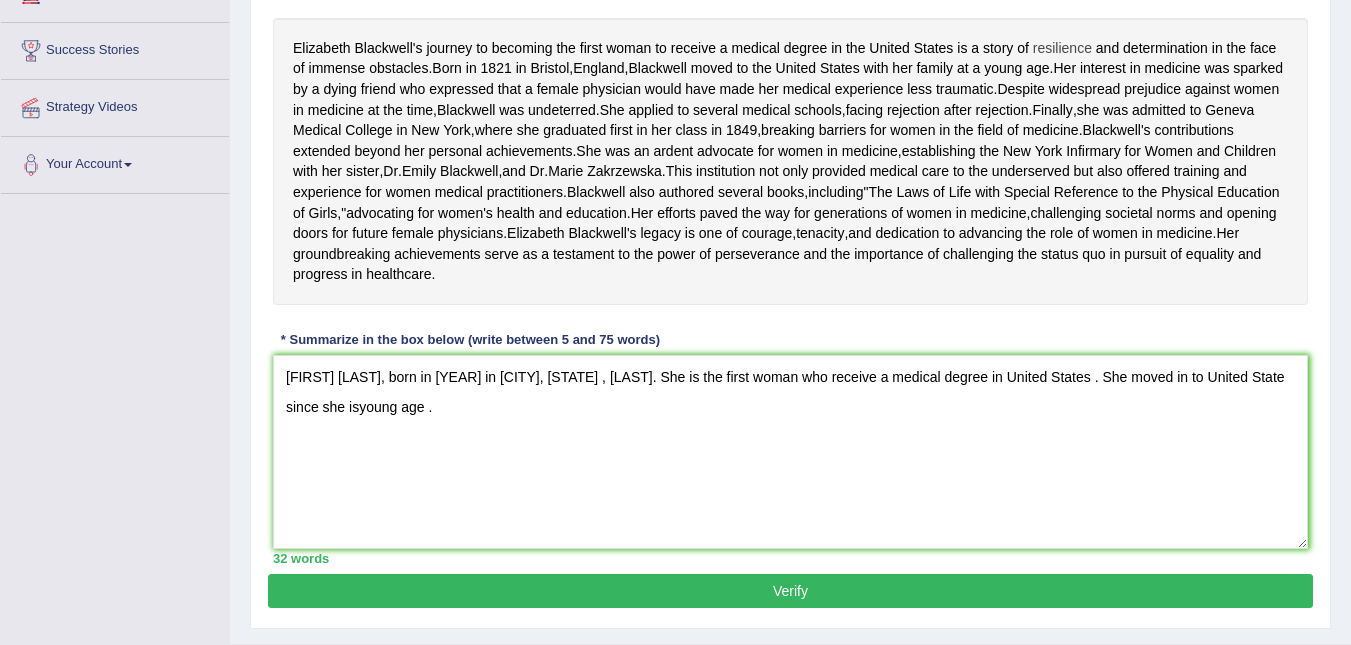 click on "resilience" at bounding box center (1062, 48) 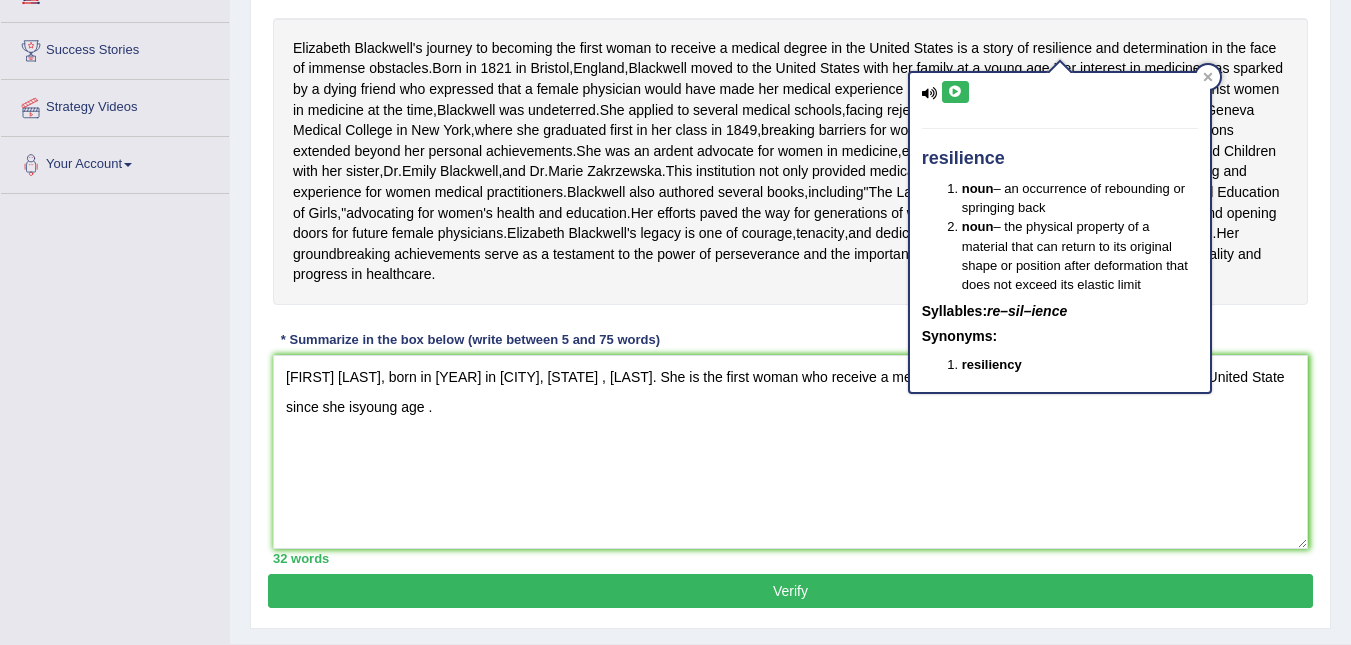 click on "resilience noun  – an occurrence of rebounding or springing back noun  – the physical property of a material that can return to its original shape or position after deformation that does not exceed its elastic limit Syllables:  re–sil–ience Synonyms:  resiliency" at bounding box center [1060, 232] 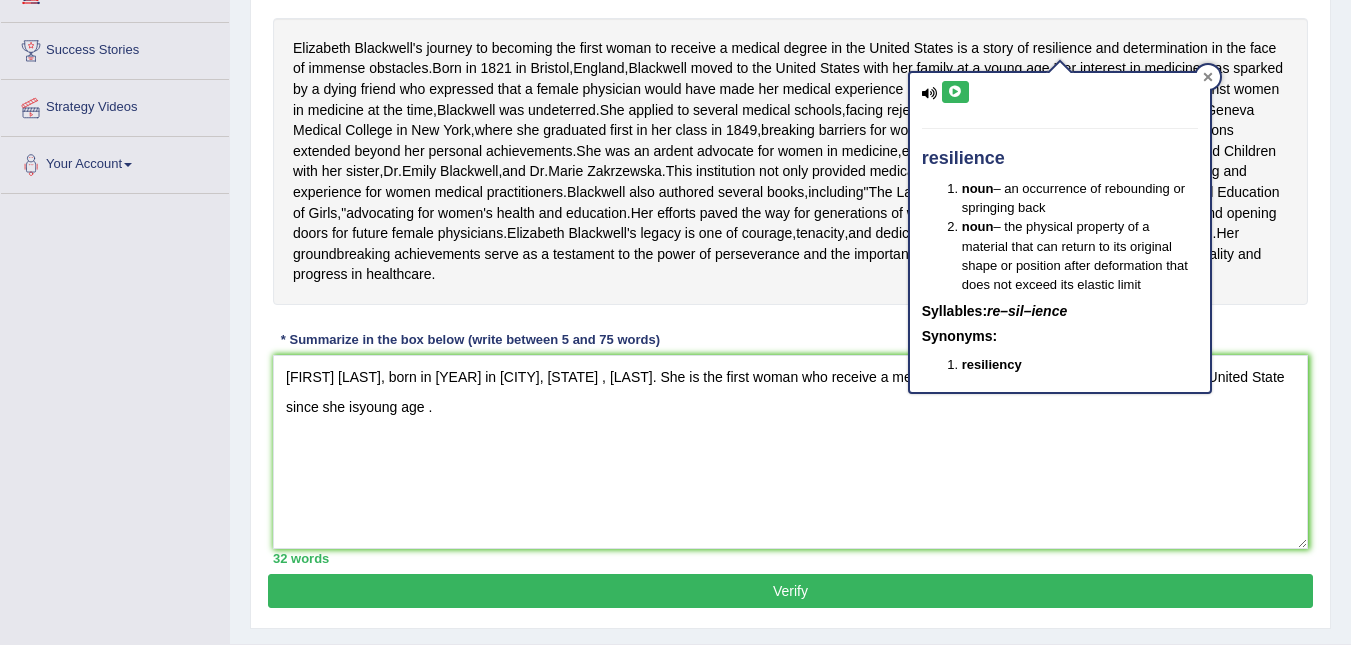 click 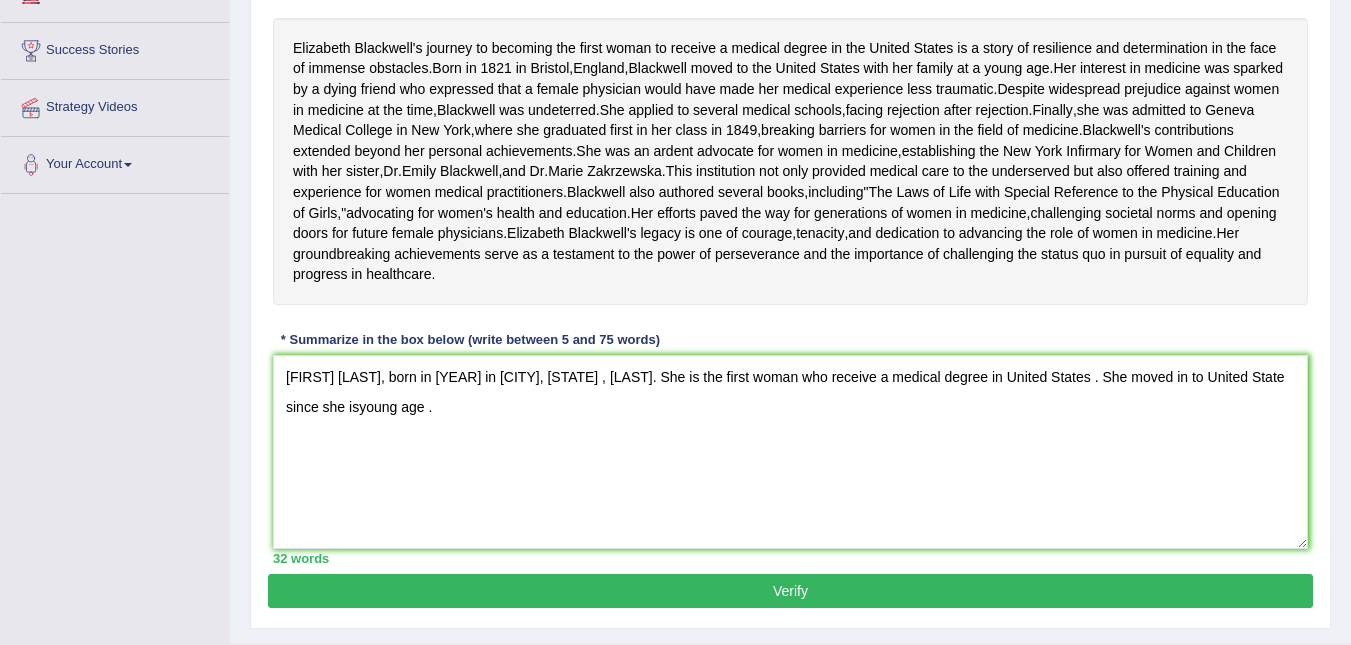 click on "Elizabeth   Blackwell's   journey   to   becoming   the   first   woman   to   receive   a   medical   degree   in   the   United   States   is   a   story   of   resilience   and   determination   in   the   face   of   immense   obstacles .  Born   in   1821   in   Bristol ,  England ,  Blackwell   moved   to   the   United   States   with   her   family   at   a   young   age .  Her   interest   in   medicine   was   sparked   by   a   dying   friend   who   expressed   that   a   female   physician   would   have   made   her   medical   experience   less   traumatic .
Despite   widespread   prejudice   against   women   in   medicine   at   the   time ,  Blackwell   was   undeterred .  She   applied   to   several   medical   schools ,  facing   rejection   after   rejection .  Finally ,  she   was   admitted   to   Geneva   Medical   College   in   New   York ,  where   she   graduated   first   in   her   class   in   1849 ,  breaking   barriers   for   women   in   the   field   of   medicine ." at bounding box center [790, 161] 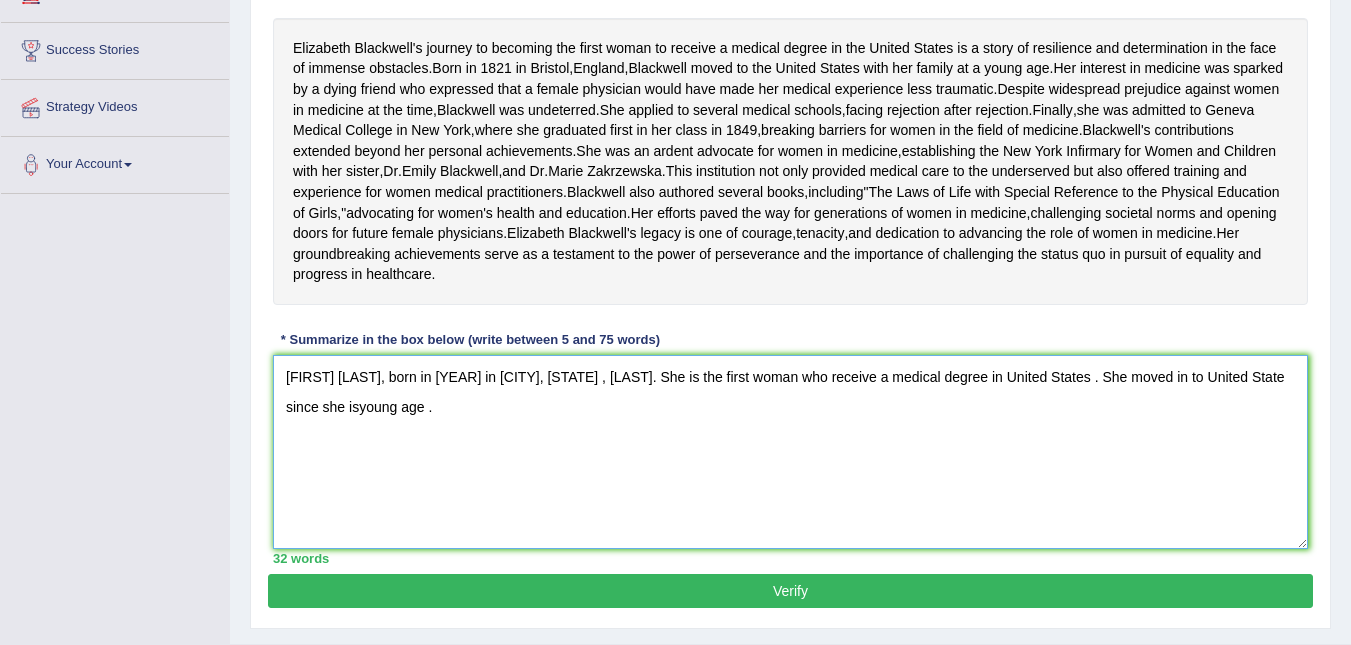 click on "Elizabeth Blackwell, born in 1821 in Bristol, England , Blockwell. She is the first woman who receive a medical degree in United States . She moved in to United State since she isyoung age ." at bounding box center [790, 452] 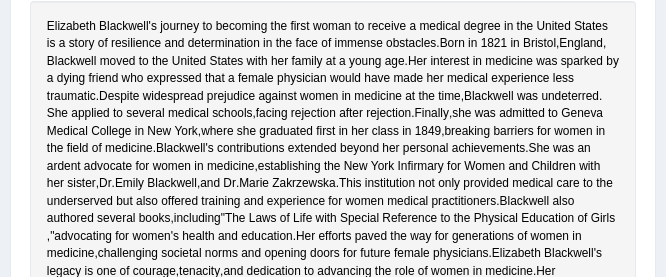 type on "Elizabeth Blackwell, born in 1821 in Bristol, England , Blockwell. She is the first woman who receive a medical degree in United States . She moved in to United State since she isyoung age  She studied those subject by inspiration from the dying friend who expressed that a femle pgysican would made her medical experience" 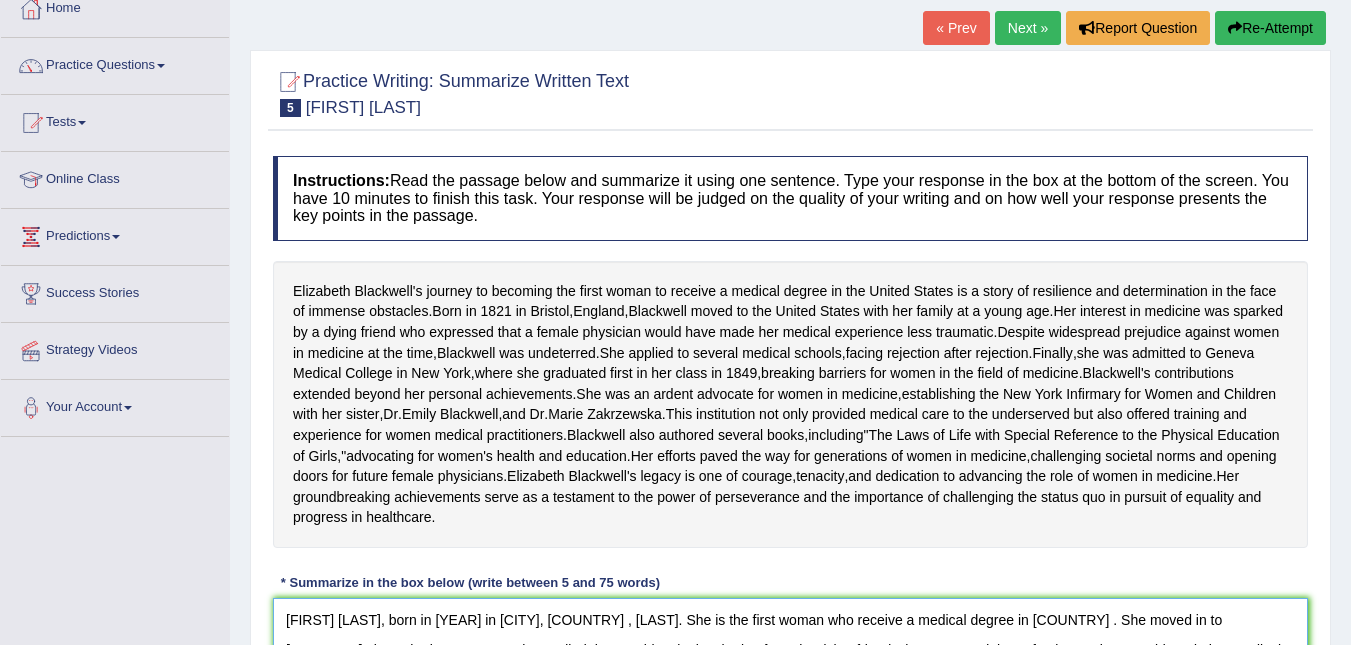 scroll, scrollTop: 0, scrollLeft: 0, axis: both 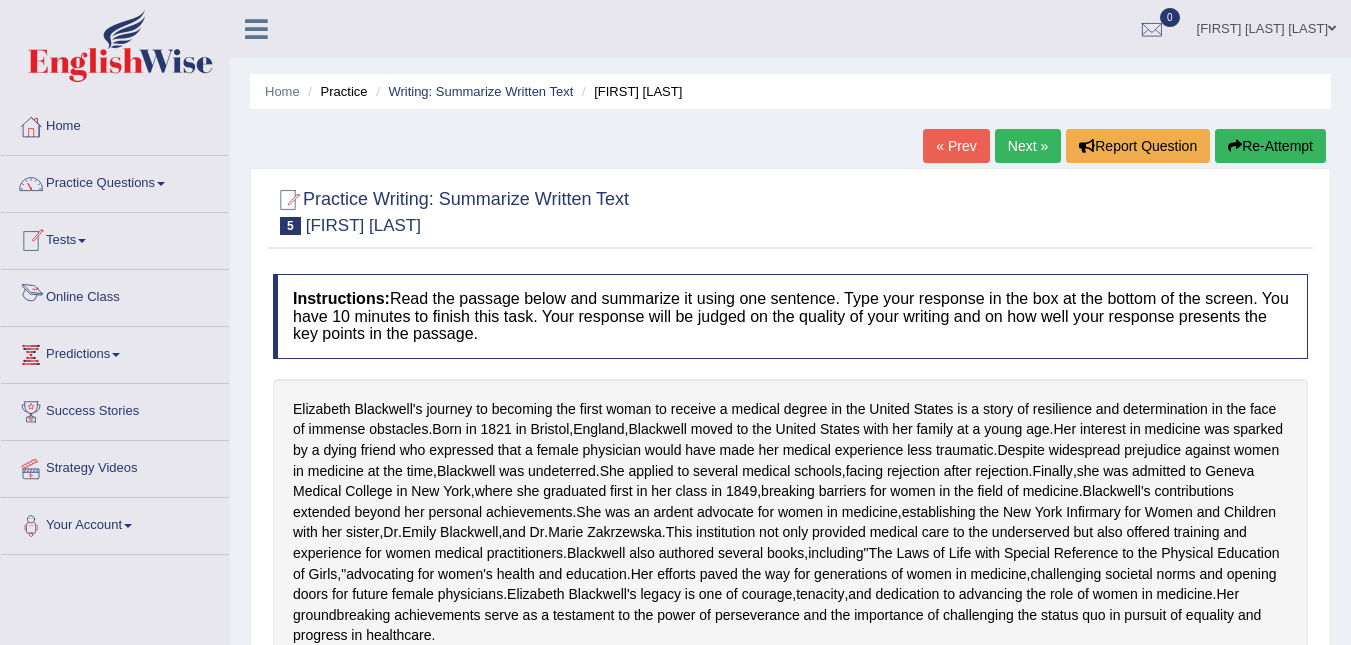 click on "Online Class" at bounding box center (115, 295) 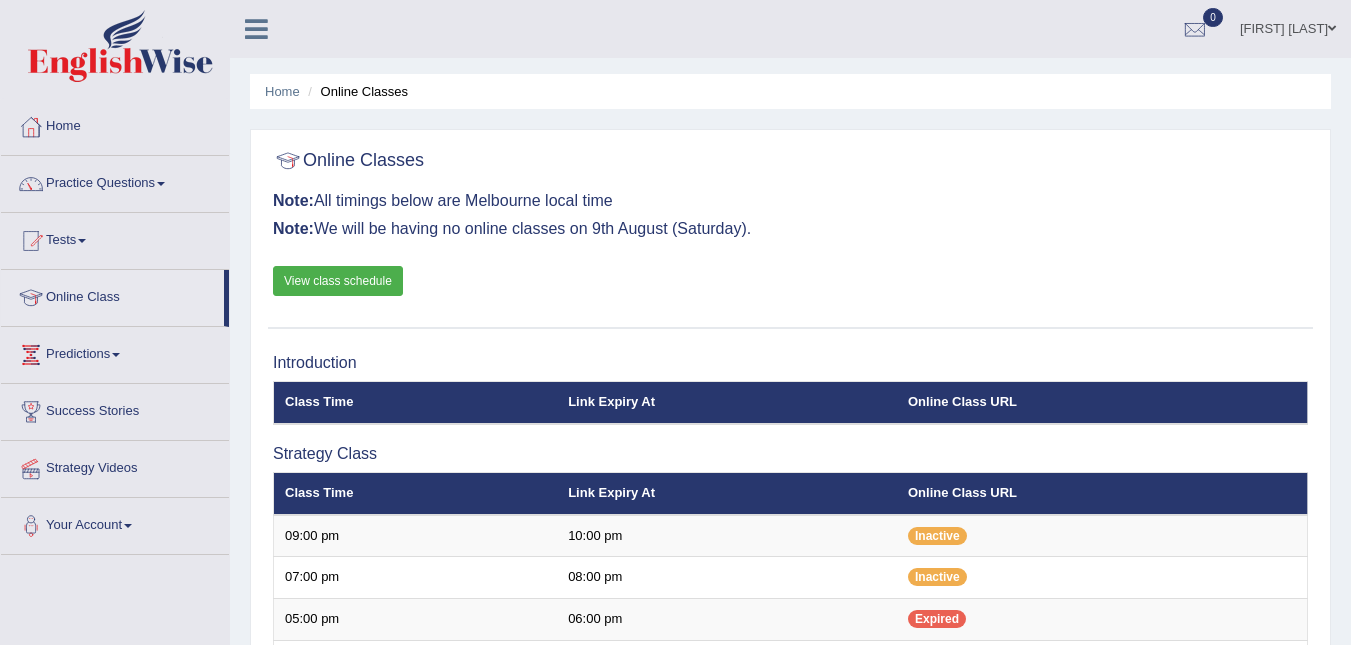 scroll, scrollTop: 0, scrollLeft: 0, axis: both 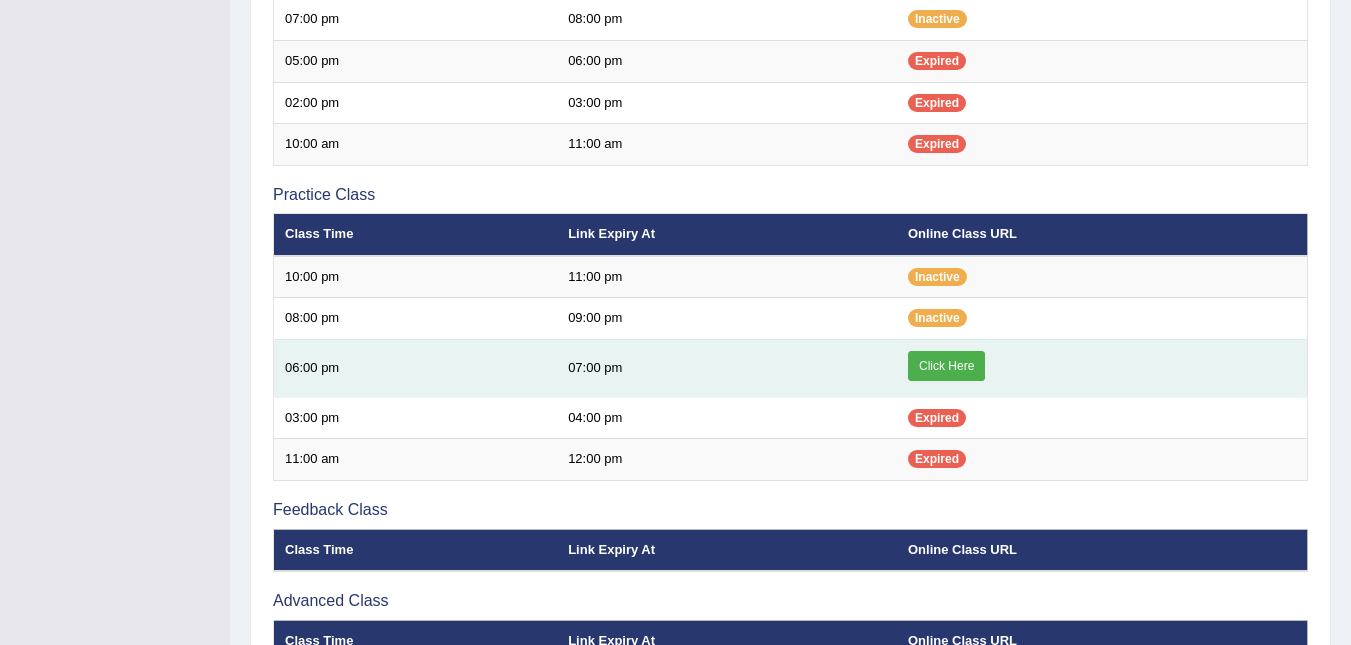 click on "Click Here" at bounding box center (946, 366) 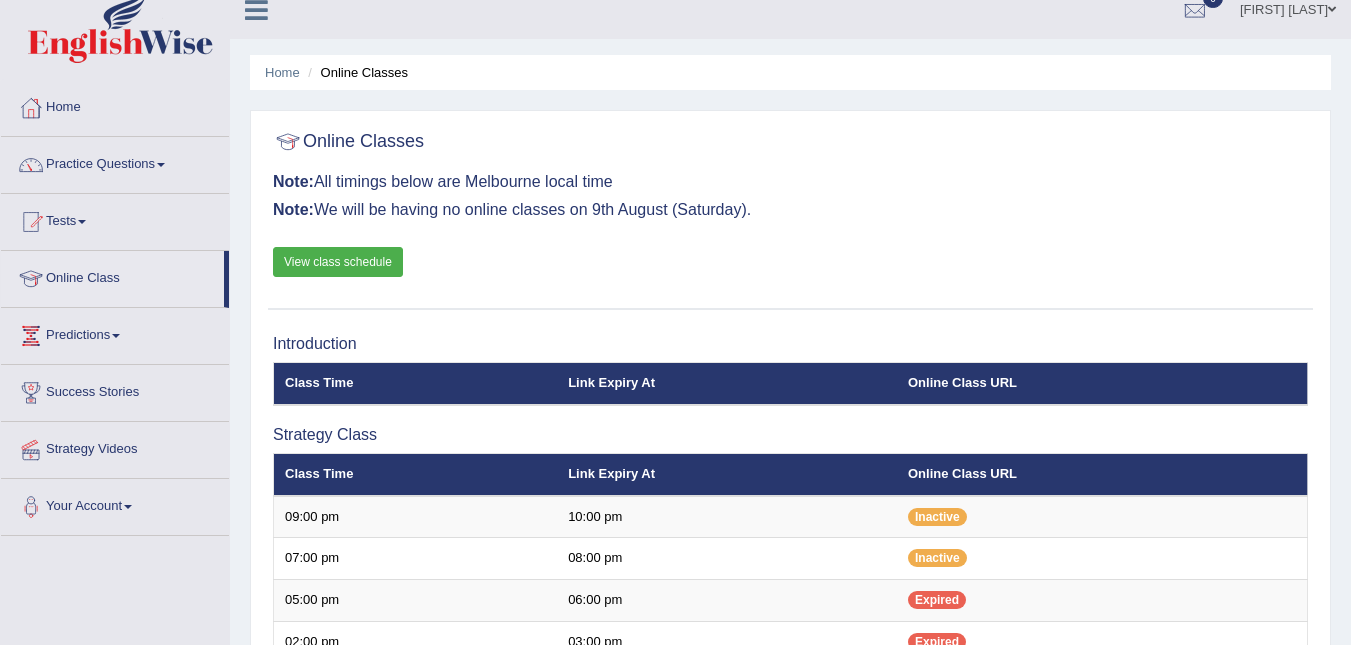 scroll, scrollTop: 0, scrollLeft: 0, axis: both 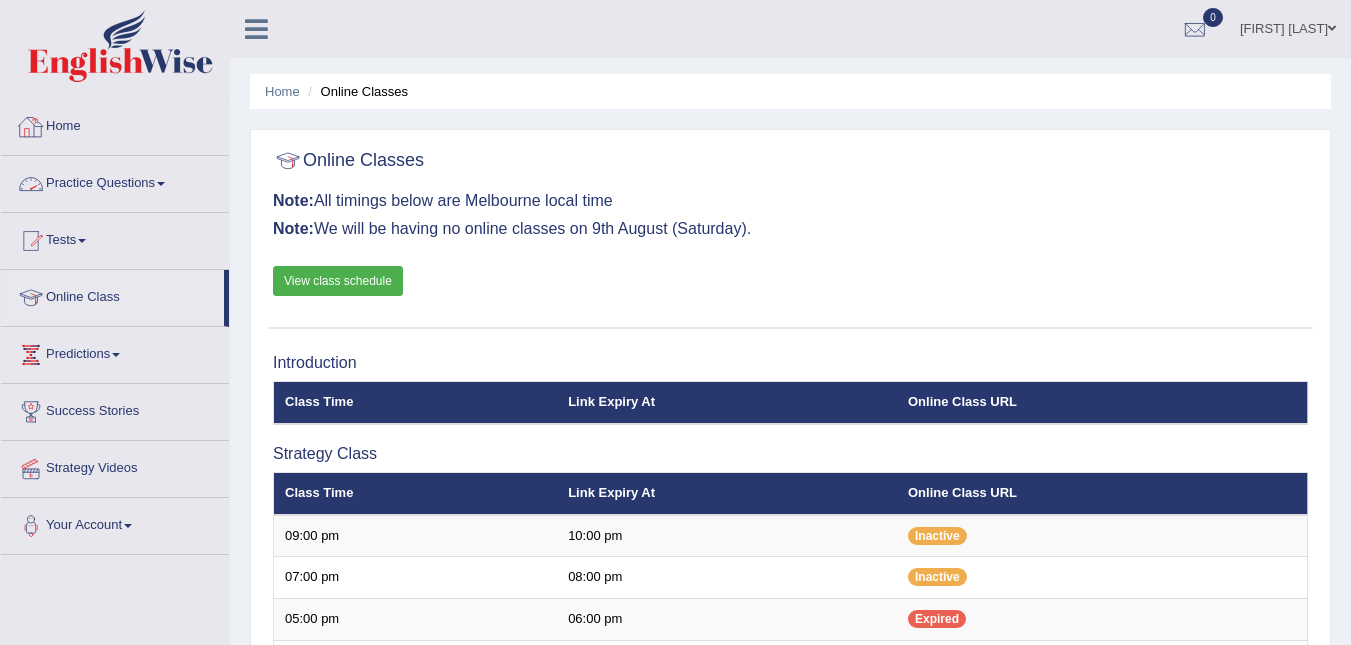 click on "Practice Questions" at bounding box center [115, 181] 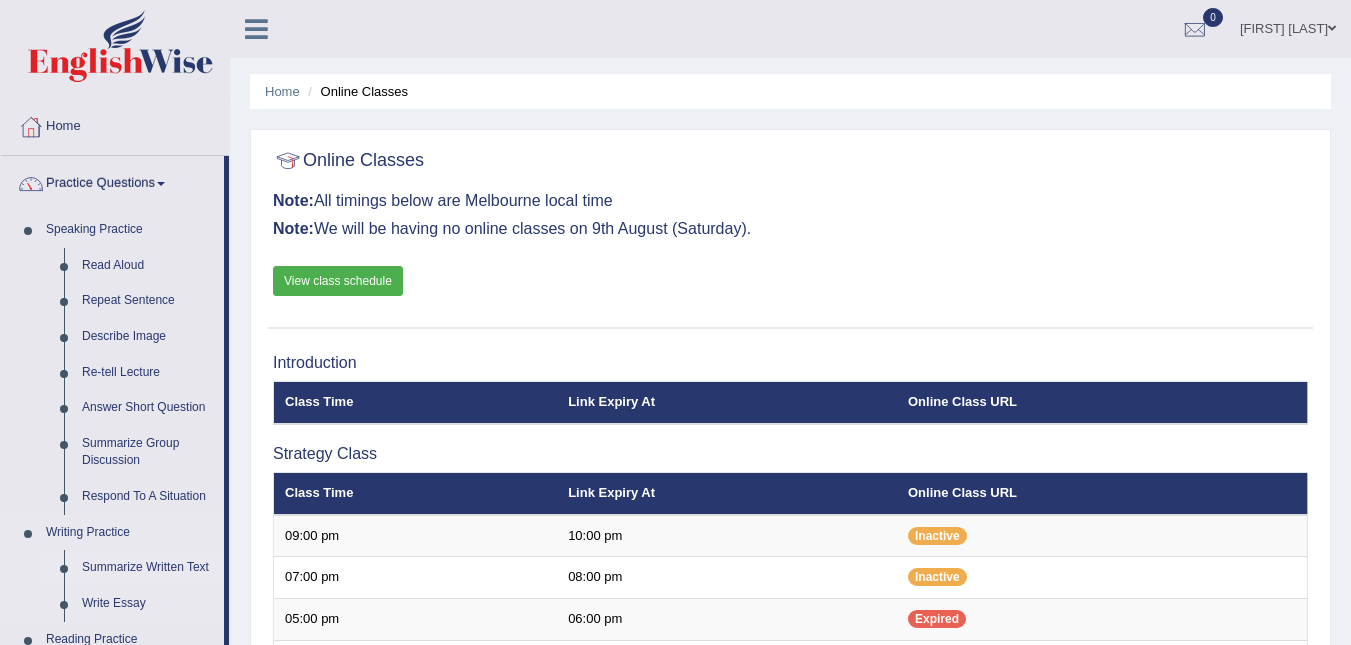 click on "Summarize Written Text" at bounding box center [148, 568] 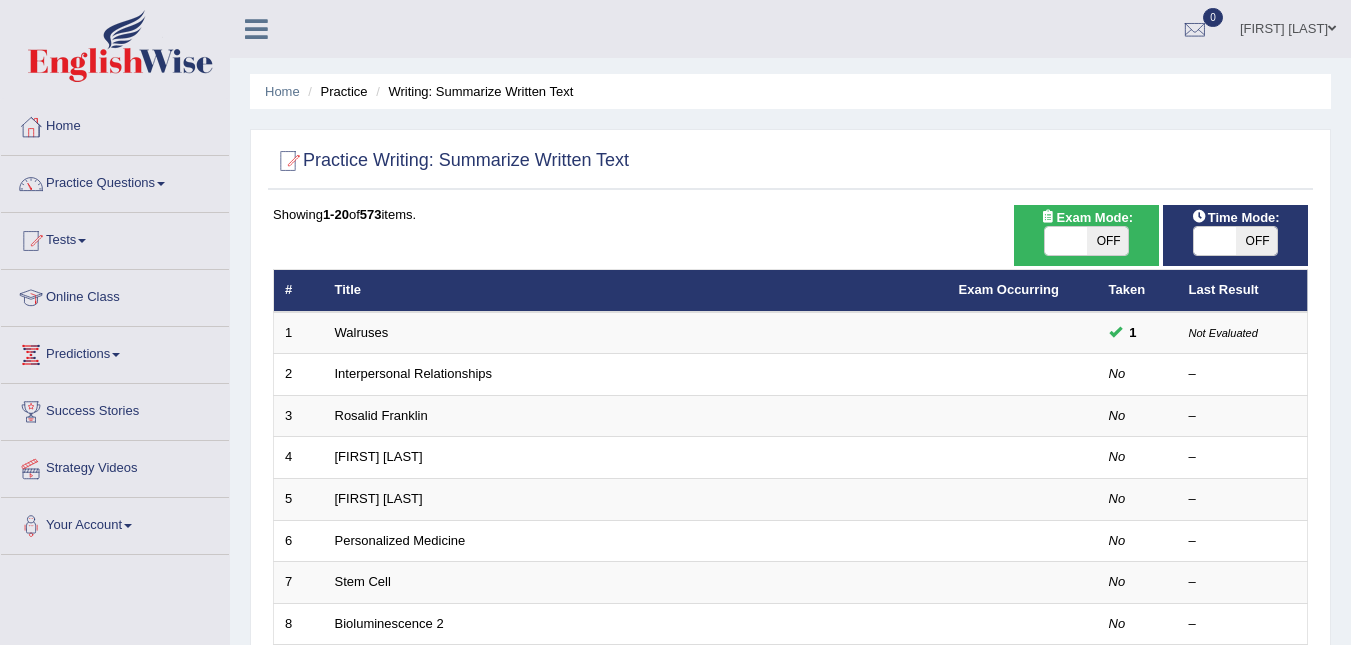 scroll, scrollTop: 0, scrollLeft: 0, axis: both 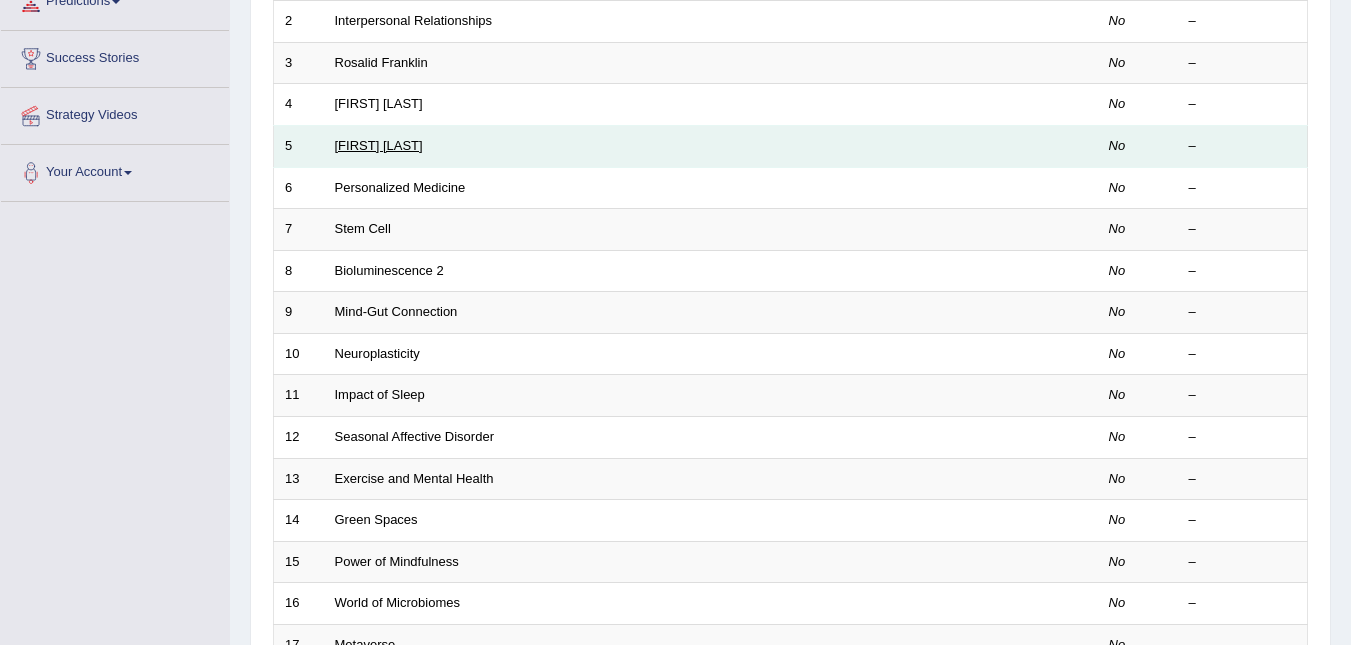 click on "[FIRST] [LAST]" at bounding box center [379, 145] 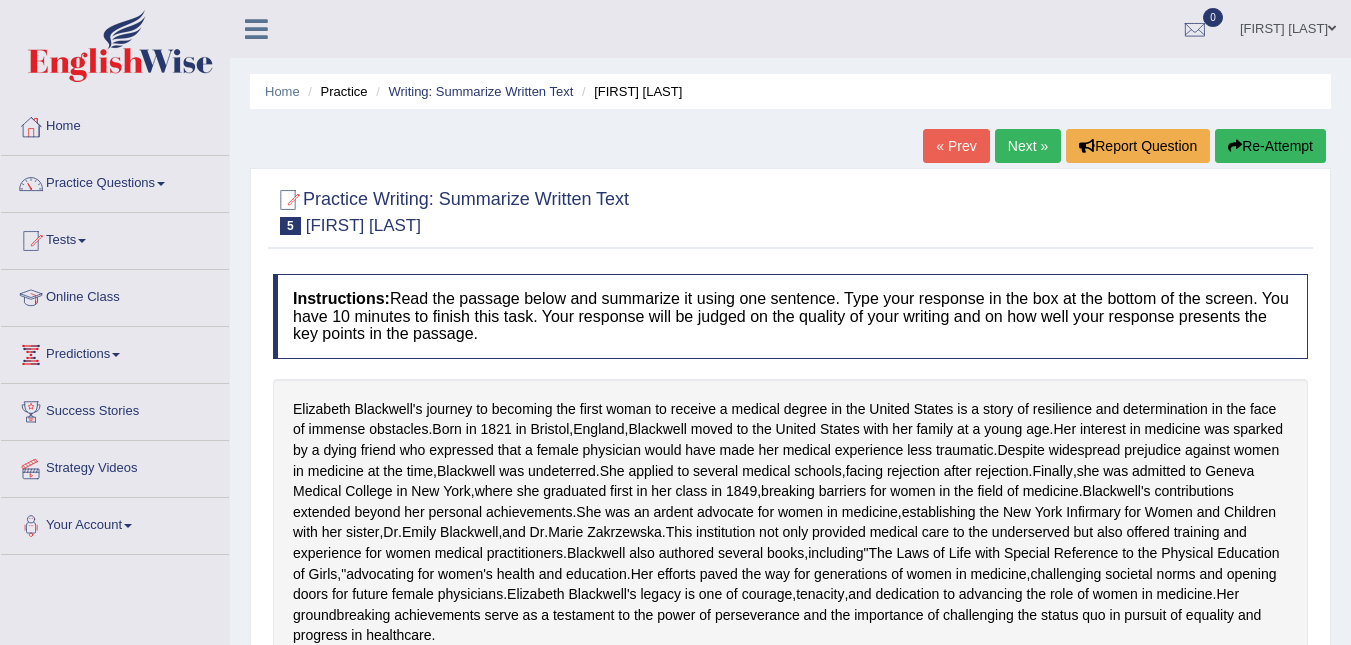 scroll, scrollTop: 0, scrollLeft: 0, axis: both 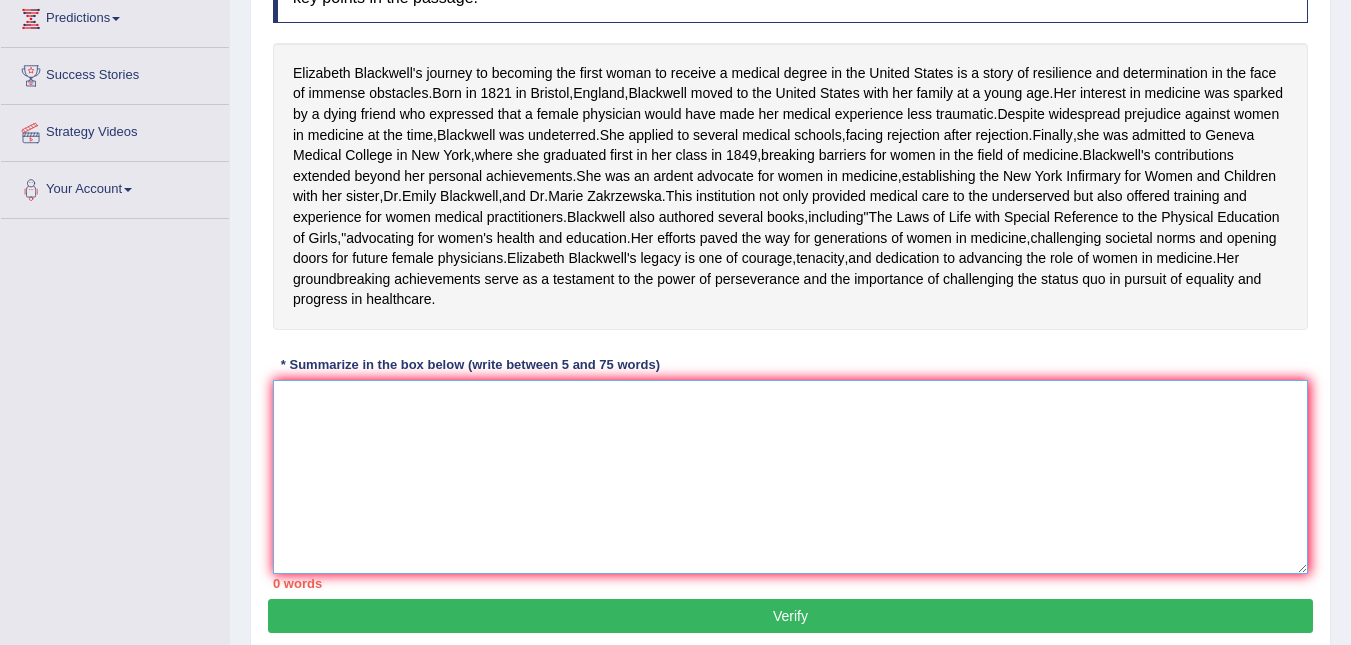 drag, startPoint x: 610, startPoint y: 502, endPoint x: 601, endPoint y: 521, distance: 21.023796 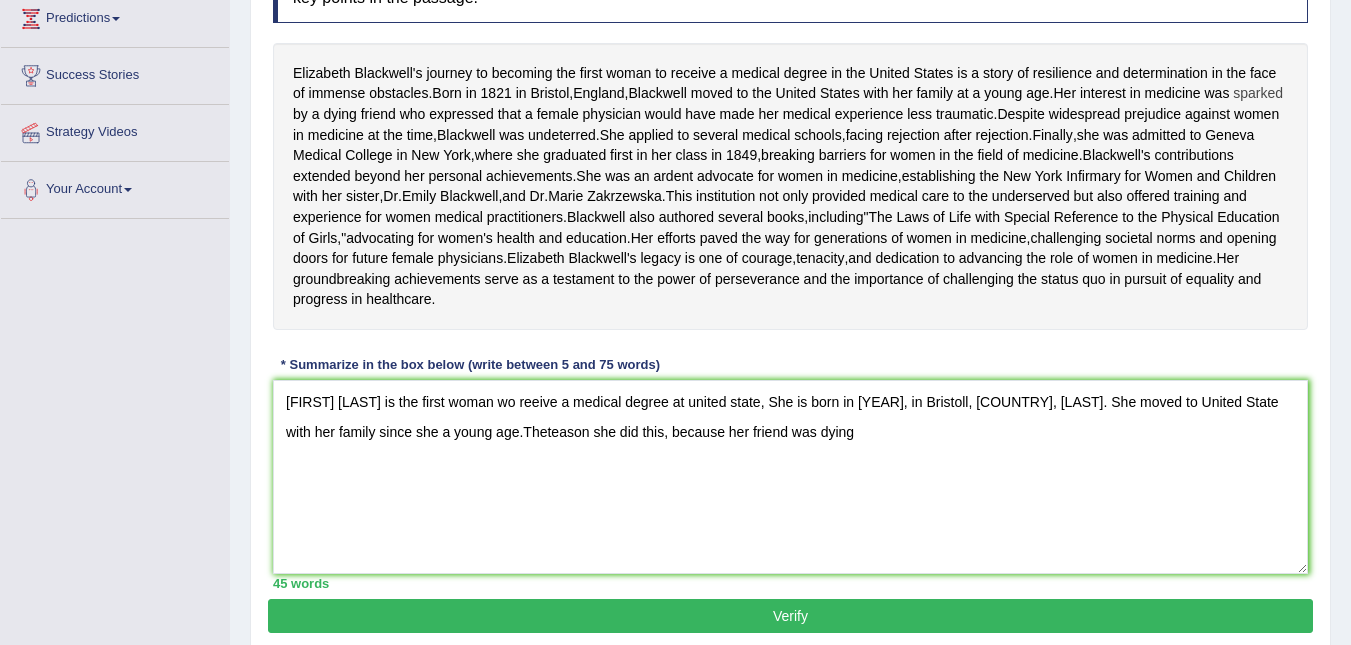 click on "Elizabeth   Blackwell's   journey   to   becoming   the   first   woman   to   receive   a   medical   degree   in   the   United   States   is   a   story   of   resilience   and   determination   in   the   face   of   immense   obstacles .  Born   in   1821   in   Bristol ,  England ,  Blackwell   moved   to   the   United   States   with   her   family   at   a   young   age .  Her   interest   in   medicine   was   sparked   by   a   dying   friend   who   expressed   that   a   female   physician   would   have   made   her   medical   experience   less   traumatic .
Despite   widespread   prejudice   against   women   in   medicine   at   the   time ,  Blackwell   was   undeterred .  She   applied   to   several   medical   schools ,  facing   rejection   after   rejection .  Finally ,  she   was   admitted   to   Geneva   Medical   College   in   New   York ,  where   she   graduated   first   in   her   class   in   1849 ,  breaking   barriers   for   women   in   the   field   of   medicine ." at bounding box center (790, 186) 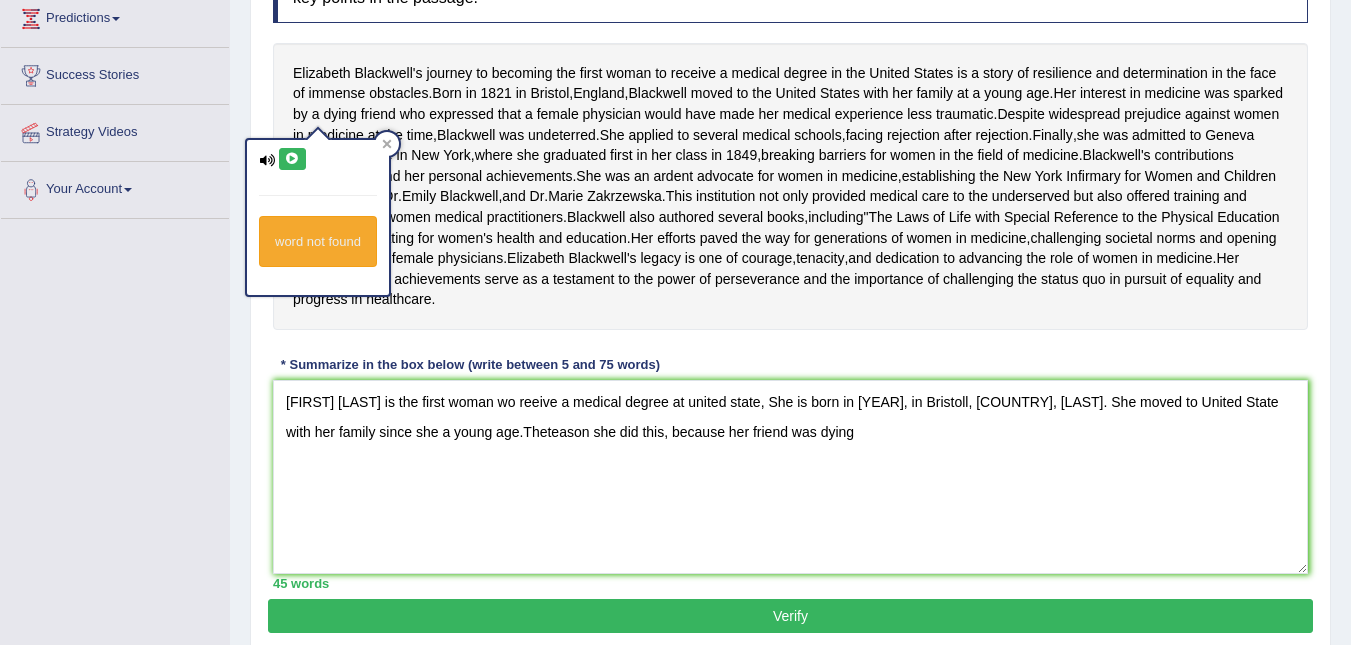 click at bounding box center [292, 159] 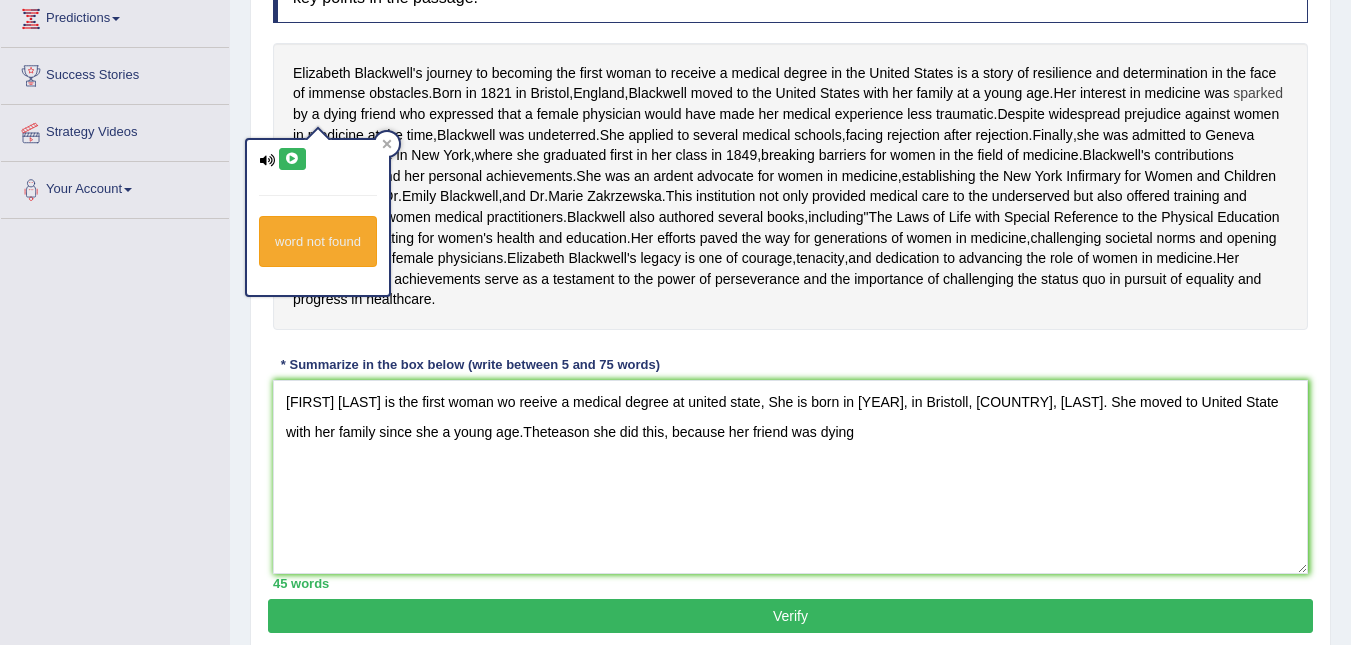 click on "sparked" at bounding box center (1258, 93) 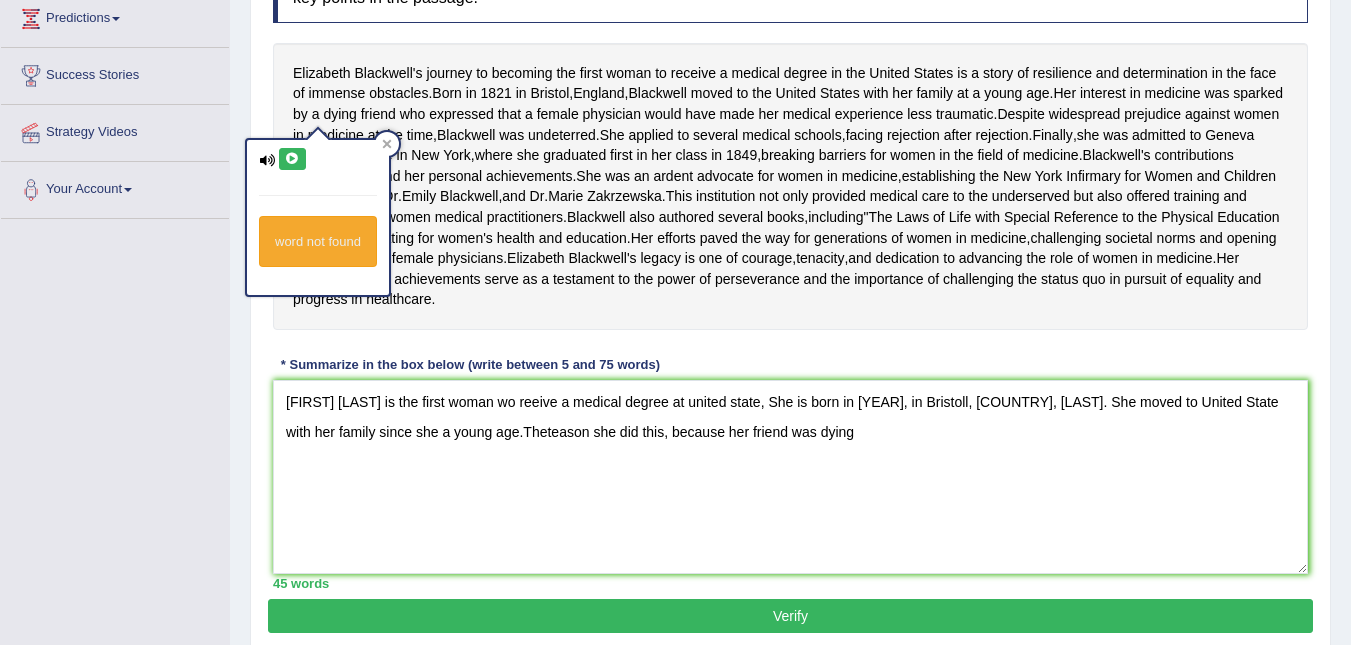 click at bounding box center [292, 159] 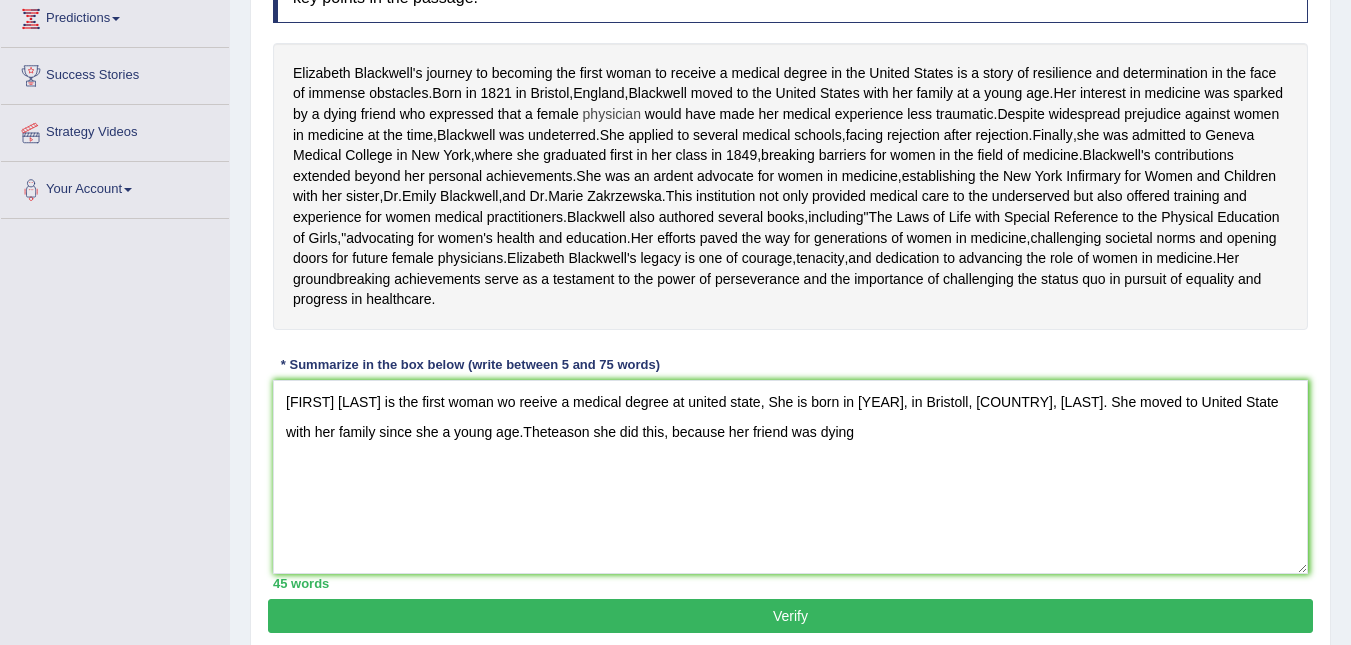 click on "physician" at bounding box center (612, 114) 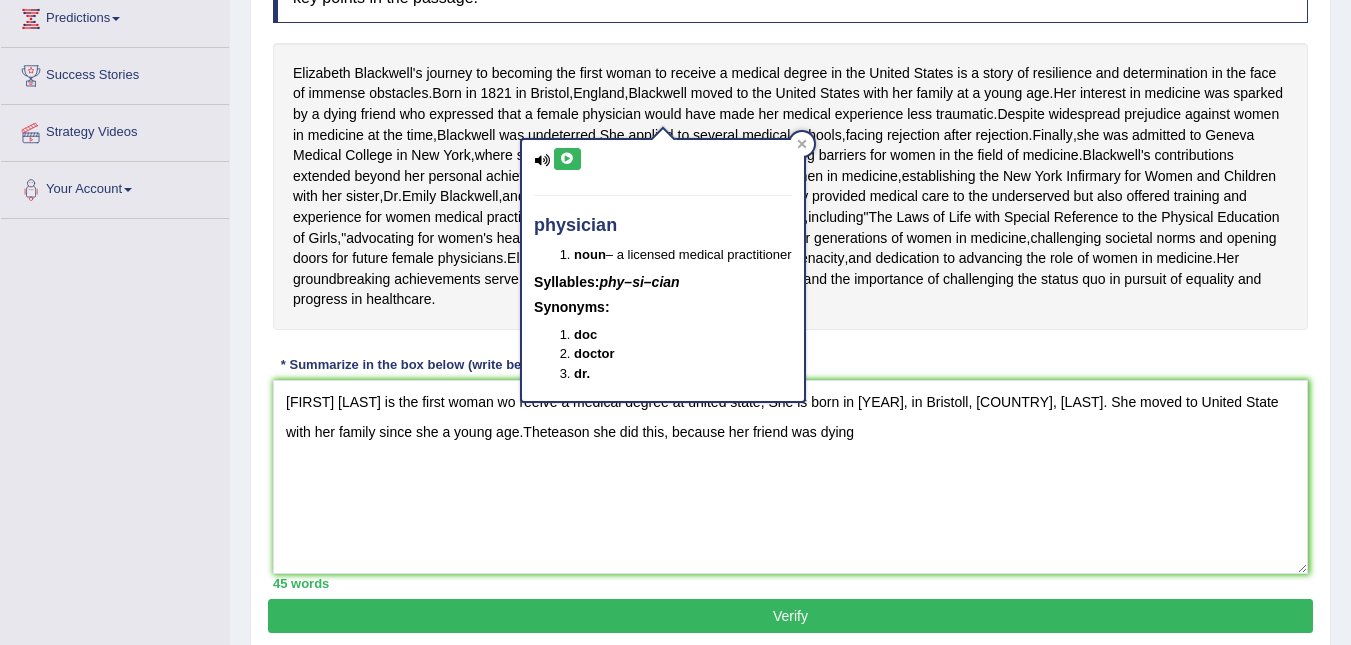 click on "Elizabeth   Blackwell's   journey   to   becoming   the   first   woman   to   receive   a   medical   degree   in   the   United   States   is   a   story   of   resilience   and   determination   in   the   face   of   immense   obstacles .  Born   in   1821   in   Bristol ,  England ,  Blackwell   moved   to   the   United   States   with   her   family   at   a   young   age .  Her   interest   in   medicine   was   sparked   by   a   dying   friend   who   expressed   that   a   female   physician   would   have   made   her   medical   experience   less   traumatic .
Despite   widespread   prejudice   against   women   in   medicine   at   the   time ,  Blackwell   was   undeterred .  She   applied   to   several   medical   schools ,  facing   rejection   after   rejection .  Finally ,  she   was   admitted   to   Geneva   Medical   College   in   New   York ,  where   she   graduated   first   in   her   class   in   1849 ,  breaking   barriers   for   women   in   the   field   of   medicine ." at bounding box center (790, 186) 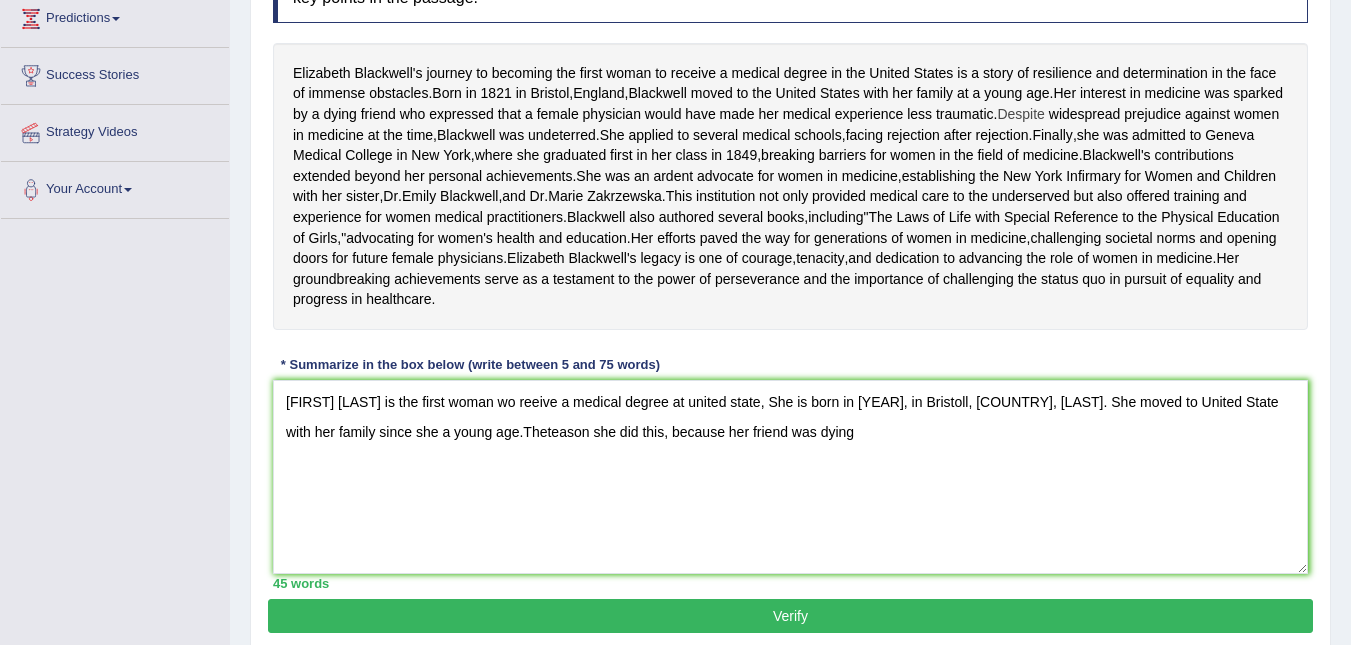 click on "Despite" at bounding box center (1020, 114) 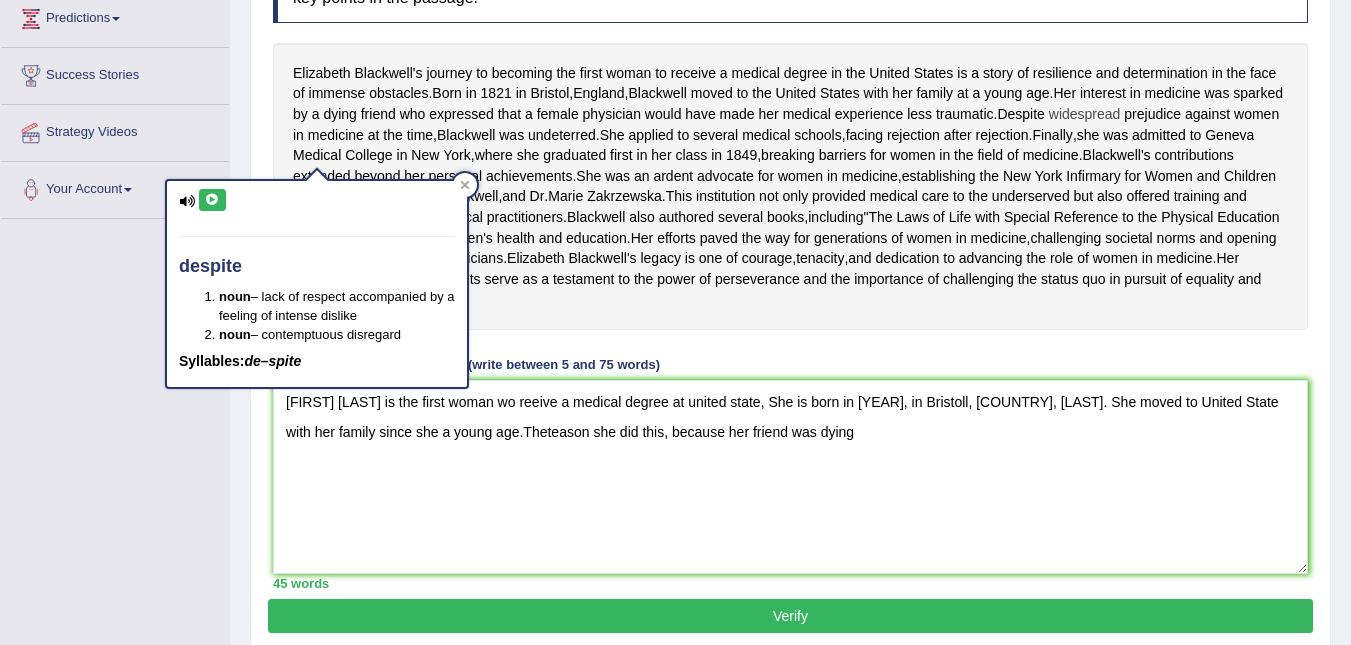 click on "widespread" at bounding box center [1085, 114] 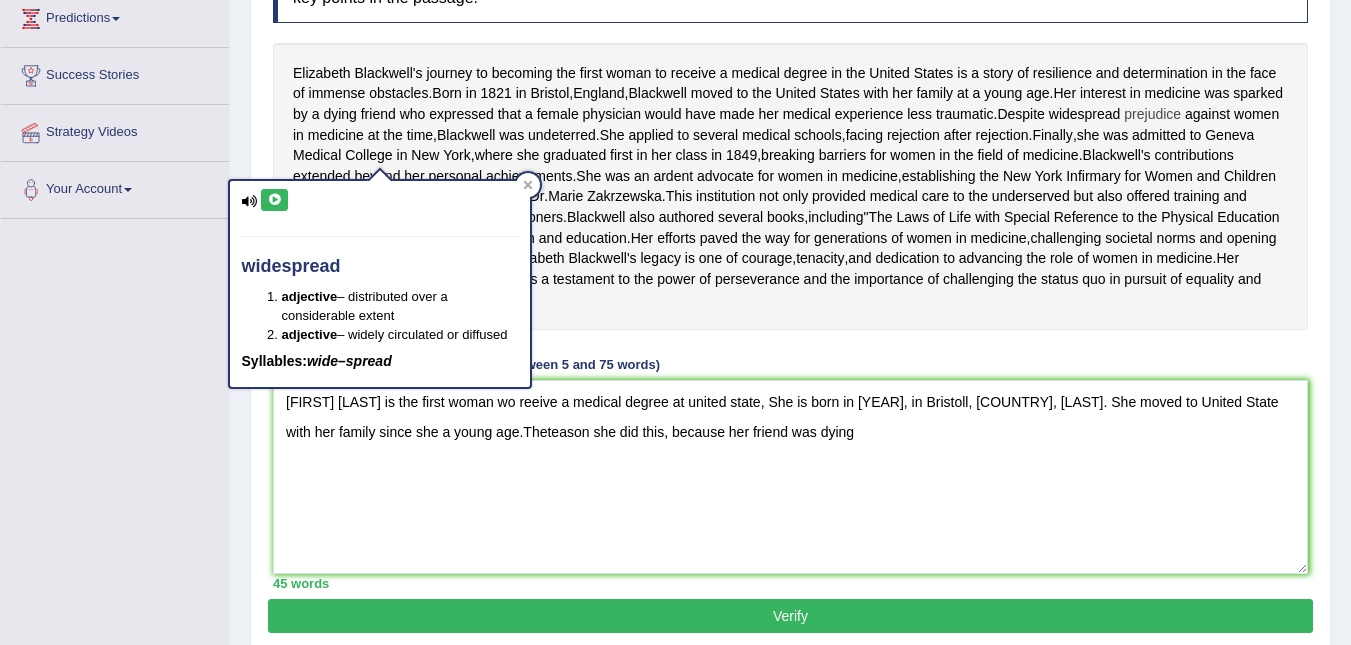 click on "prejudice" at bounding box center [1152, 114] 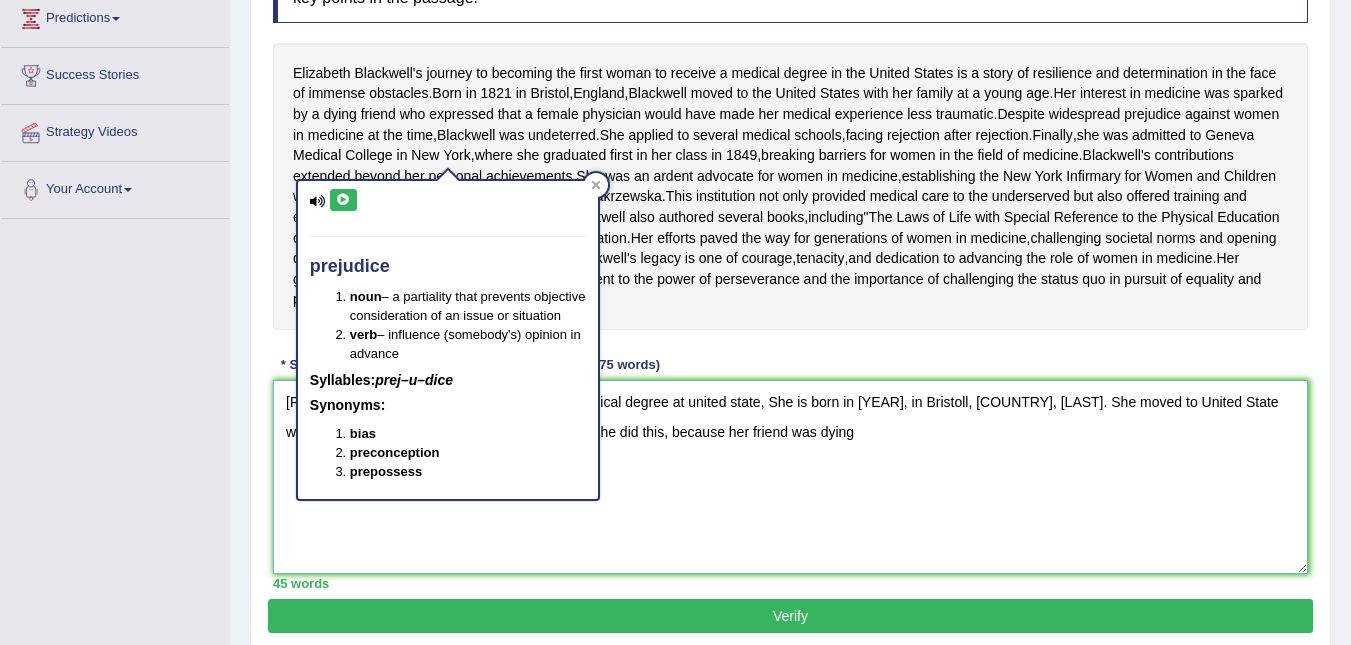 click on "Elizabeth Blackwell is the first woman wo reeive  a medical degree at united state, She is born in 1821, in Bristoll, England Blackwell. She moved to United State with her family since she a young age.Theteason she did this, because her friend was dying" at bounding box center [790, 477] 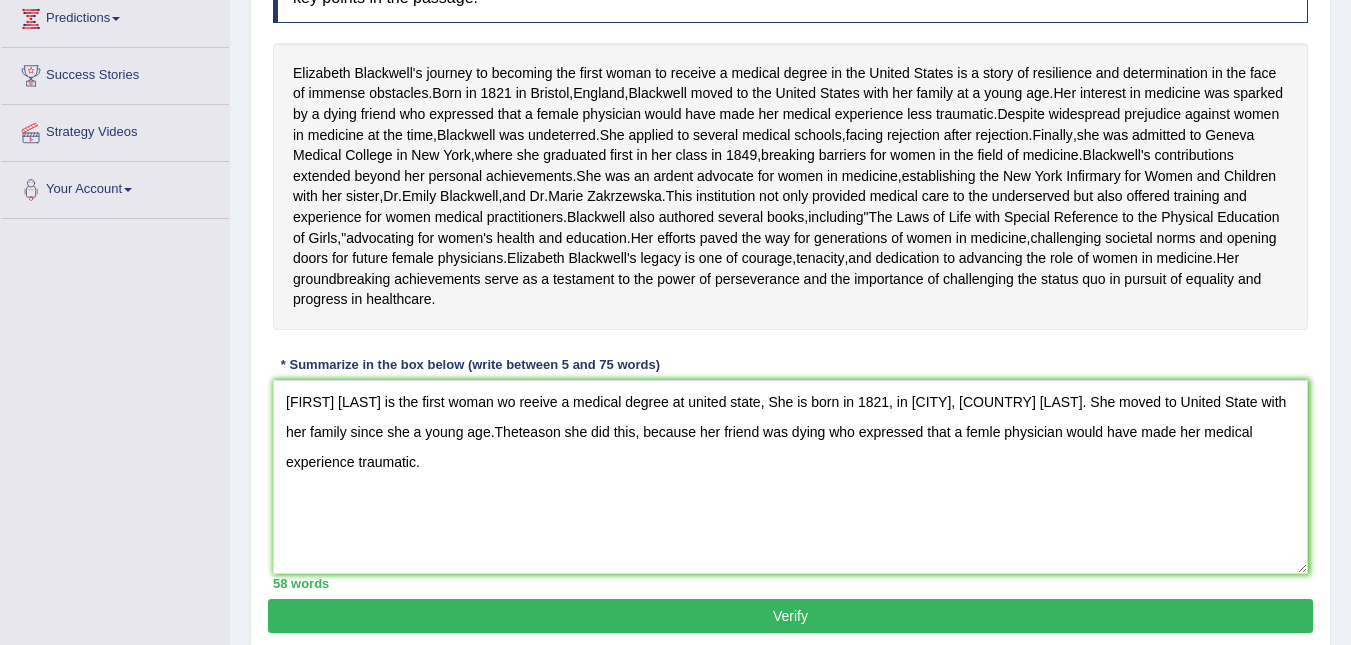 click on "Elizabeth   Blackwell's   journey   to   becoming   the   first   woman   to   receive   a   medical   degree   in   the   United   States   is   a   story   of   resilience   and   determination   in   the   face   of   immense   obstacles .  Born   in   1821   in   Bristol ,  England ,  Blackwell   moved   to   the   United   States   with   her   family   at   a   young   age .  Her   interest   in   medicine   was   sparked   by   a   dying   friend   who   expressed   that   a   female   physician   would   have   made   her   medical   experience   less   traumatic .
Despite   widespread   prejudice   against   women   in   medicine   at   the   time ,  Blackwell   was   undeterred .  She   applied   to   several   medical   schools ,  facing   rejection   after   rejection .  Finally ,  she   was   admitted   to   Geneva   Medical   College   in   New   York ,  where   she   graduated   first   in   her   class   in   1849 ,  breaking   barriers   for   women   in   the   field   of   medicine ." at bounding box center [790, 186] 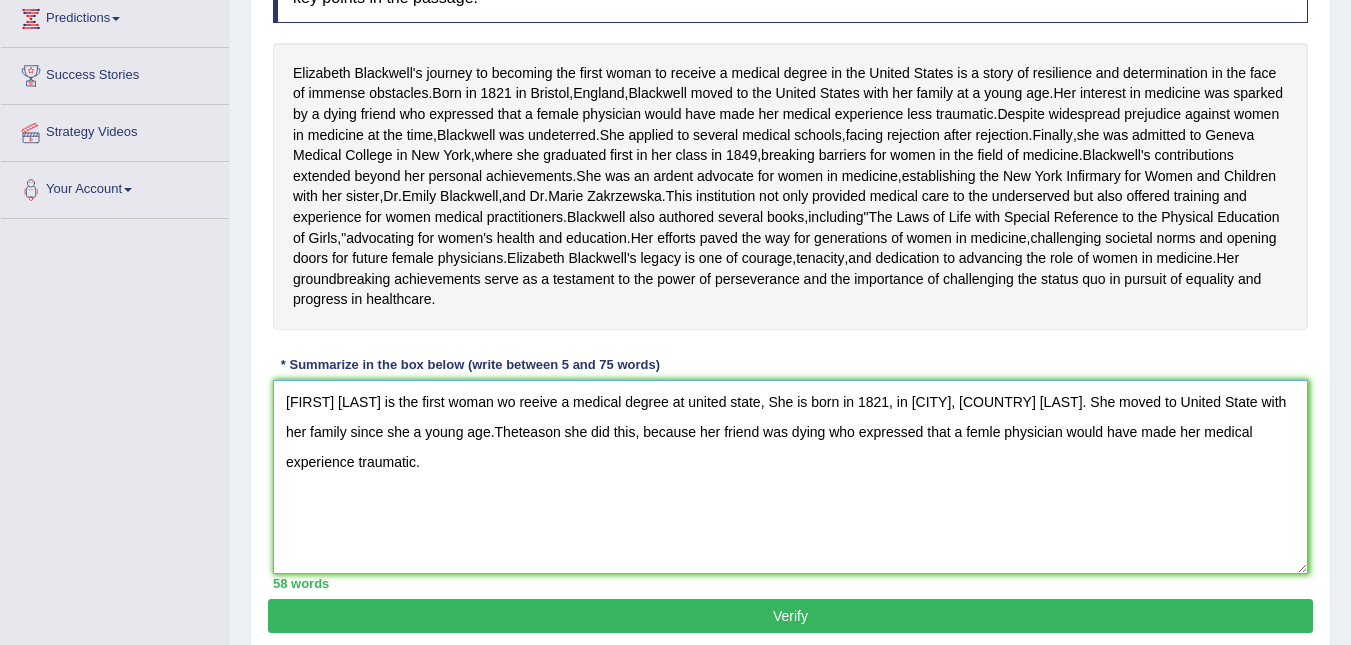 click on "Elizabeth Blackwell is the first woman wo reeive  a medical degree at united state, She is born in 1821, in Bristoll, England Blackwell. She moved to United State with her family since she a young age.Theteason she did this, because her friend was dying  who expressed that a femle physician would have made her medical experience traumatic." at bounding box center [790, 477] 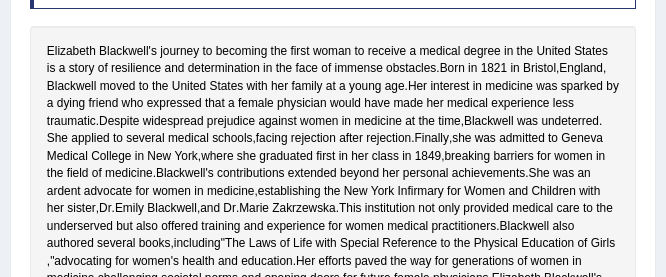 click on "Elizabeth   Blackwell's   journey   to   becoming   the   first   woman   to   receive   a   medical   degree   in   the   United   States   is   a   story   of   resilience   and   determination   in   the   face   of   immense   obstacles .  Born   in   1821   in   Bristol ,  England ,  Blackwell   moved   to   the   United   States   with   her   family   at   a   young   age .  Her   interest   in   medicine   was   sparked   by   a   dying   friend   who   expressed   that   a   female   physician   would   have   made   her   medical   experience   less   traumatic .
Despite   widespread   prejudice   against   women   in   medicine   at   the   time ,  Blackwell   was   undeterred .  She   applied   to   several   medical   schools ,  facing   rejection   after   rejection .  Finally ,  she   was   admitted   to   Geneva   Medical   College   in   New   York ,  where   she   graduated   first   in   her   class   in   1849 ,  breaking   barriers   for   women   in   the   field   of   medicine ." at bounding box center [333, 192] 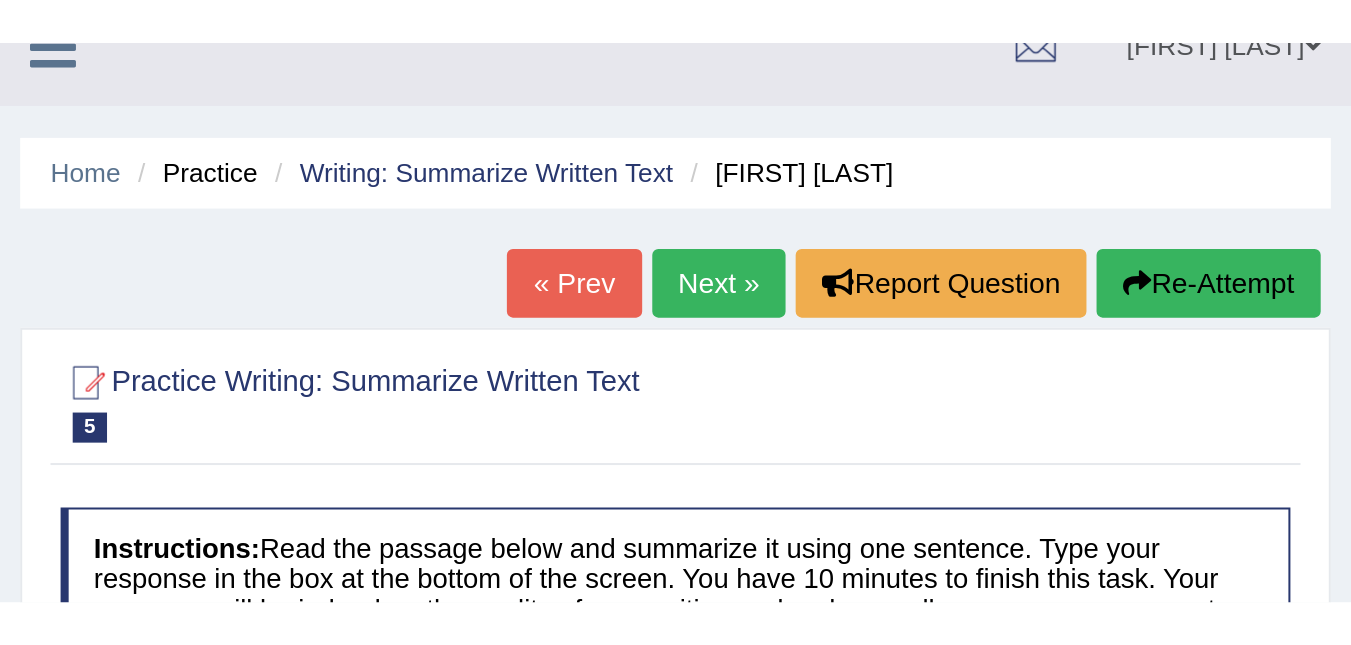 scroll, scrollTop: 0, scrollLeft: 0, axis: both 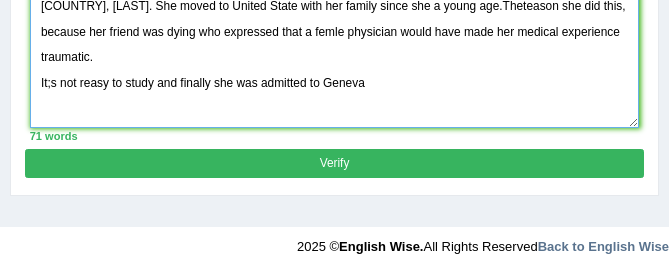 drag, startPoint x: 32, startPoint y: 82, endPoint x: 48, endPoint y: 102, distance: 25.612497 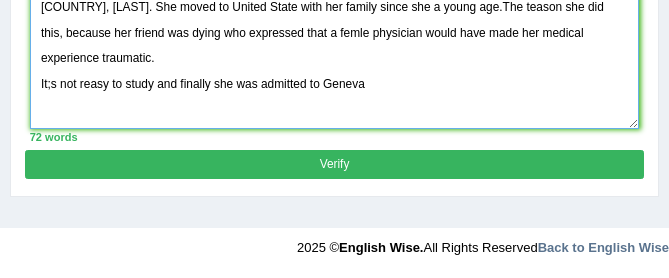 click on "Elizabeth Blackwell is the first woman wo reeive  a medical degree at united state, She is born in 1821, in Bristoll, England Blackwell. She moved to United State with her family since she a young age.The teason she did this, because her friend was dying  who expressed that a femle physician would have made her medical experience traumatic.
It;s not reasy  to study and finally she was admitted to Geneva" at bounding box center (335, 46) 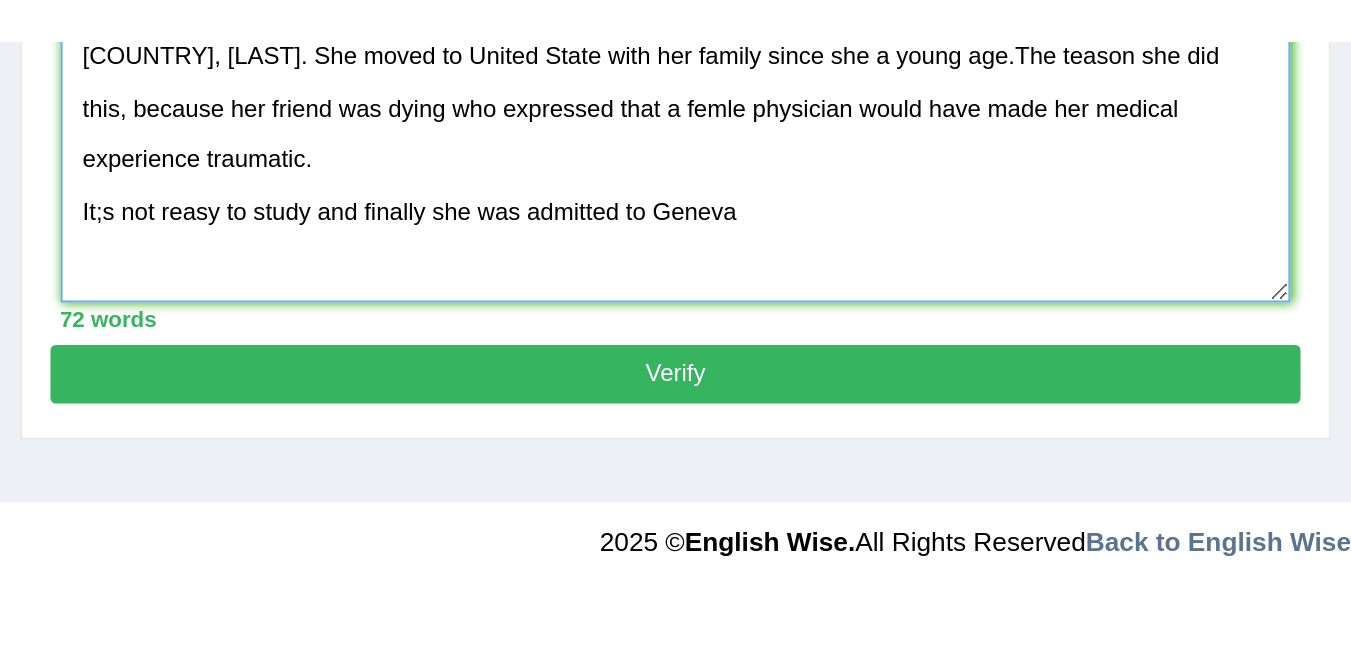scroll, scrollTop: 443, scrollLeft: 0, axis: vertical 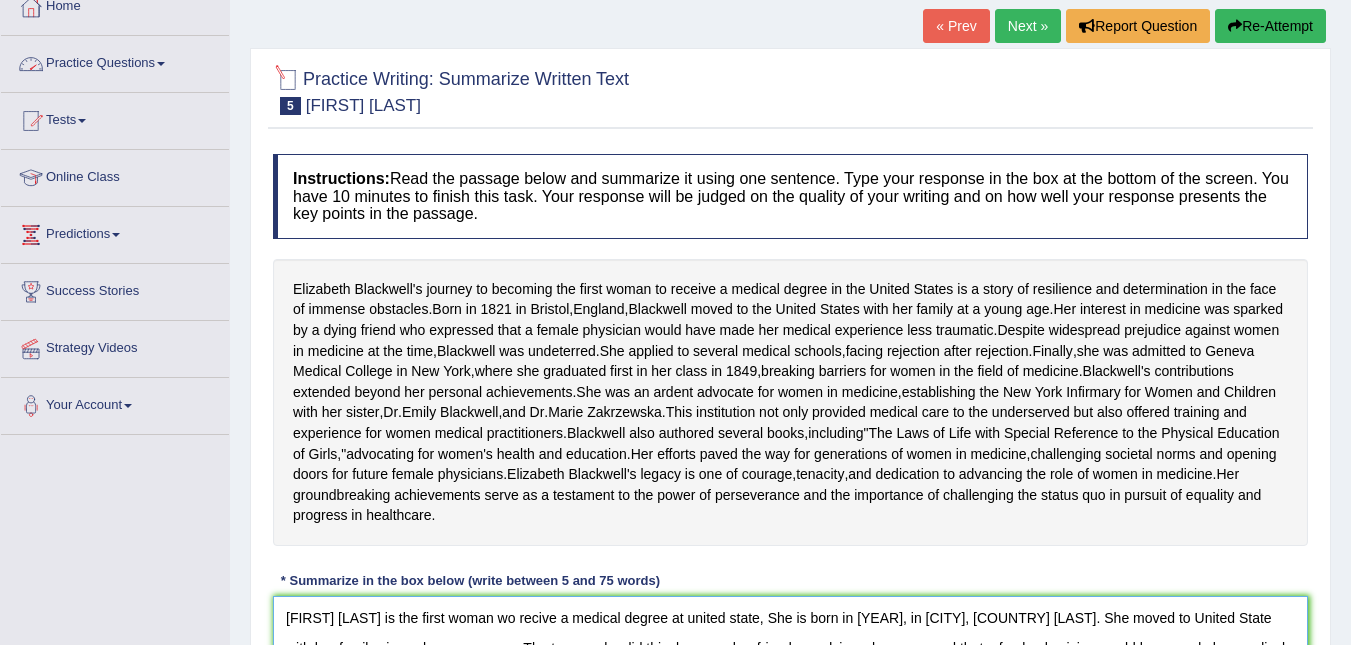 type on "Elizabeth Blackwell is the first woman wo recive a medical degree at united state, She is born in 1821, in Bristoll, England Blackwell. She moved to United State with her family since she a young age.The teason she did this, because her friend was dying  who expressed that a femle physician would have made her medical experience traumatic.
It;s not reasy  to study and finally she was admitted to Geneva" 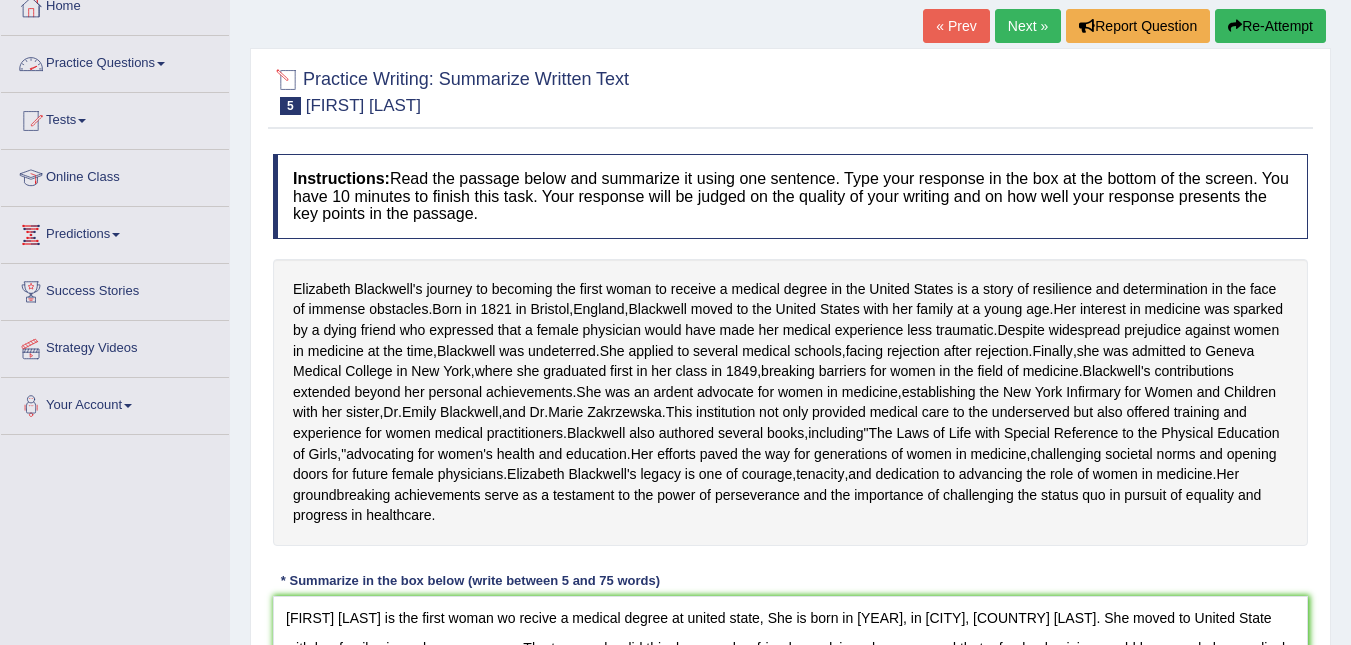 click on "Practice Questions" at bounding box center (115, 61) 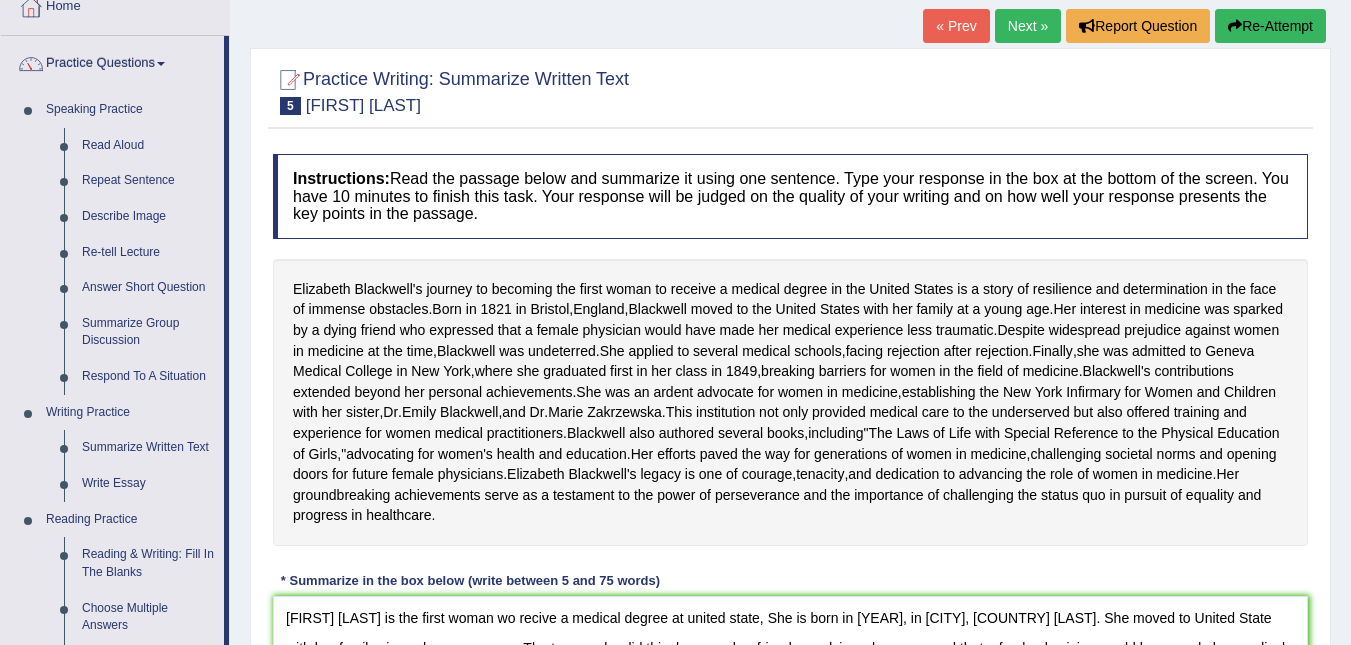 click on "Home
Practice
Writing: Summarize Written Text
Elizabeth Blackwell
« Prev Next »  Report Question  Re-Attempt
Practice Writing: Summarize Written Text
5
Elizabeth Blackwell
Instructions:  Read the passage below and summarize it using one sentence. Type your response in the box at the bottom of the screen. You have 10 minutes to finish this task. Your response will be judged on the quality of your writing and on how well your response presents the key points in the passage.
Elizabeth   Blackwell's   journey   to   becoming   the   first   woman   to   receive   a   medical   degree   in   the   United   States   is   a   story   of   resilience   and   determination   in   the   face   of   immense   obstacles .  Born   in   1821   in   Bristol ,  England ,  Blackwell   moved   to   the   United   States   with   her" at bounding box center (790, 382) 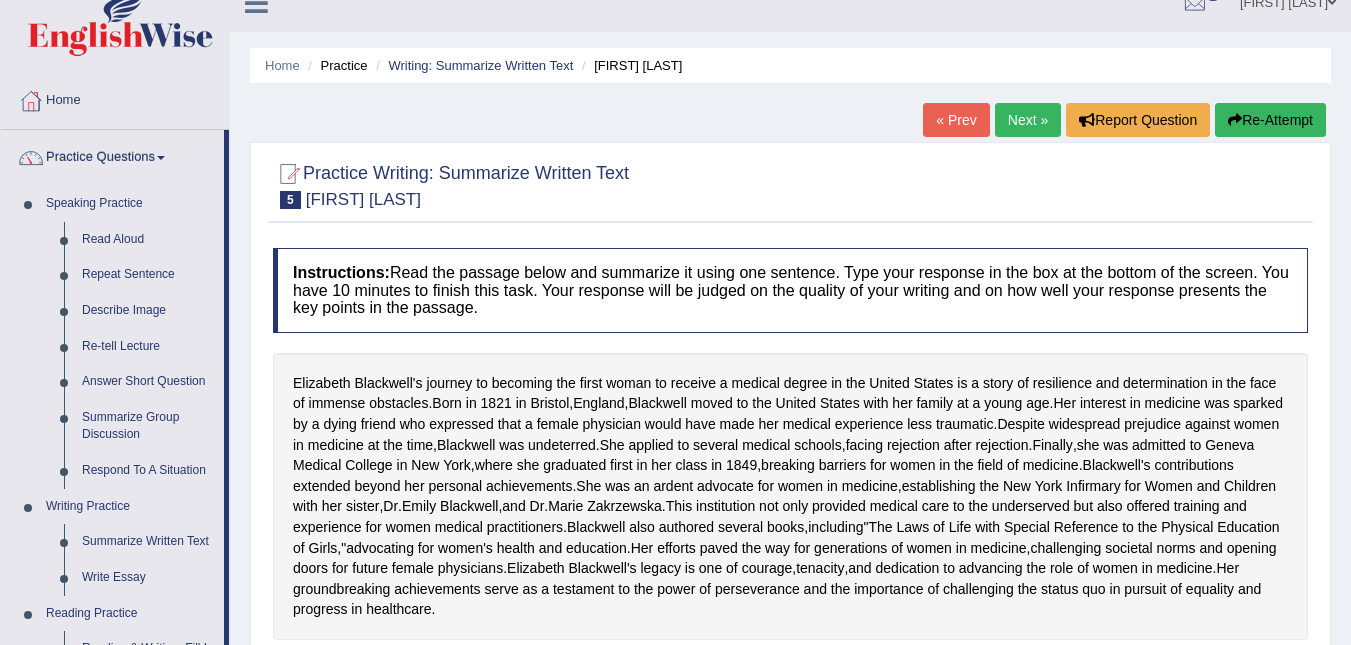 scroll, scrollTop: 0, scrollLeft: 0, axis: both 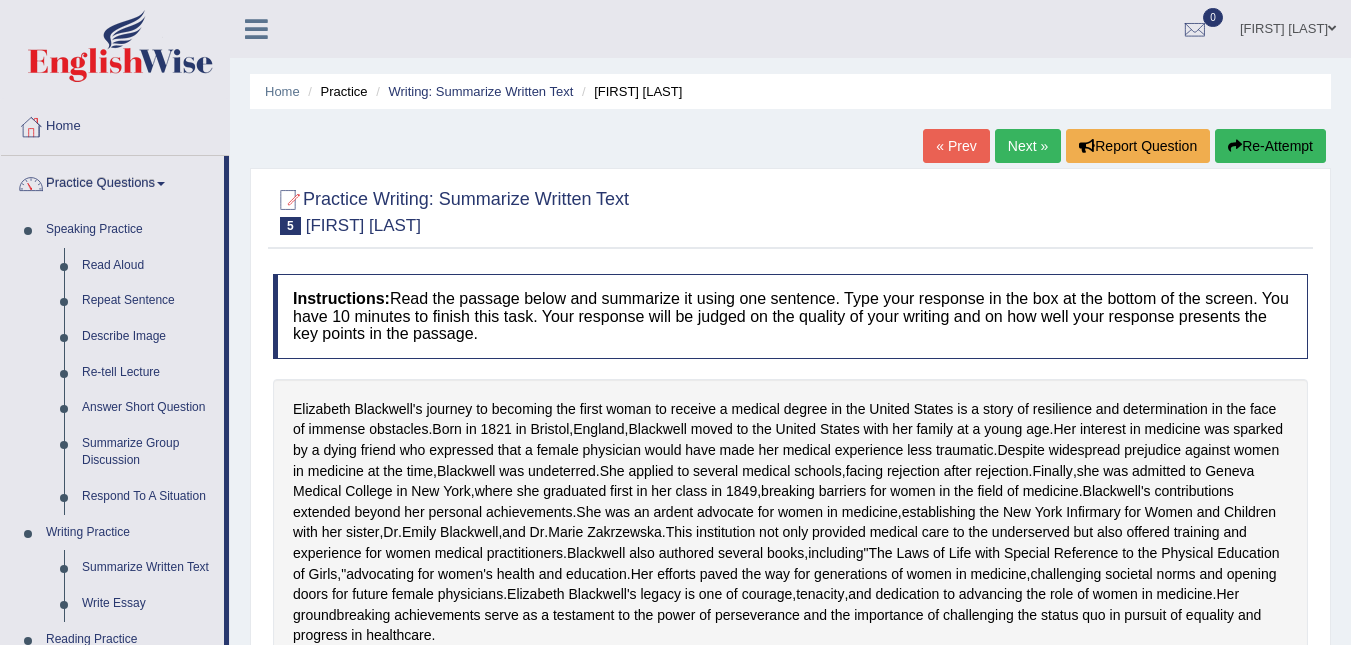 click on "Home" at bounding box center (115, 124) 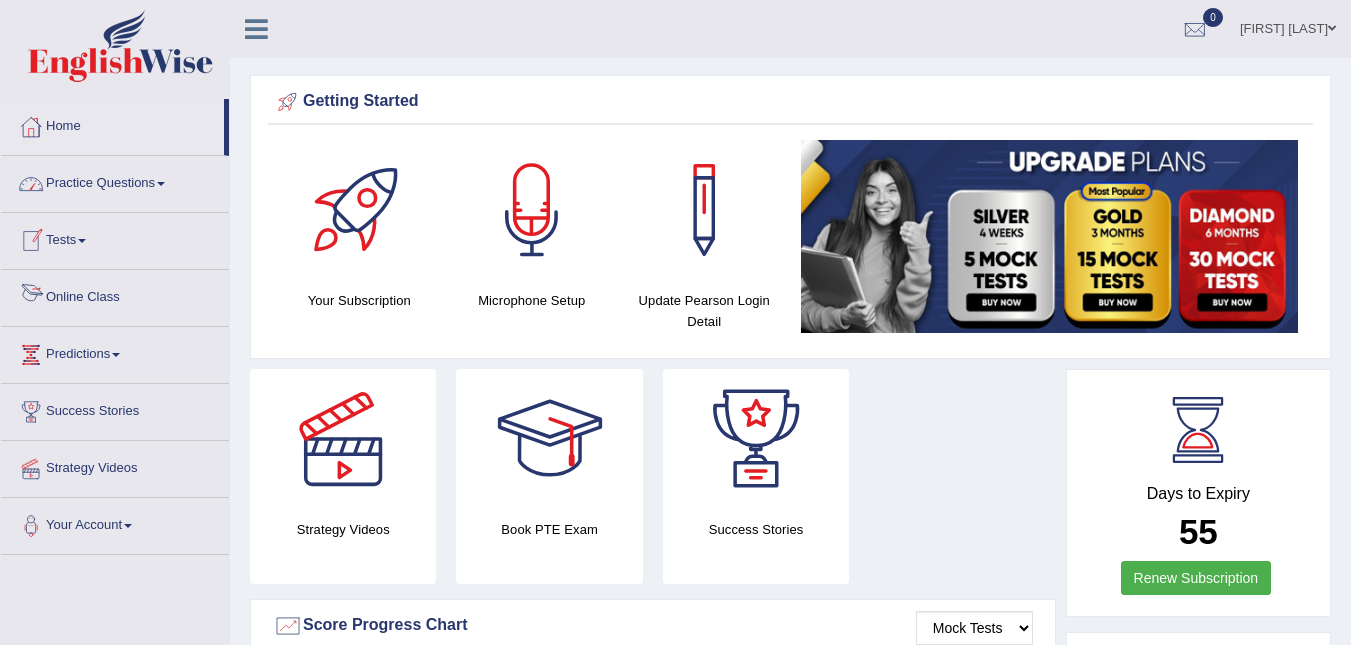 scroll, scrollTop: 0, scrollLeft: 0, axis: both 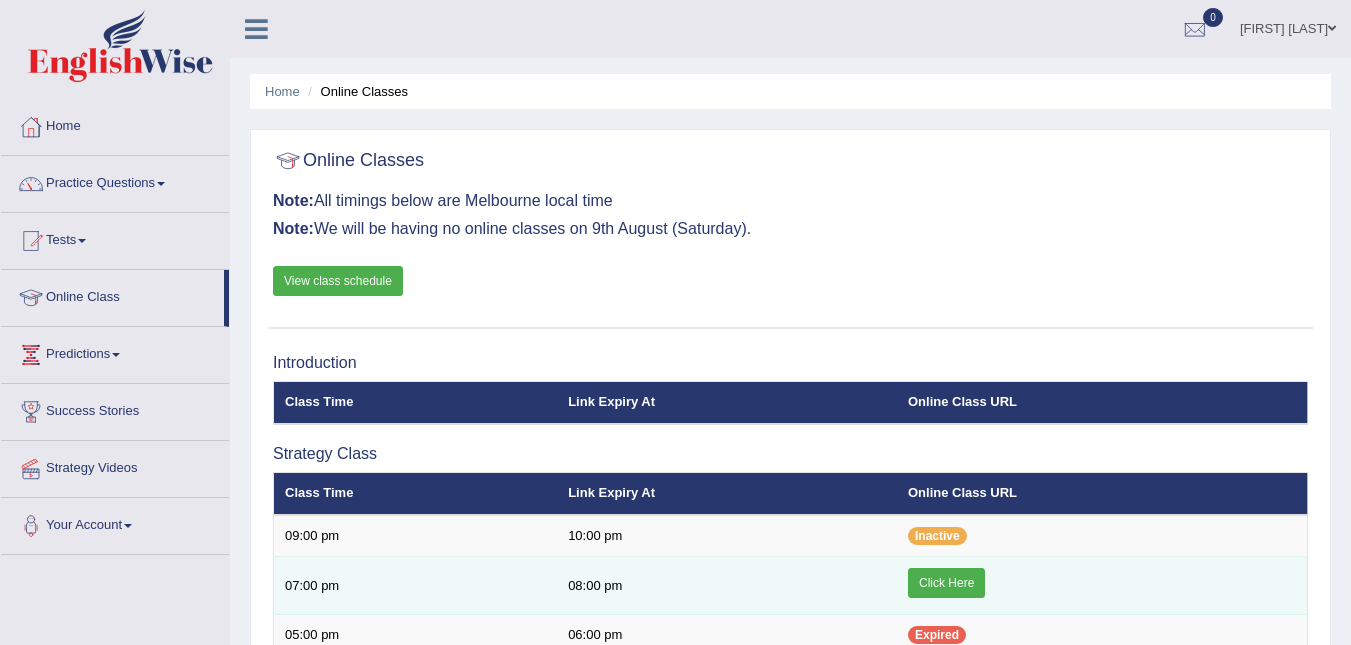 click on "Click Here" at bounding box center [946, 583] 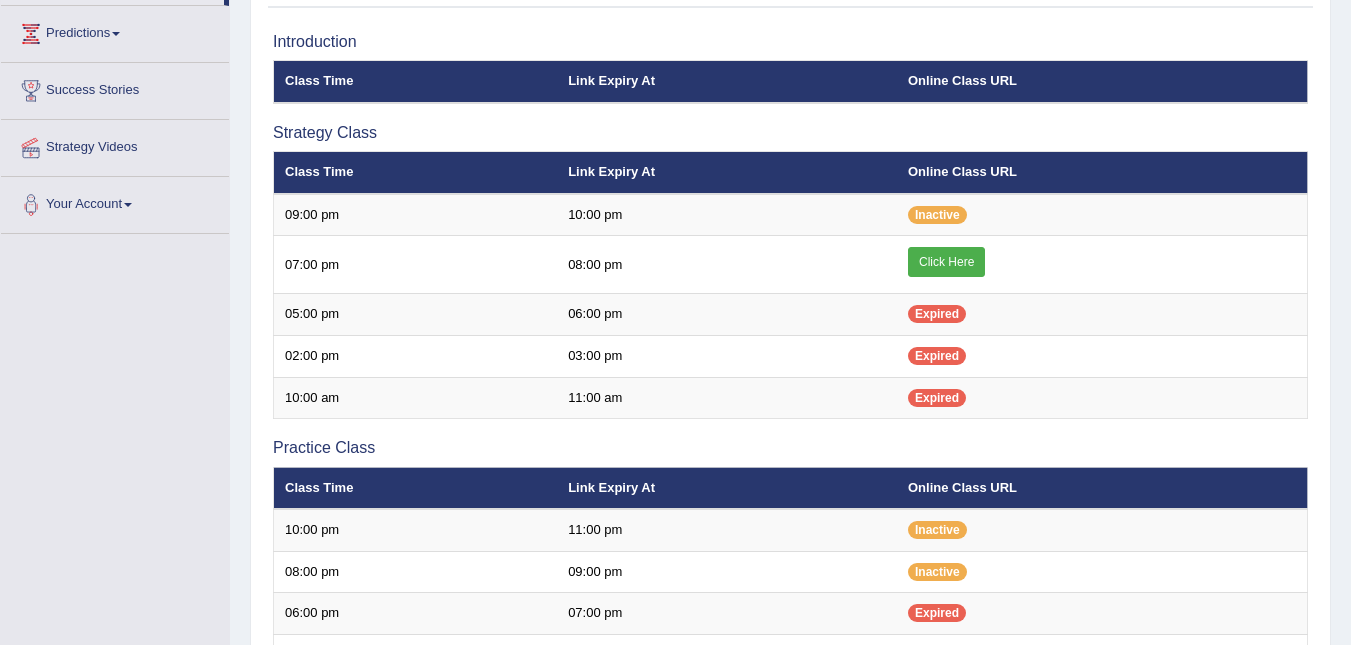 scroll, scrollTop: 330, scrollLeft: 0, axis: vertical 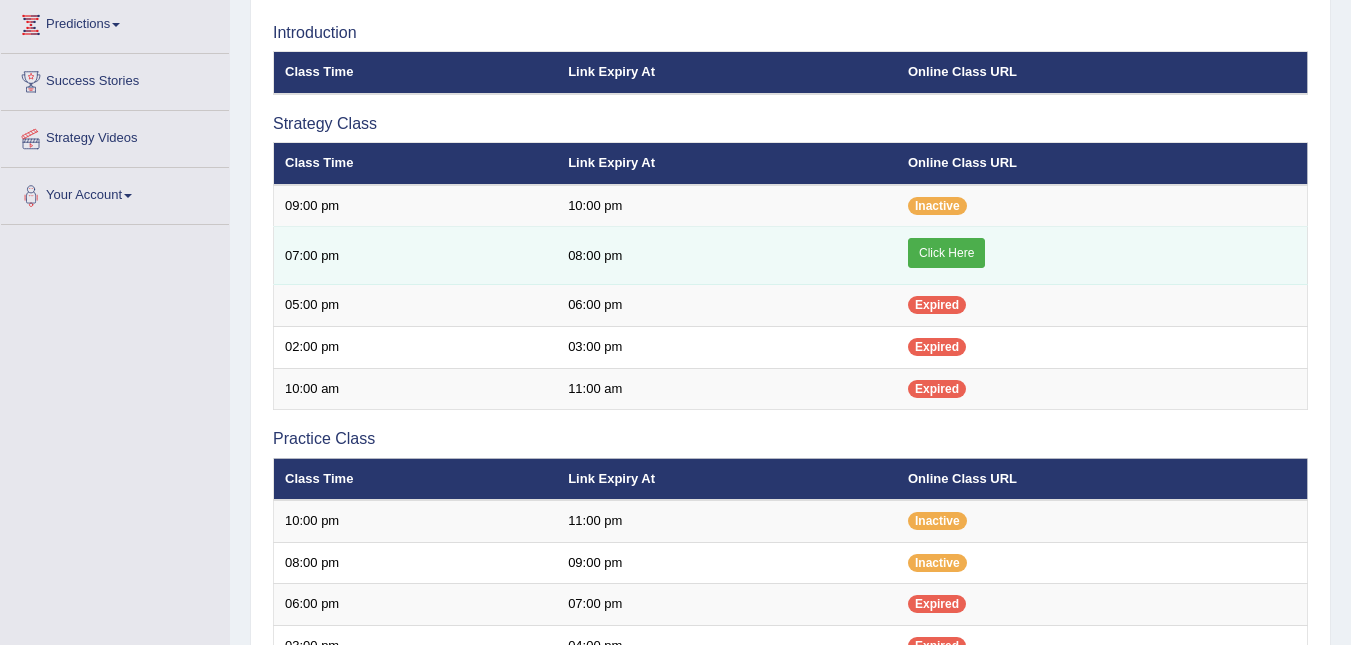 click on "Click Here" at bounding box center [946, 253] 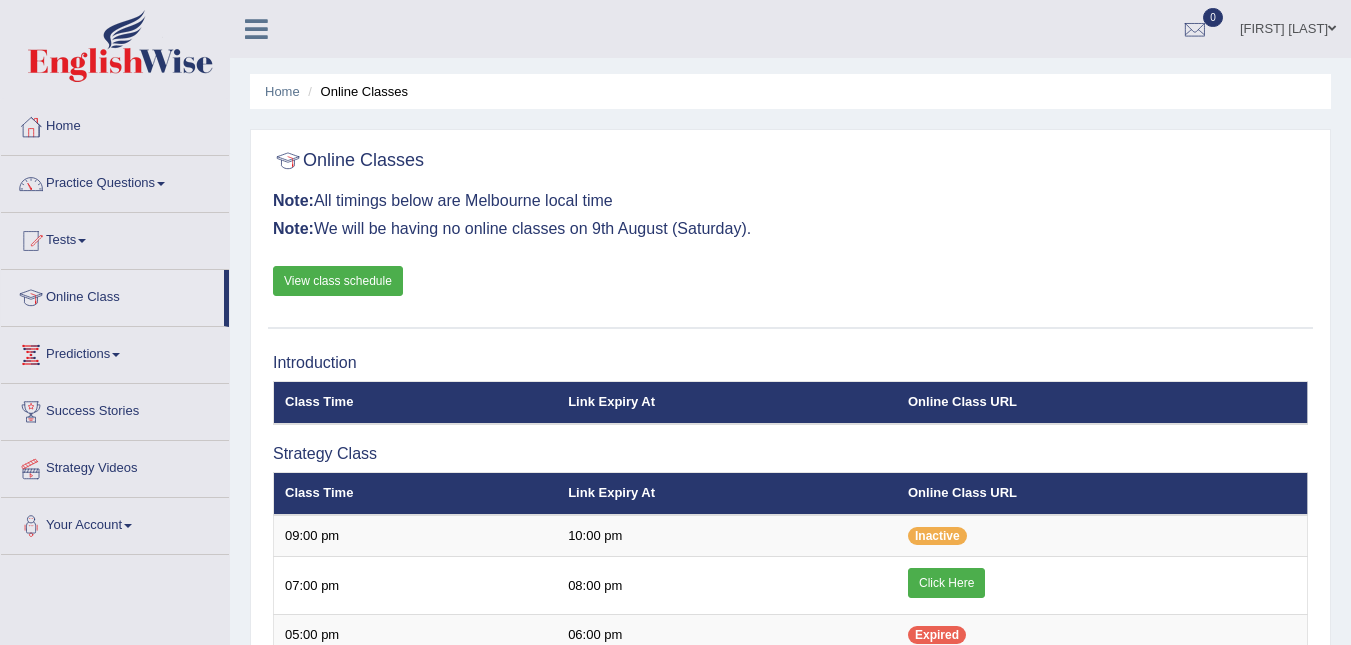 scroll, scrollTop: 336, scrollLeft: 0, axis: vertical 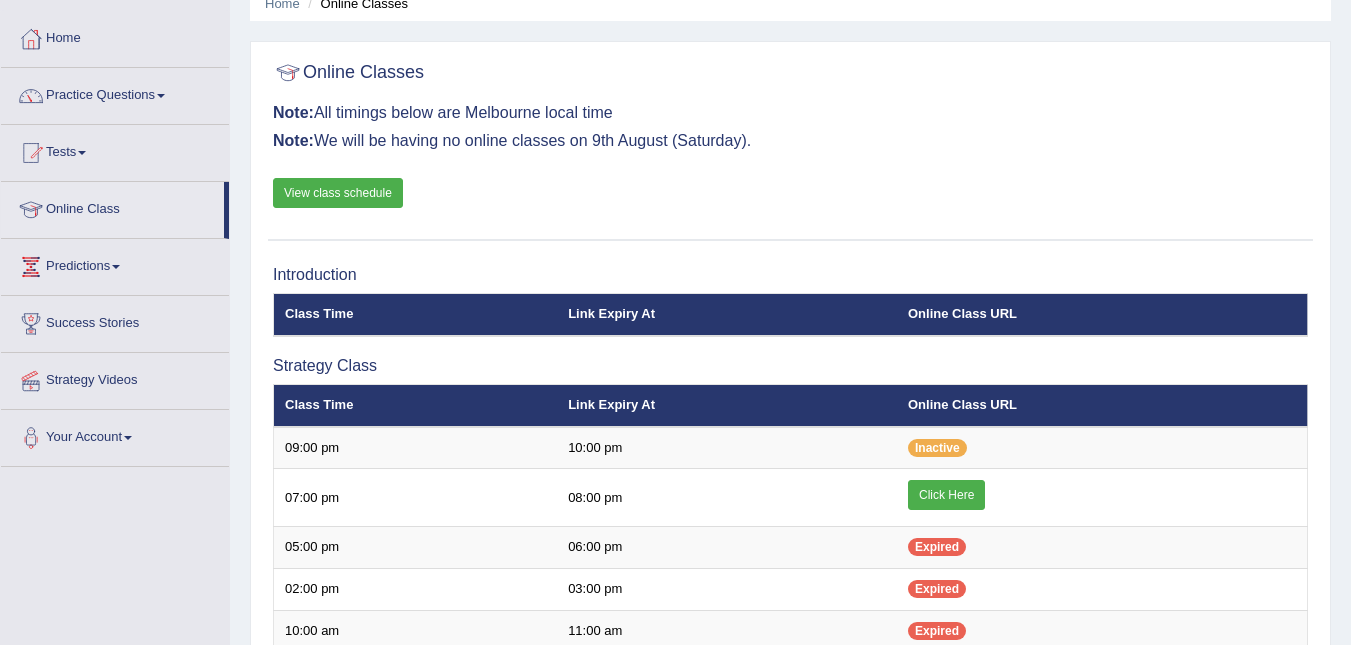 click on "View class schedule" at bounding box center (338, 193) 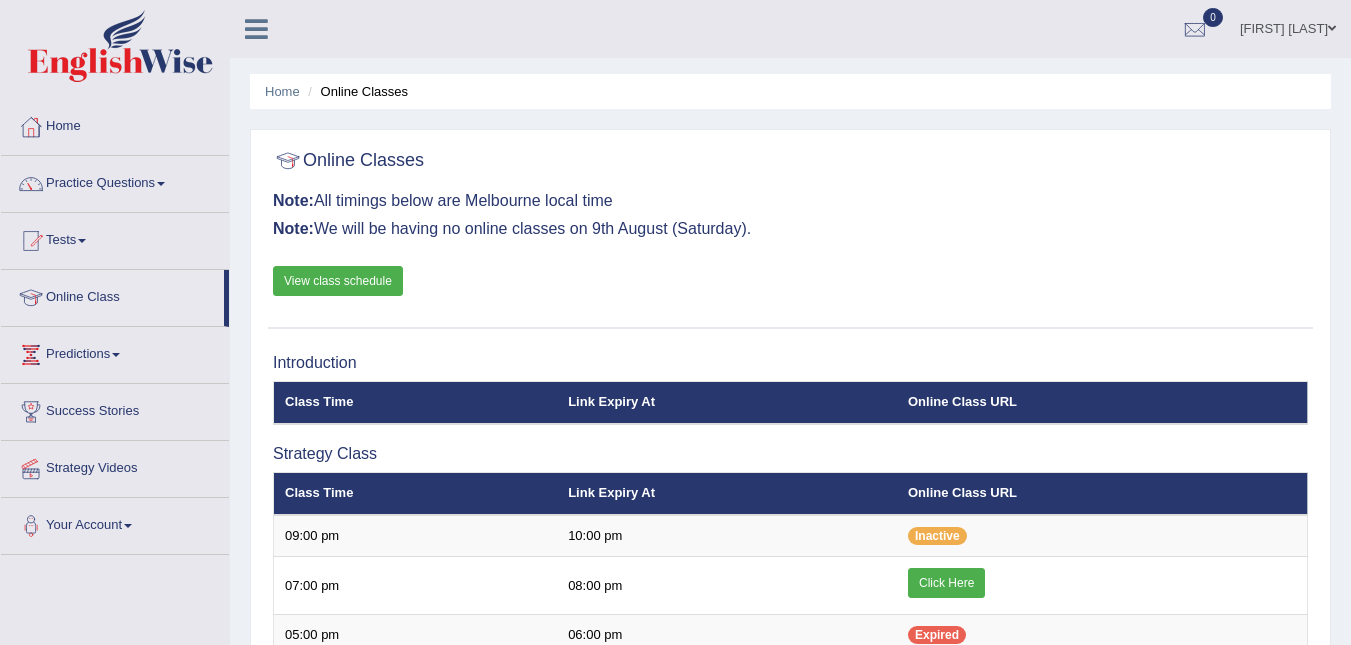 scroll, scrollTop: 88, scrollLeft: 0, axis: vertical 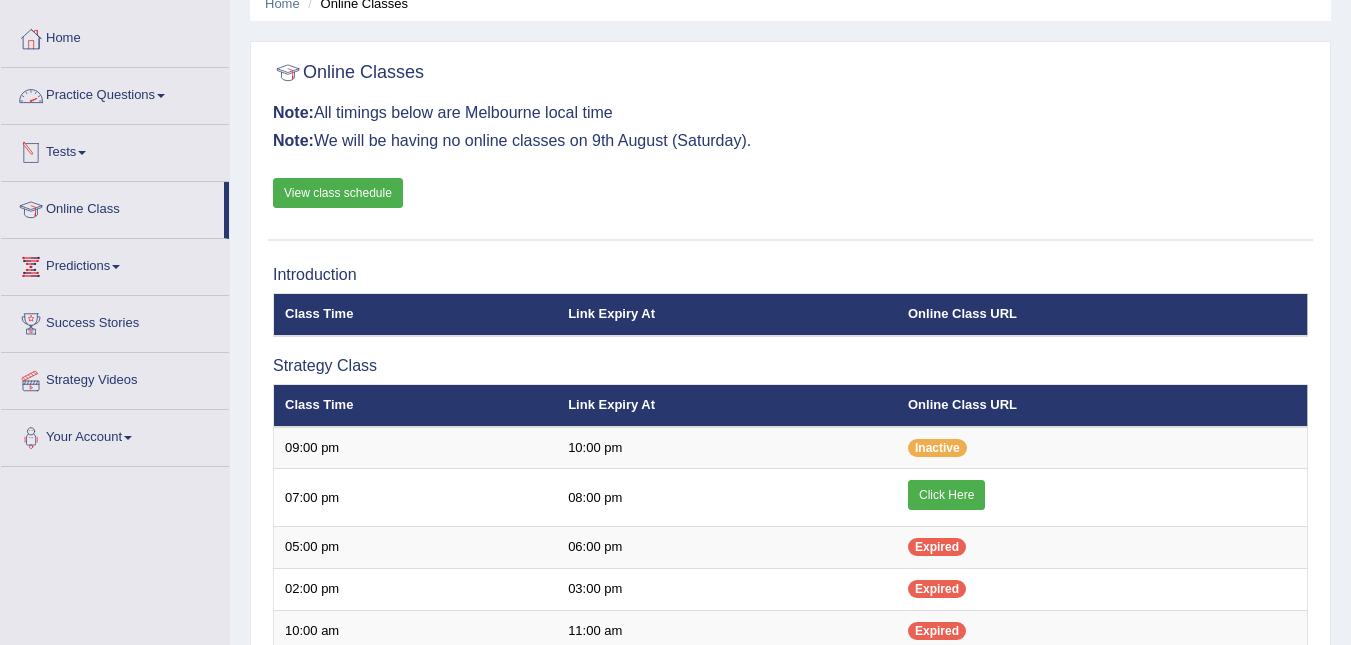 click on "Practice Questions" at bounding box center (115, 93) 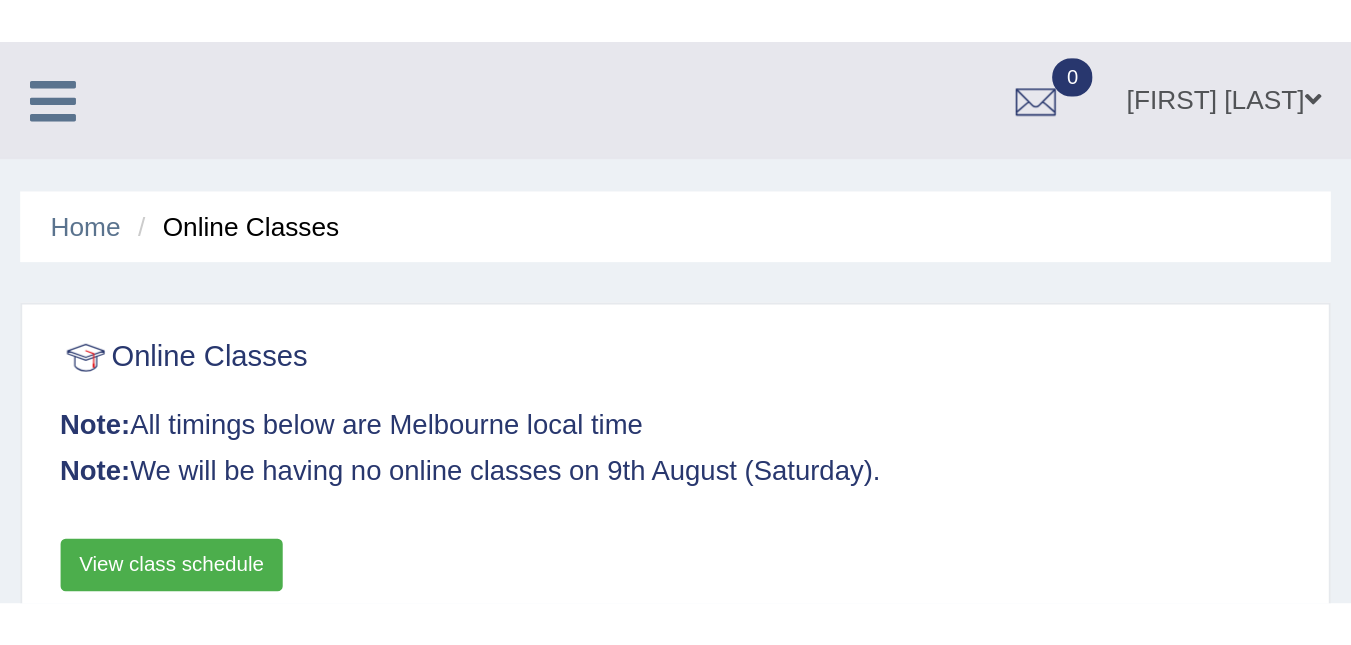 scroll, scrollTop: 88, scrollLeft: 0, axis: vertical 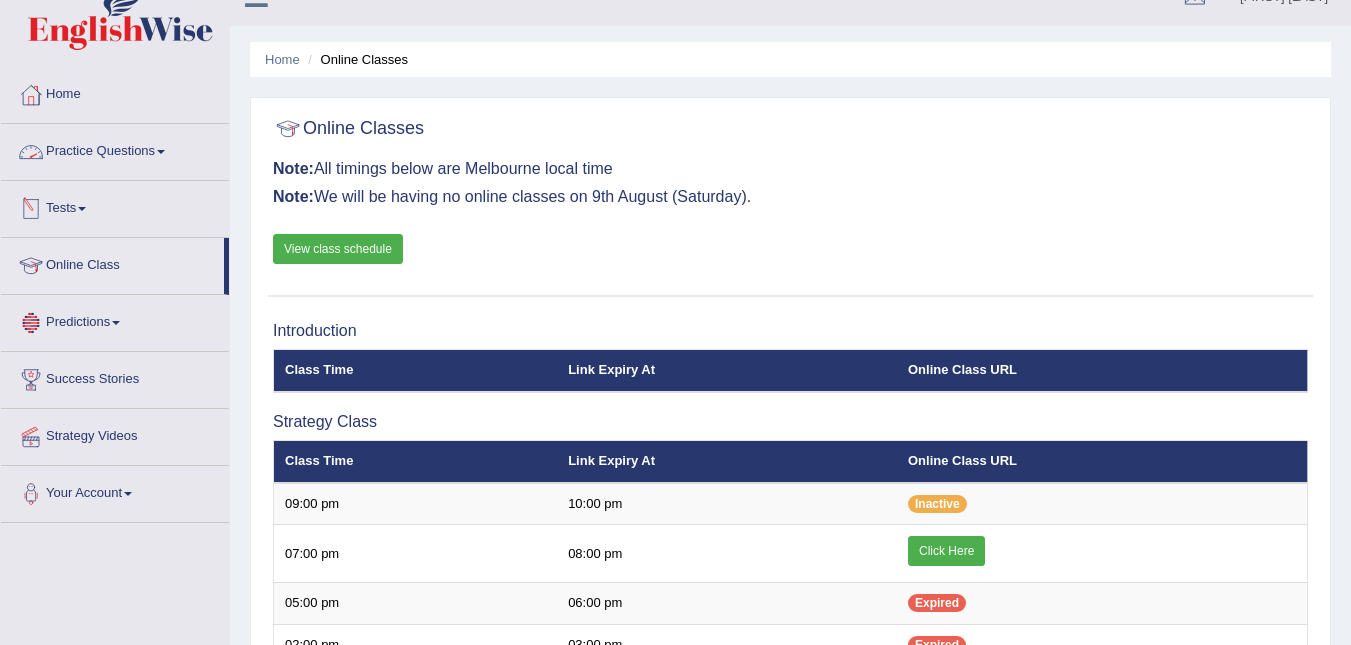 click on "Practice Questions" at bounding box center (115, 149) 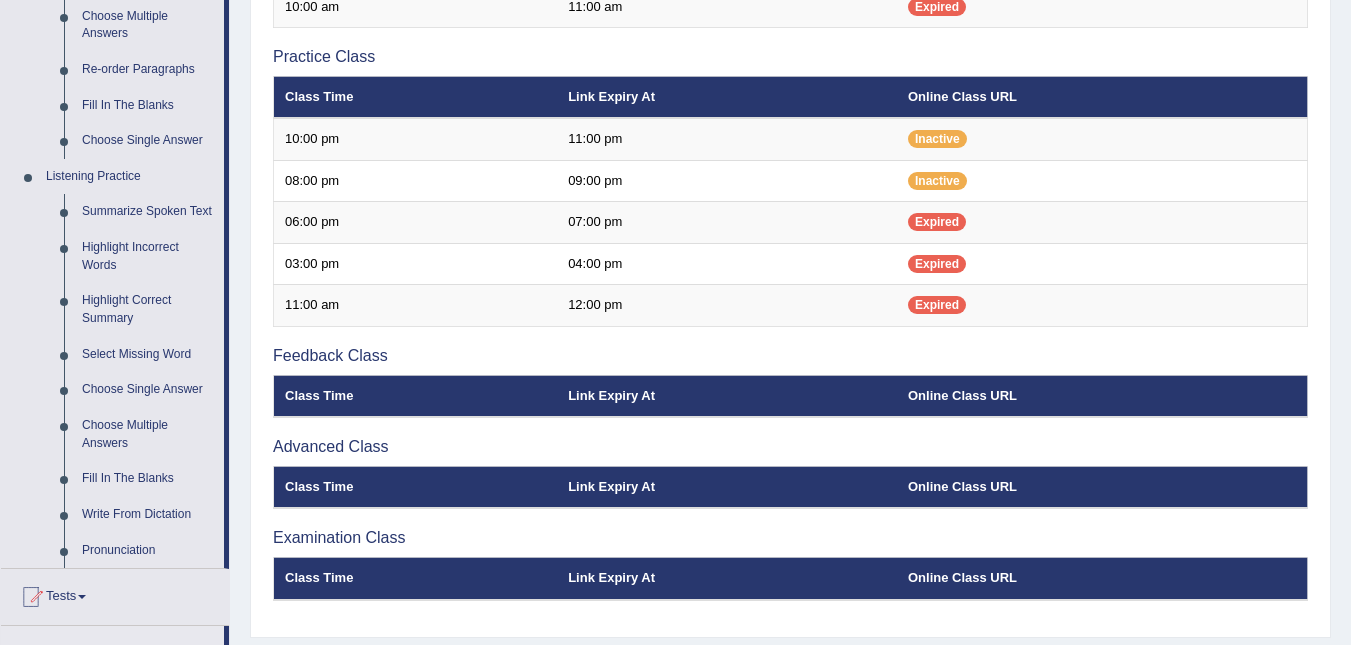 scroll, scrollTop: 726, scrollLeft: 0, axis: vertical 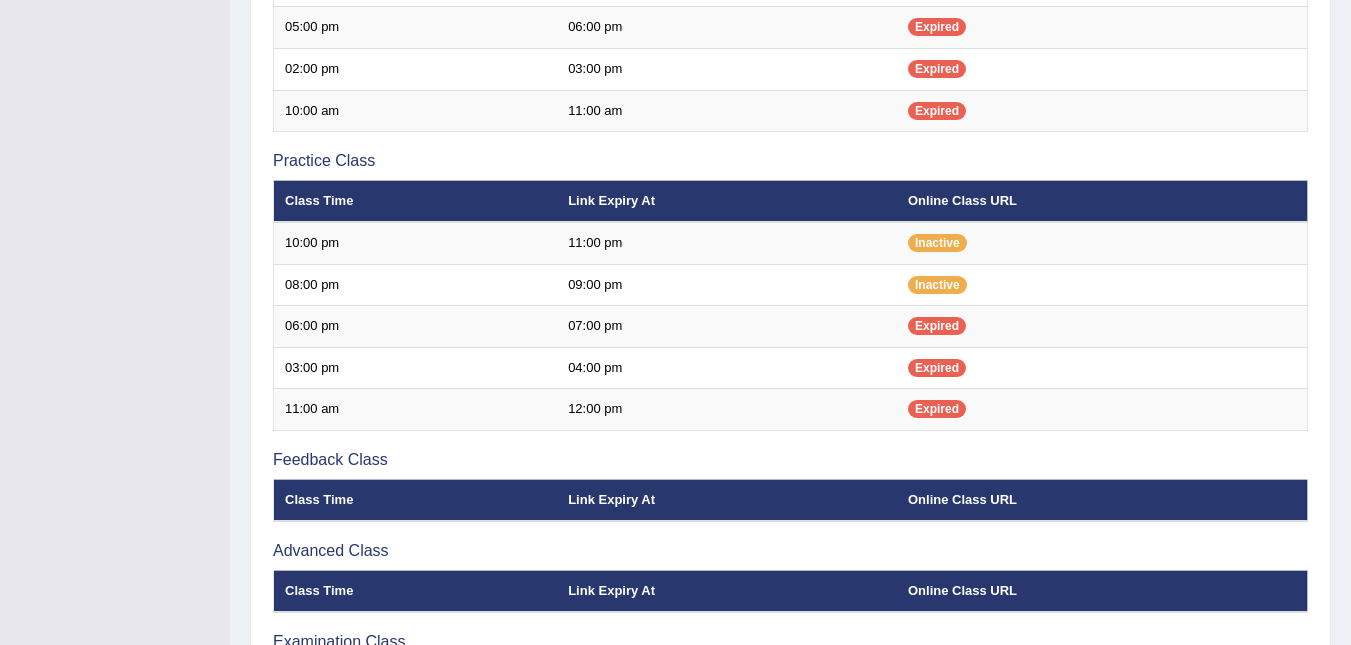 drag, startPoint x: 1347, startPoint y: 342, endPoint x: 1365, endPoint y: 329, distance: 22.203604 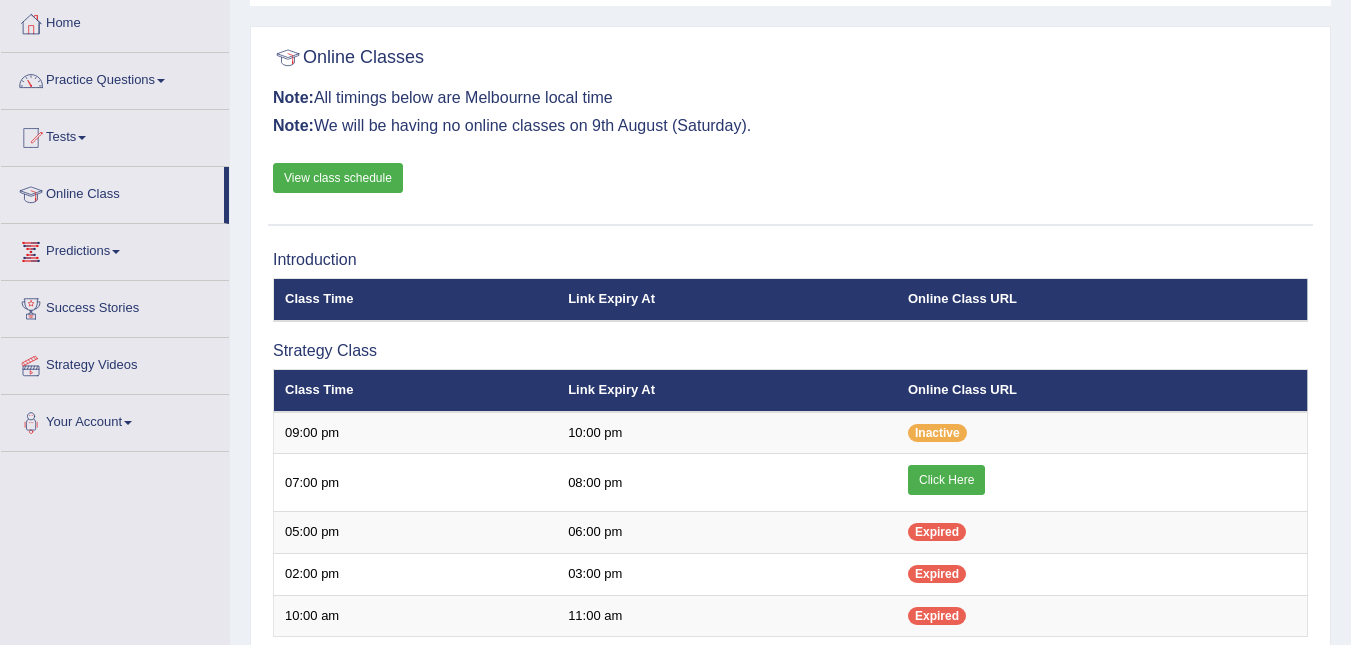 scroll, scrollTop: 0, scrollLeft: 0, axis: both 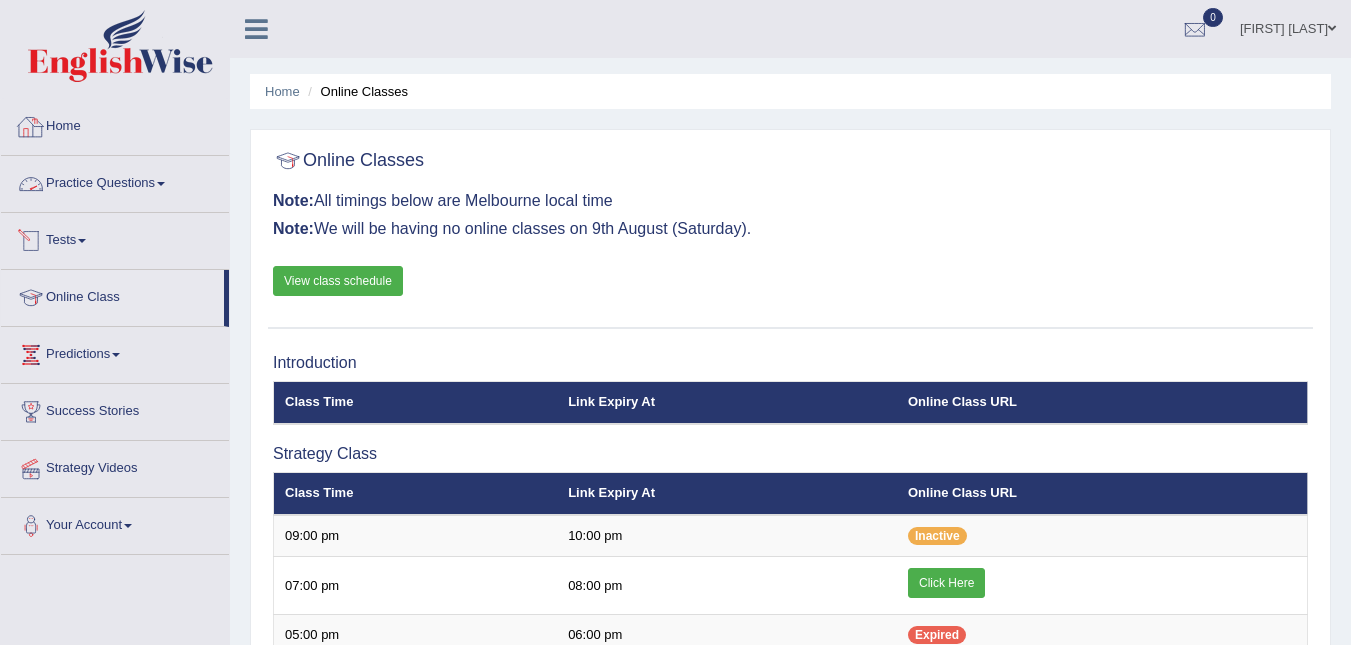click on "Home" at bounding box center (115, 124) 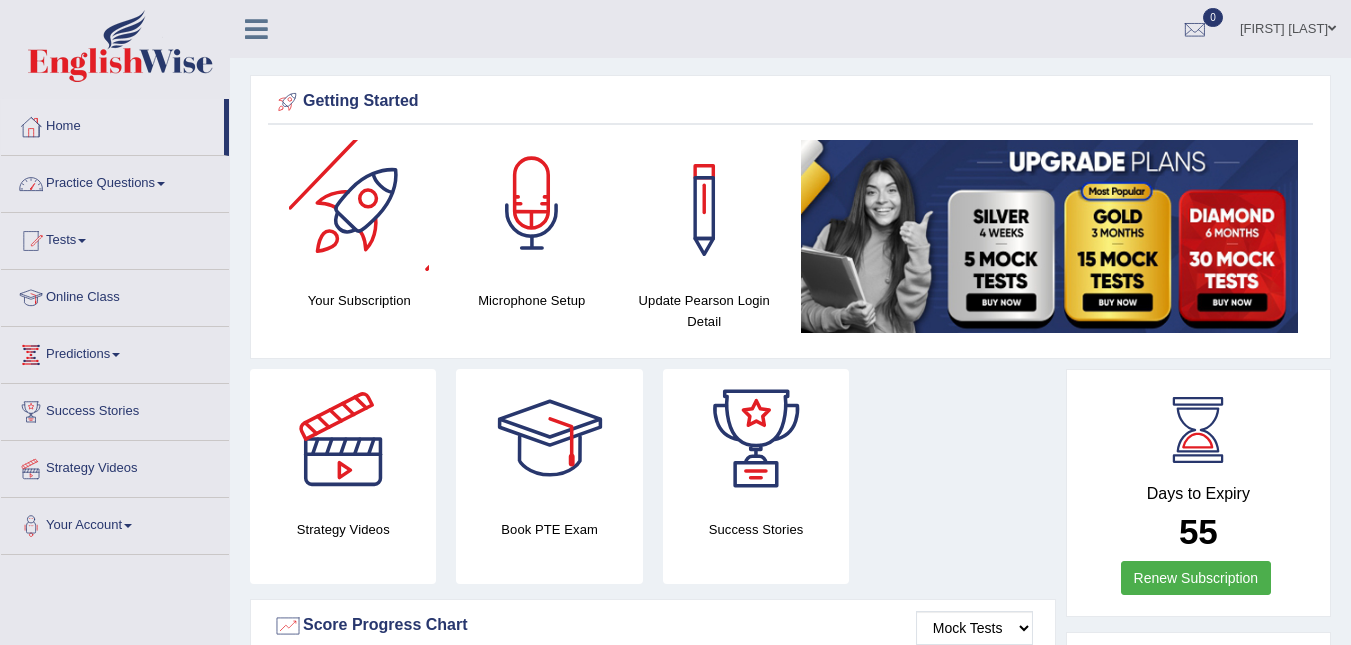 scroll, scrollTop: 0, scrollLeft: 0, axis: both 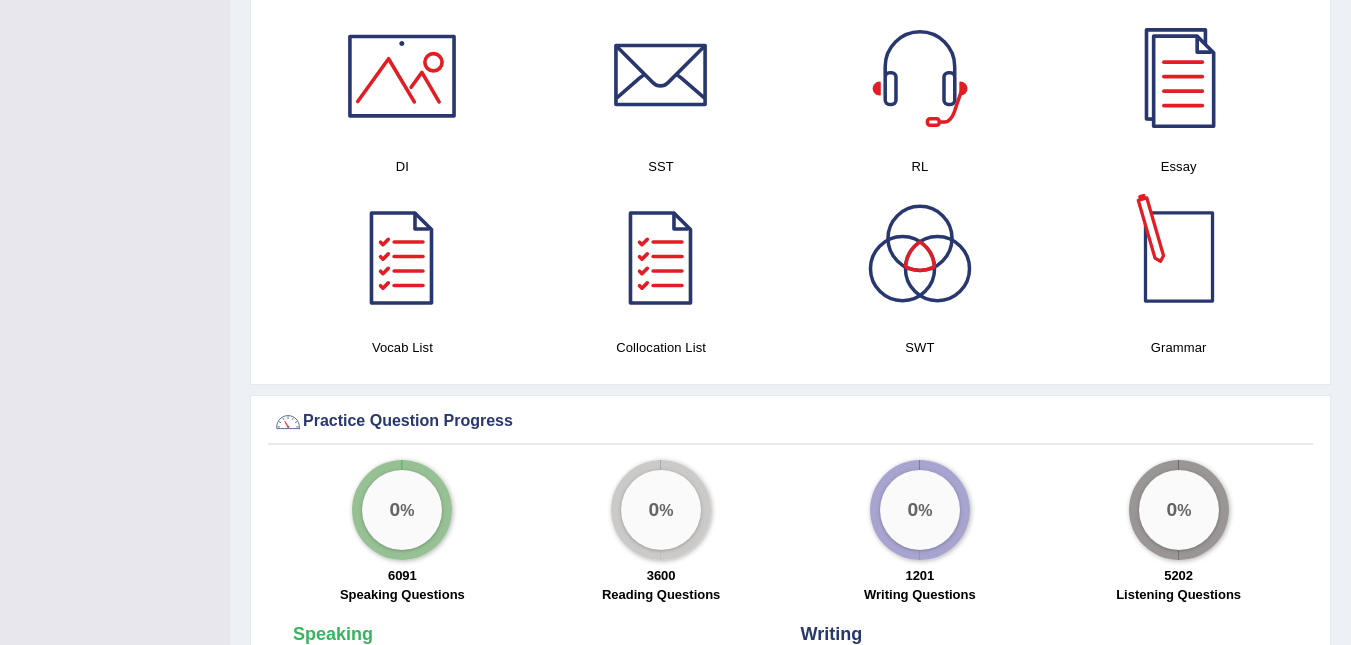 click at bounding box center [1179, 257] 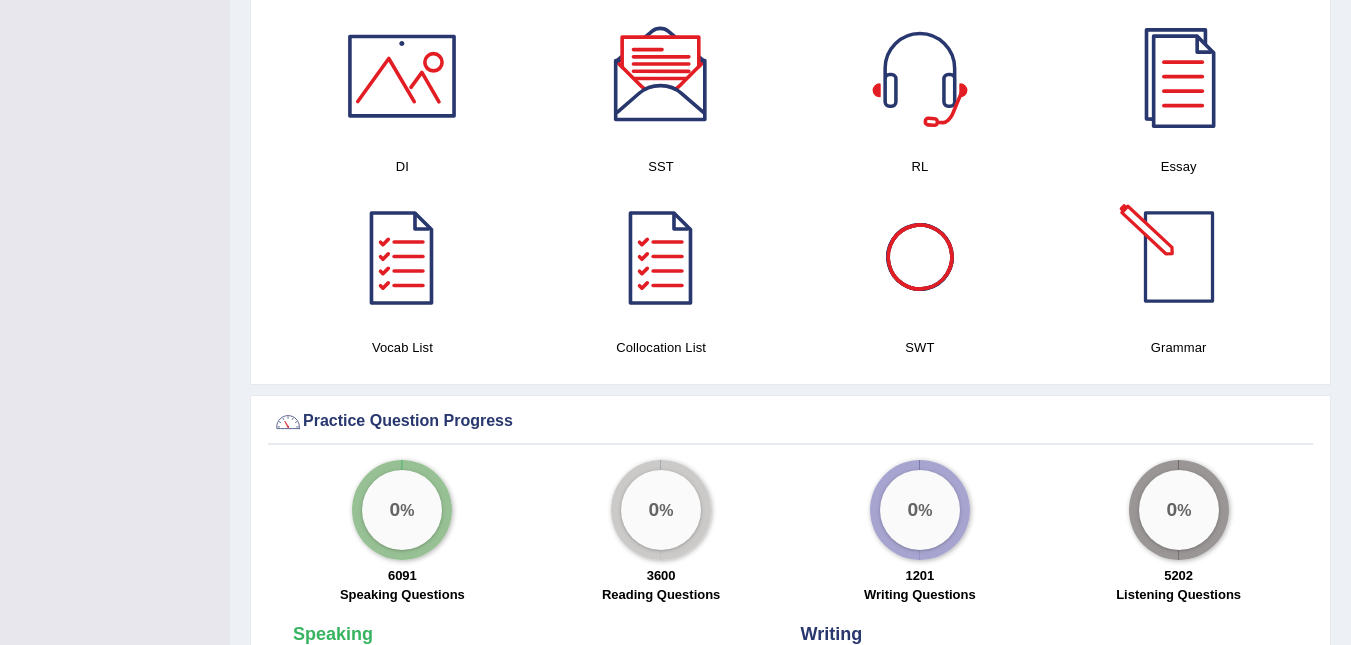 click at bounding box center (1179, 257) 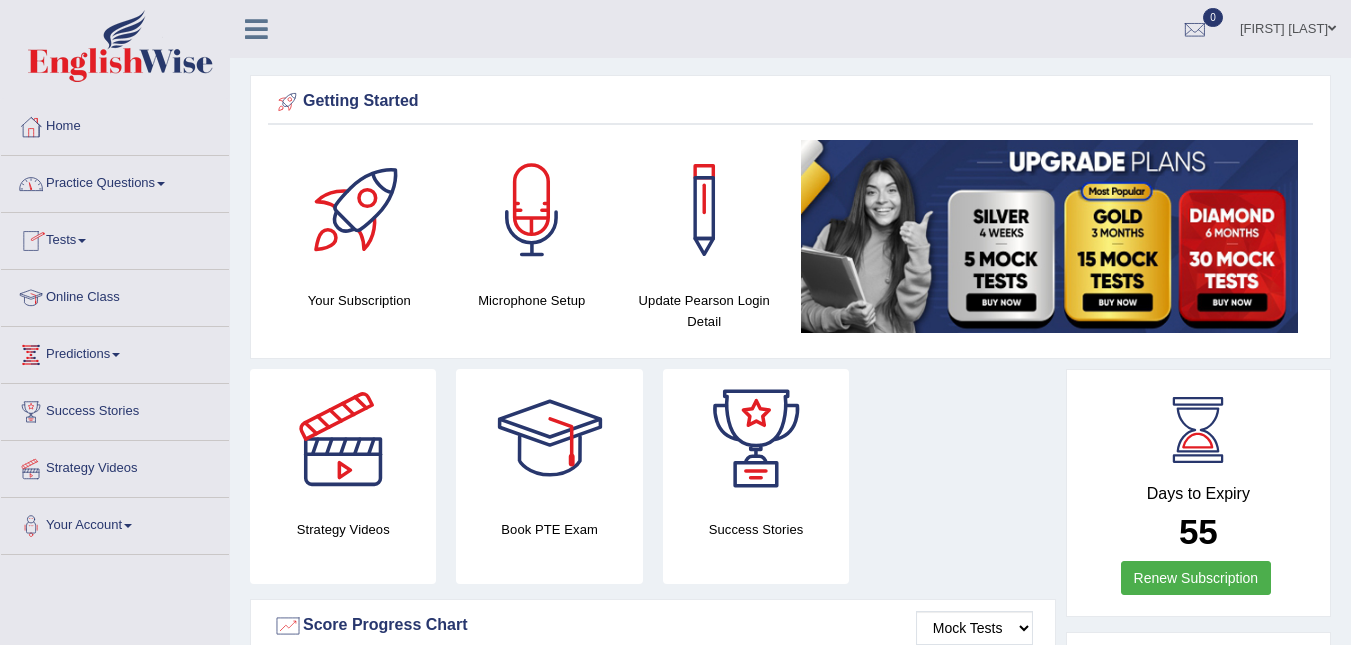 scroll, scrollTop: 0, scrollLeft: 0, axis: both 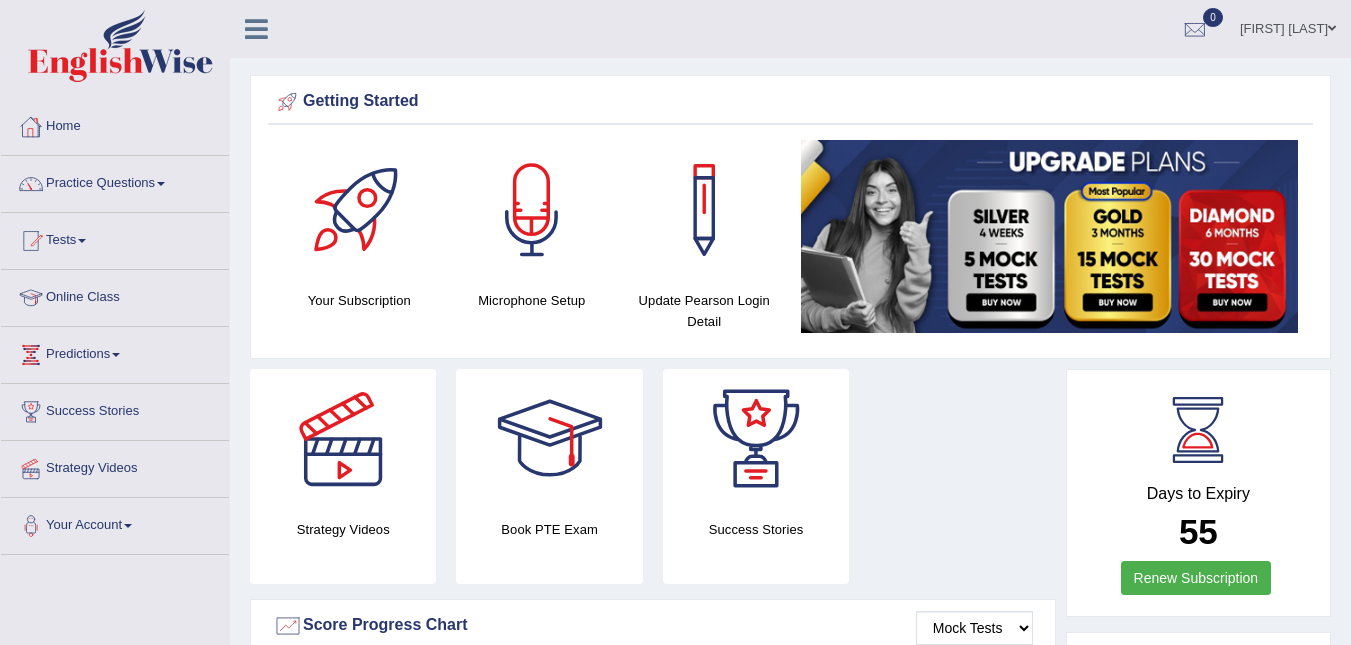 click on "Practice Questions" at bounding box center [115, 181] 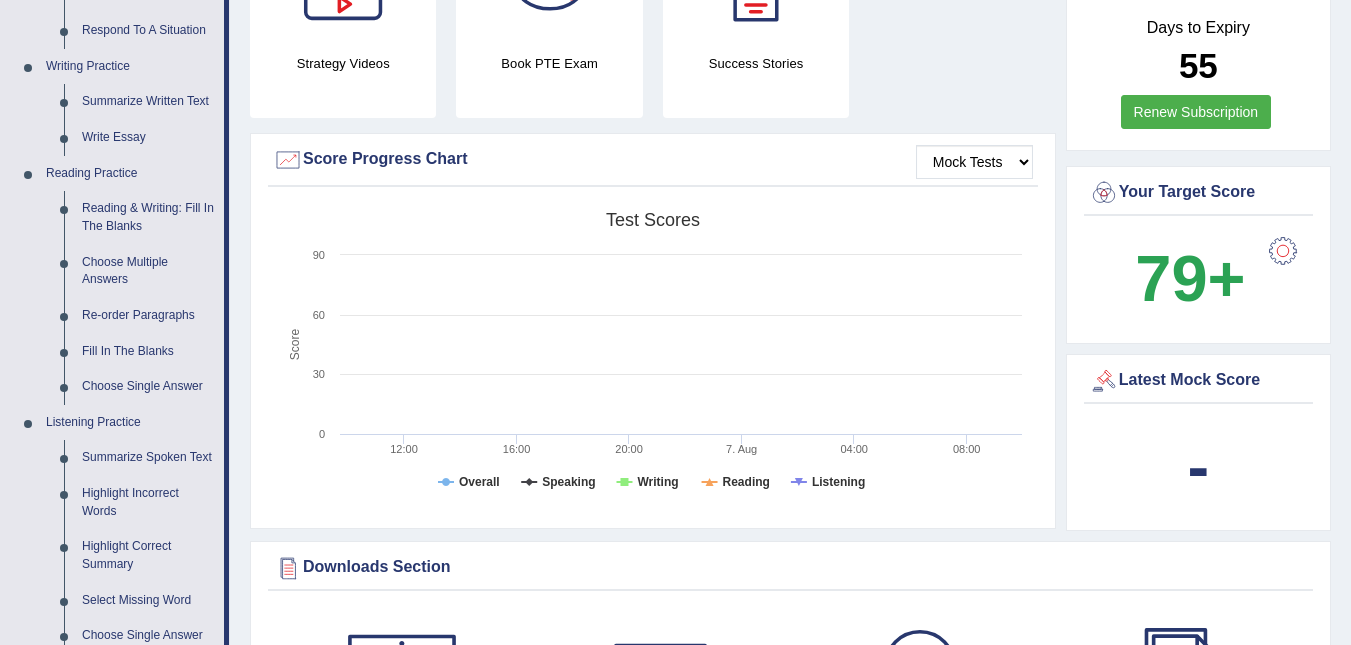 scroll, scrollTop: 517, scrollLeft: 0, axis: vertical 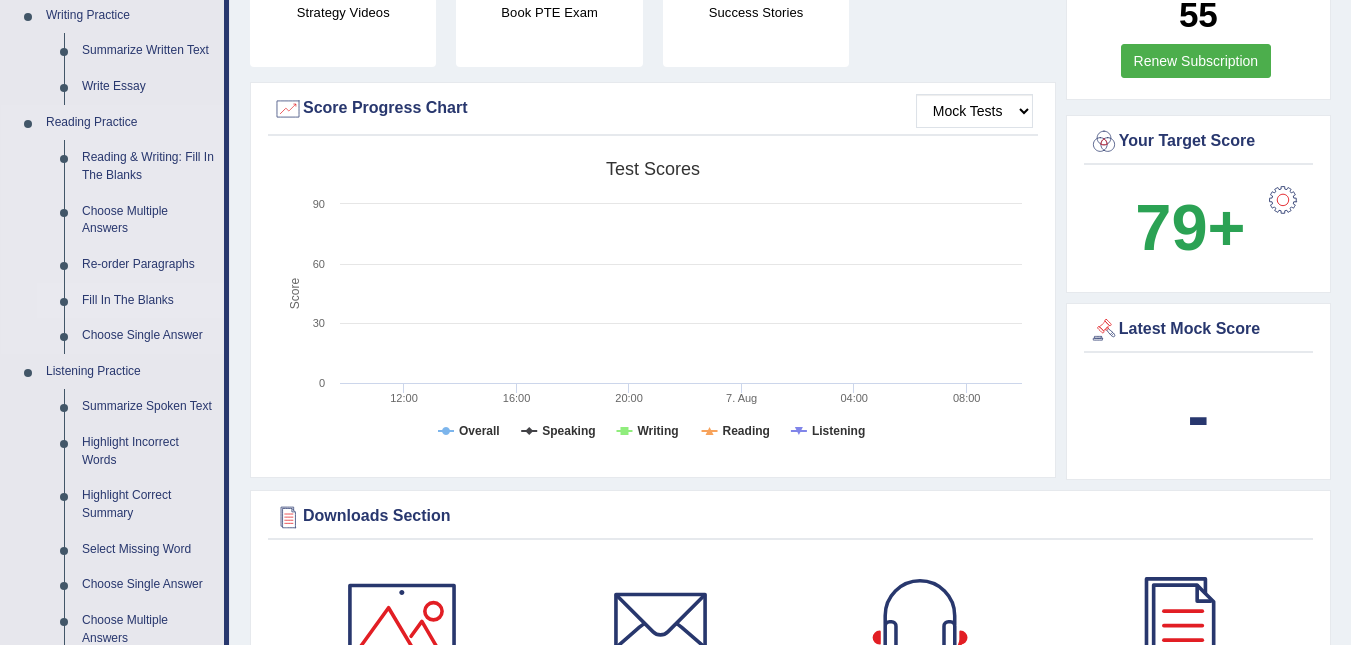 click on "Fill In The Blanks" at bounding box center (148, 301) 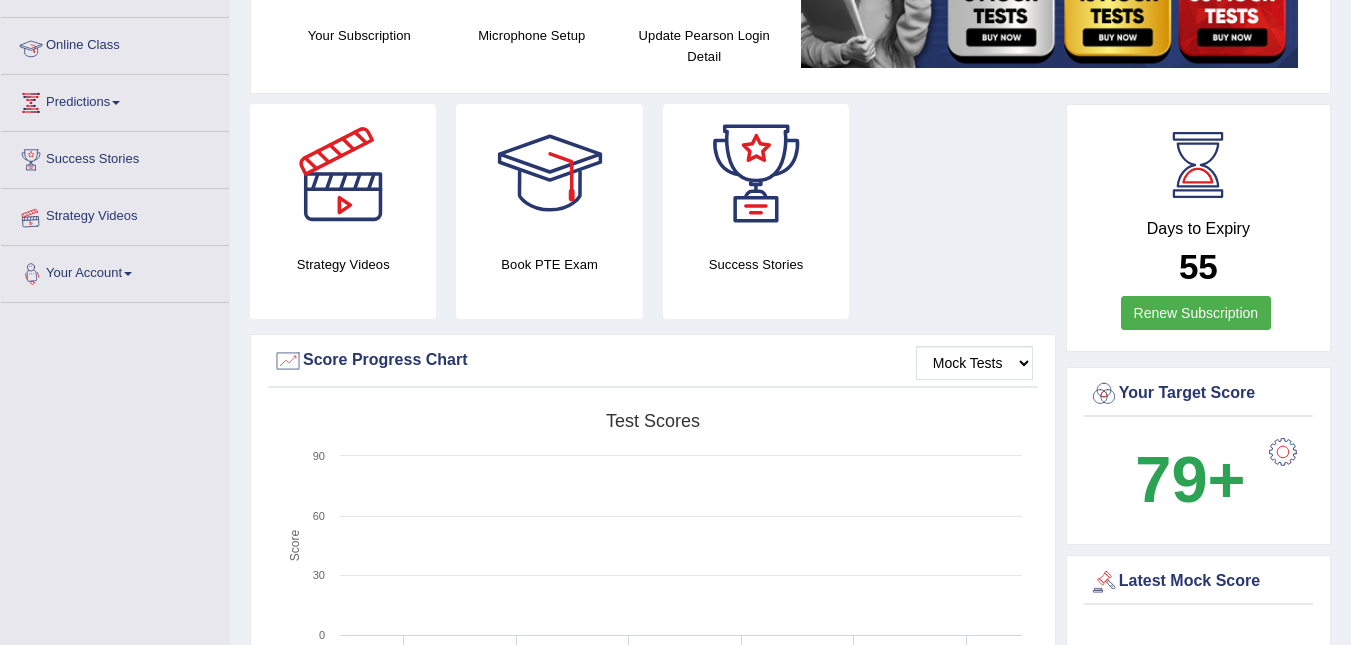 scroll, scrollTop: 414, scrollLeft: 0, axis: vertical 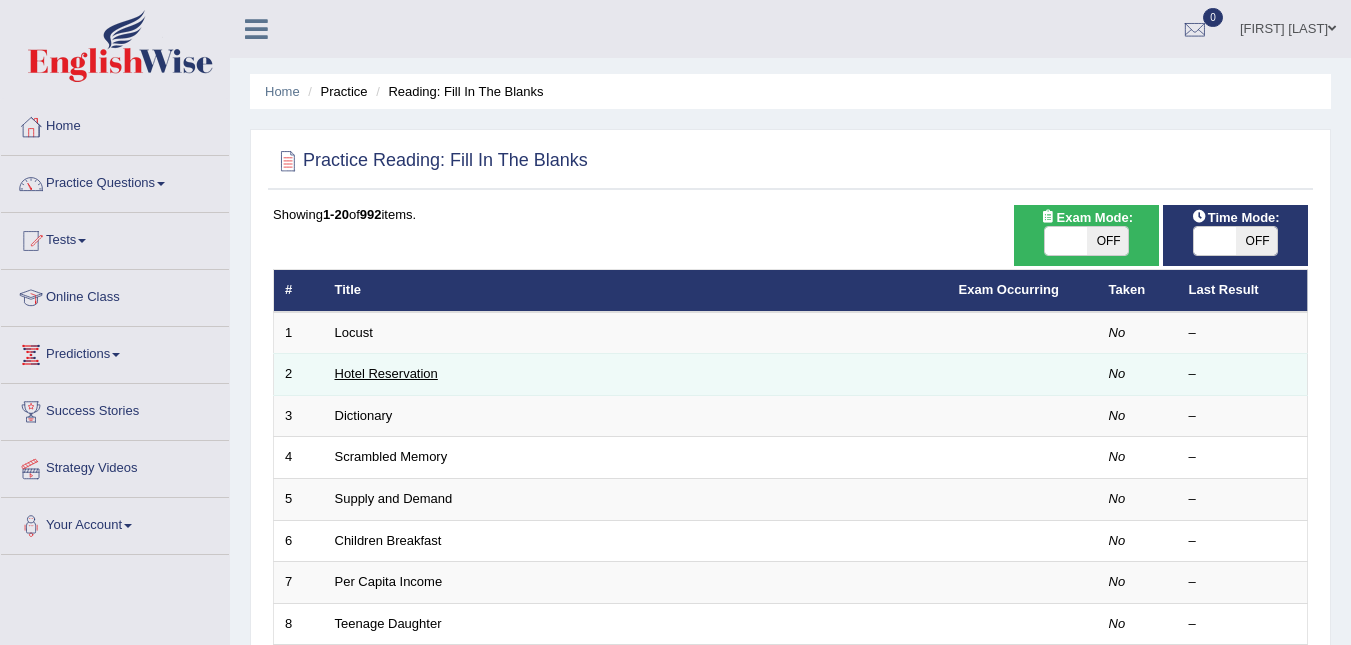 click on "Hotel Reservation" at bounding box center [386, 373] 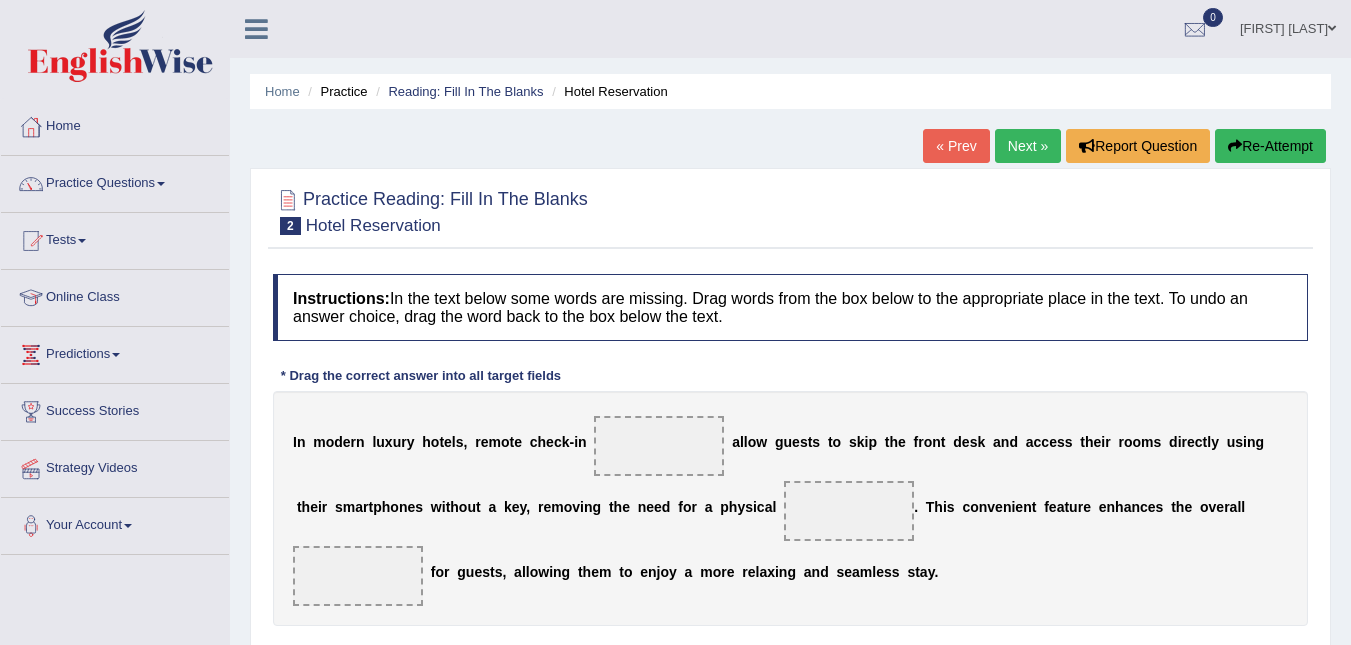 scroll, scrollTop: 0, scrollLeft: 0, axis: both 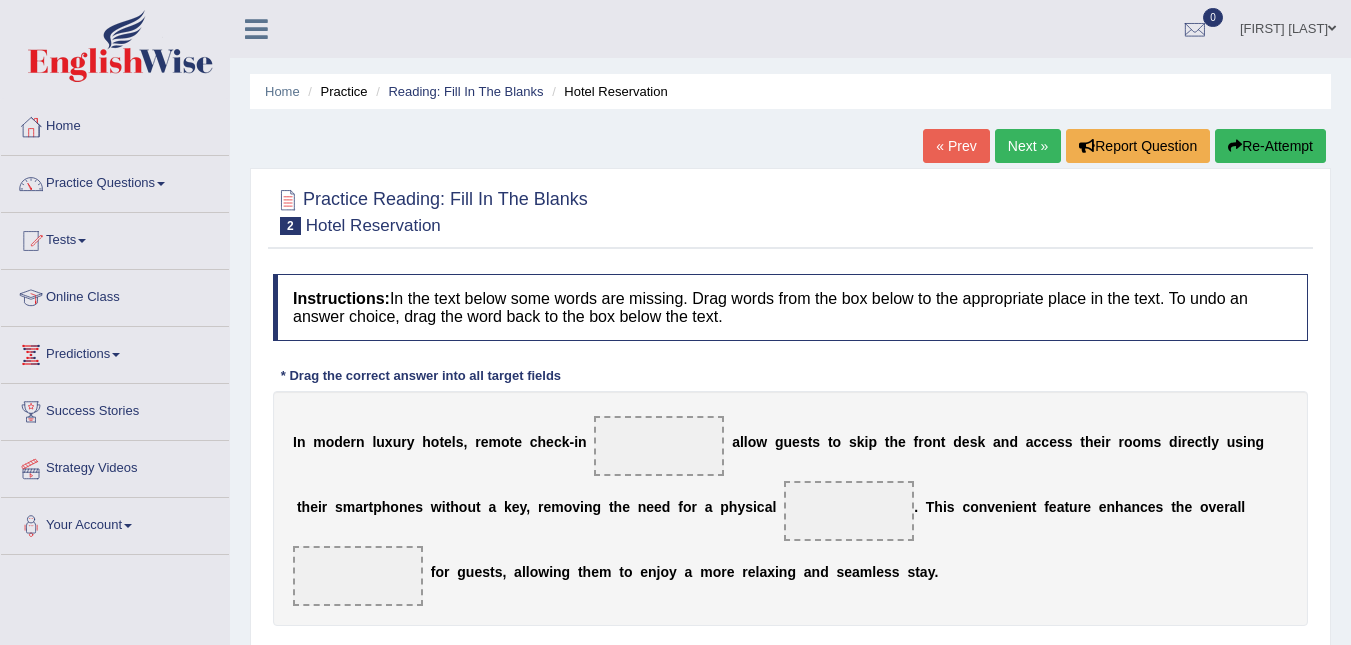 drag, startPoint x: 649, startPoint y: 469, endPoint x: 659, endPoint y: 455, distance: 17.20465 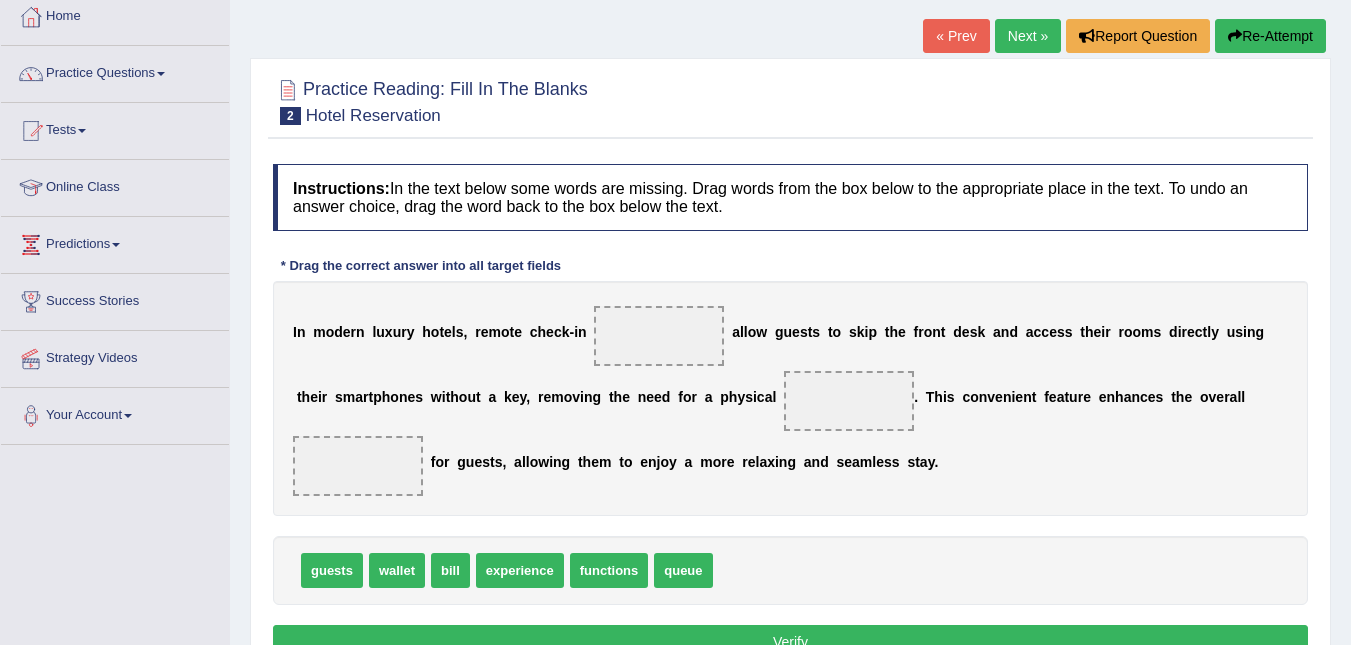 scroll, scrollTop: 102, scrollLeft: 0, axis: vertical 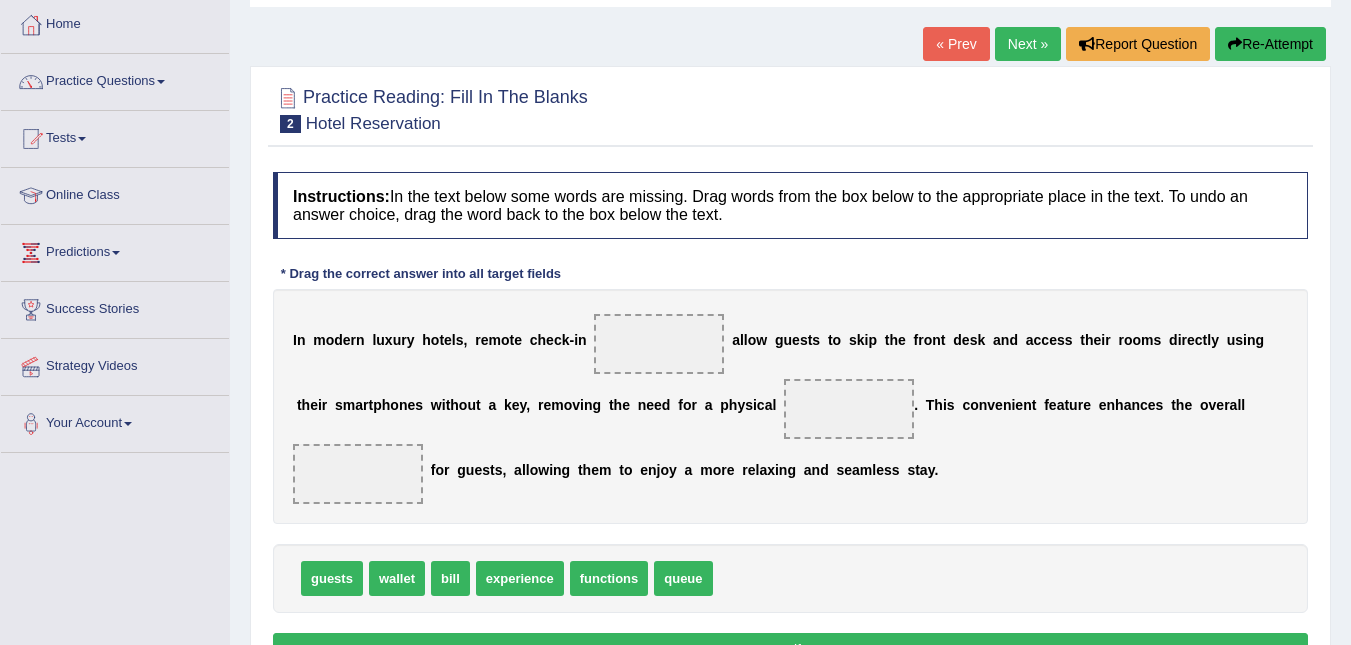click on "queue" at bounding box center [683, 578] 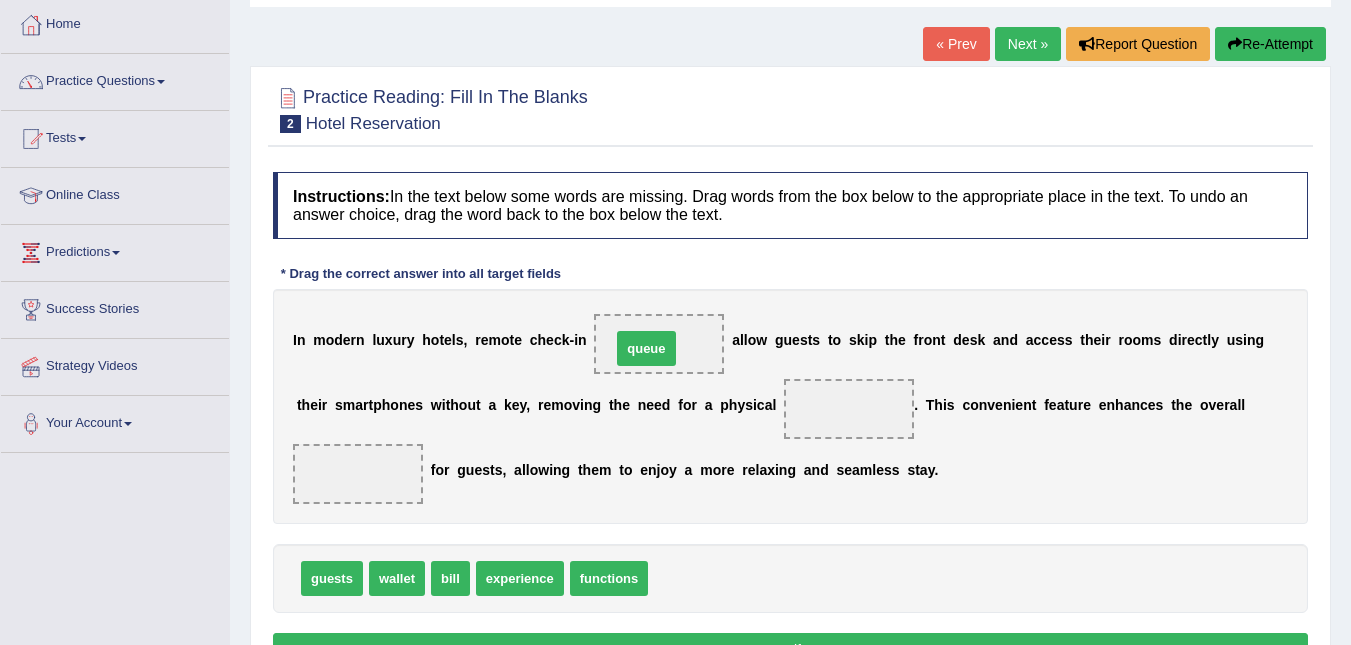 drag, startPoint x: 662, startPoint y: 573, endPoint x: 625, endPoint y: 343, distance: 232.95708 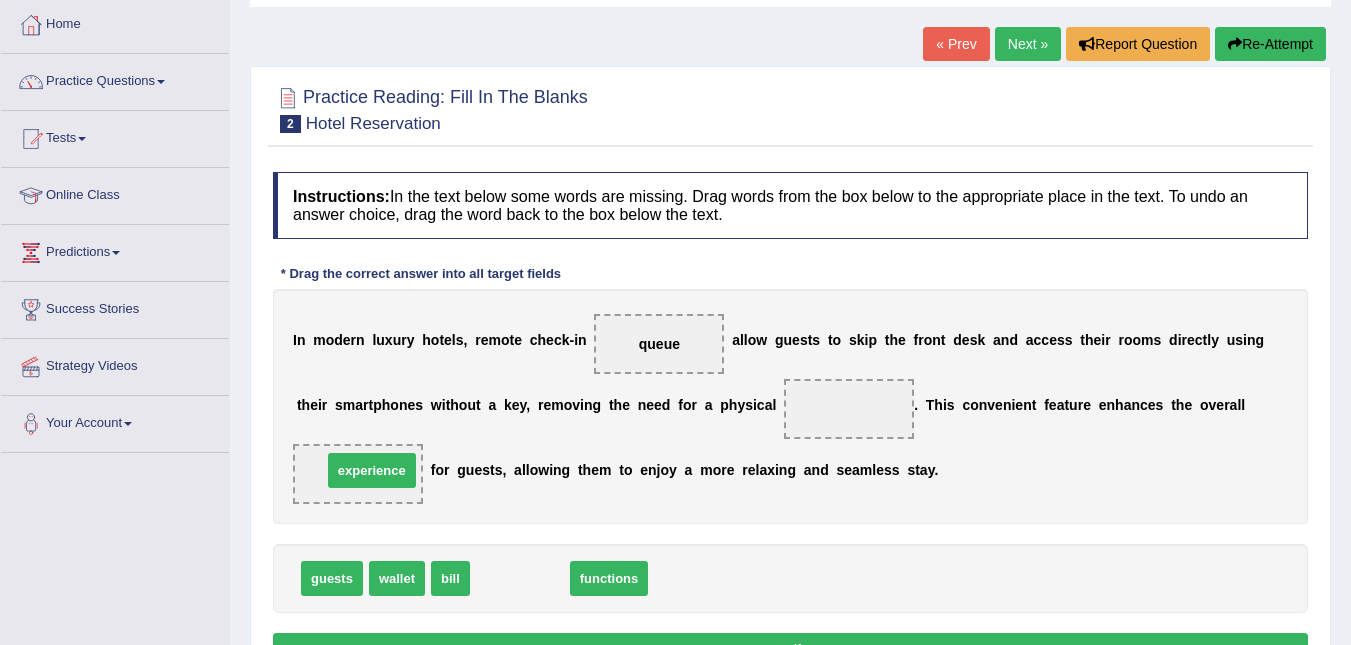 drag, startPoint x: 530, startPoint y: 578, endPoint x: 382, endPoint y: 470, distance: 183.21571 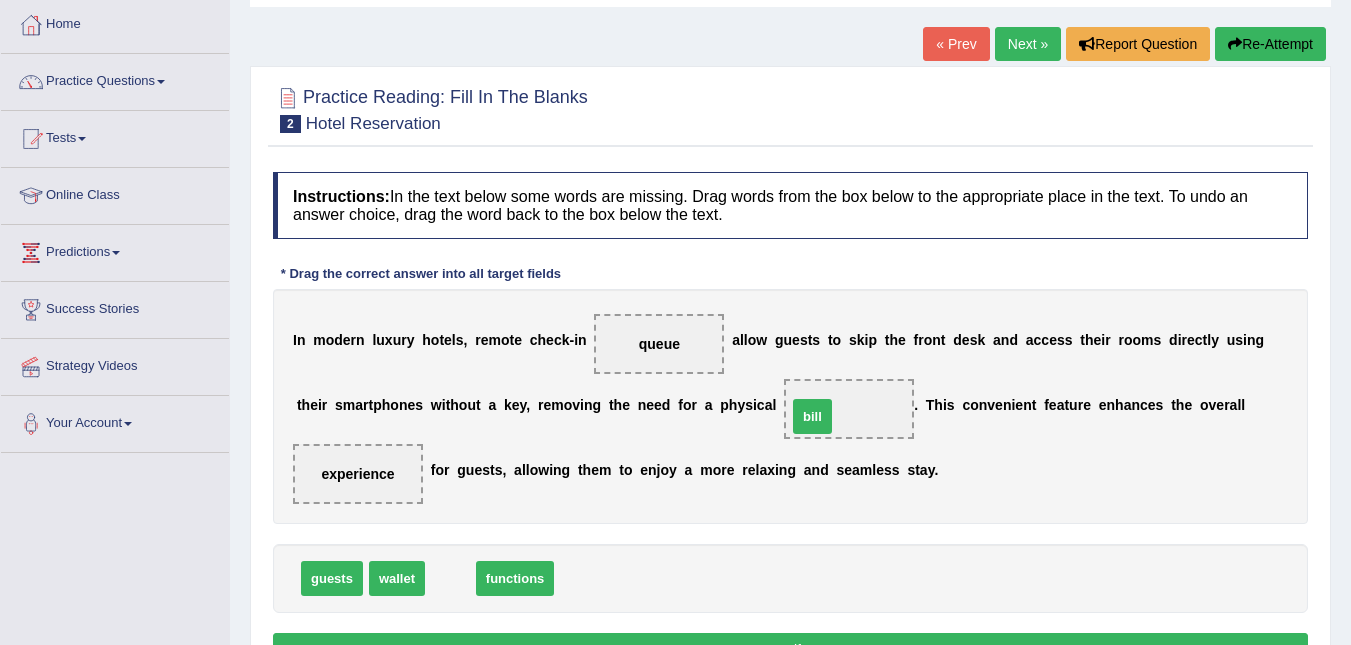 drag, startPoint x: 445, startPoint y: 582, endPoint x: 806, endPoint y: 420, distance: 395.68295 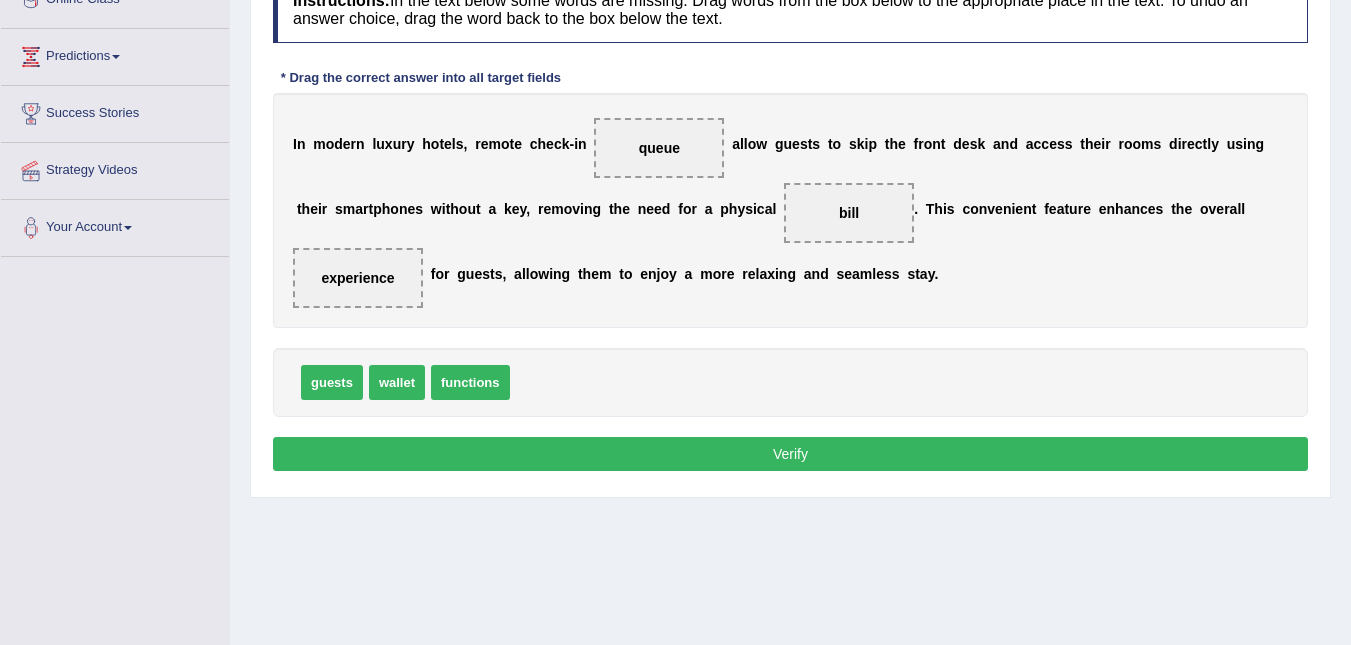 scroll, scrollTop: 300, scrollLeft: 0, axis: vertical 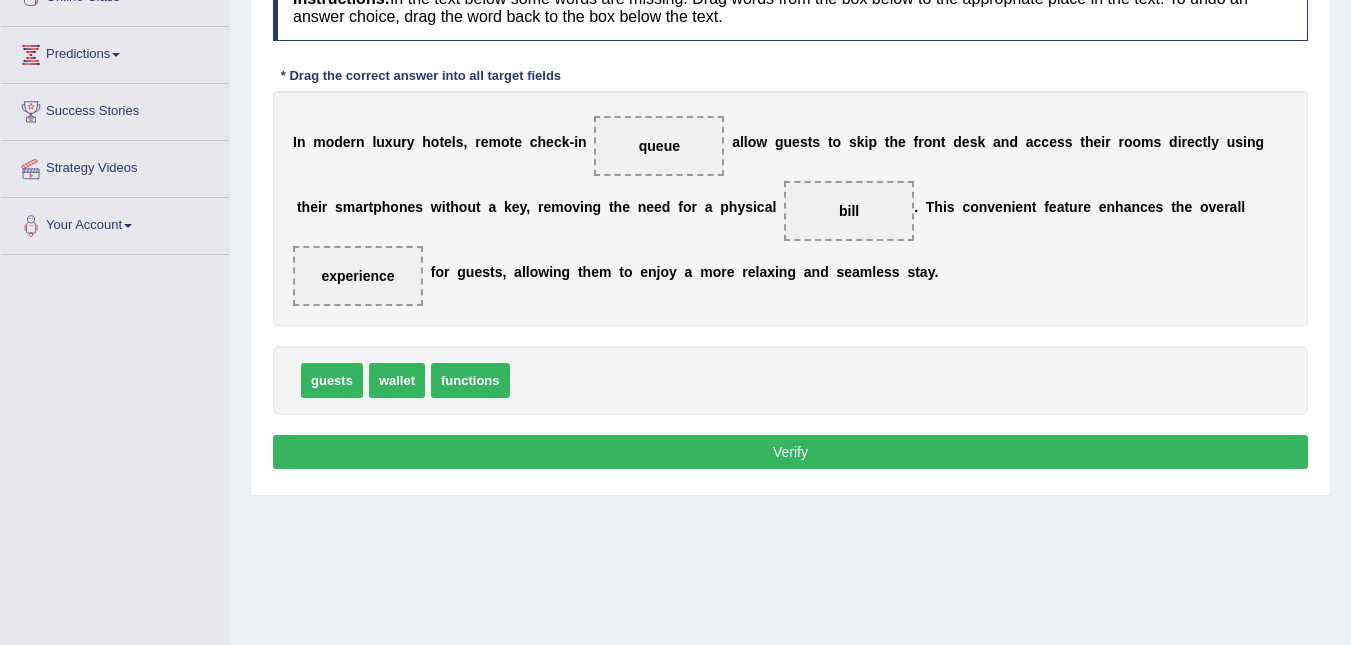 click on "Verify" at bounding box center [790, 452] 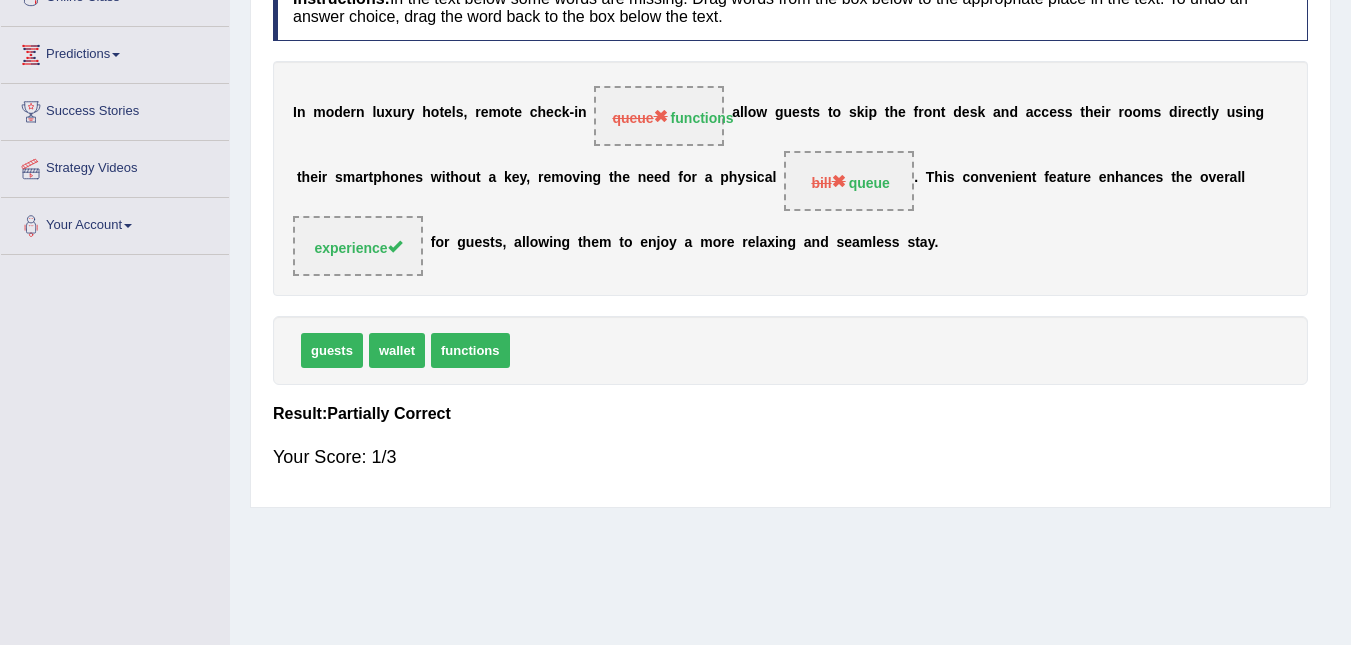 click on "bill" at bounding box center (828, 183) 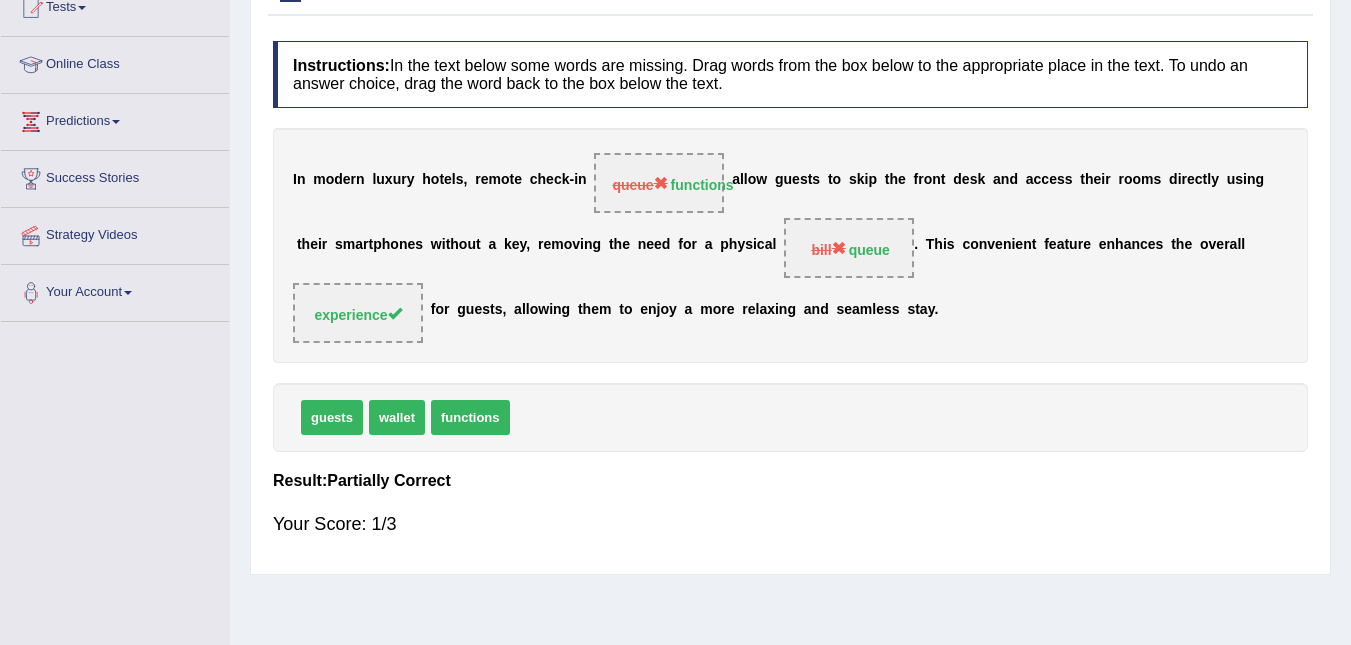 scroll, scrollTop: 405, scrollLeft: 0, axis: vertical 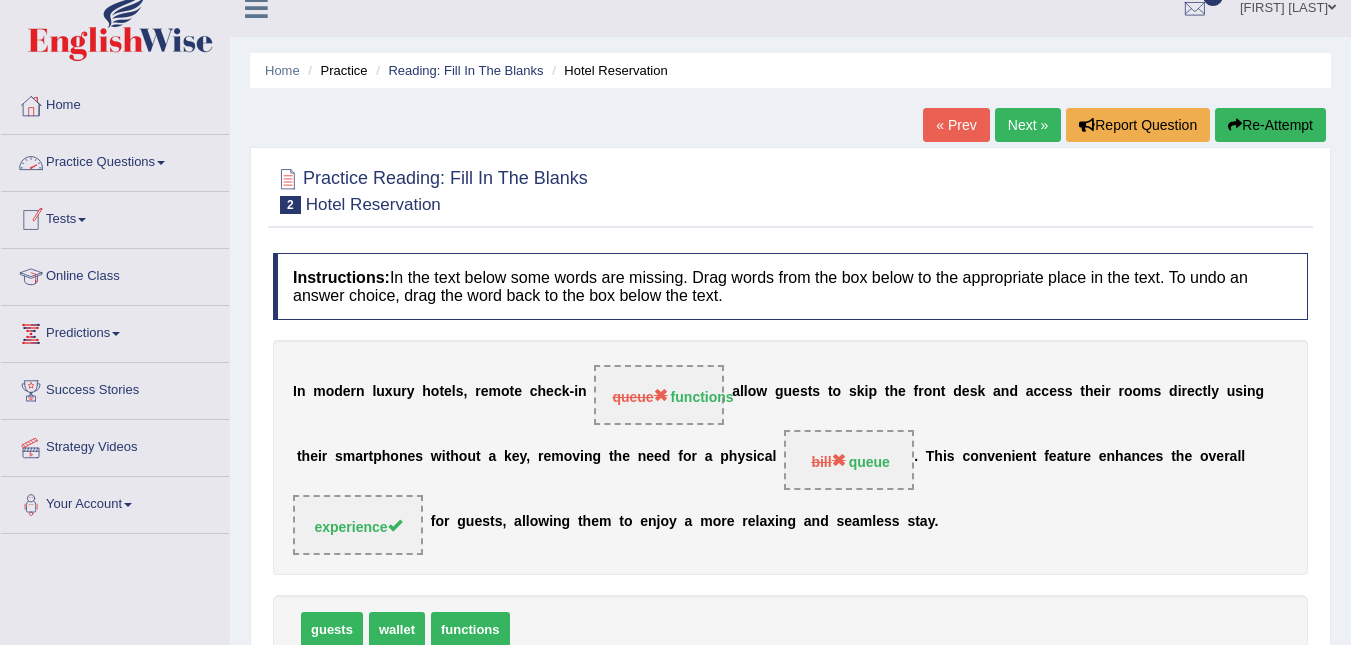 click on "Practice Questions" at bounding box center (115, 160) 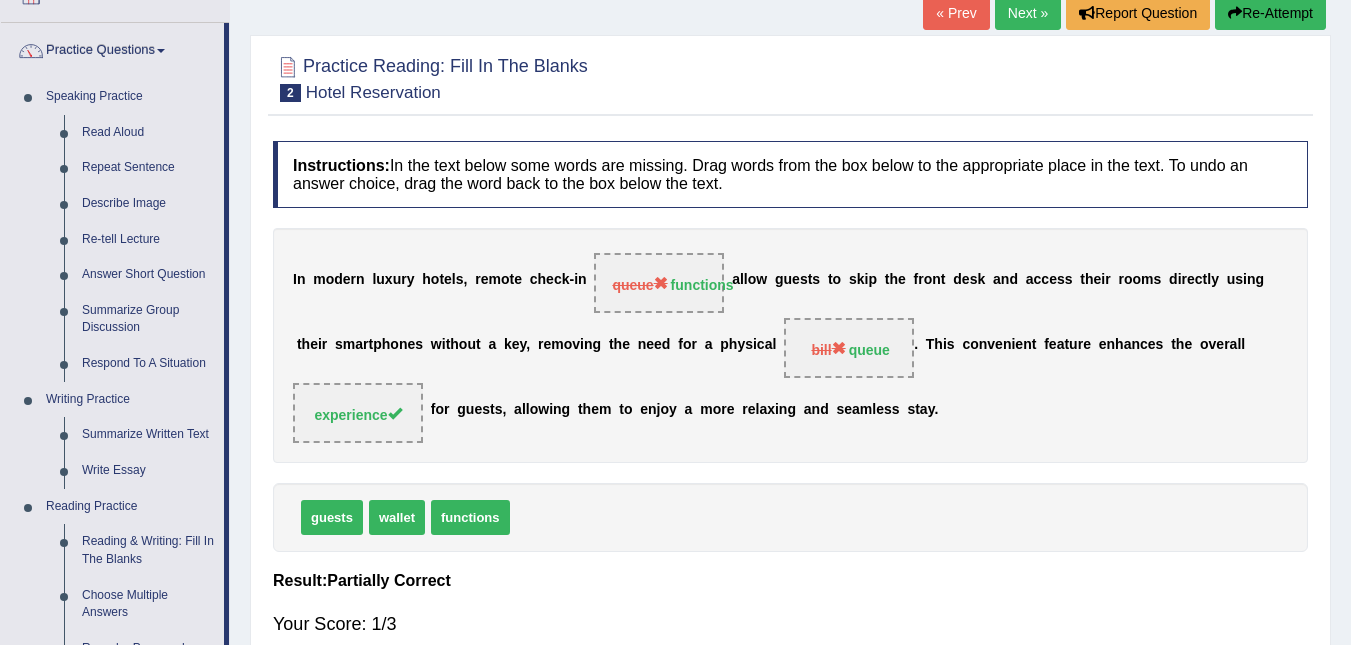 scroll, scrollTop: 0, scrollLeft: 0, axis: both 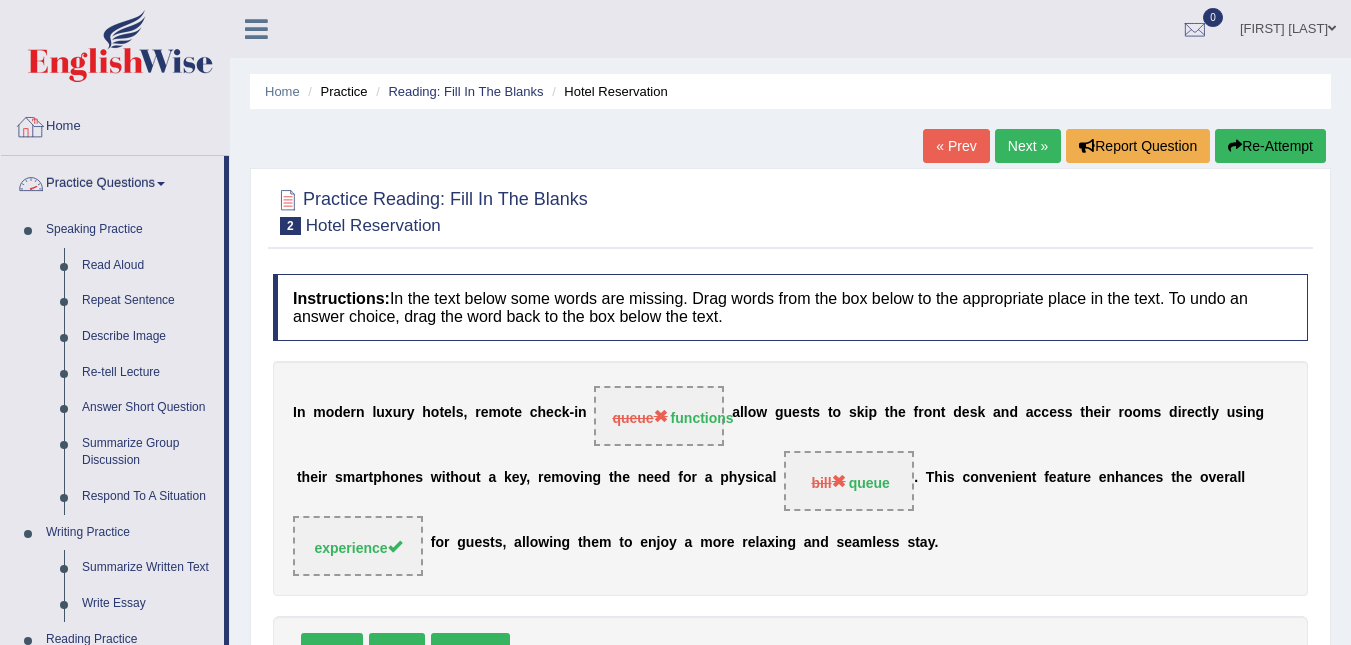 click on "Home" at bounding box center [115, 124] 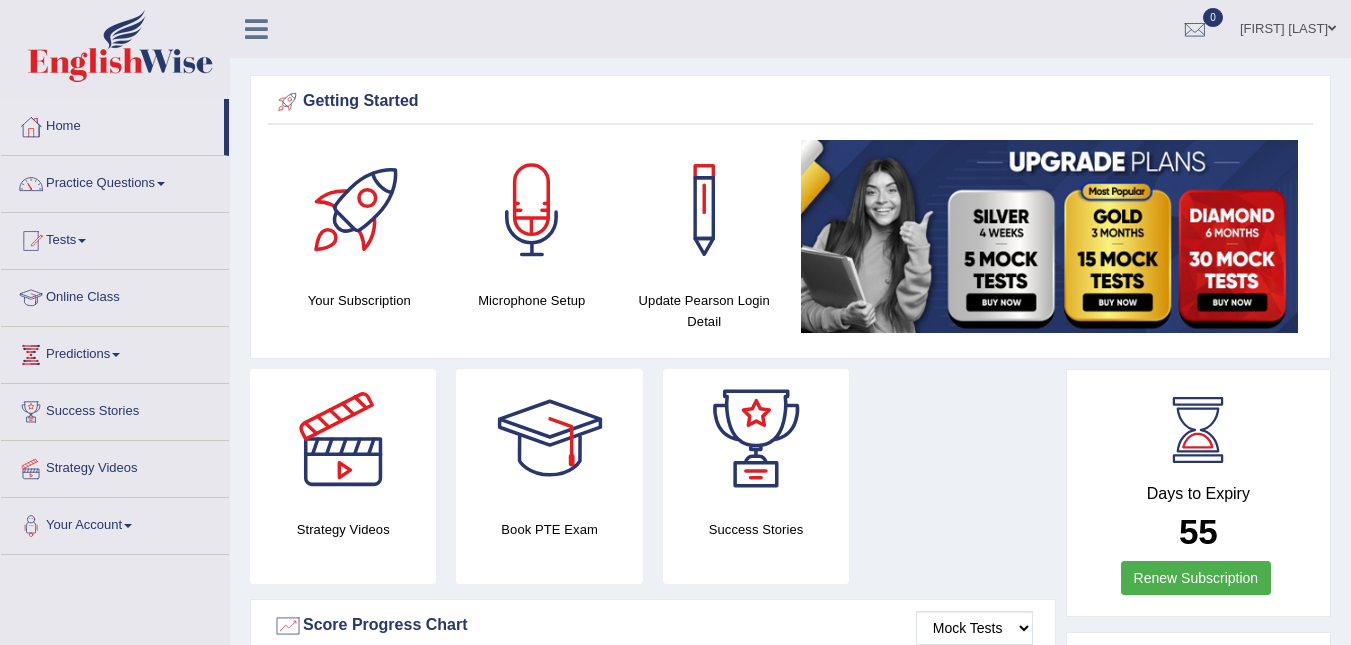 scroll, scrollTop: 0, scrollLeft: 0, axis: both 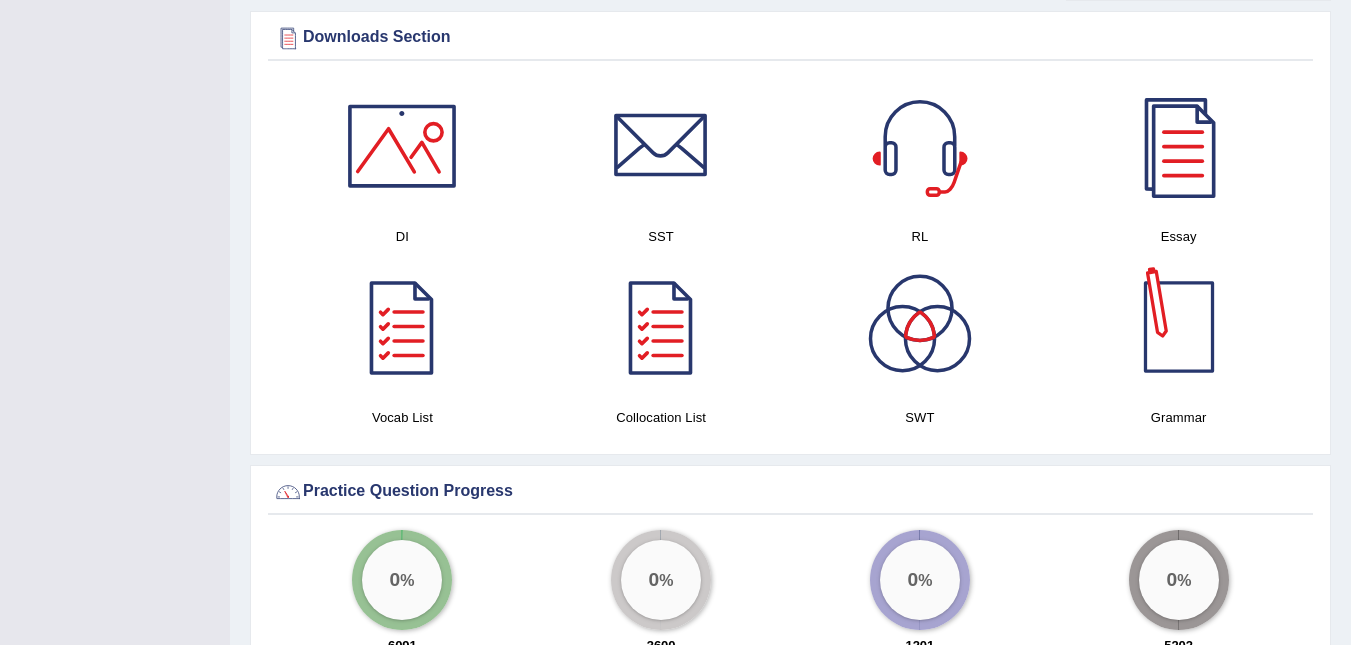 click at bounding box center (1179, 327) 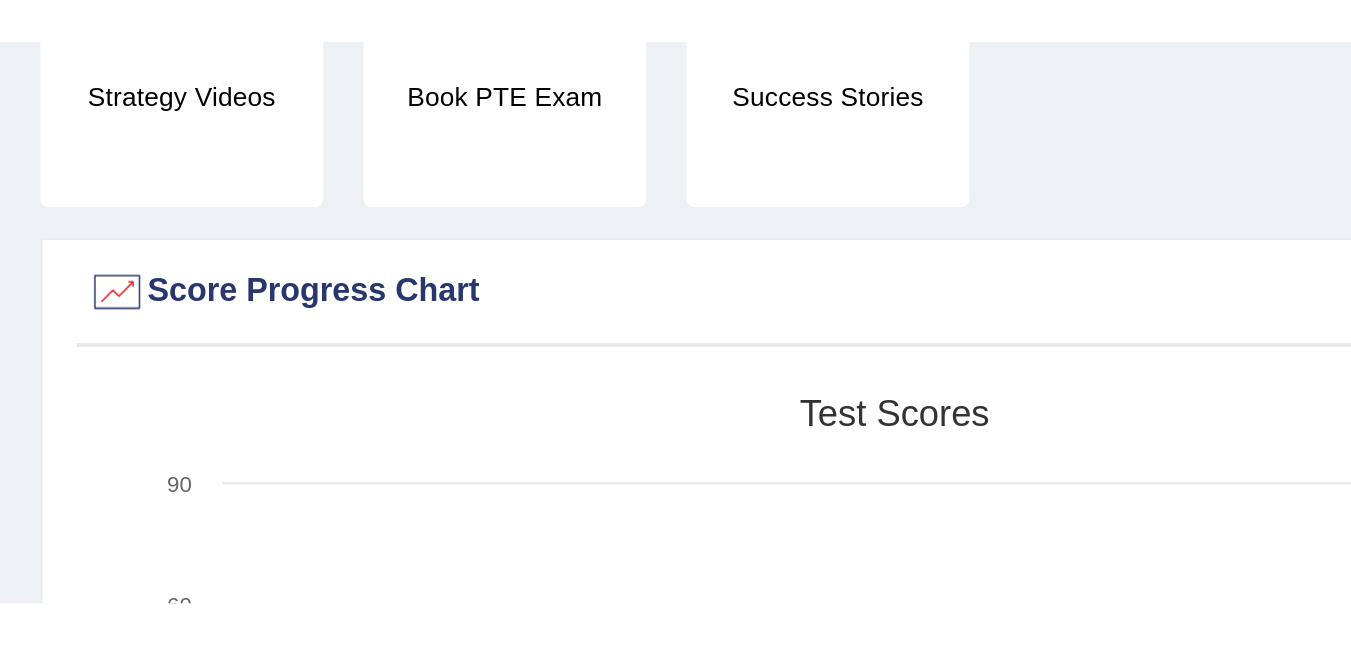 scroll, scrollTop: 711, scrollLeft: 0, axis: vertical 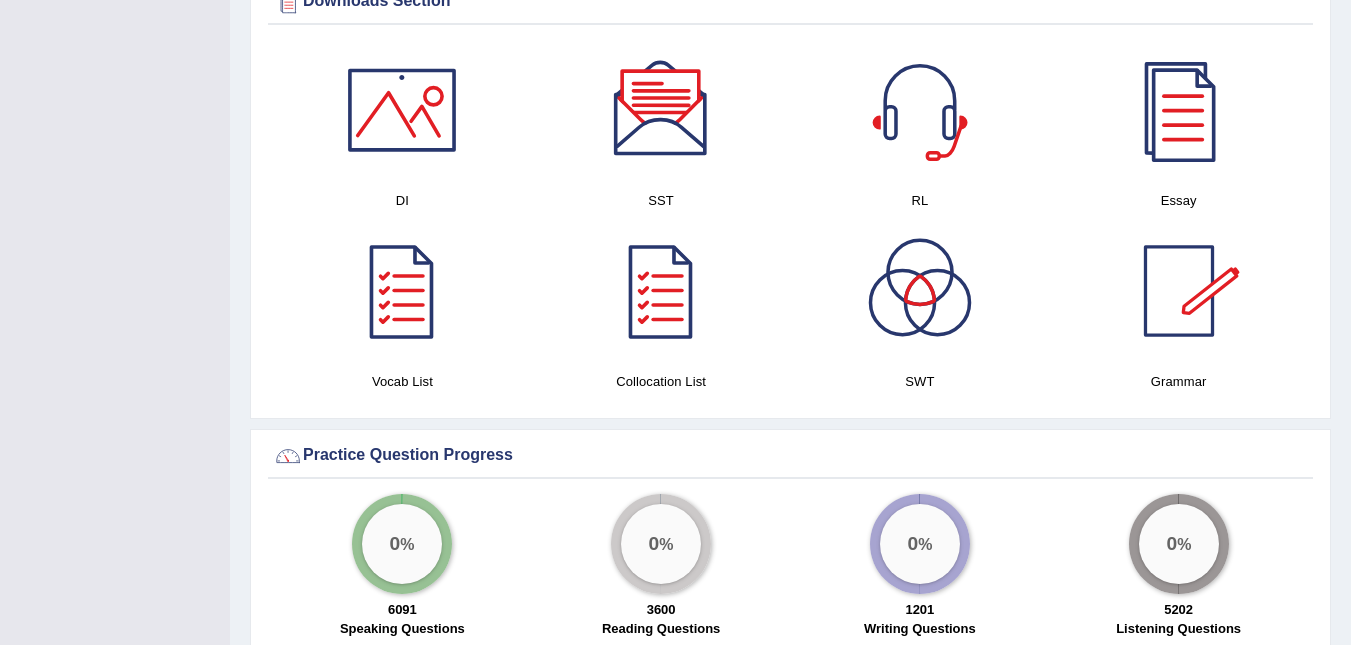 click at bounding box center [1179, 291] 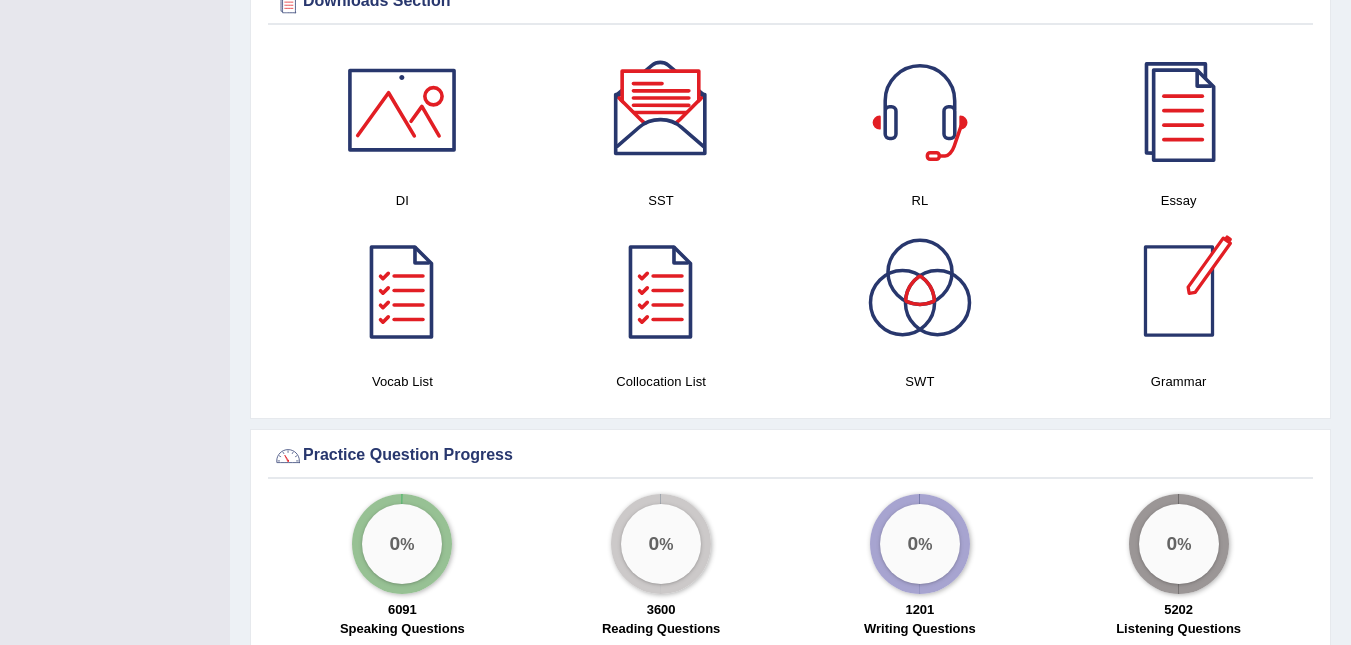 click at bounding box center (1179, 291) 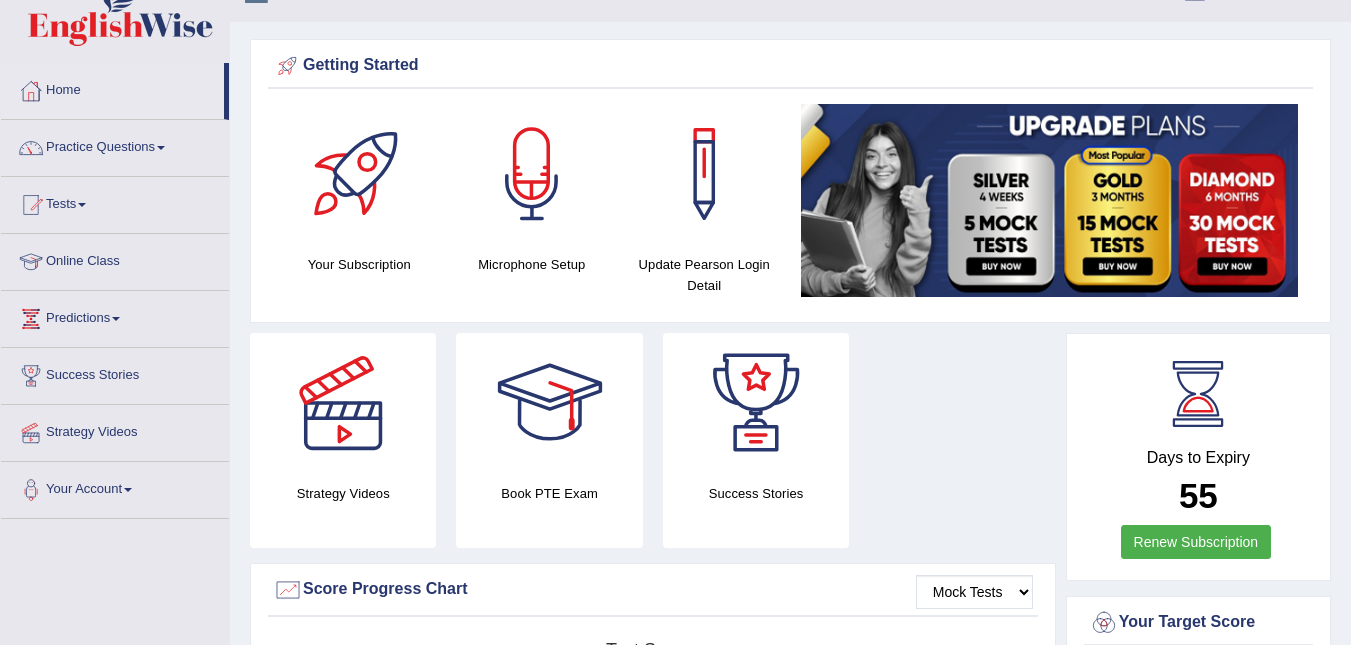 scroll, scrollTop: 0, scrollLeft: 0, axis: both 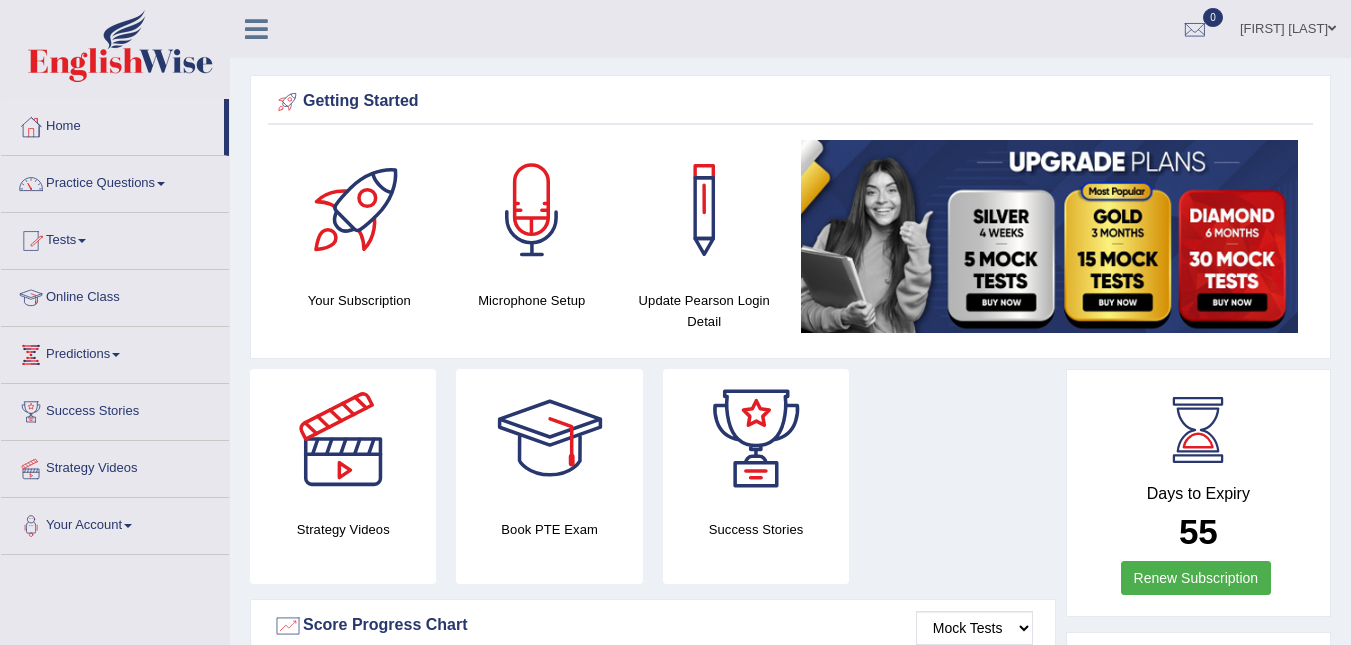click on "Practice Questions" at bounding box center [115, 181] 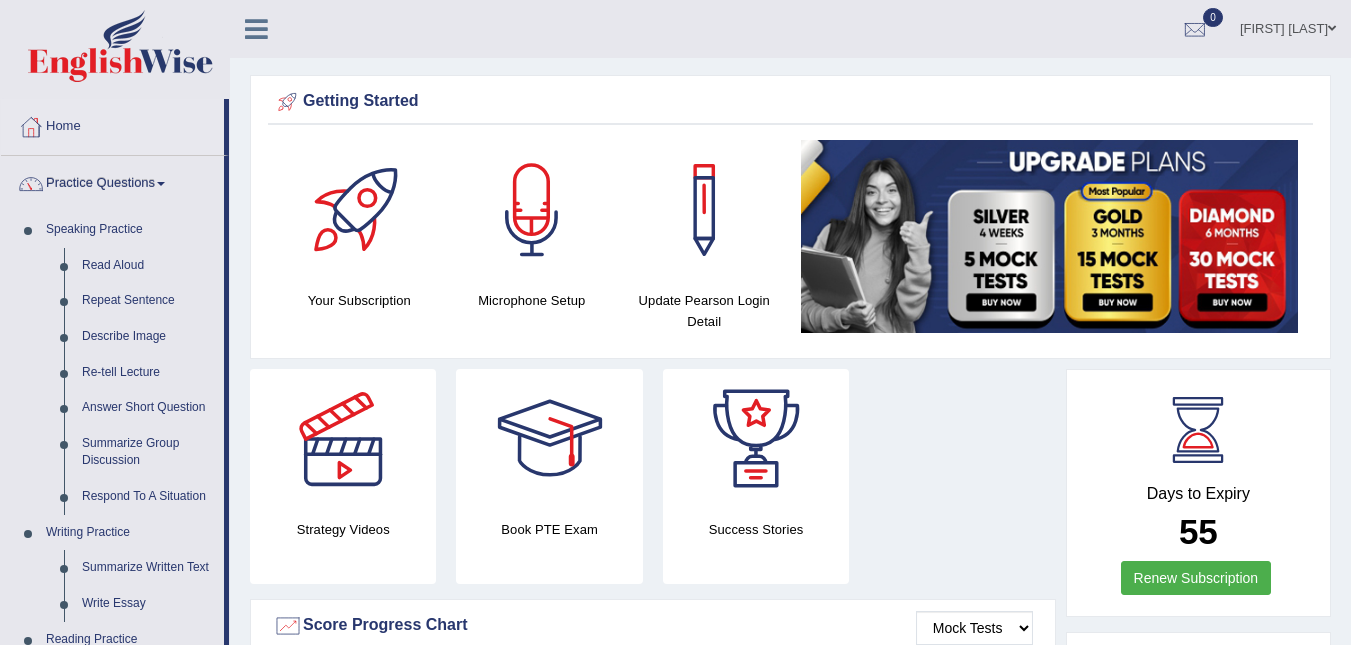 click on "Dyah Wahyuni Bailey
Toggle navigation
Username: DeeDee
Access Type: Online
Subscription: Silver Package
Log out
0
See All Alerts" at bounding box center (790, 29) 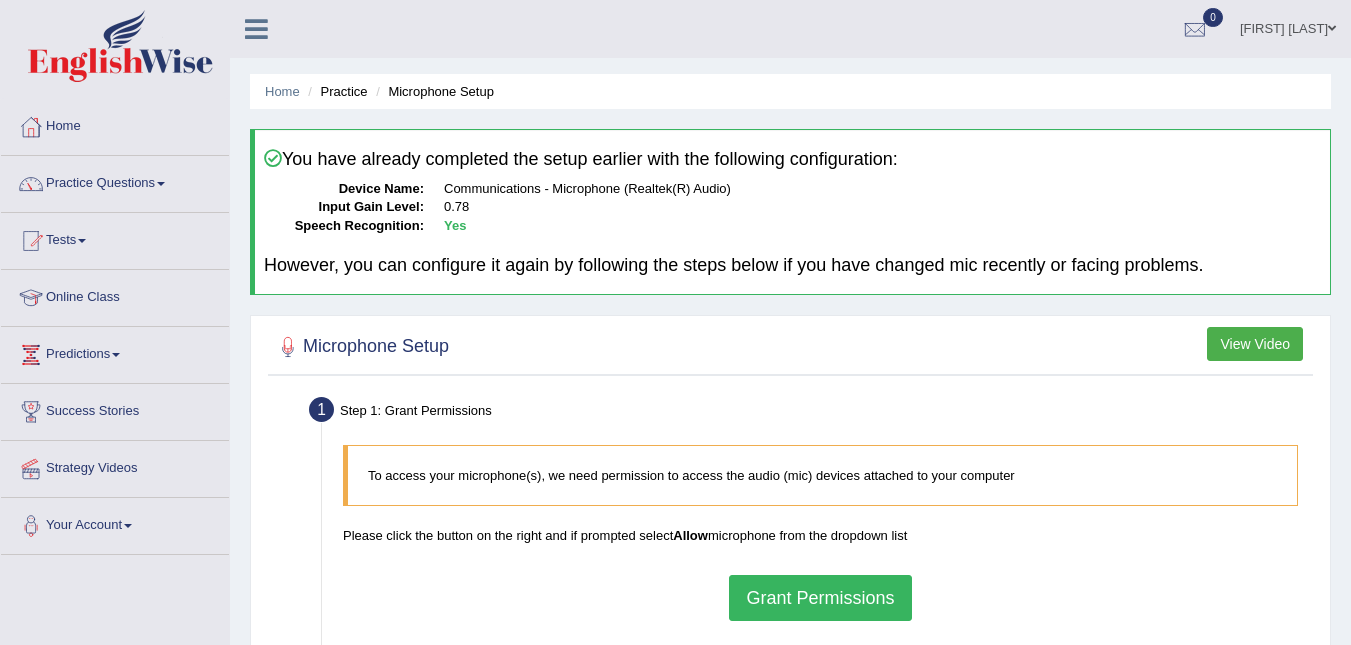 scroll, scrollTop: 0, scrollLeft: 0, axis: both 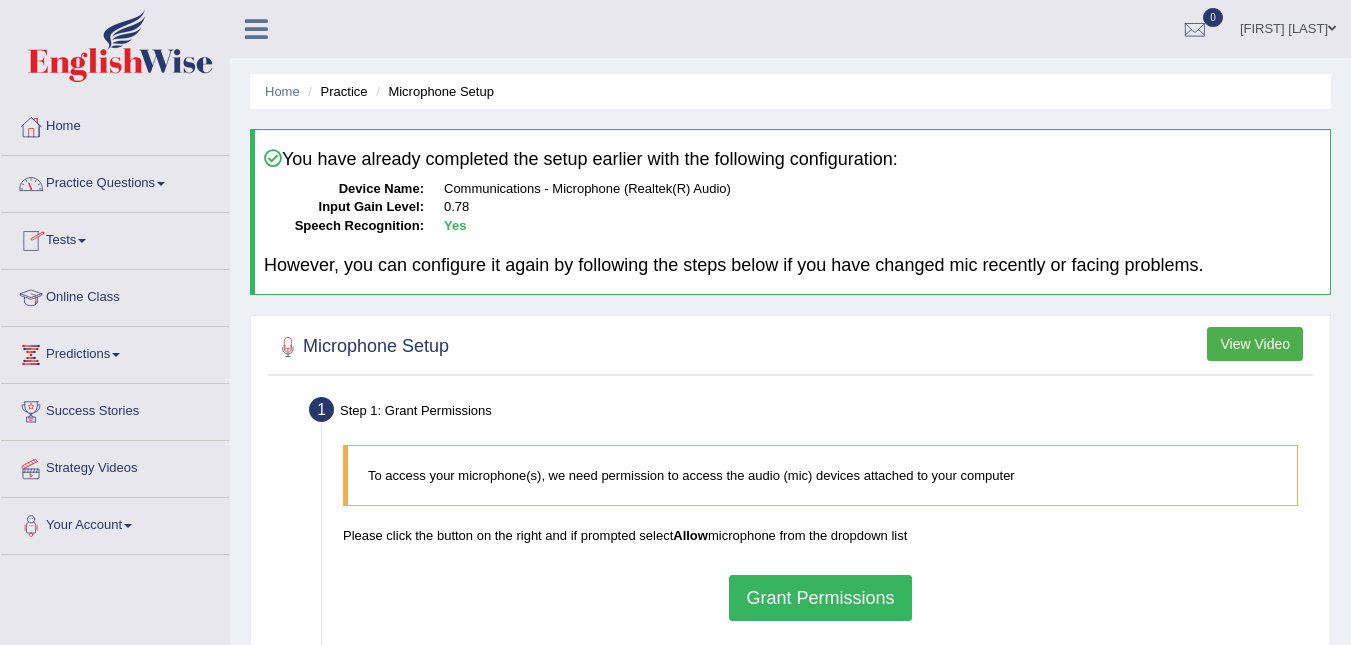 click on "Online Class" at bounding box center (115, 295) 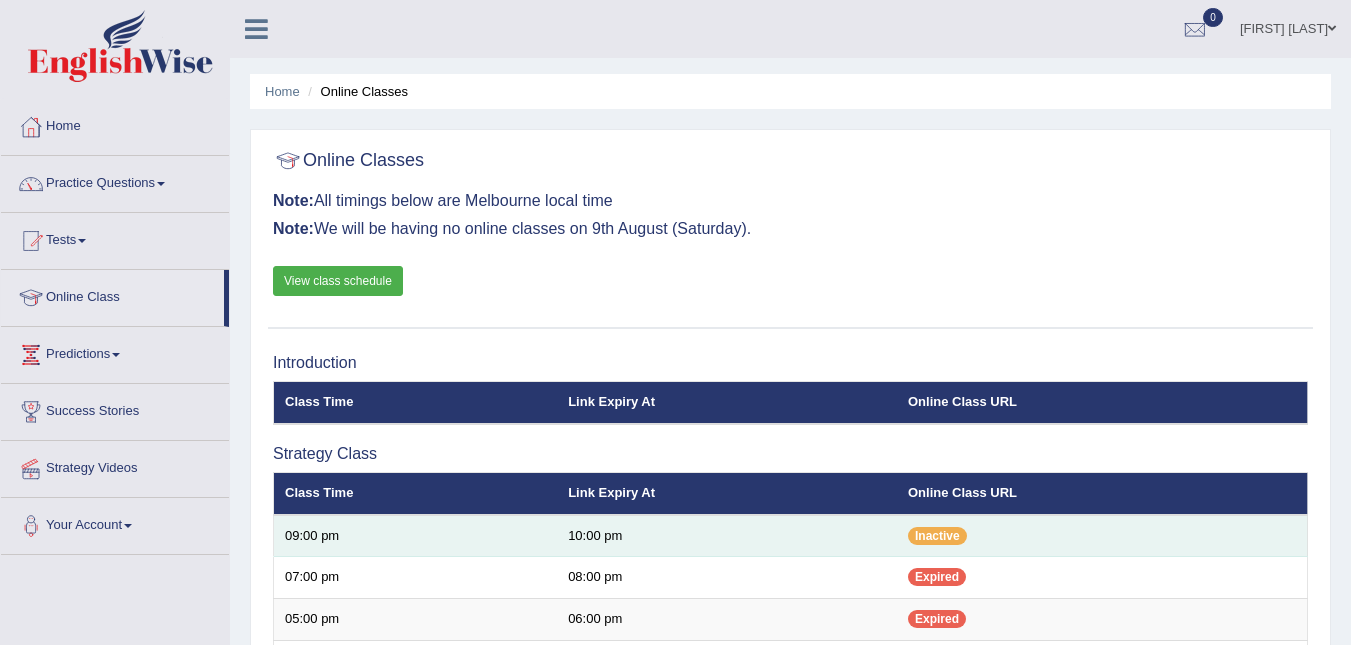 scroll, scrollTop: 0, scrollLeft: 0, axis: both 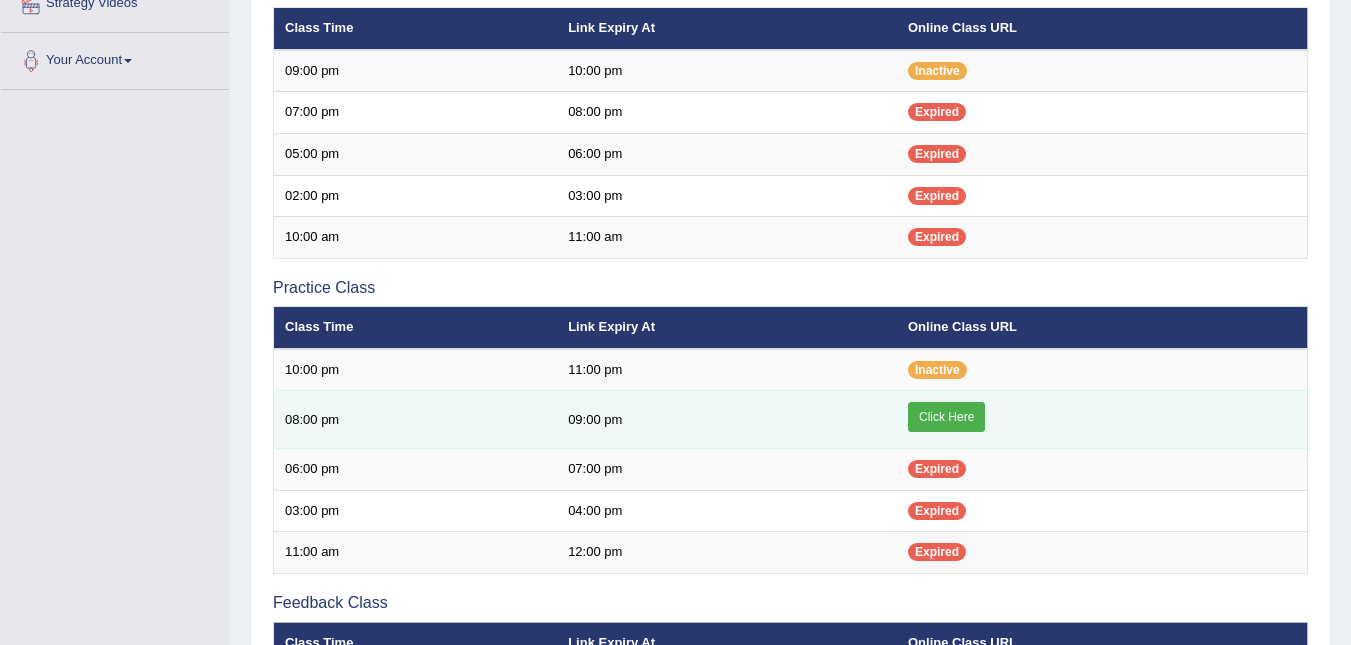 click on "Click Here" at bounding box center (946, 417) 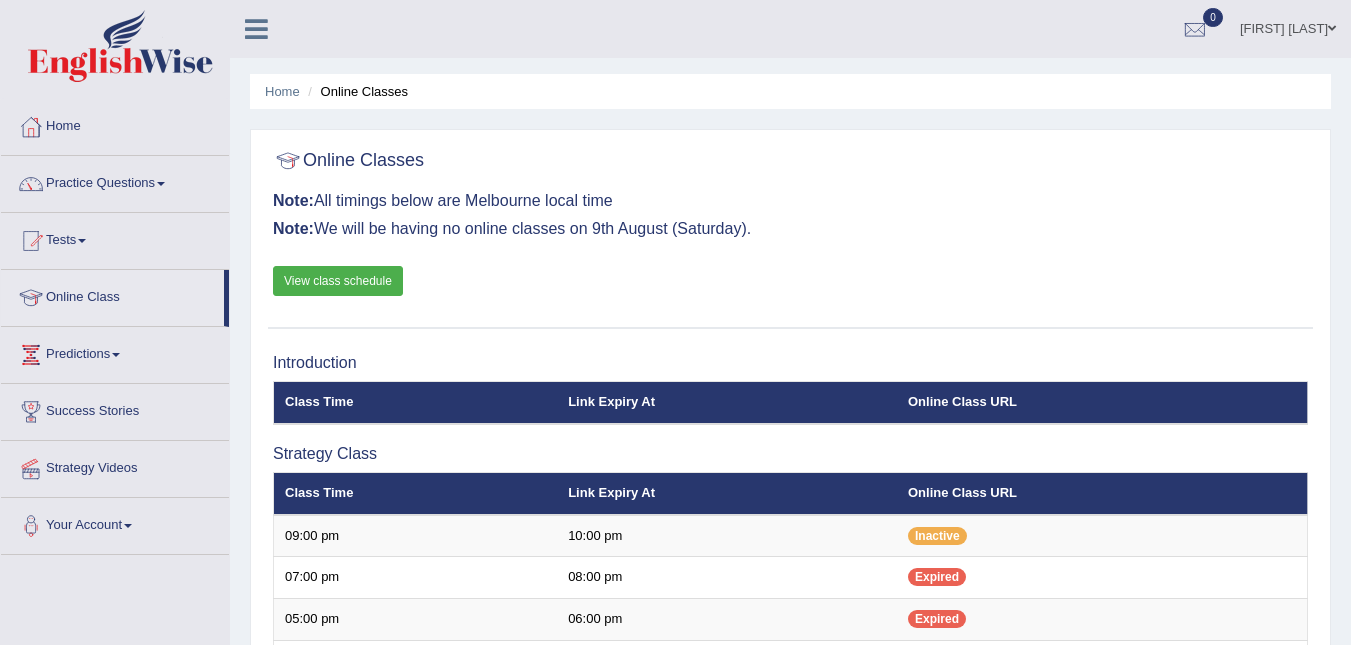scroll, scrollTop: 465, scrollLeft: 0, axis: vertical 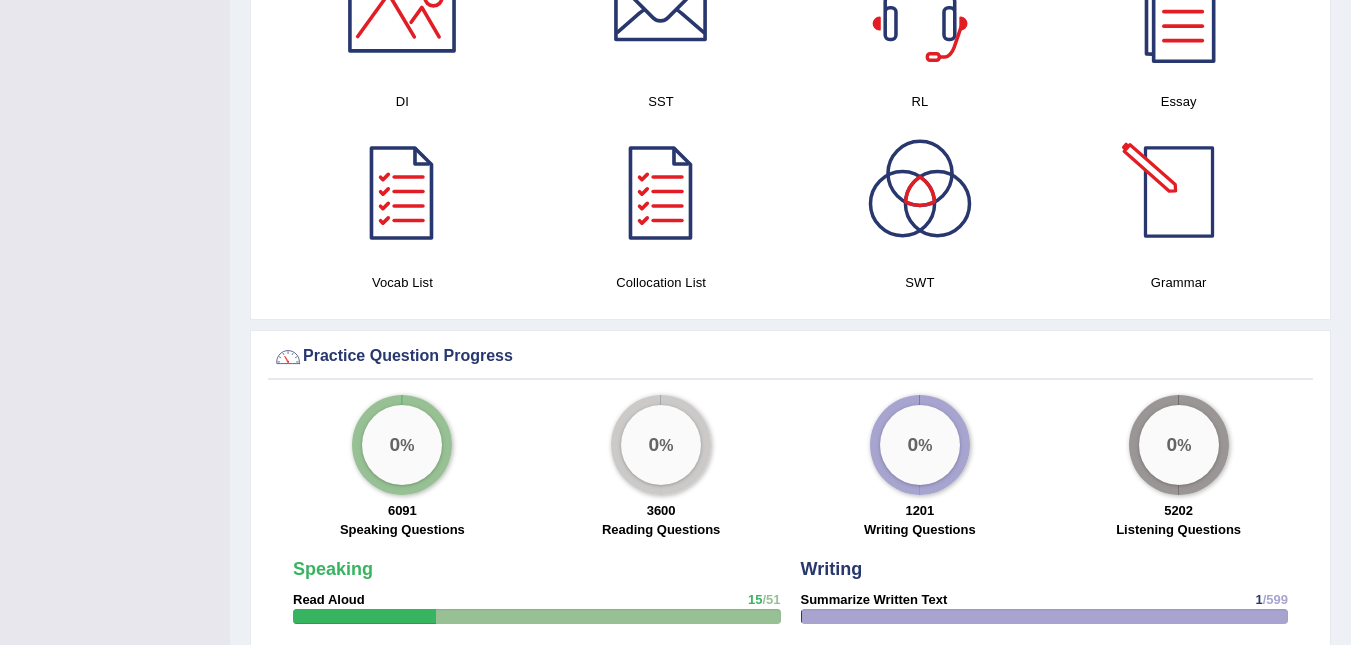 click at bounding box center [1179, 192] 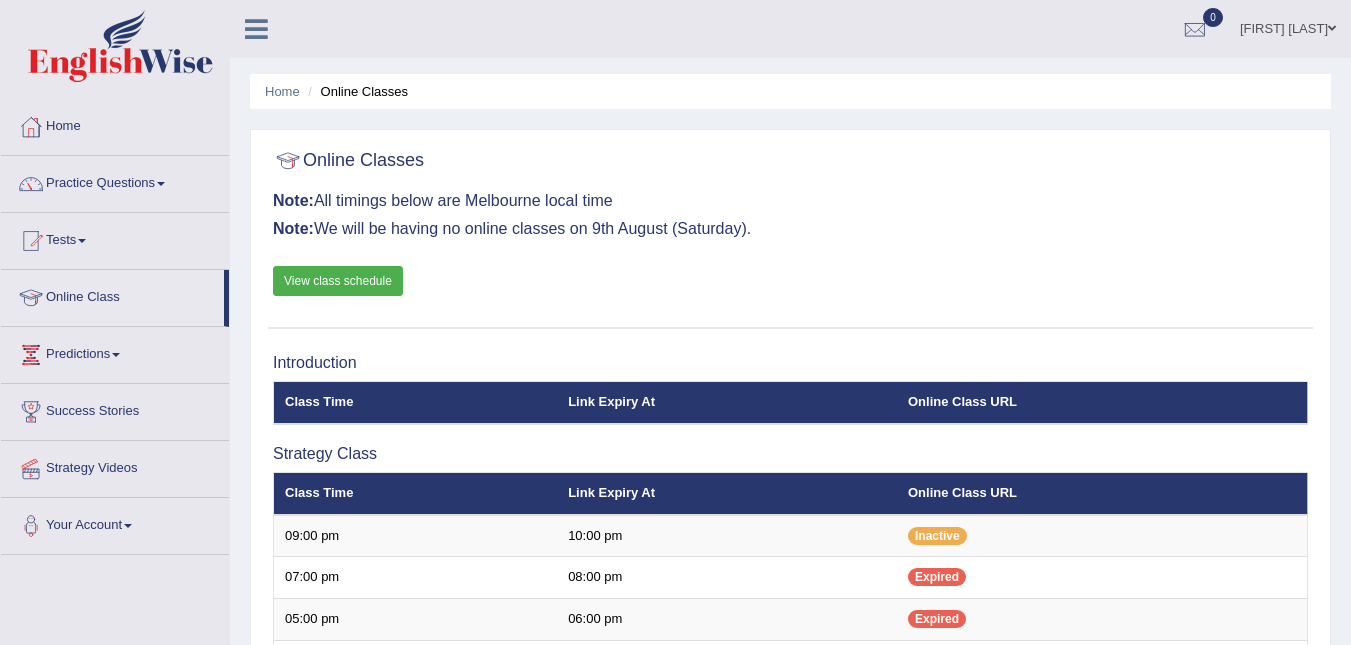 scroll, scrollTop: 465, scrollLeft: 0, axis: vertical 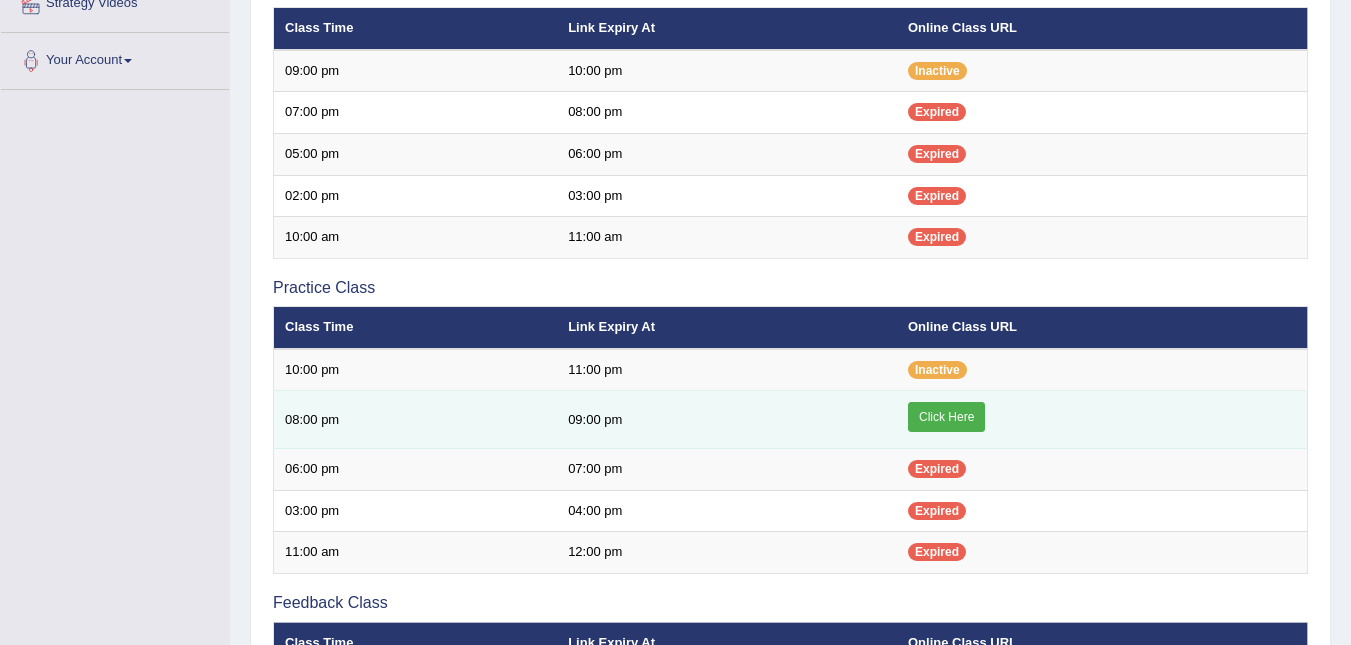 click on "Click Here" at bounding box center [946, 417] 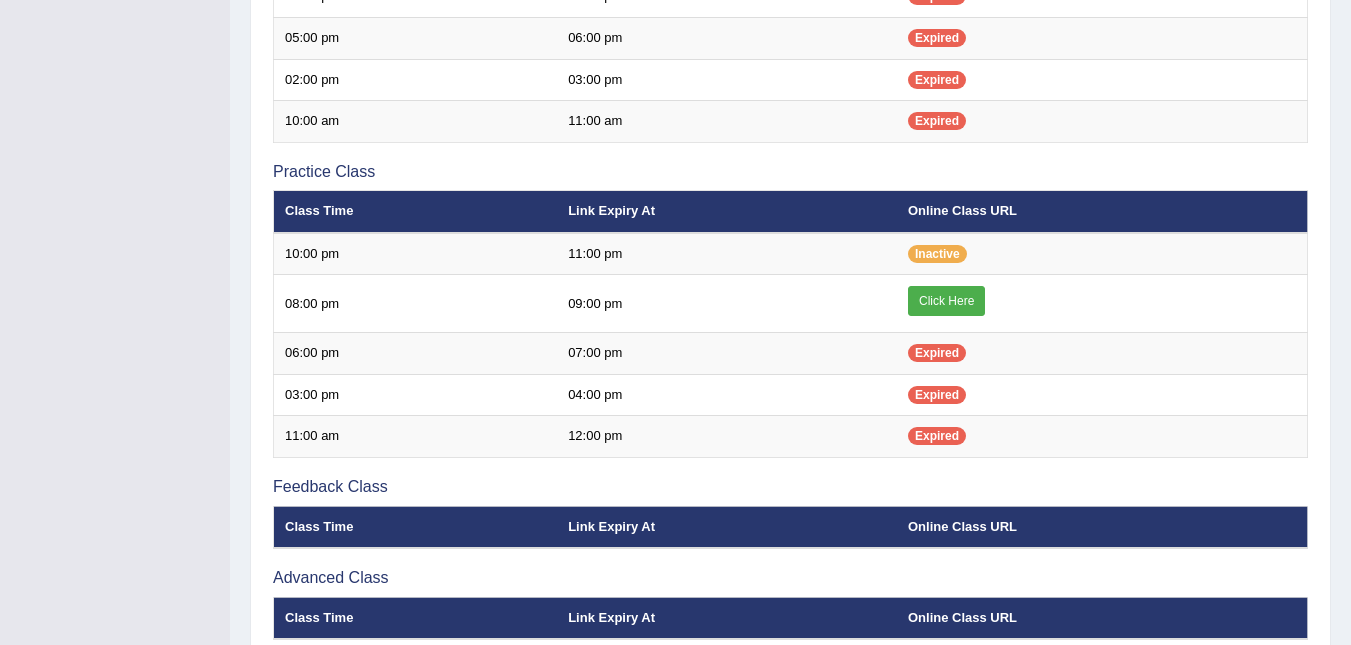 scroll, scrollTop: 598, scrollLeft: 0, axis: vertical 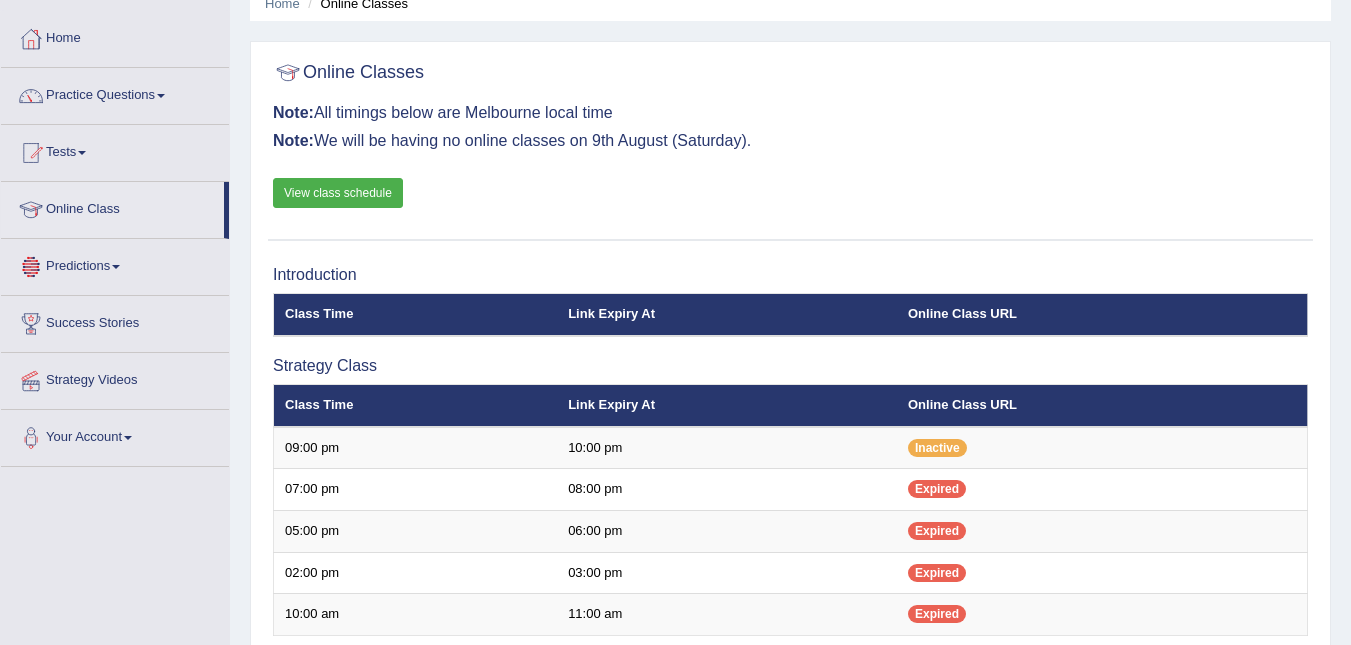 click on "View class schedule" at bounding box center (338, 193) 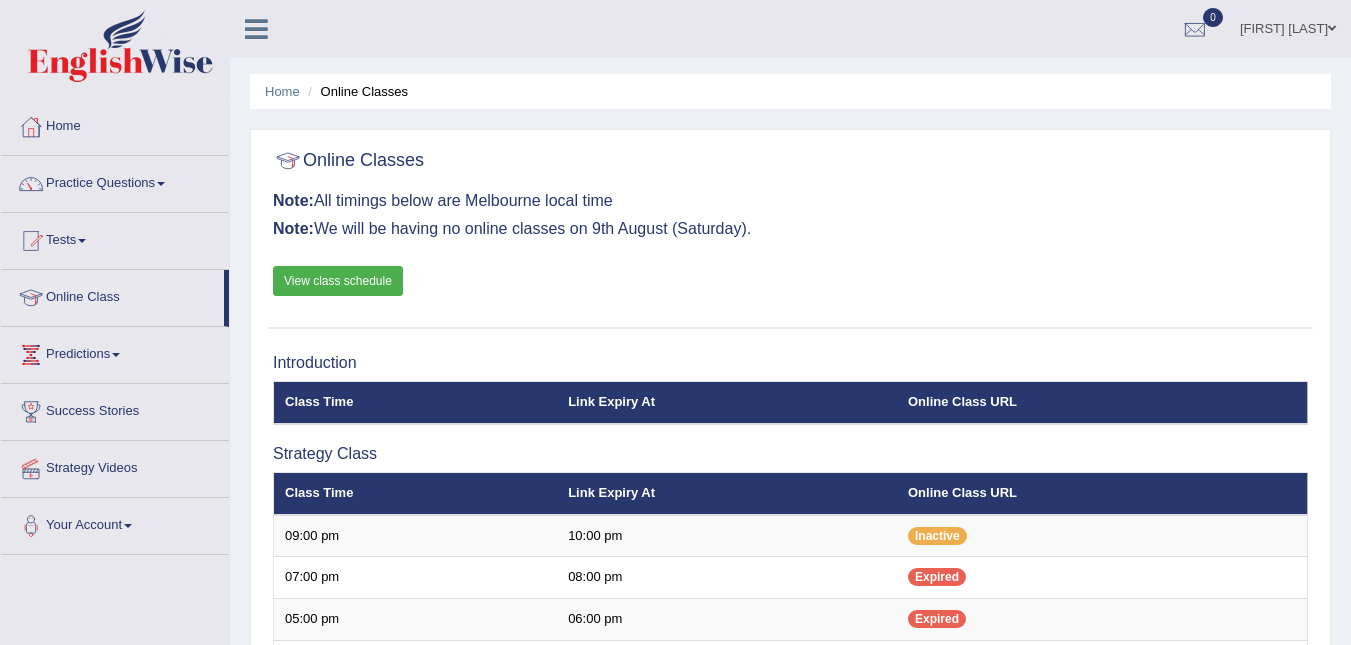 scroll, scrollTop: 88, scrollLeft: 0, axis: vertical 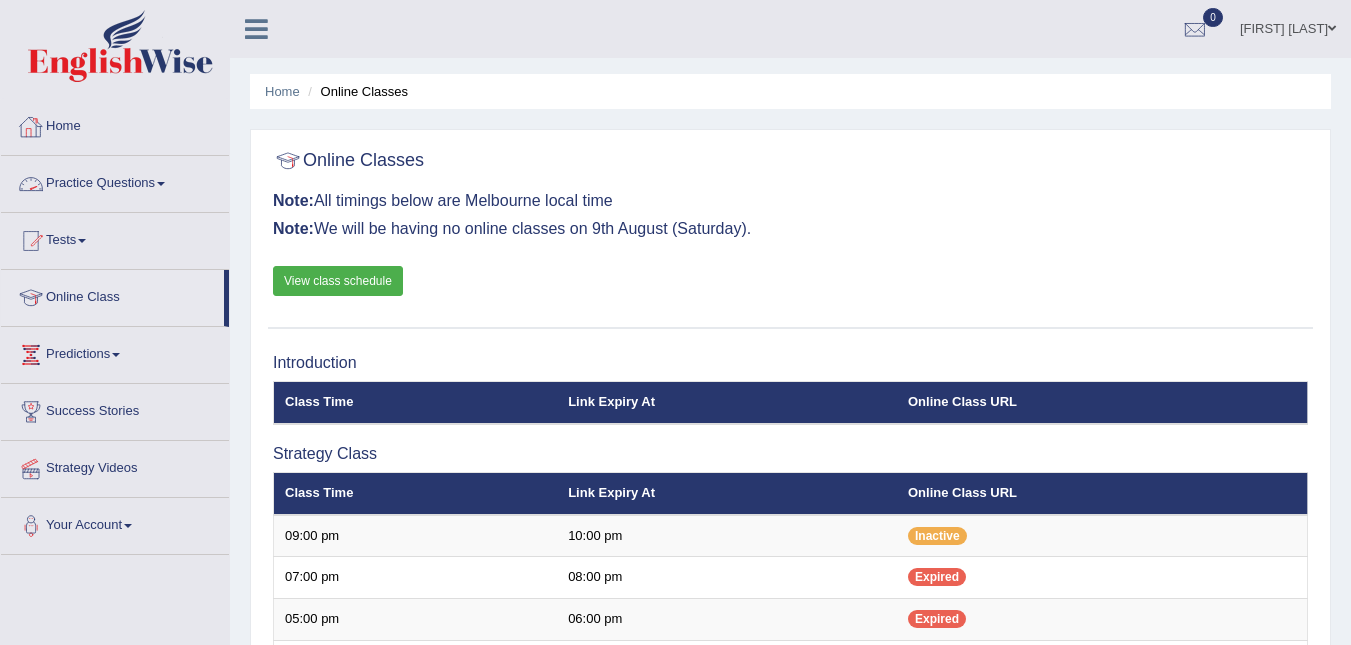 click on "Practice Questions" at bounding box center [115, 181] 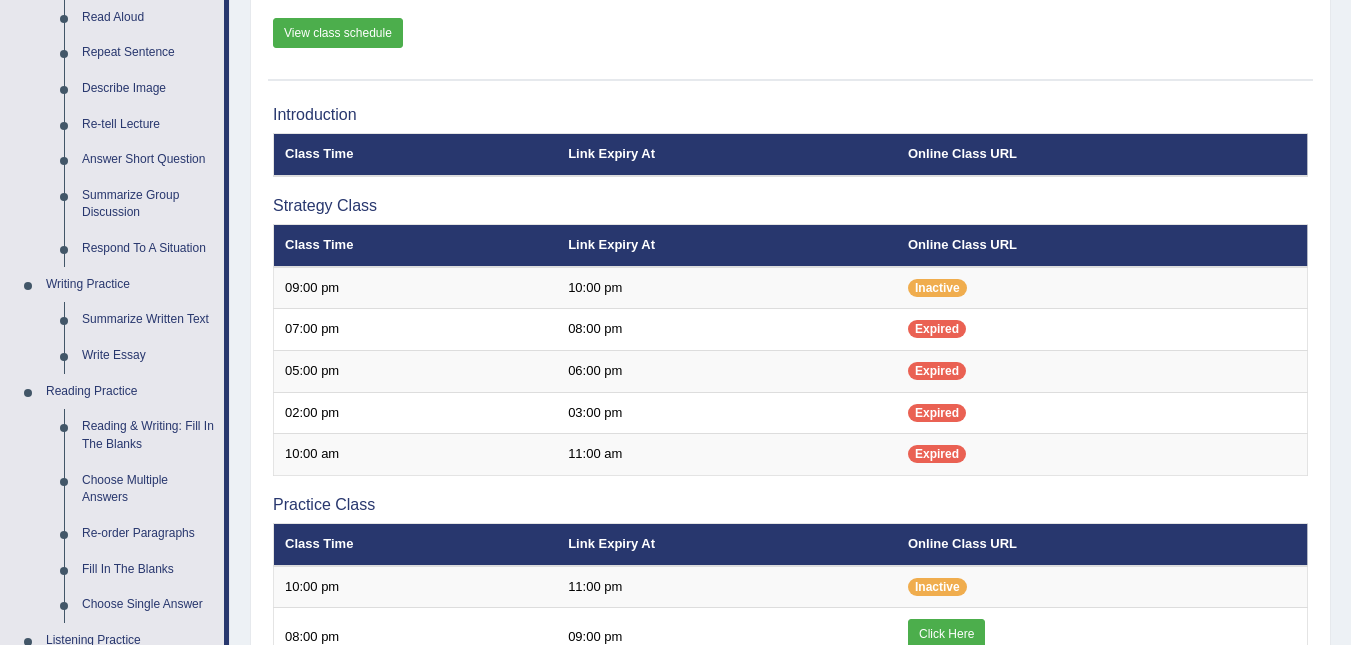 scroll, scrollTop: 160, scrollLeft: 0, axis: vertical 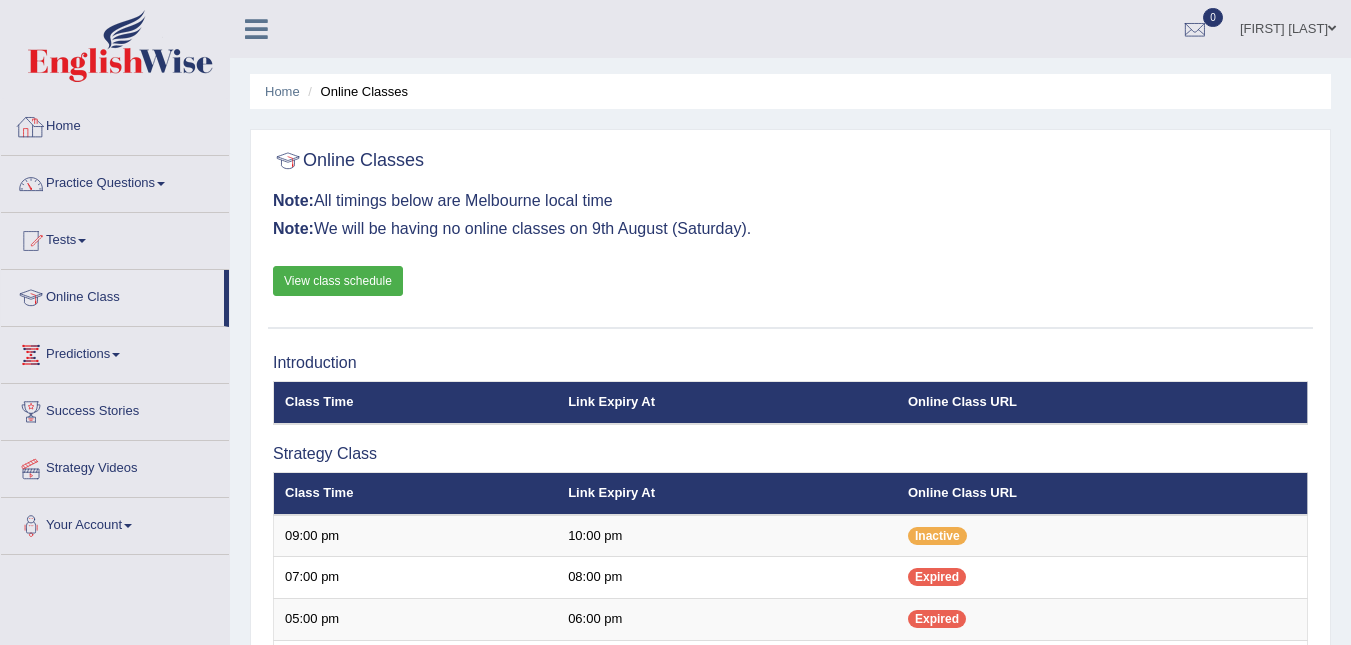 click on "Home" at bounding box center [115, 124] 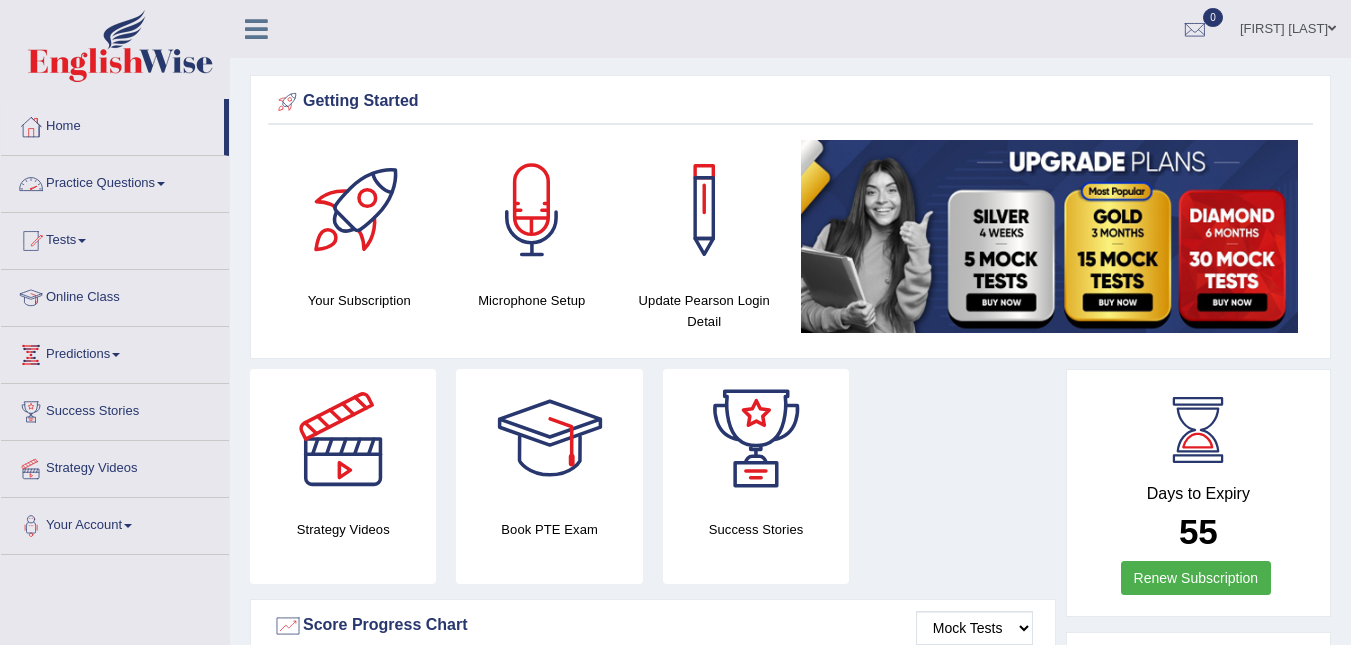 scroll, scrollTop: 0, scrollLeft: 0, axis: both 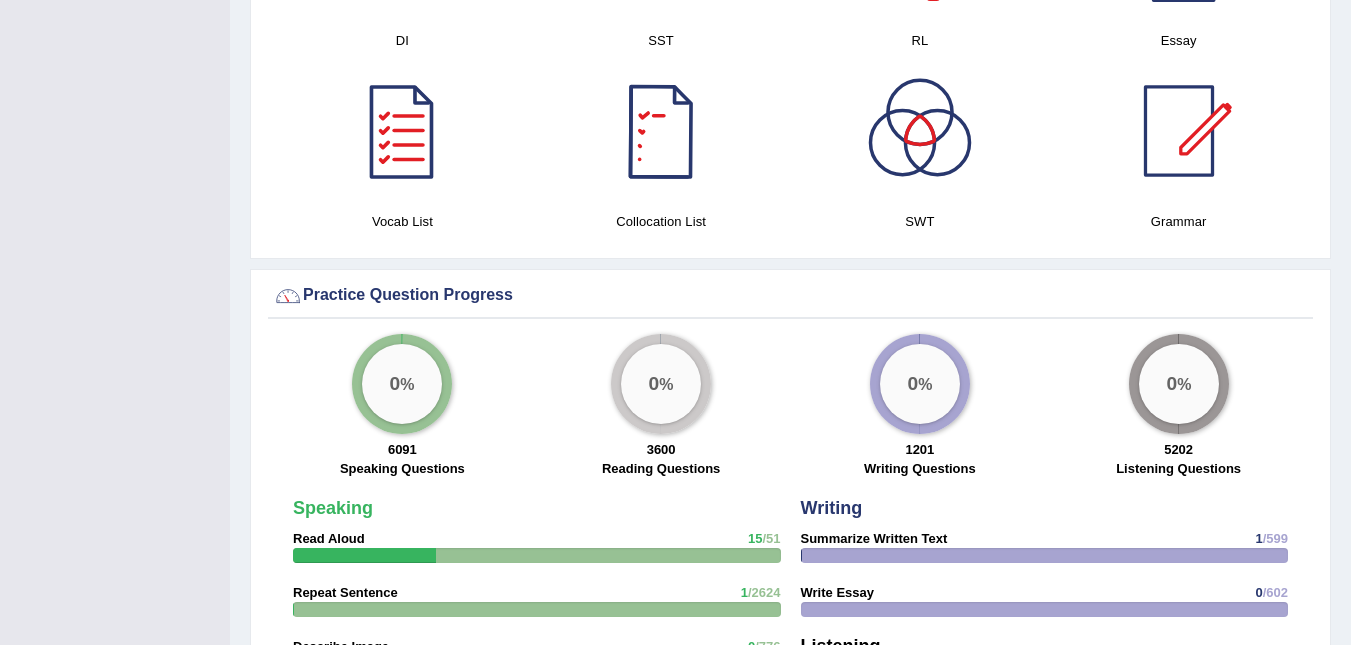 click at bounding box center [661, 131] 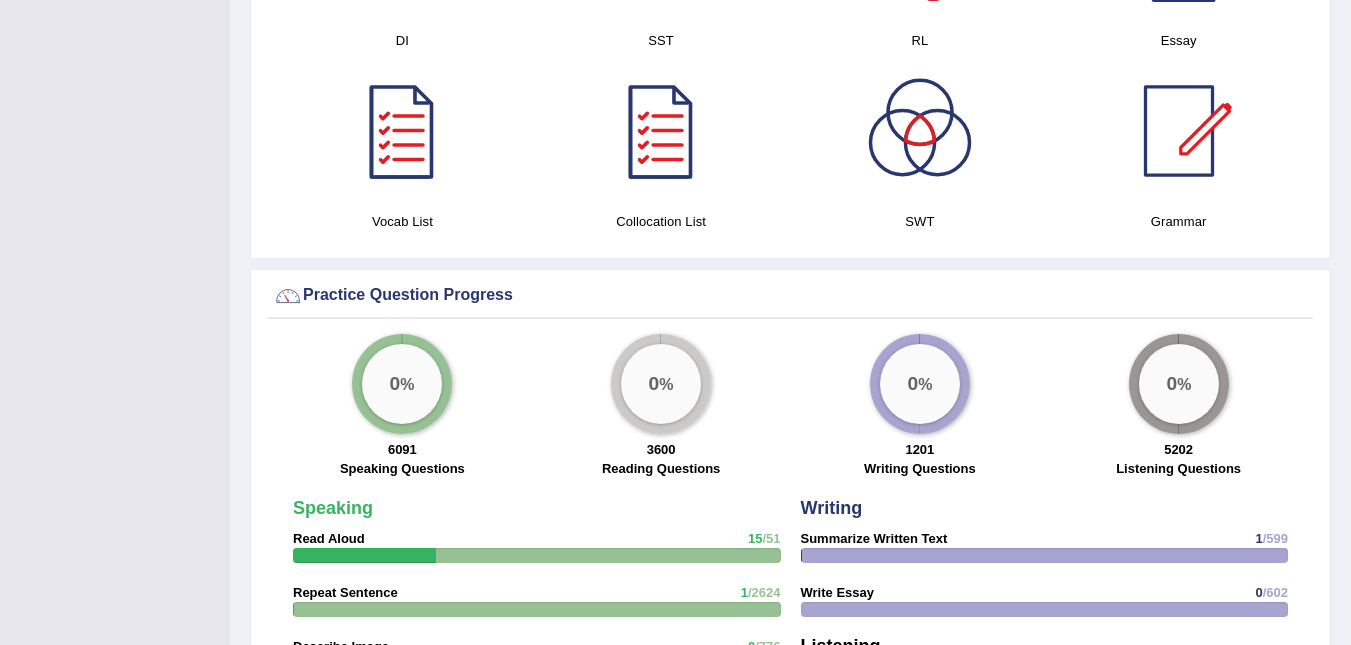 click at bounding box center (661, 131) 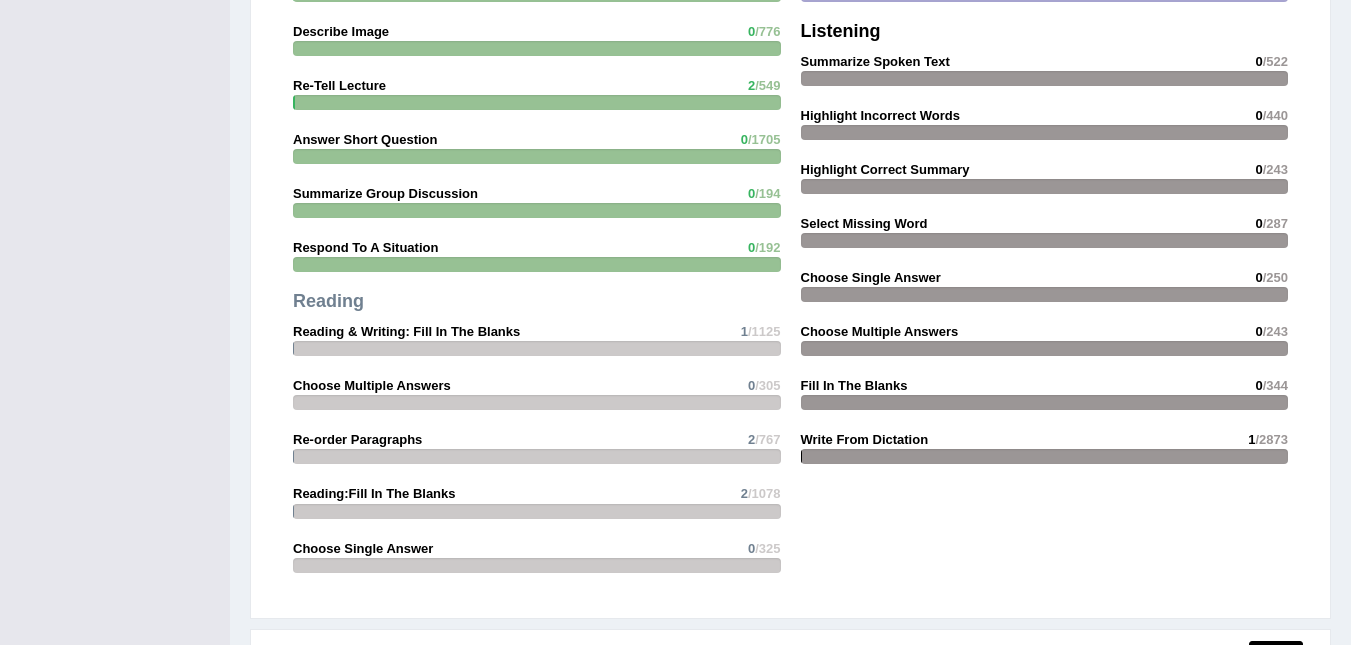 scroll, scrollTop: 1811, scrollLeft: 0, axis: vertical 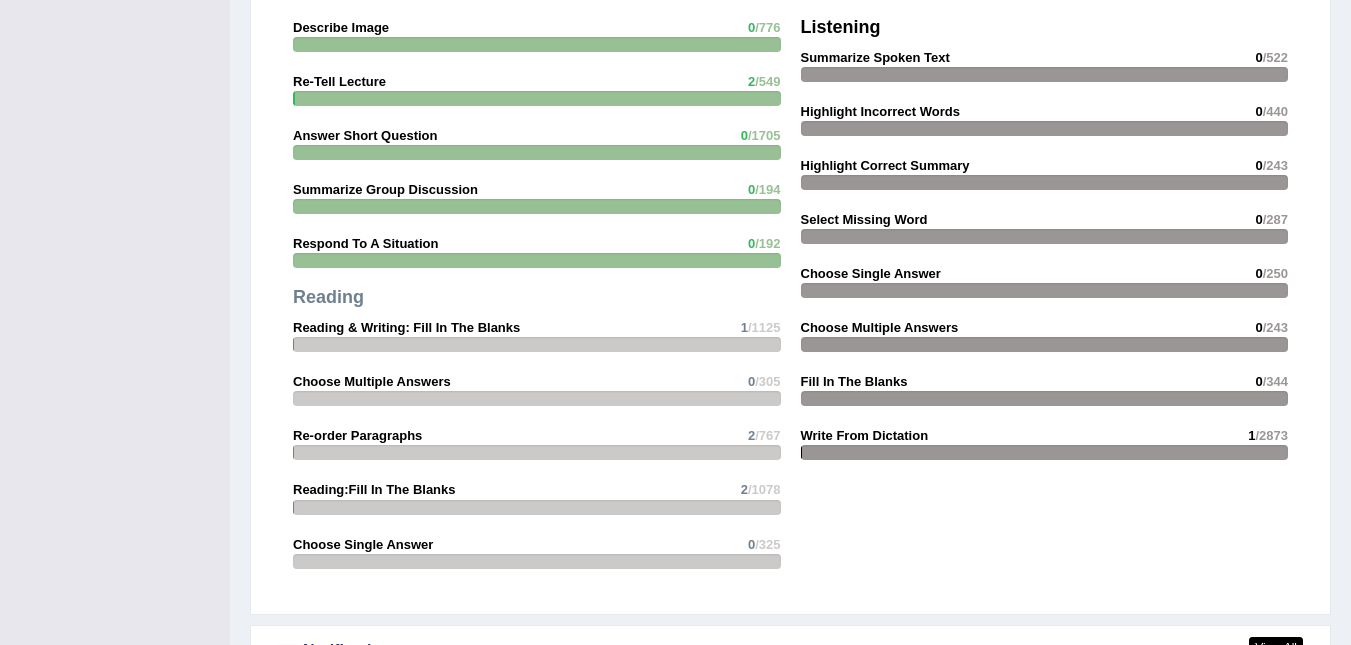 drag, startPoint x: 777, startPoint y: 238, endPoint x: 804, endPoint y: 231, distance: 27.89265 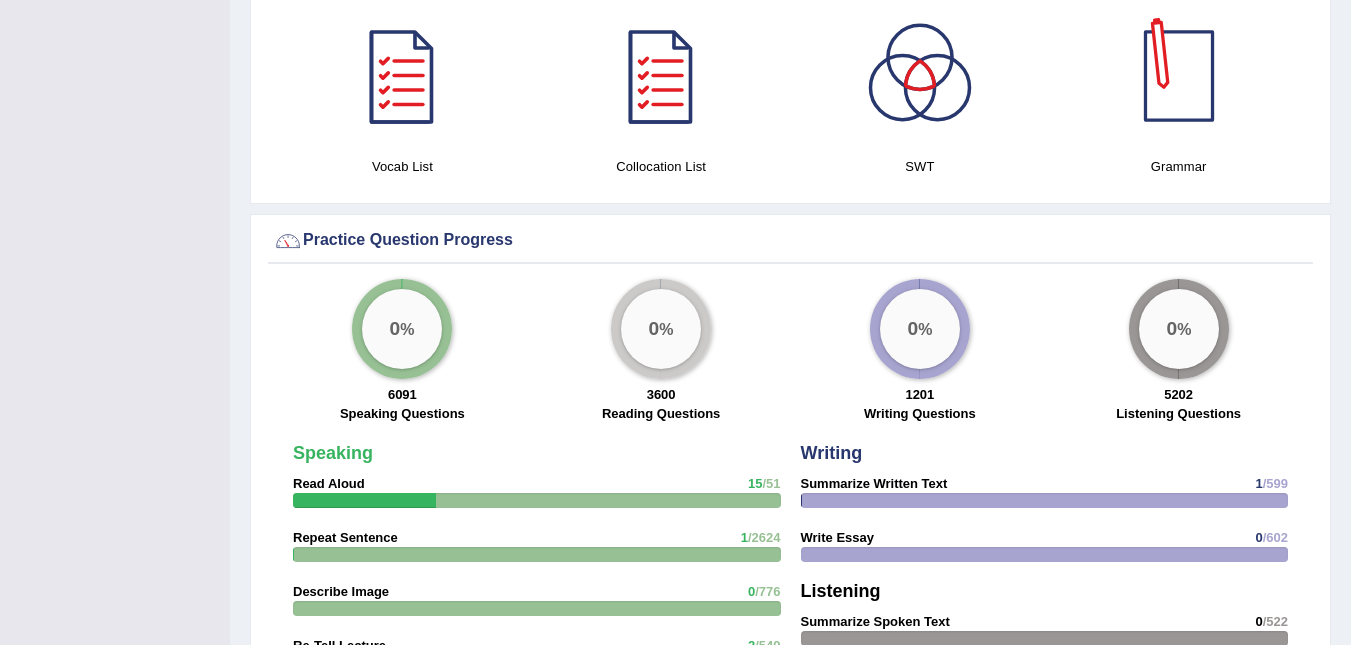 click at bounding box center [1179, 76] 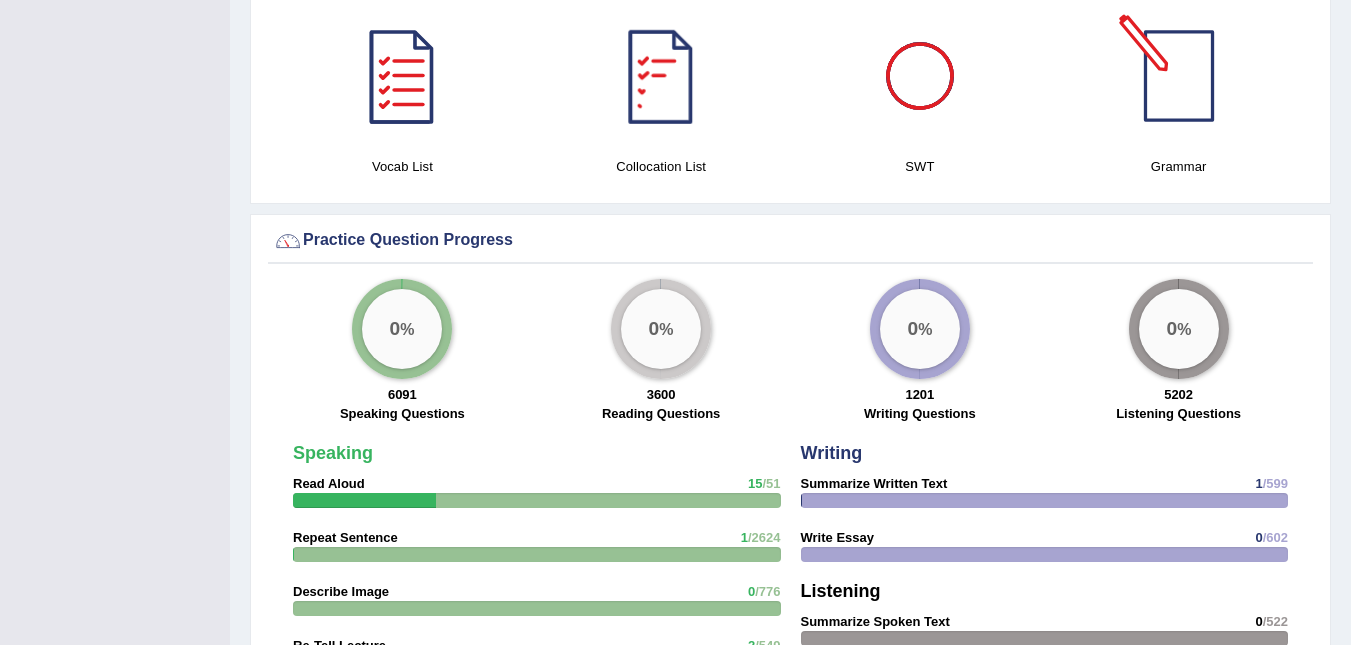 scroll, scrollTop: 683, scrollLeft: 0, axis: vertical 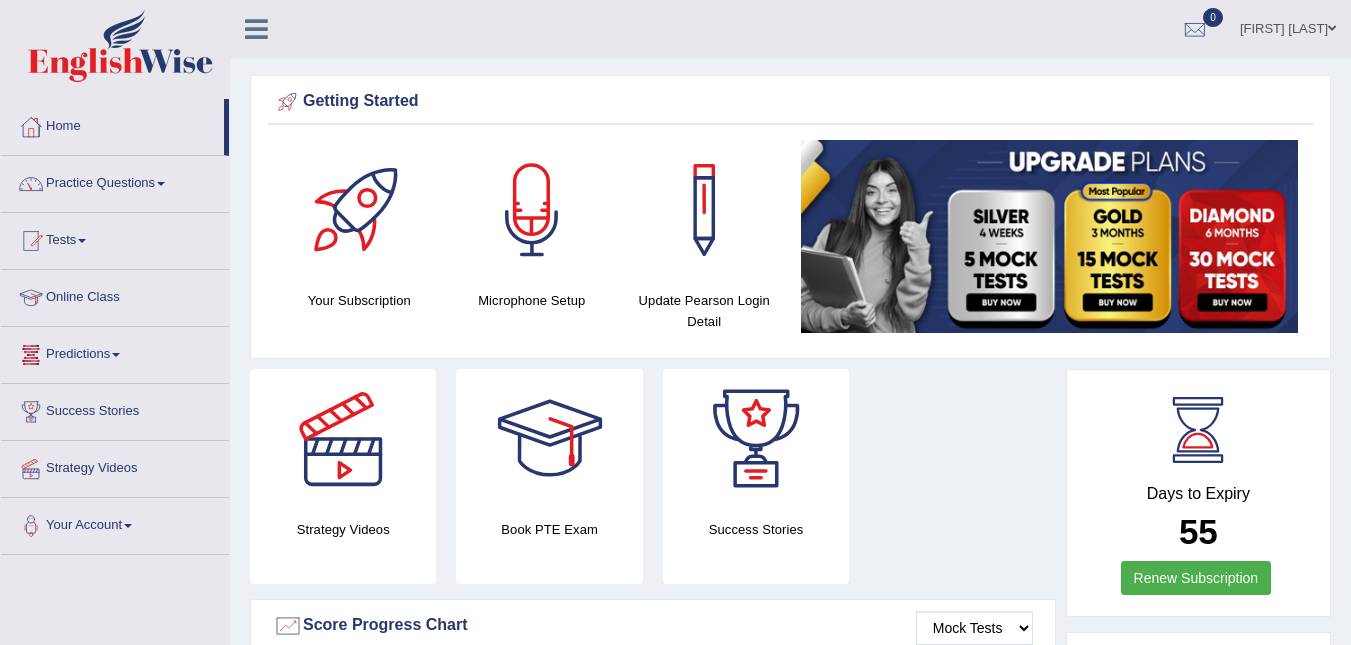 click on "Online Class" at bounding box center (115, 295) 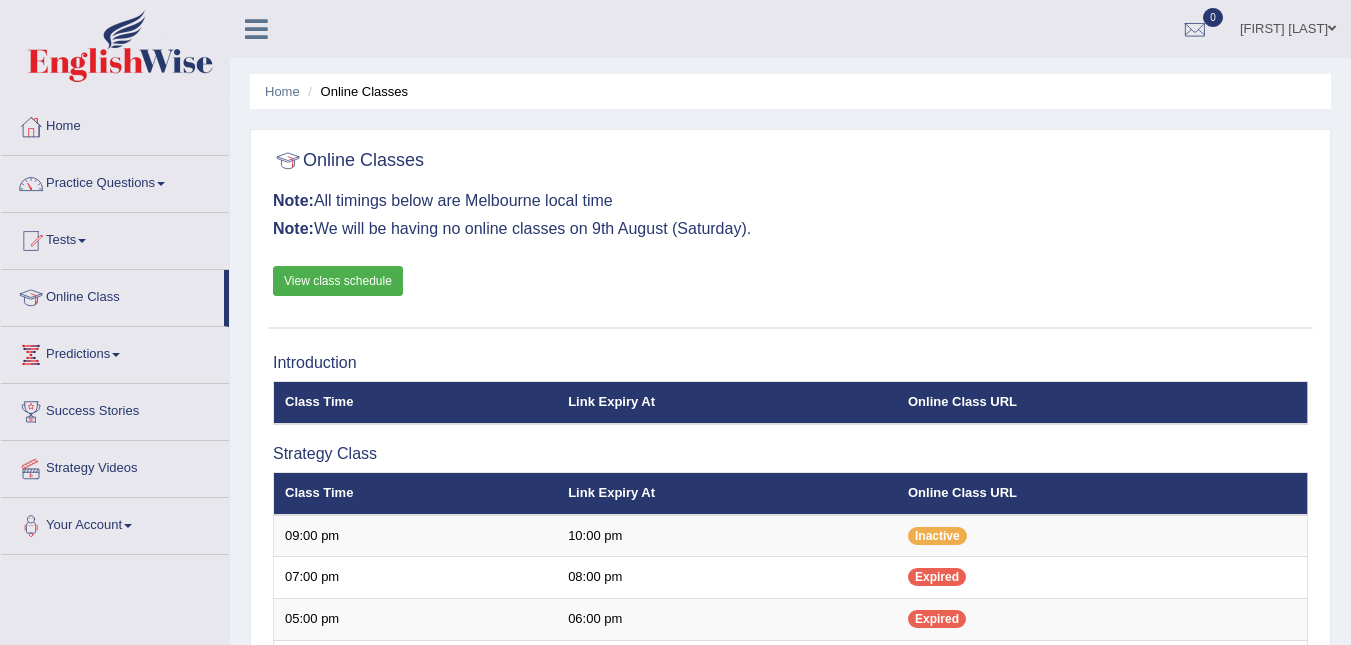 scroll, scrollTop: 0, scrollLeft: 0, axis: both 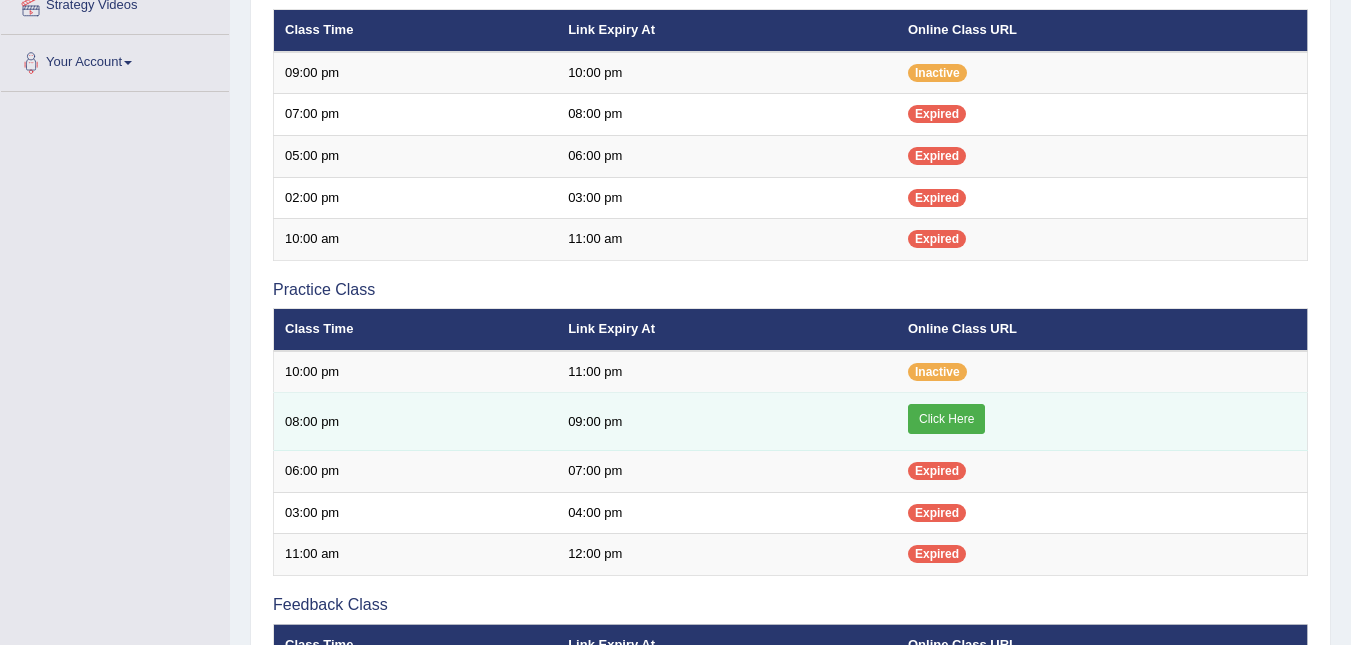 click on "Click Here" at bounding box center [946, 419] 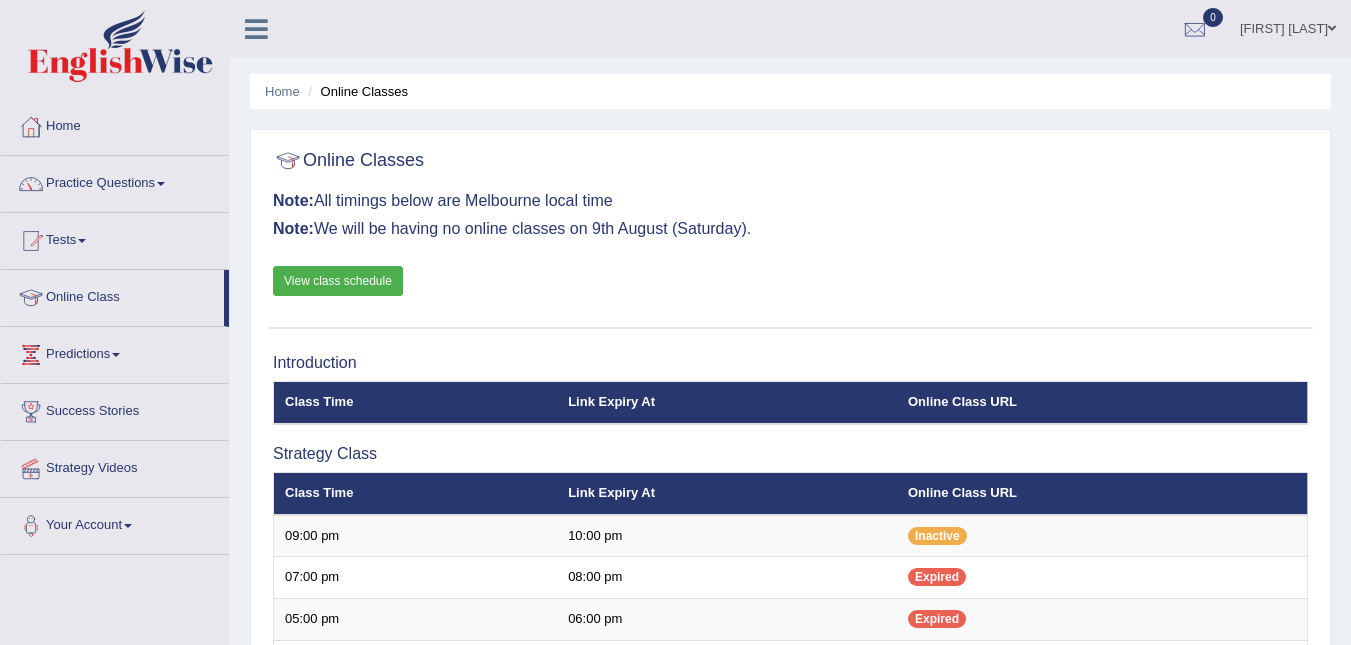 scroll, scrollTop: 463, scrollLeft: 0, axis: vertical 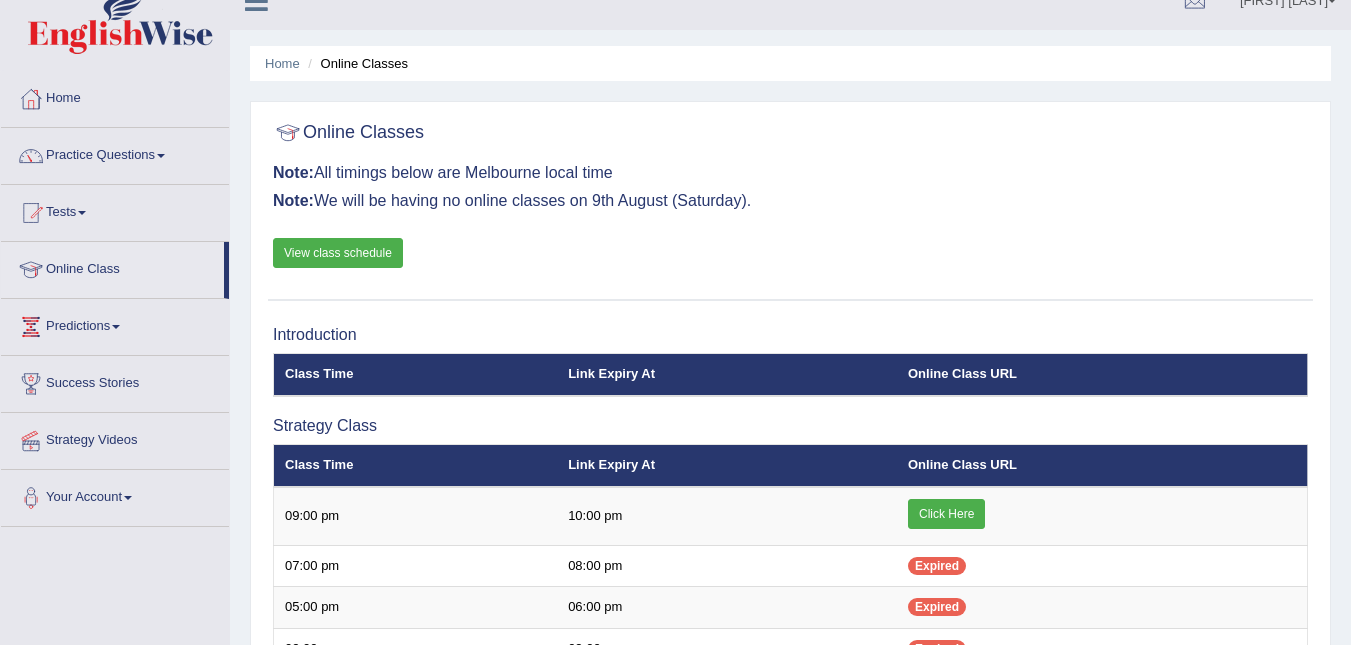 click on "View class schedule" at bounding box center [338, 253] 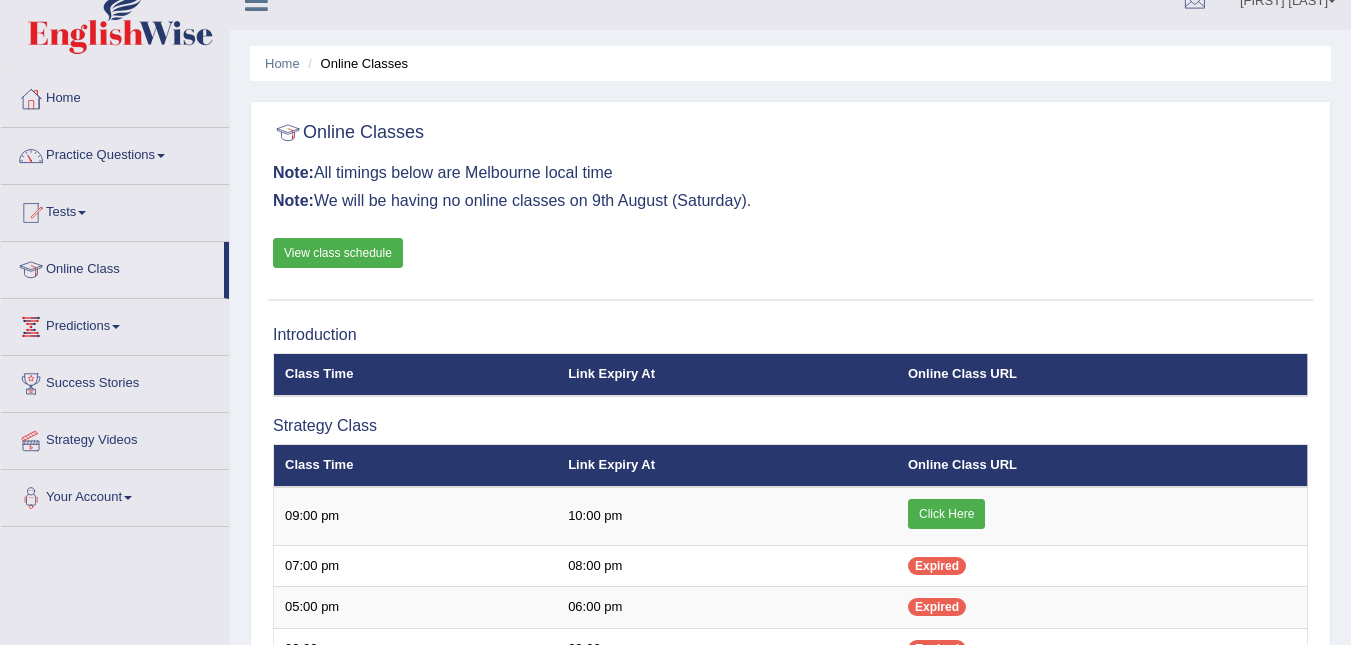 scroll, scrollTop: 28, scrollLeft: 0, axis: vertical 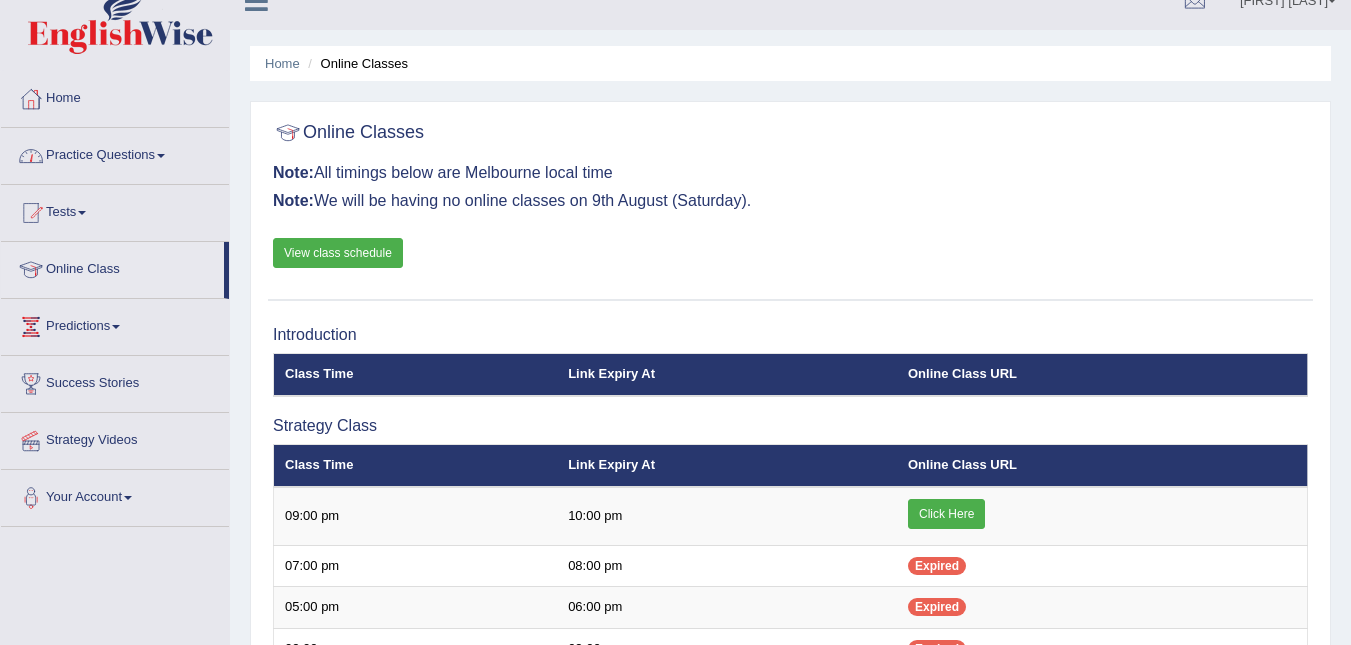 click on "Practice Questions" at bounding box center (115, 153) 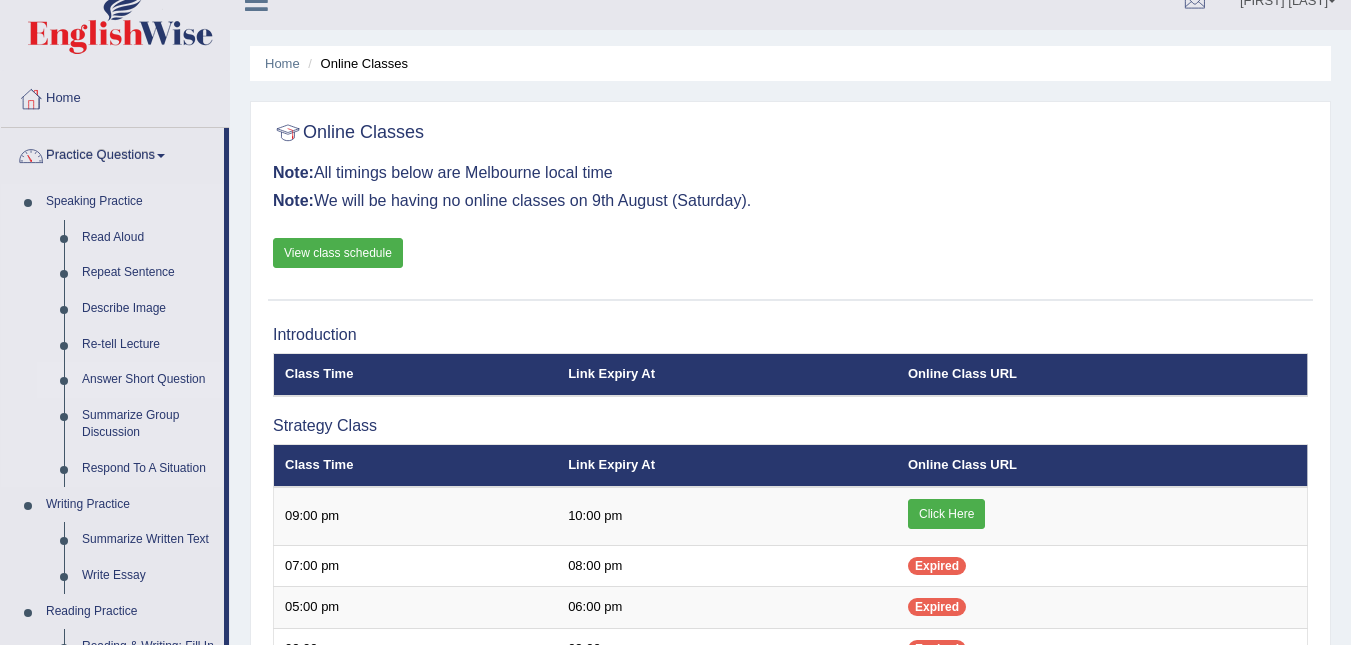 click on "Answer Short Question" at bounding box center [148, 380] 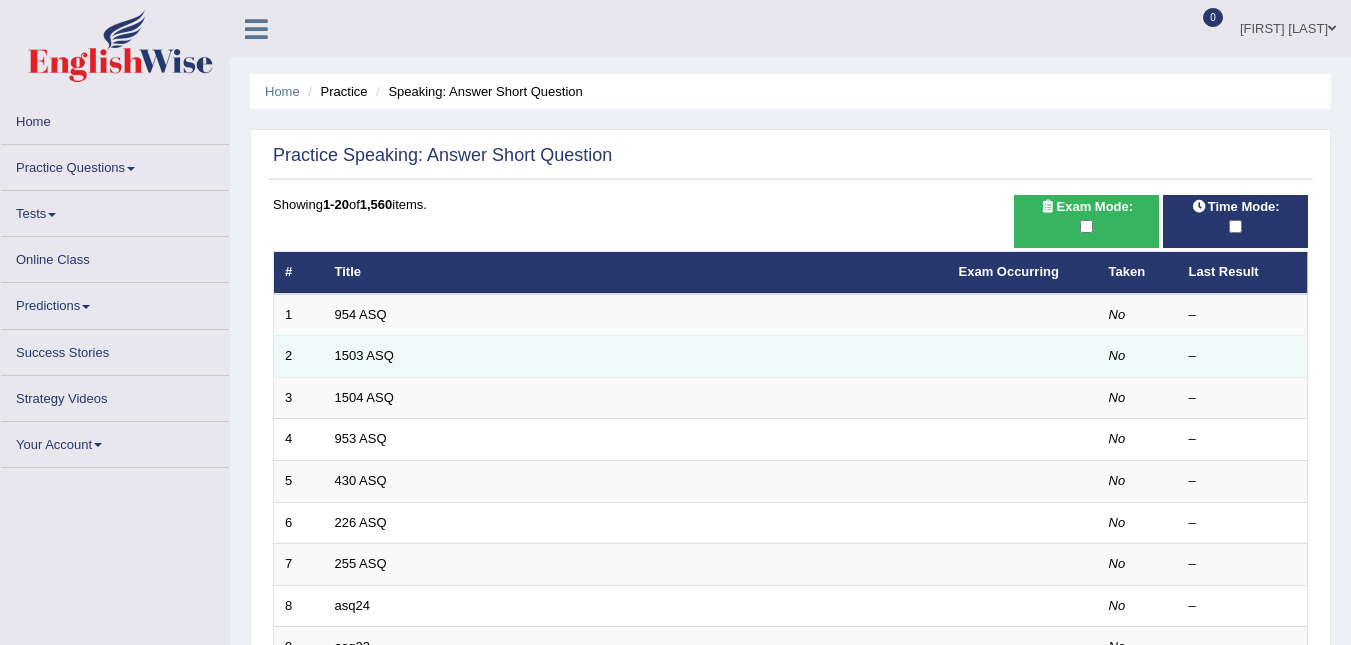 scroll, scrollTop: 0, scrollLeft: 0, axis: both 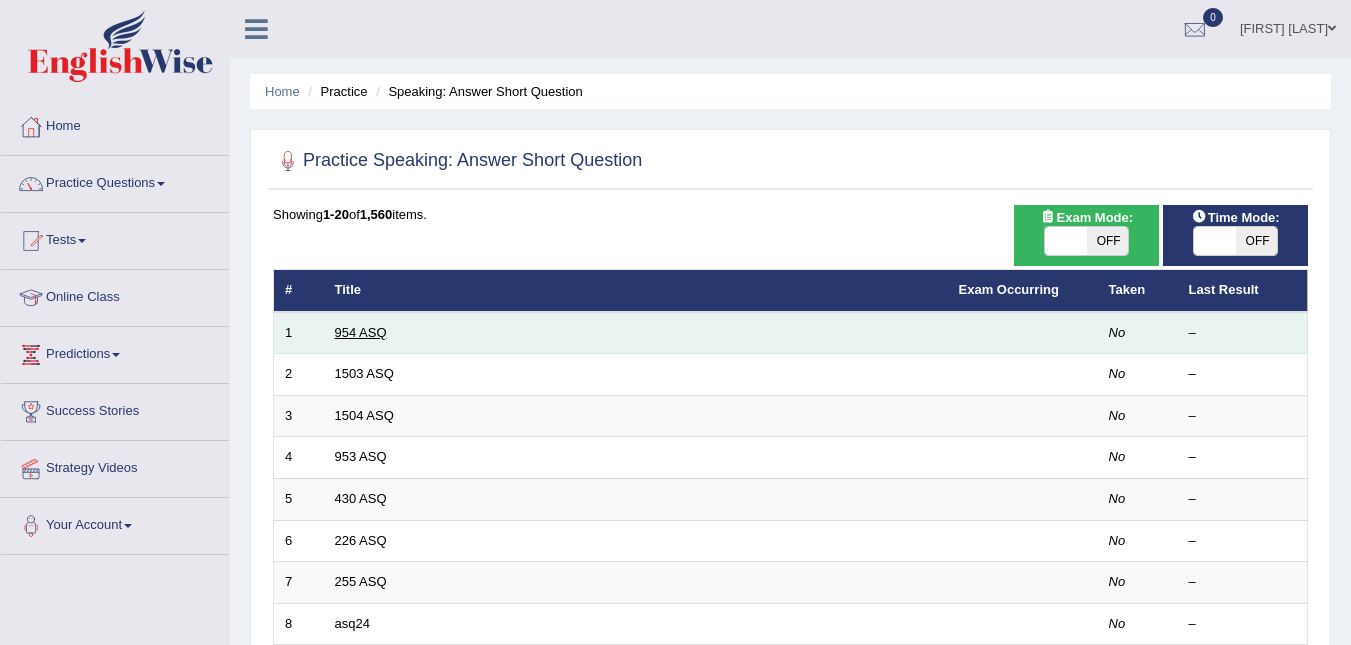 click on "954 ASQ" at bounding box center [361, 332] 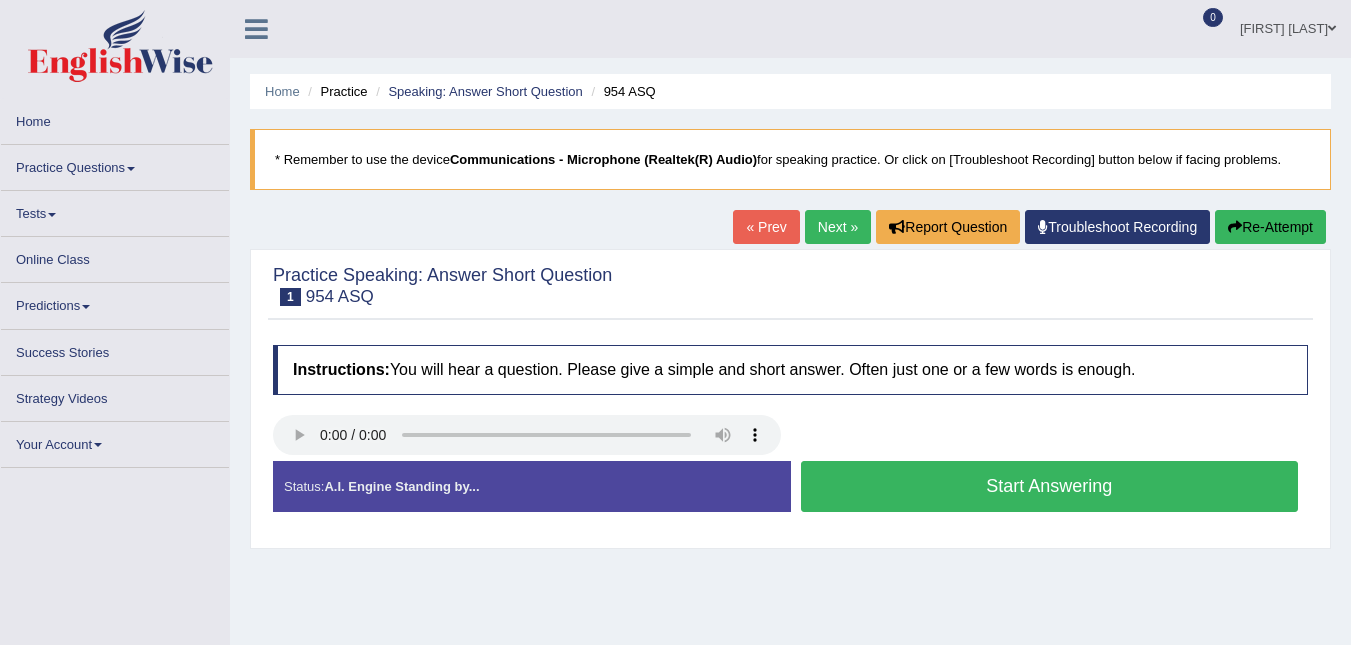 scroll, scrollTop: 0, scrollLeft: 0, axis: both 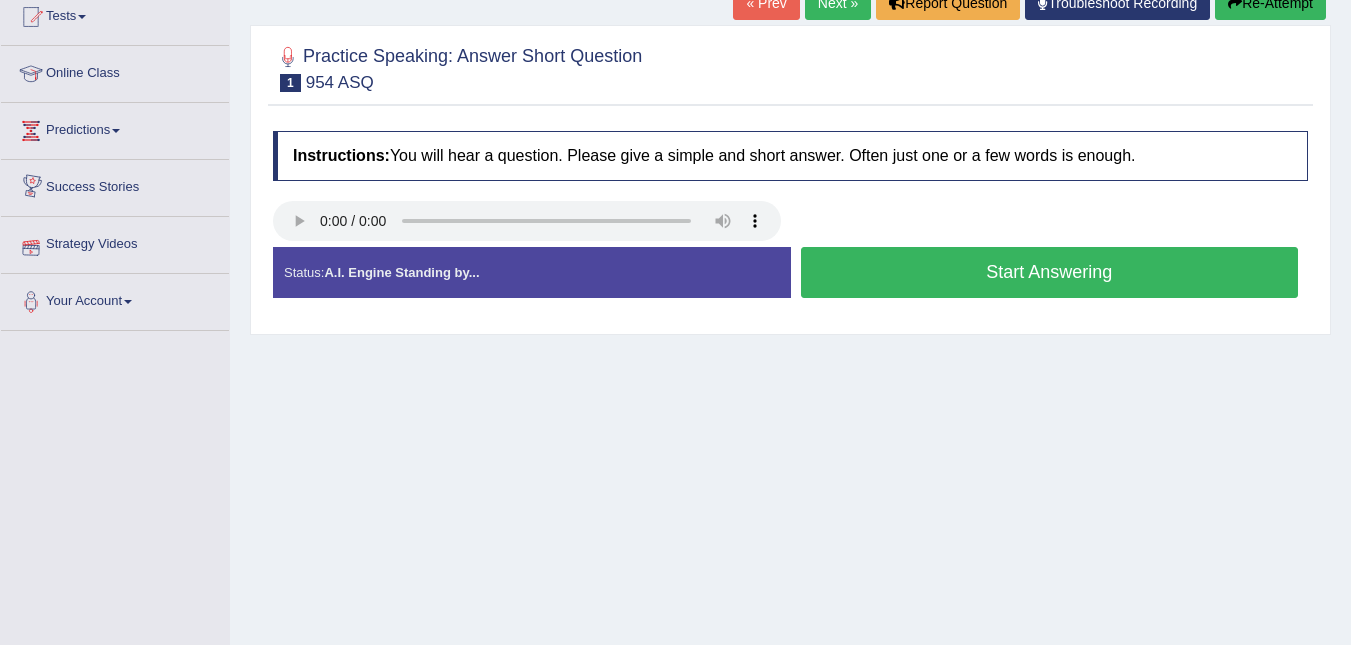 click on "Success Stories" at bounding box center (115, 185) 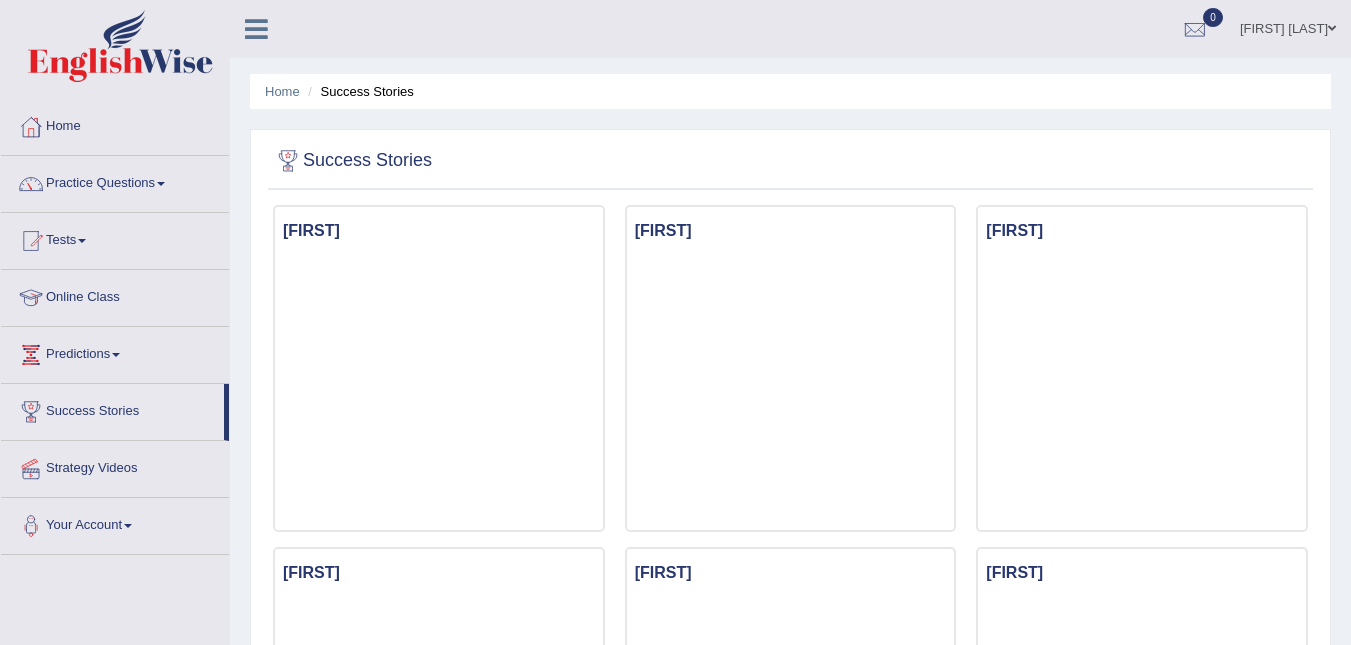 scroll, scrollTop: 0, scrollLeft: 0, axis: both 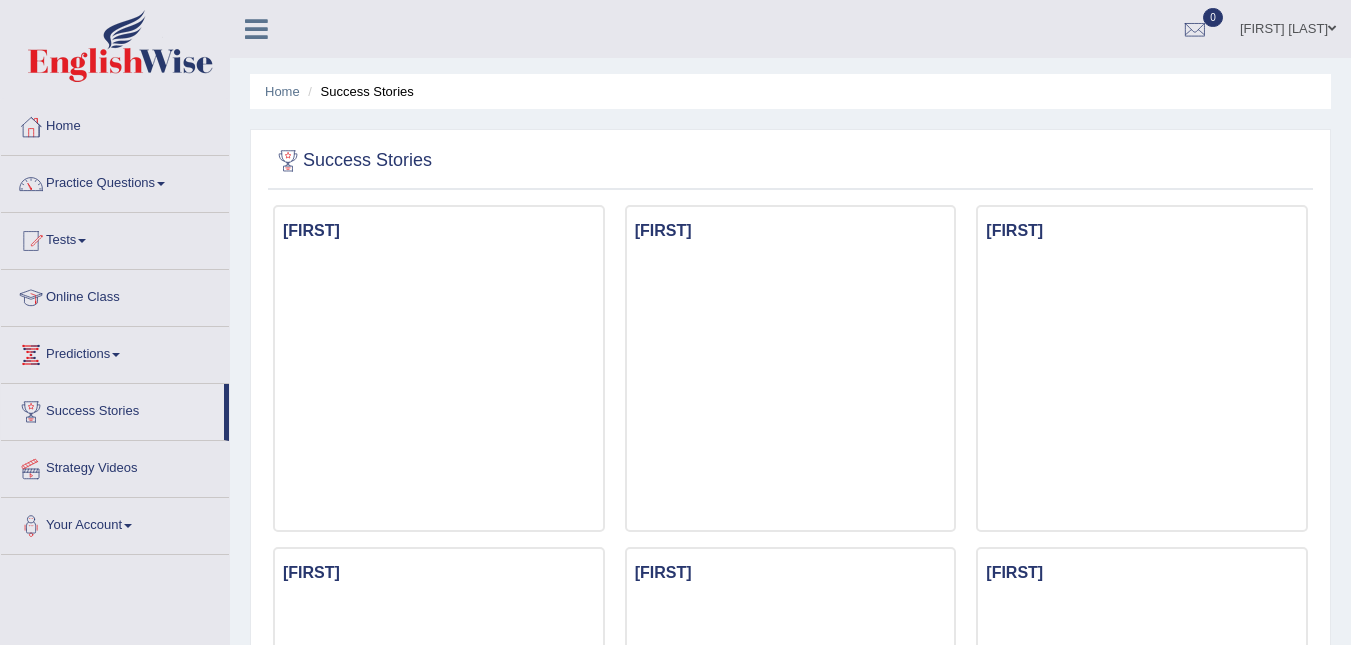click at bounding box center (161, 184) 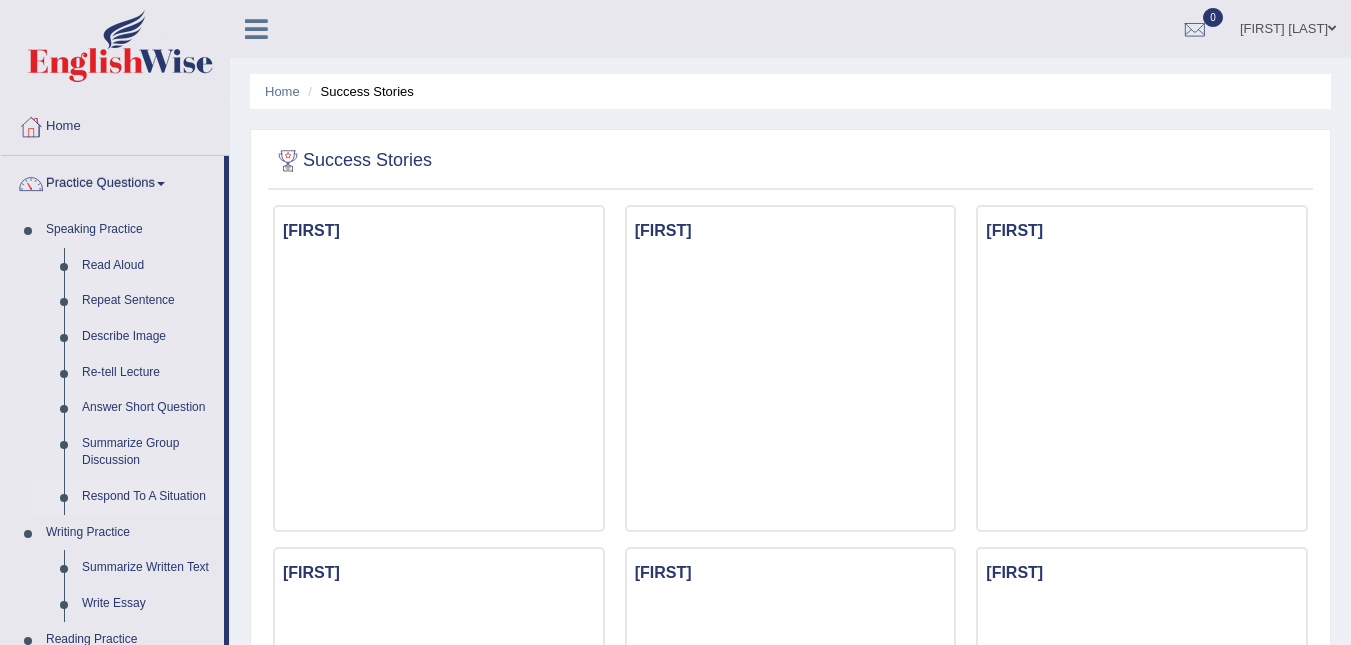 click on "Respond To A Situation" at bounding box center (148, 497) 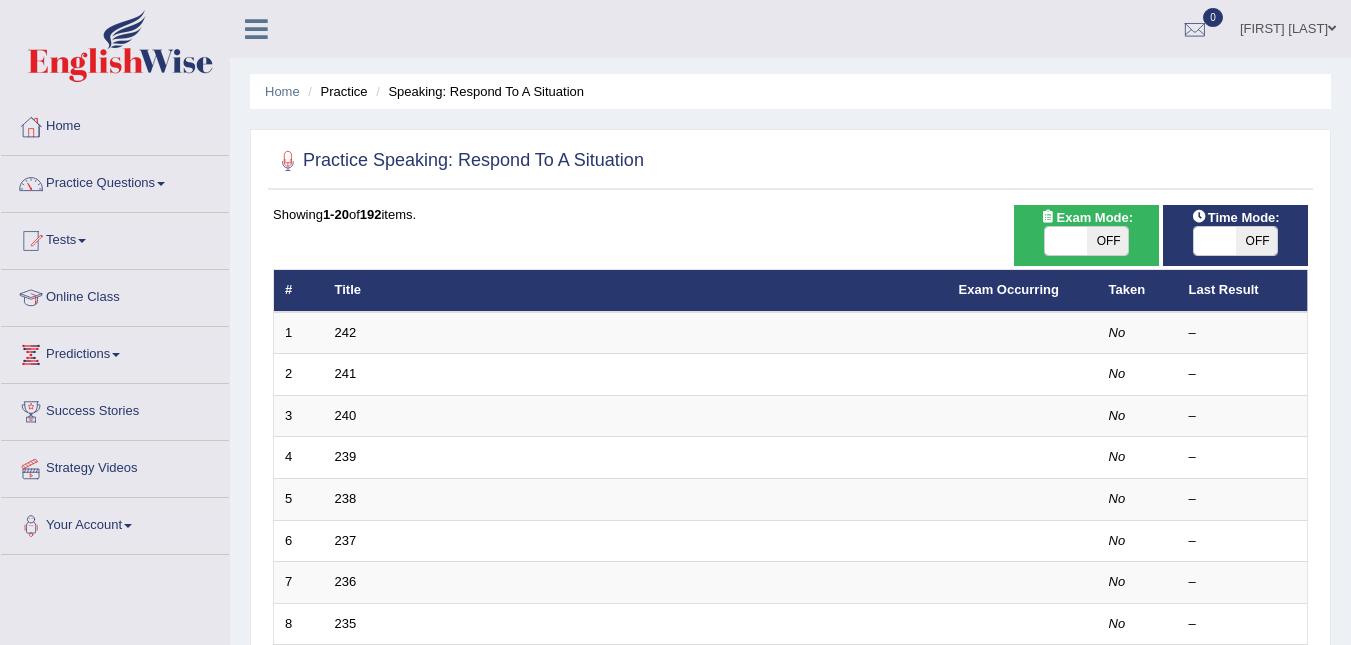 scroll, scrollTop: 0, scrollLeft: 0, axis: both 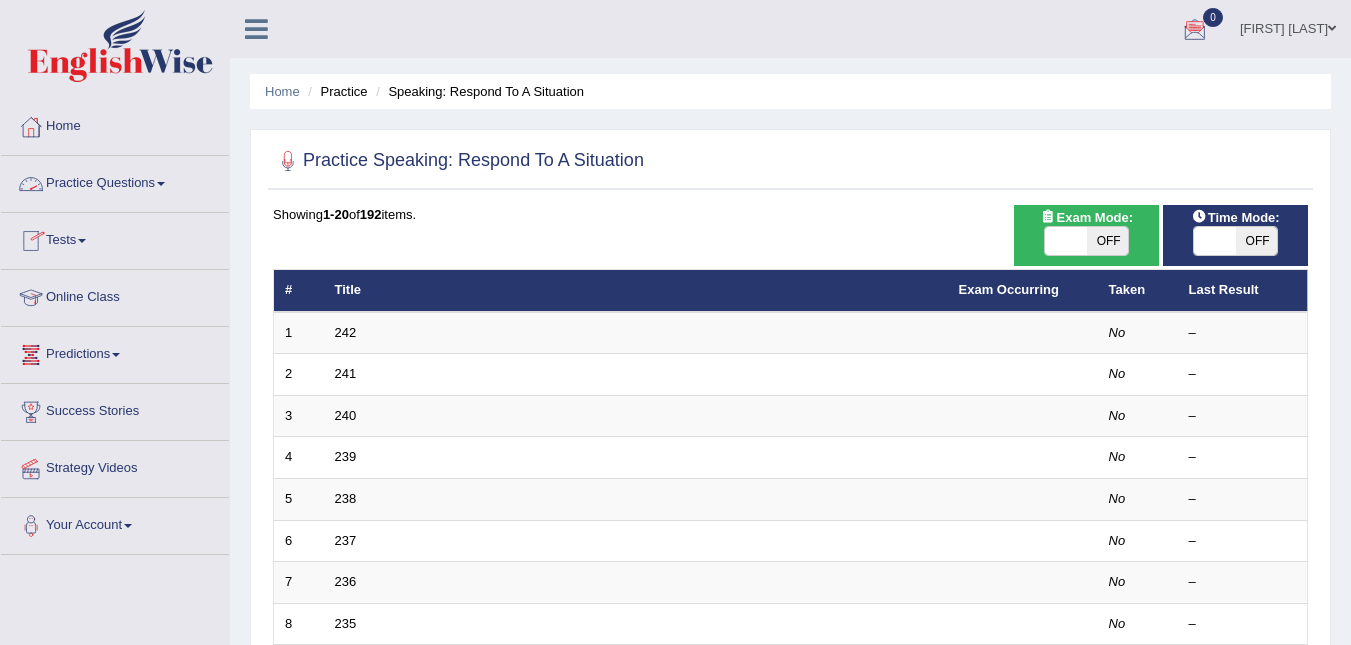 click on "Practice Questions" at bounding box center (115, 181) 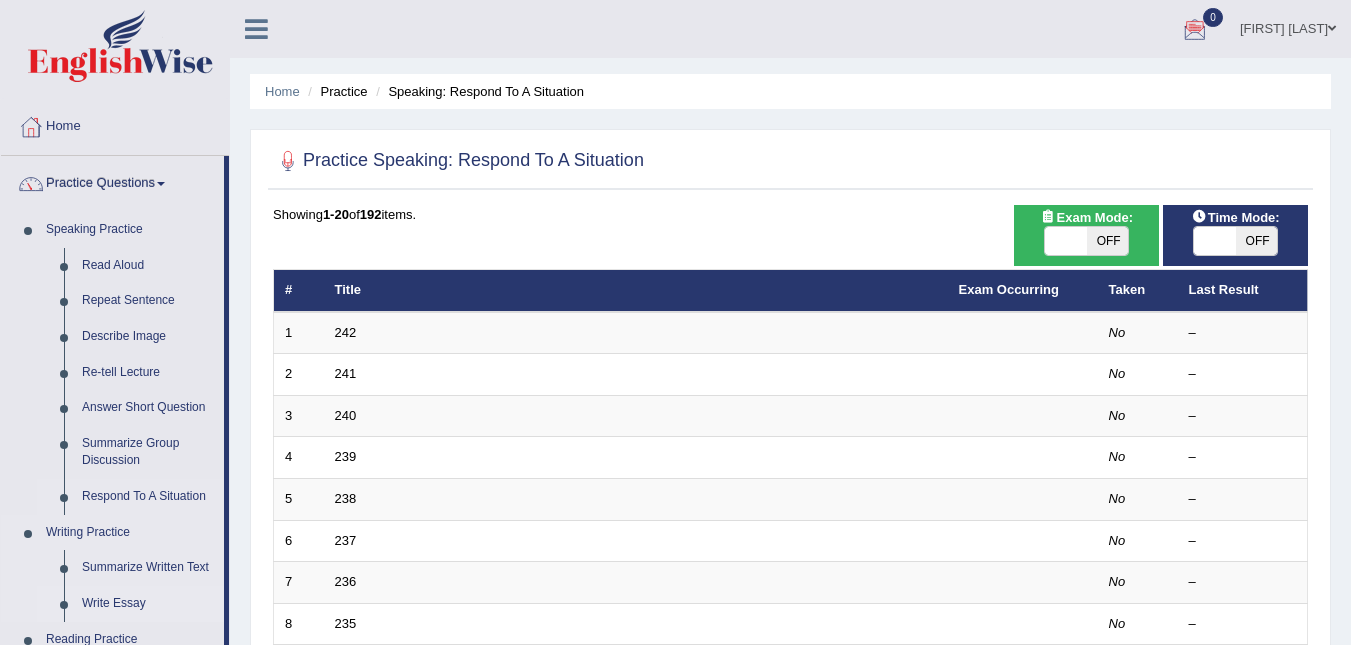 click on "Write Essay" at bounding box center (148, 604) 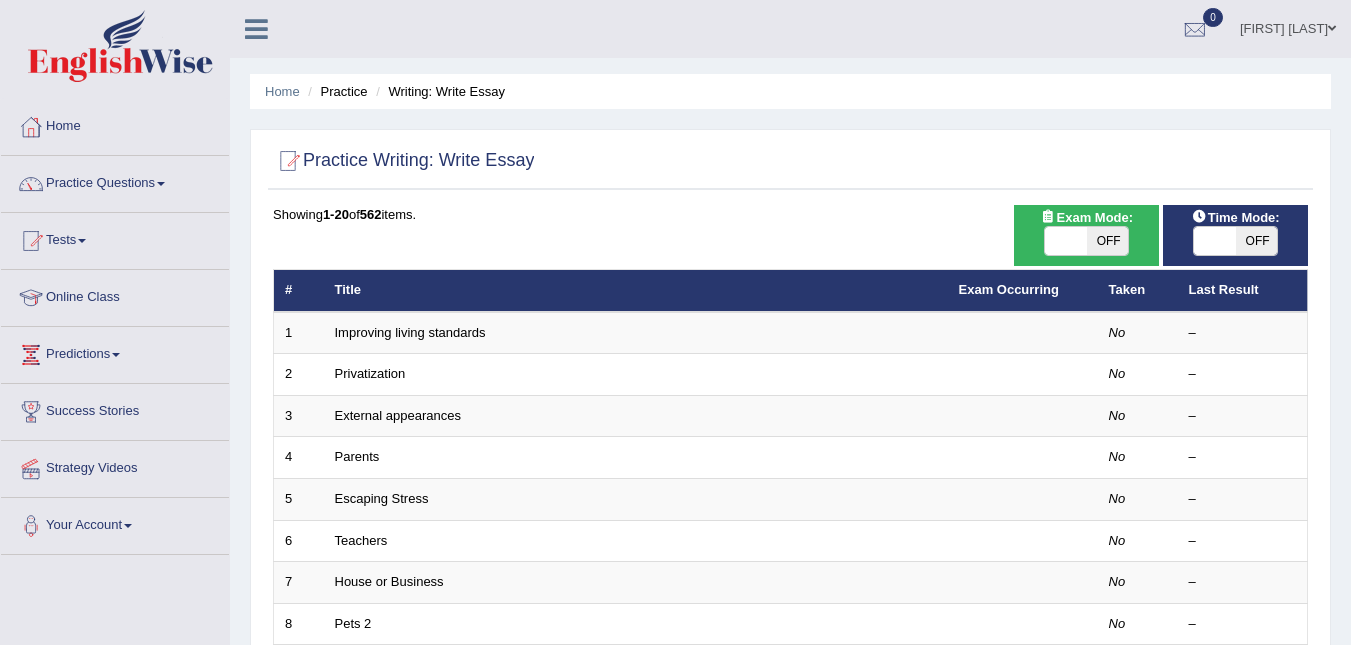 scroll, scrollTop: 0, scrollLeft: 0, axis: both 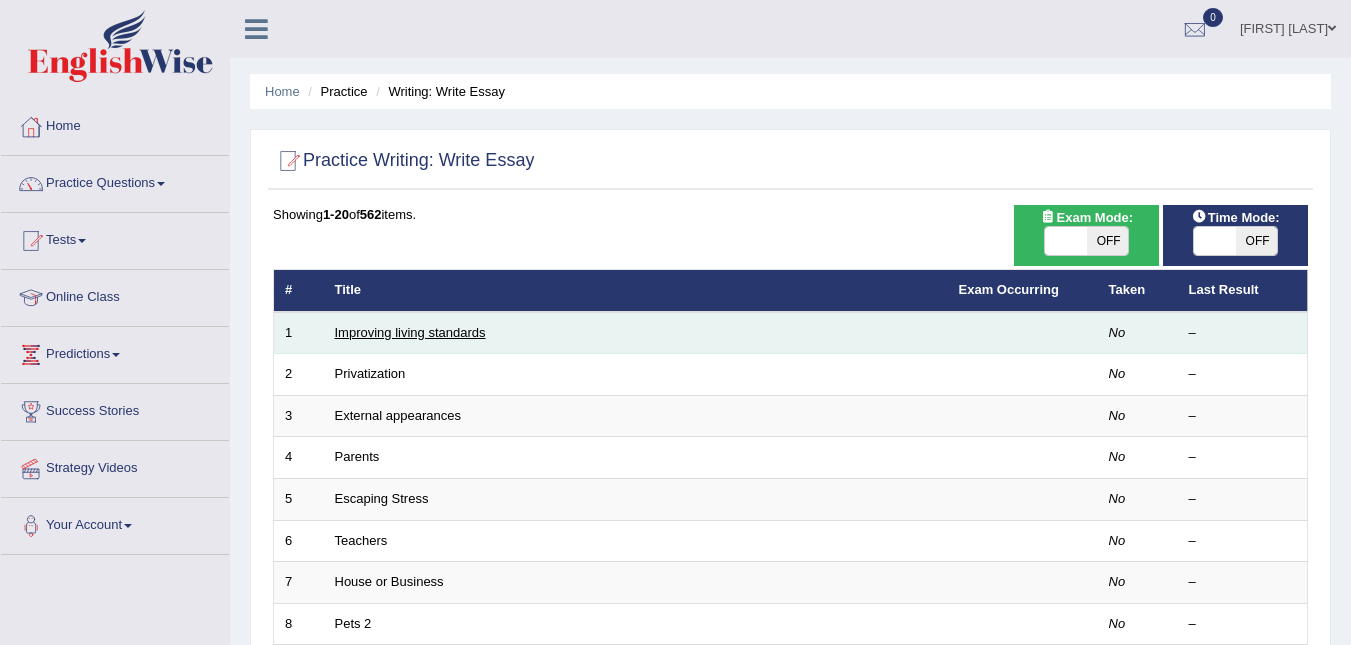 click on "Improving living standards" at bounding box center (410, 332) 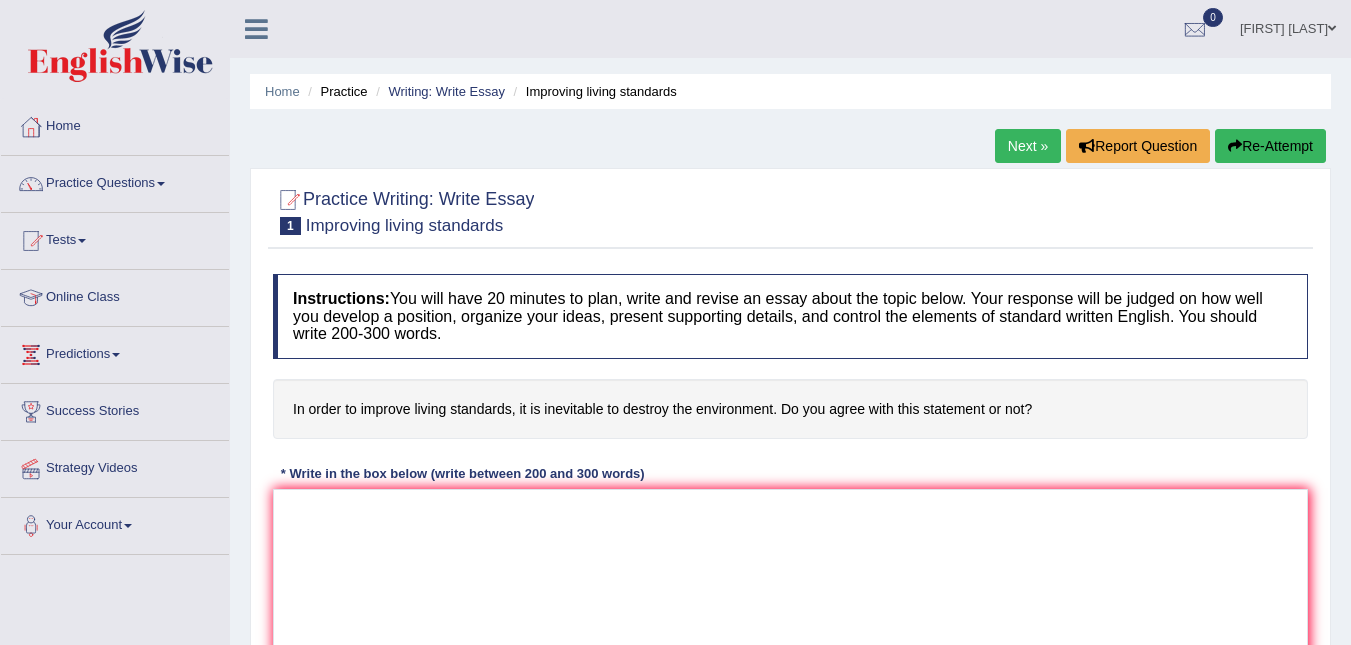 scroll, scrollTop: 0, scrollLeft: 0, axis: both 